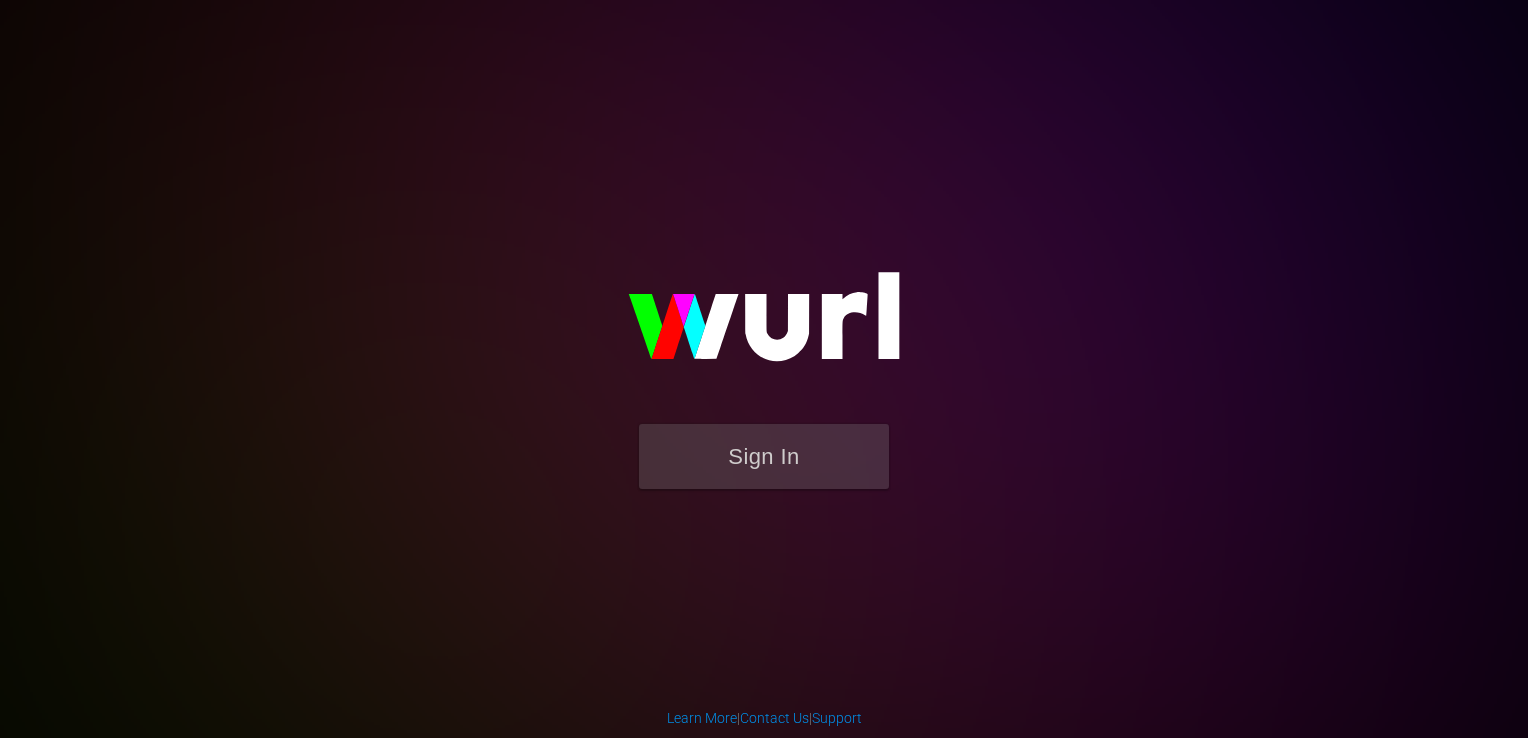 scroll, scrollTop: 0, scrollLeft: 0, axis: both 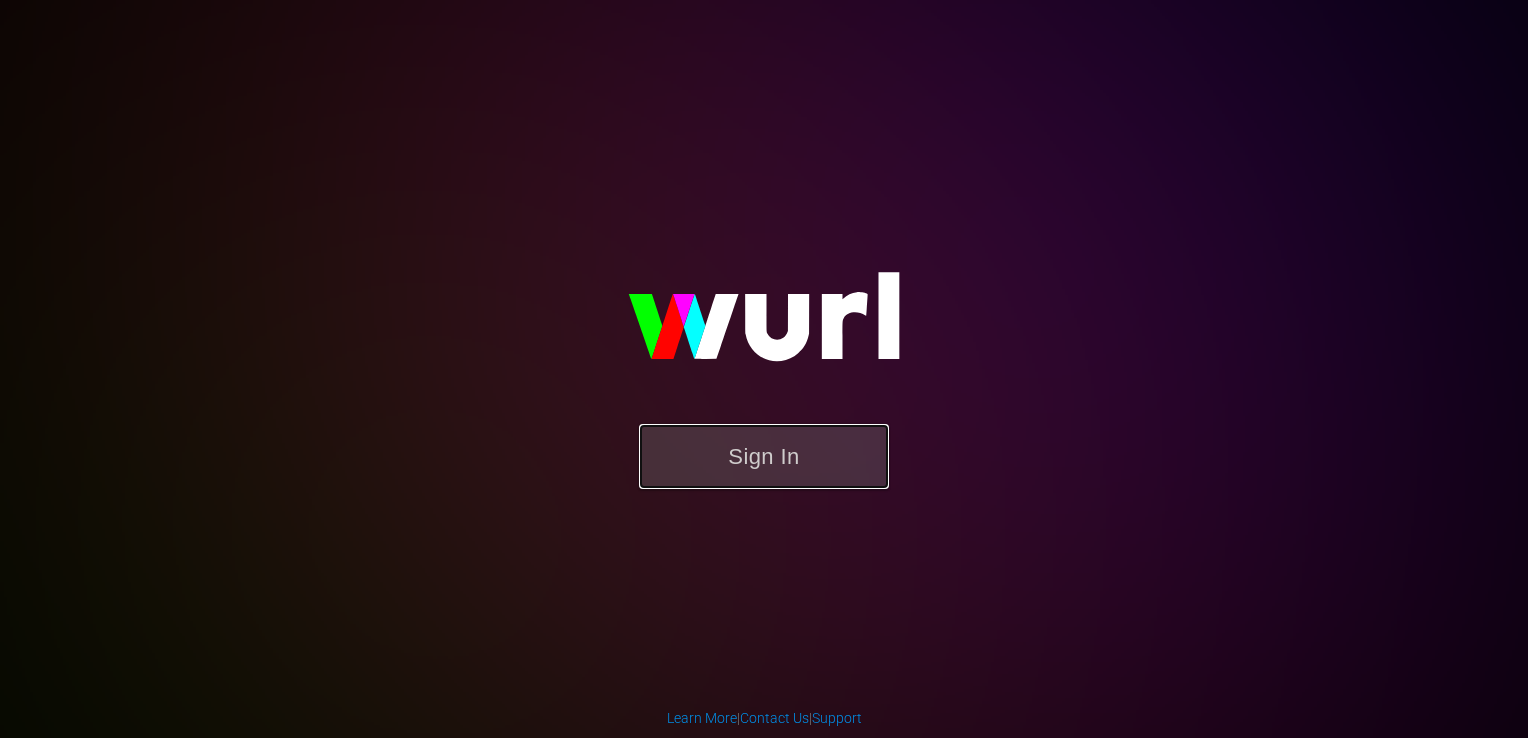 click on "Sign In" at bounding box center (764, 456) 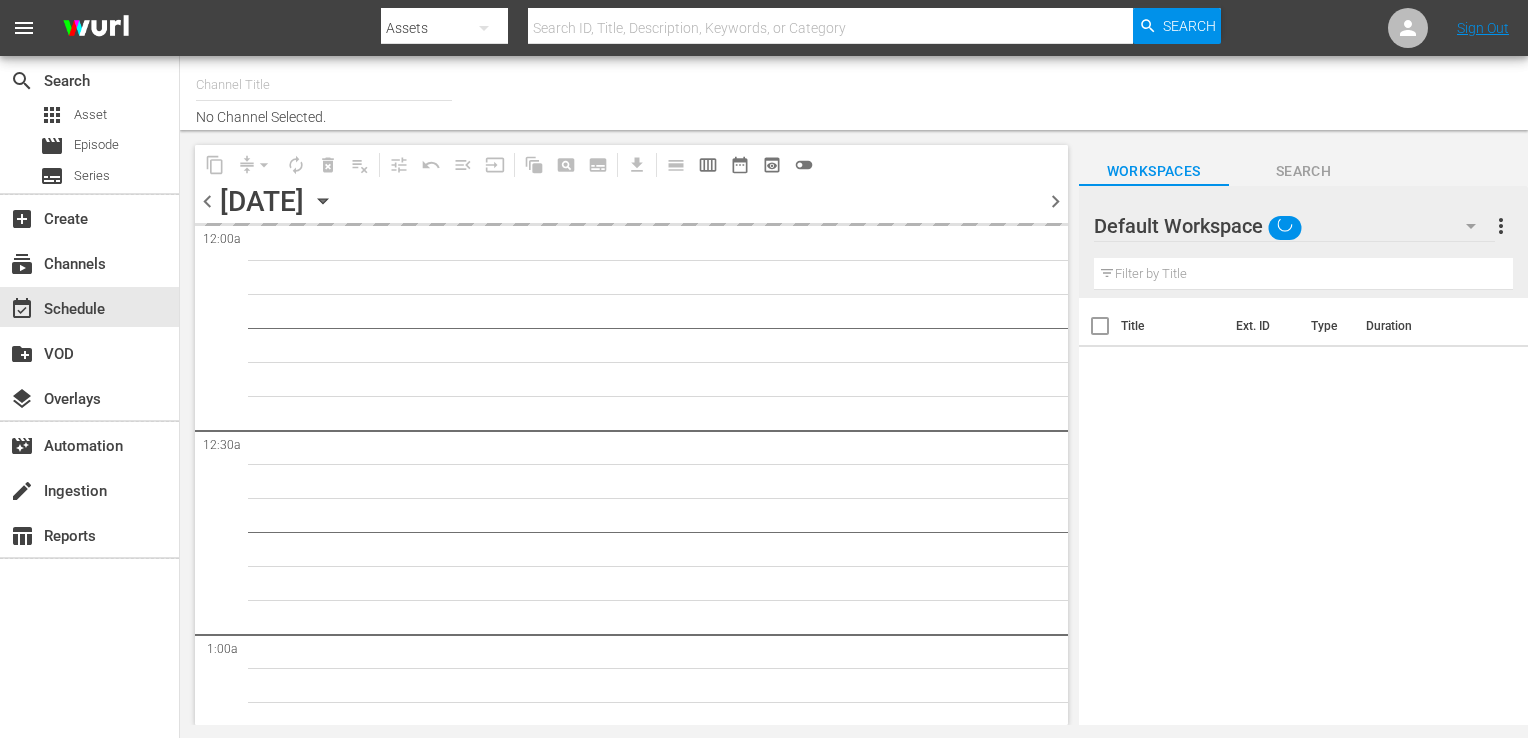 type on "Popflix (1068)" 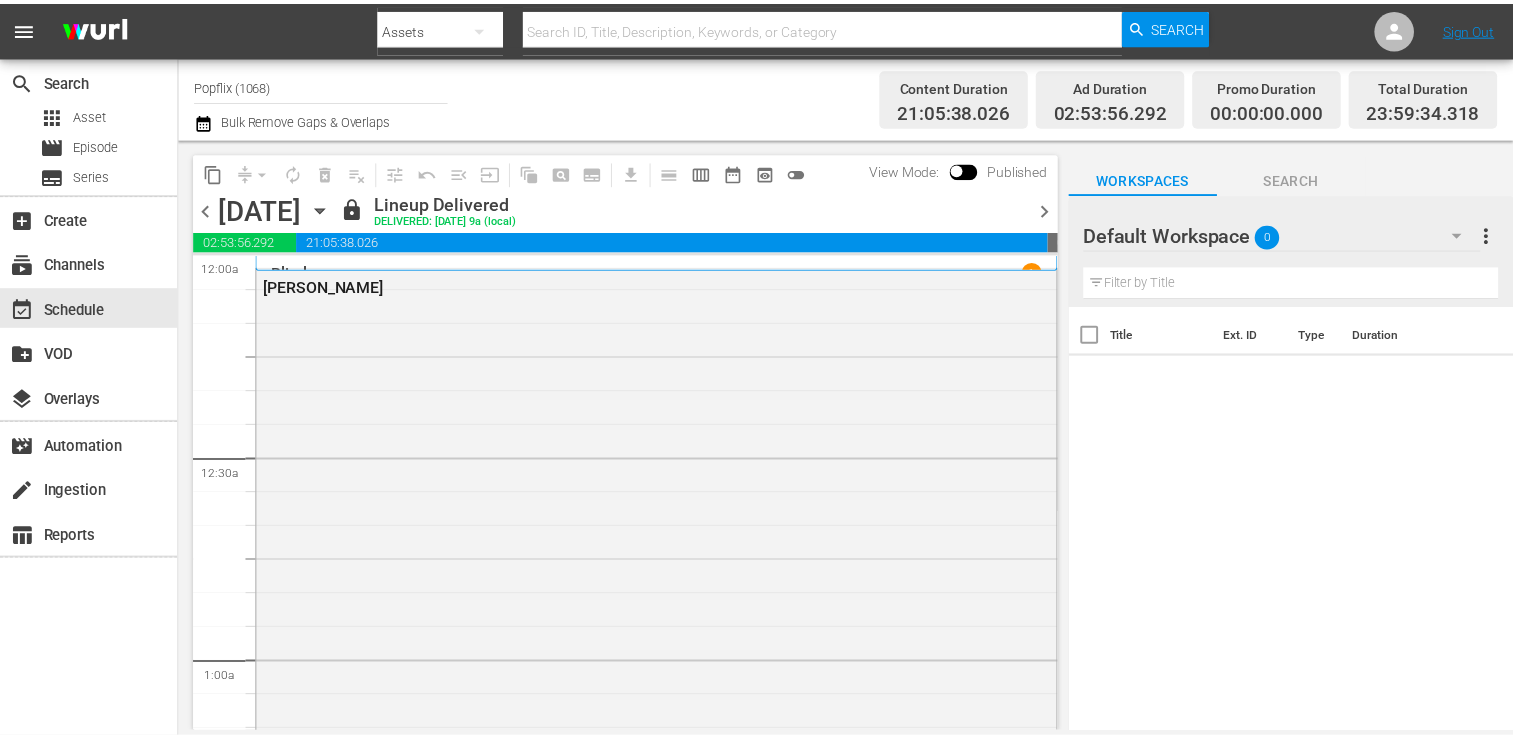 scroll, scrollTop: 0, scrollLeft: 0, axis: both 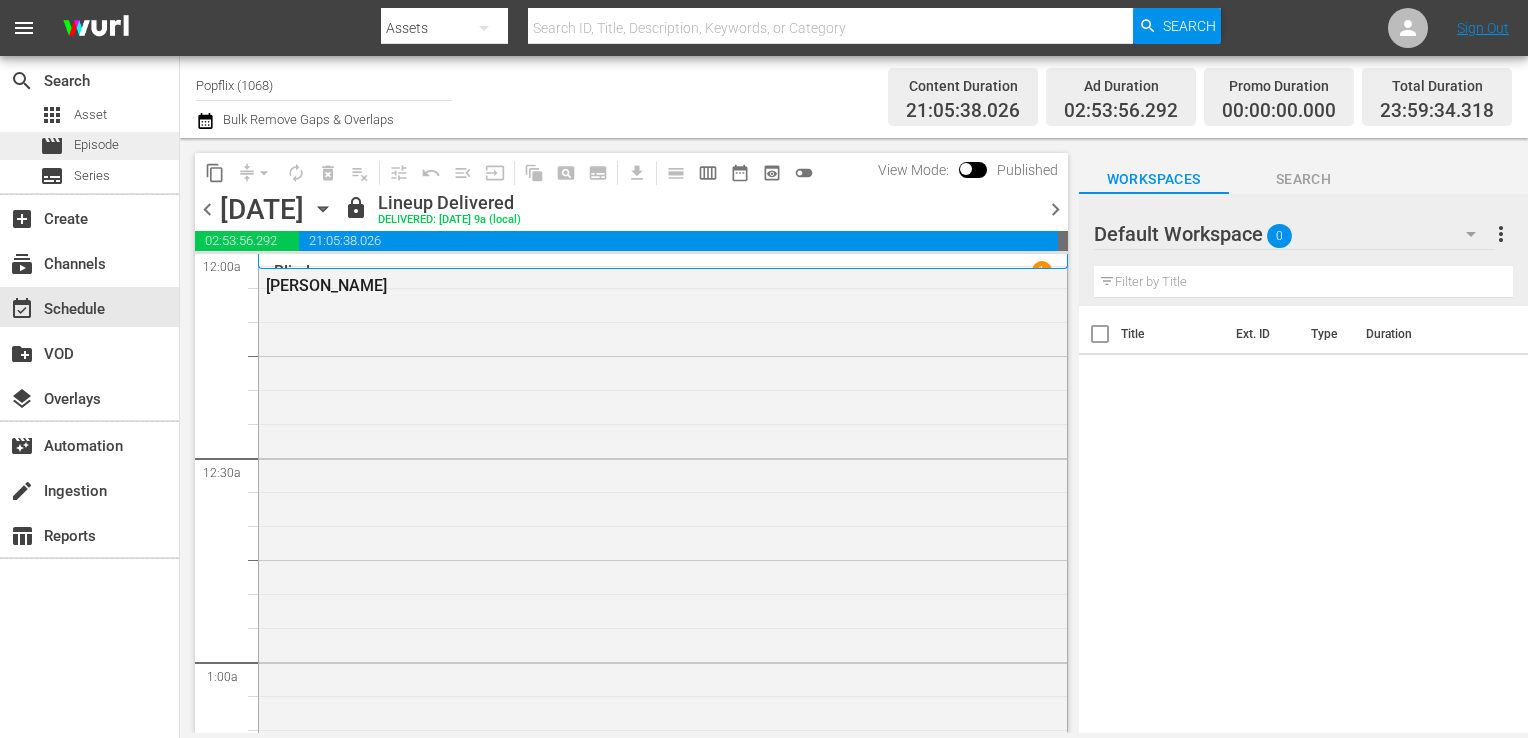 click on "movie Episode" at bounding box center (89, 146) 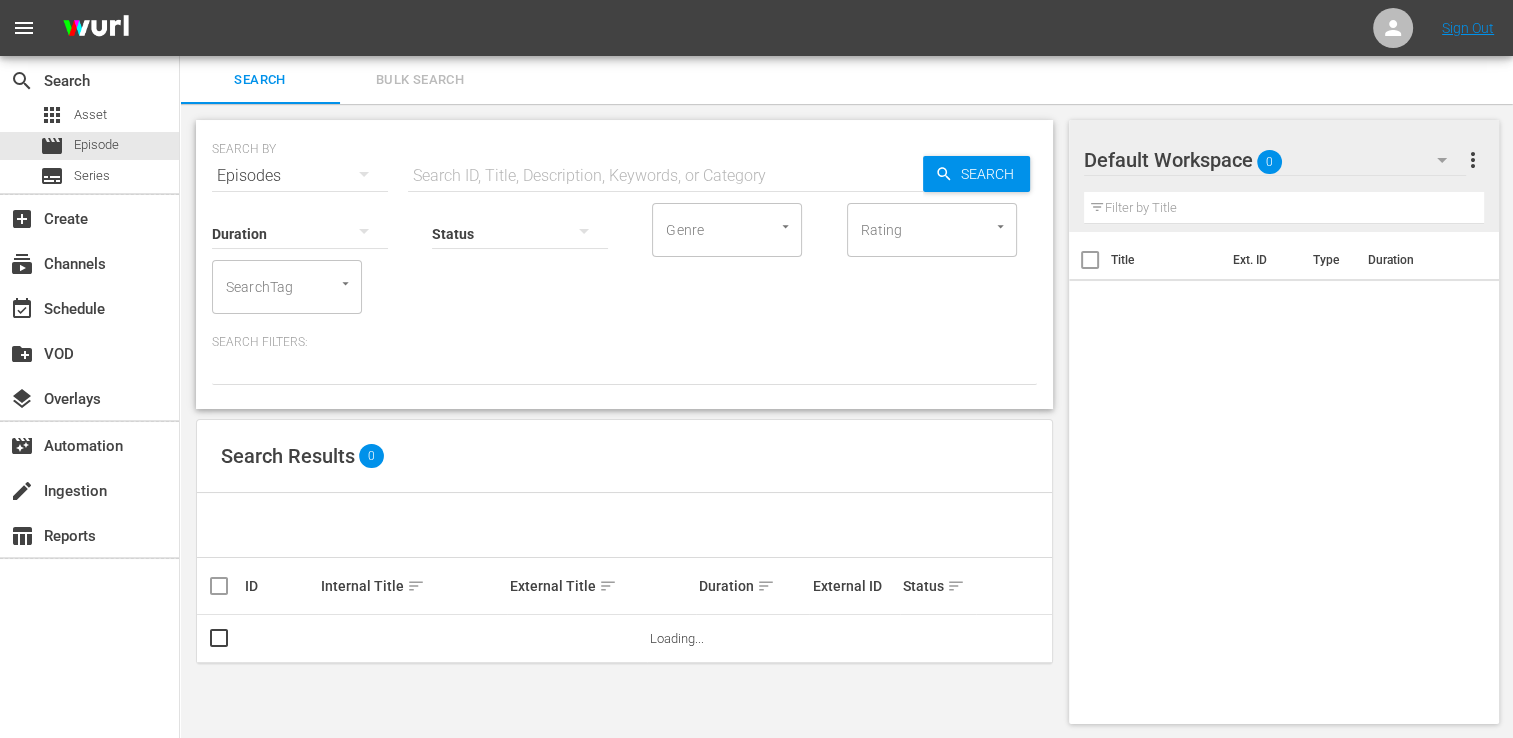 click on "Bulk Search" at bounding box center (420, 80) 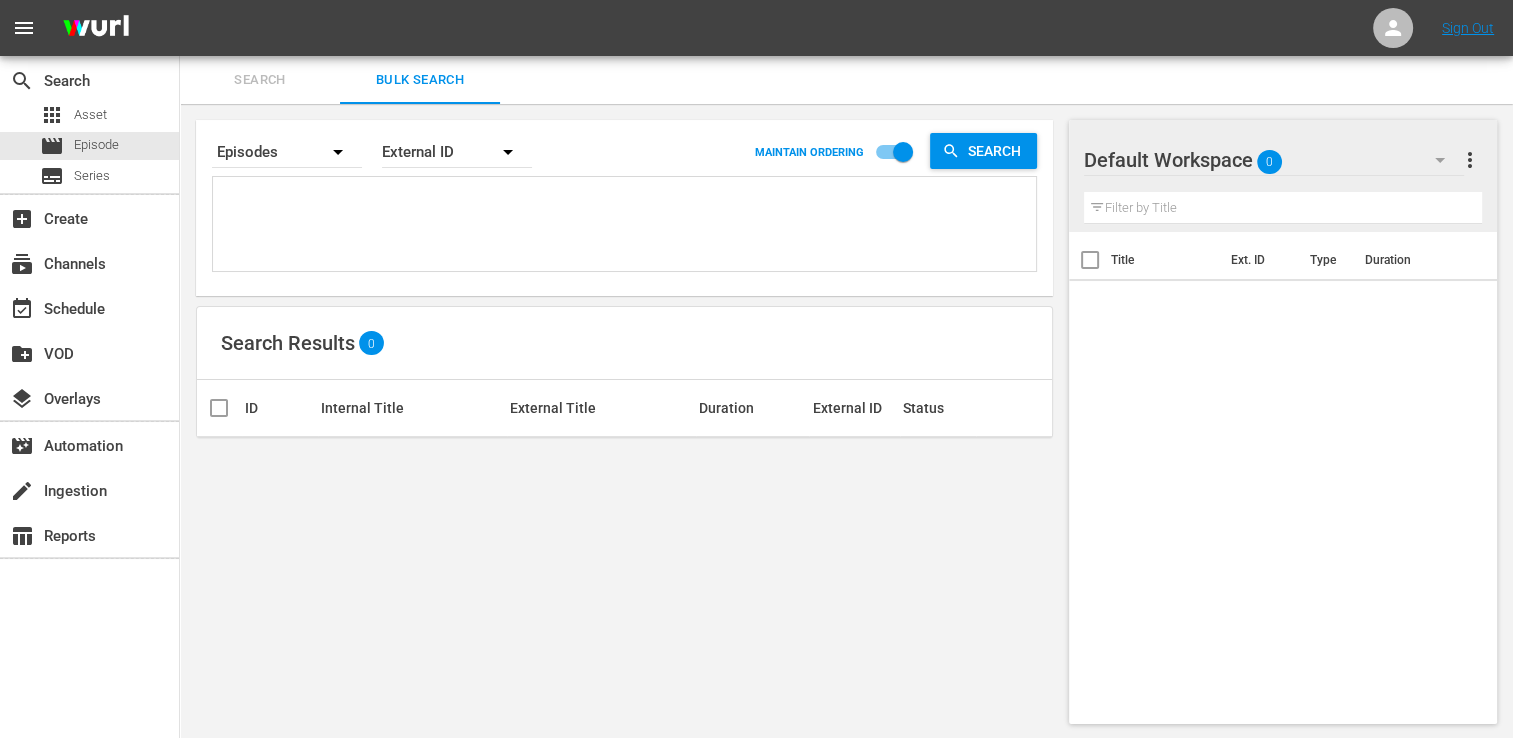 click on "External ID" at bounding box center (457, 152) 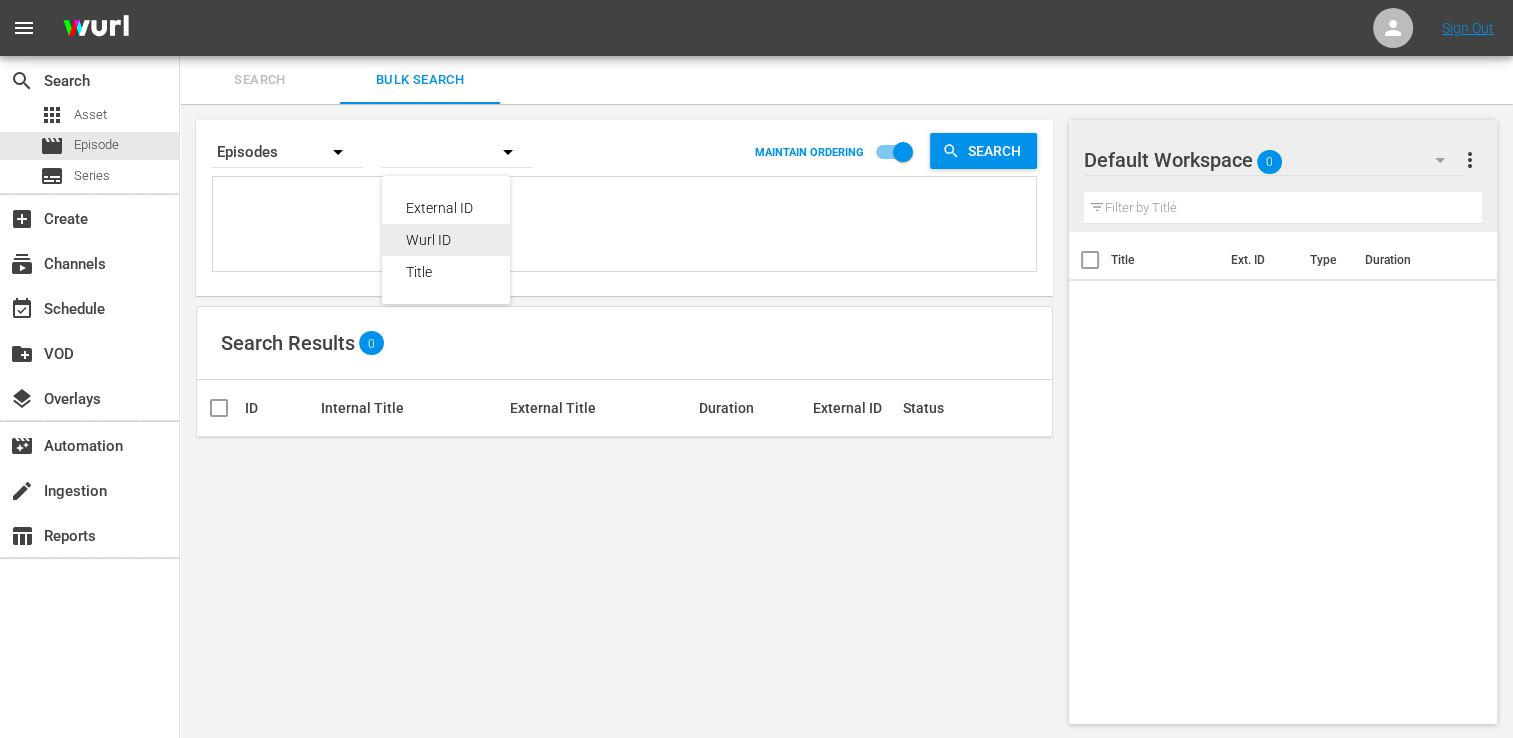 click on "Wurl ID" at bounding box center (446, 240) 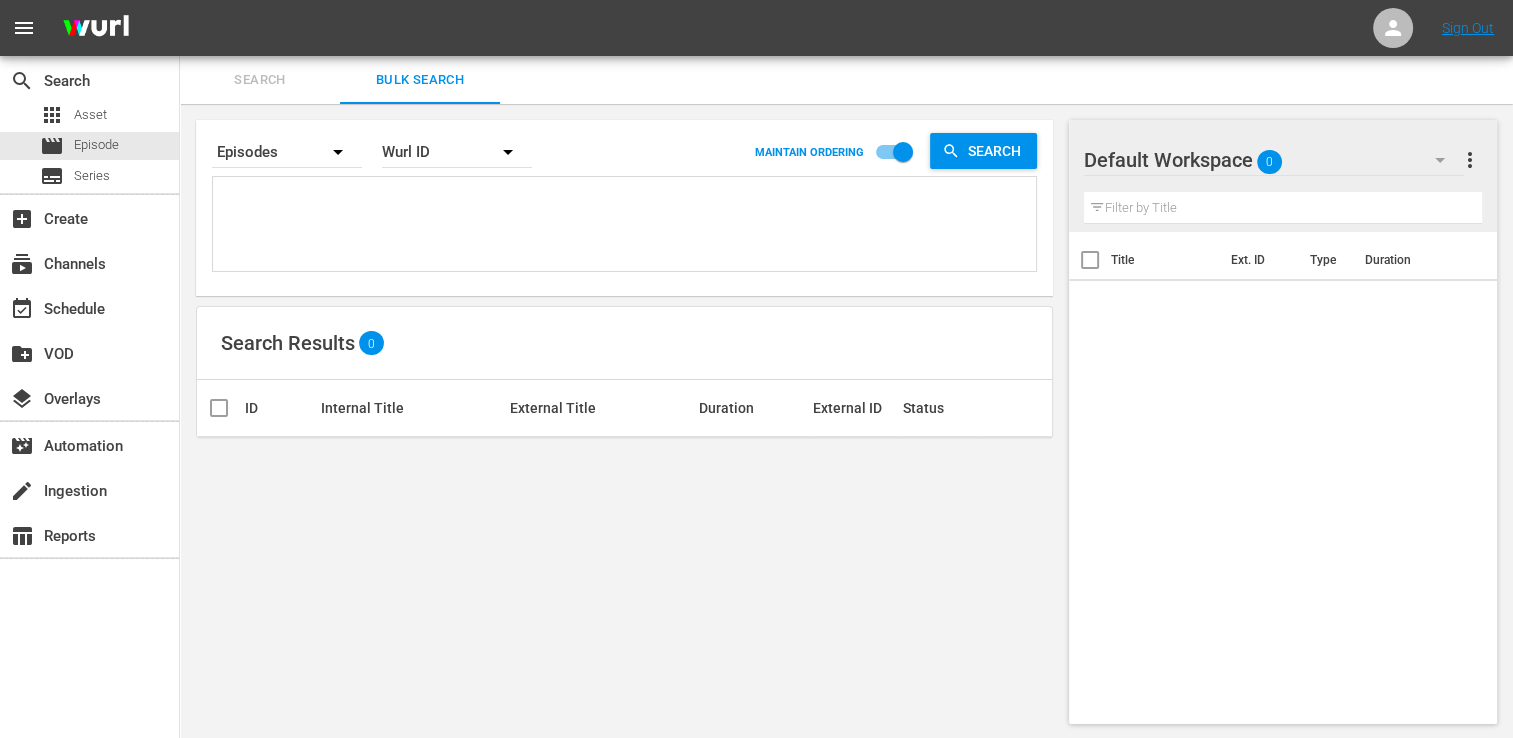 click on "External ID [PERSON_NAME] ID Title" at bounding box center [756, 369] 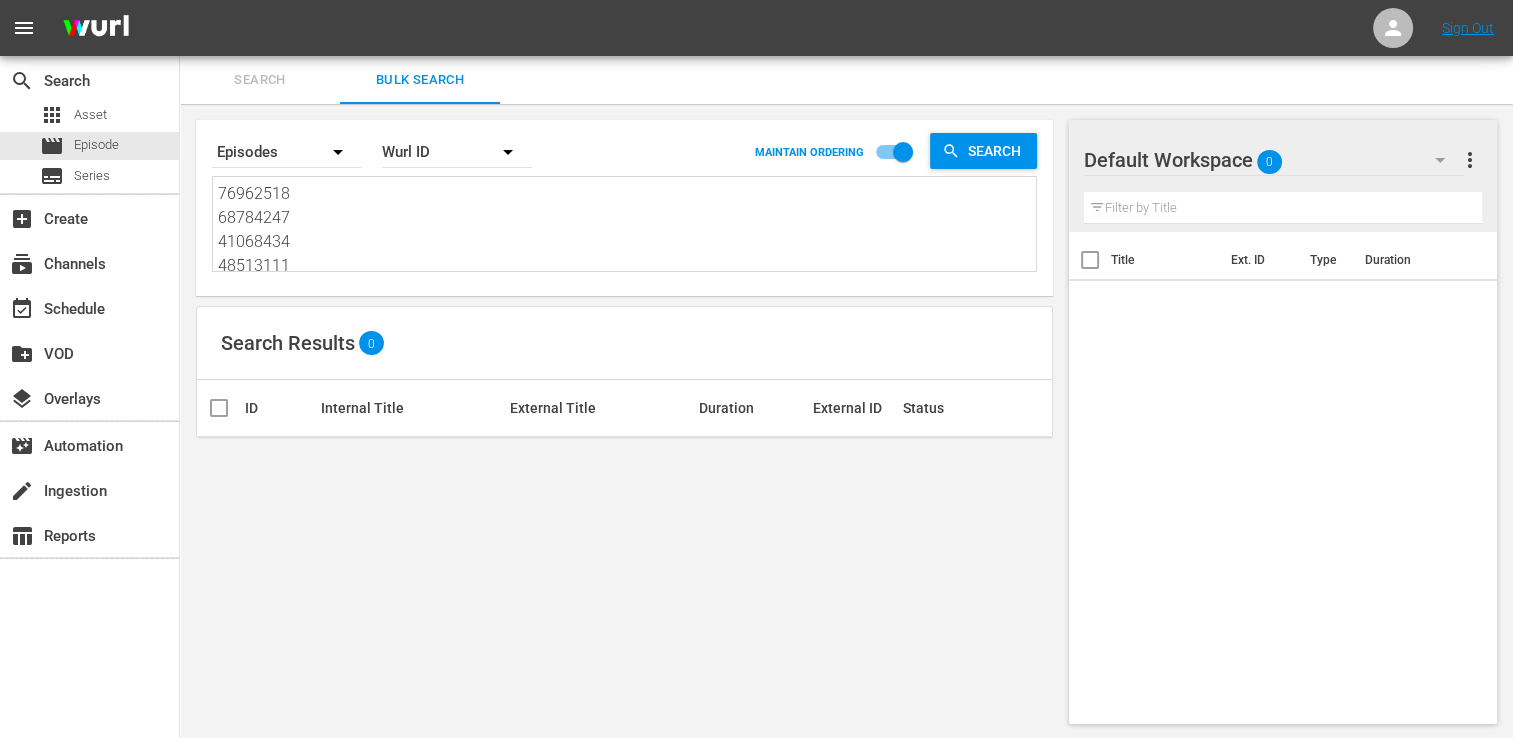 scroll, scrollTop: 243, scrollLeft: 0, axis: vertical 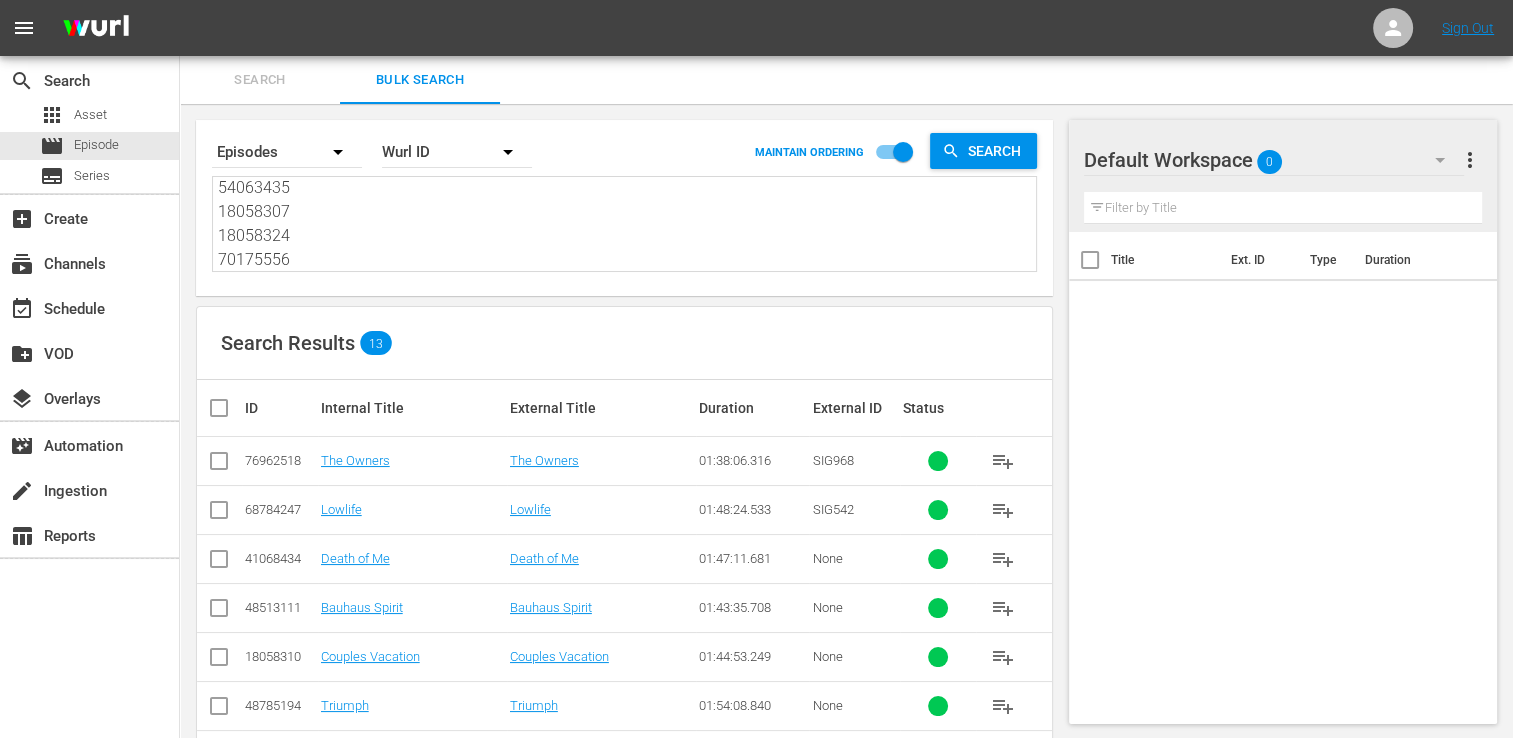 type on "76962518
68784247
41068434
48513111
18058310
48785194
77790344
18058305
30136466
54063435
18058307
18058324
70175556" 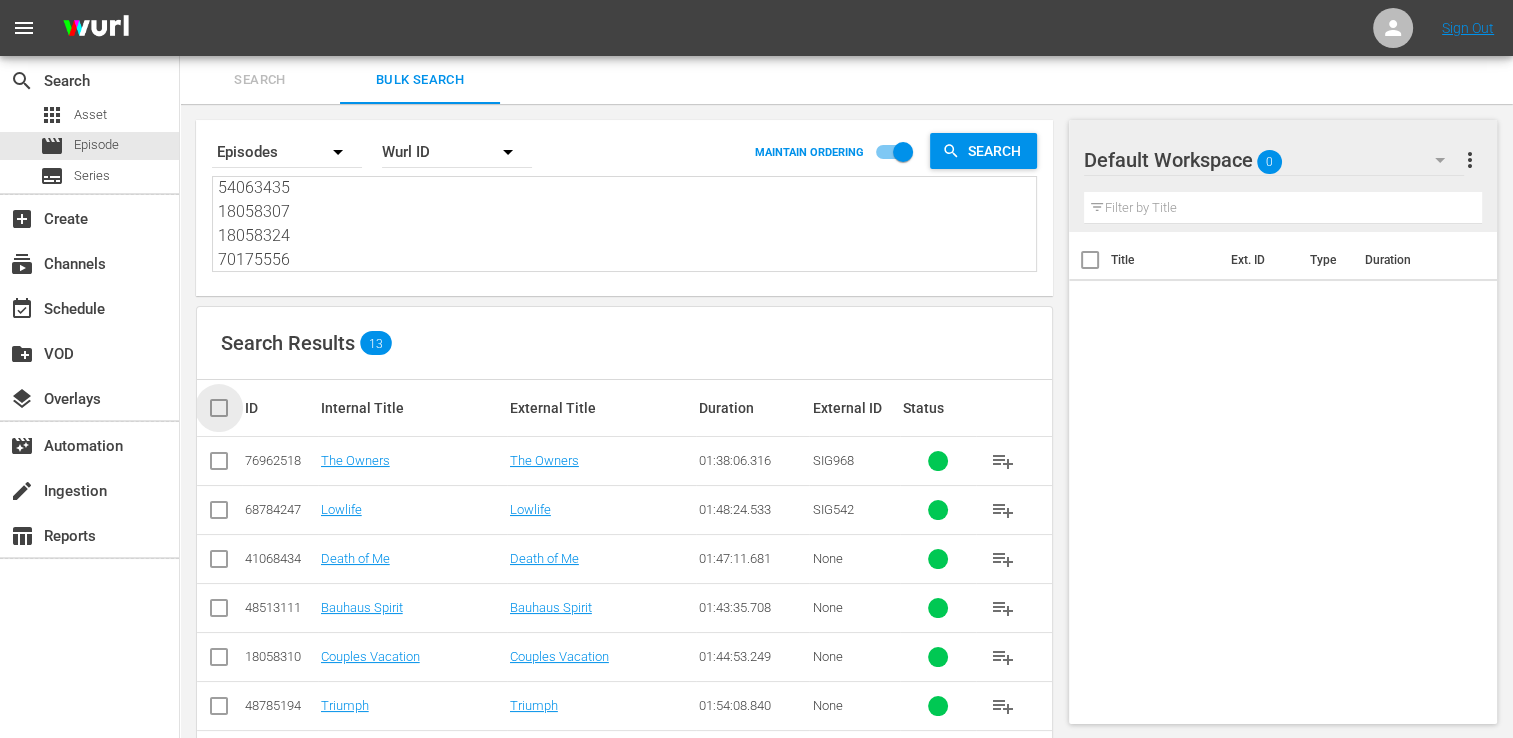 click at bounding box center [227, 408] 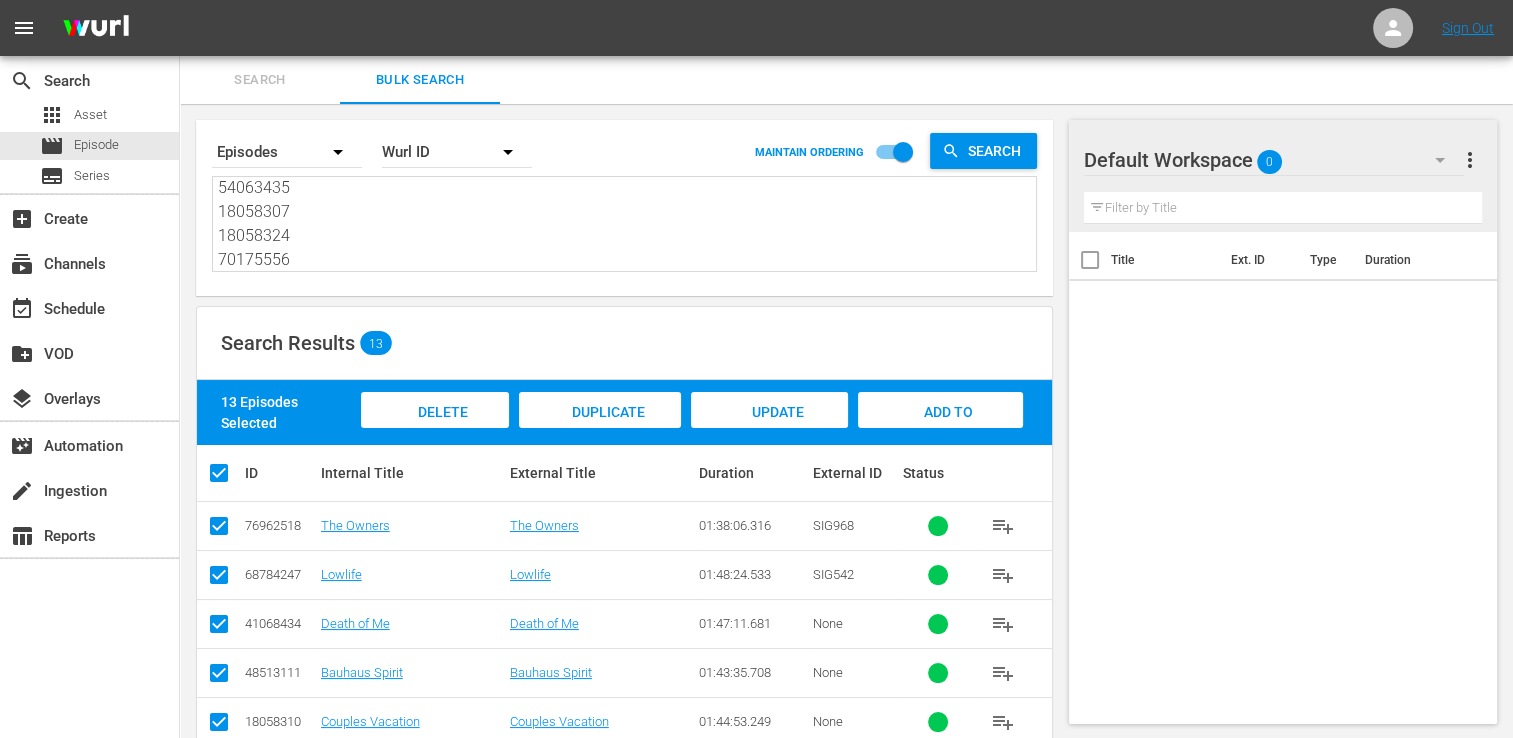 click on "Add to Workspace" at bounding box center [940, 431] 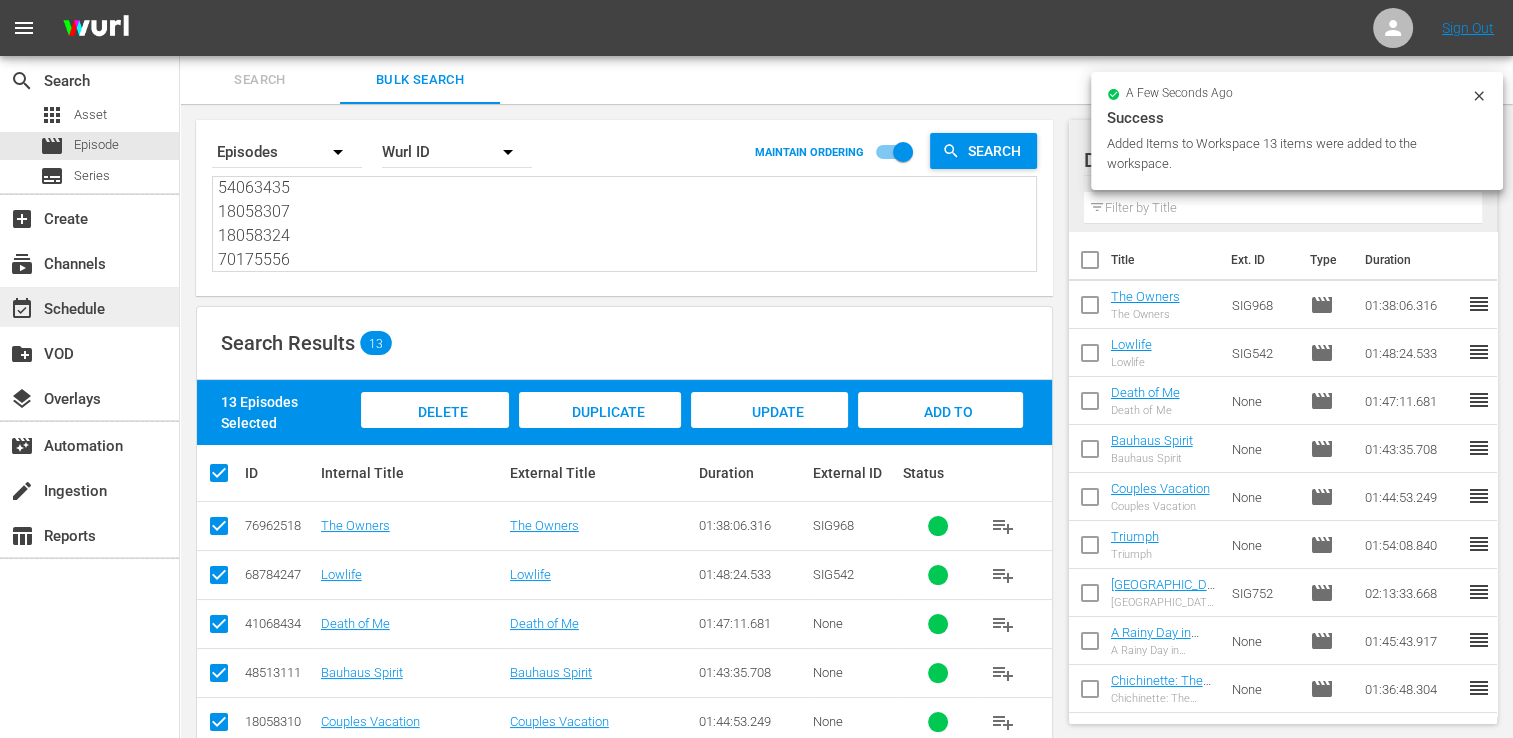 click on "event_available   Schedule" at bounding box center [56, 306] 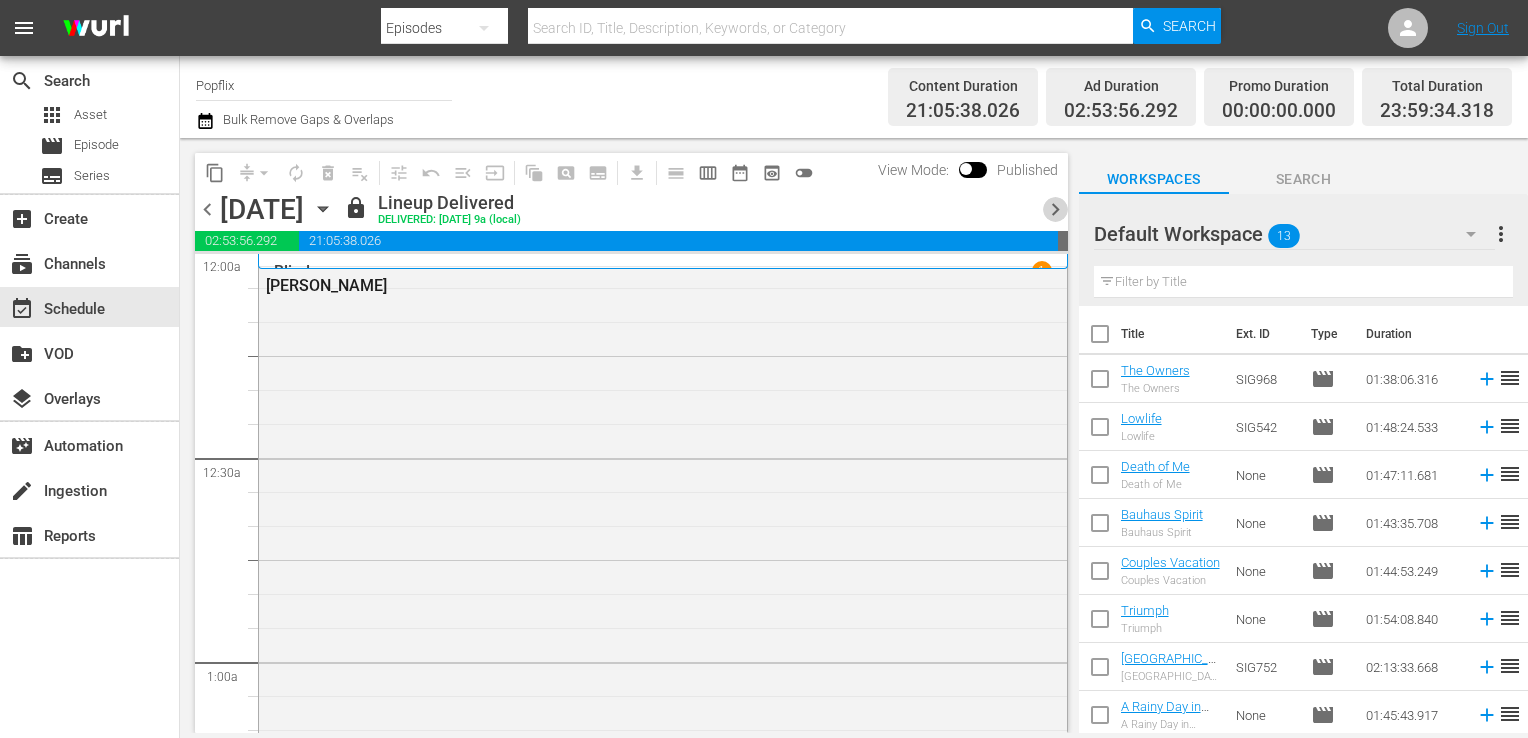click on "chevron_right" at bounding box center [1055, 209] 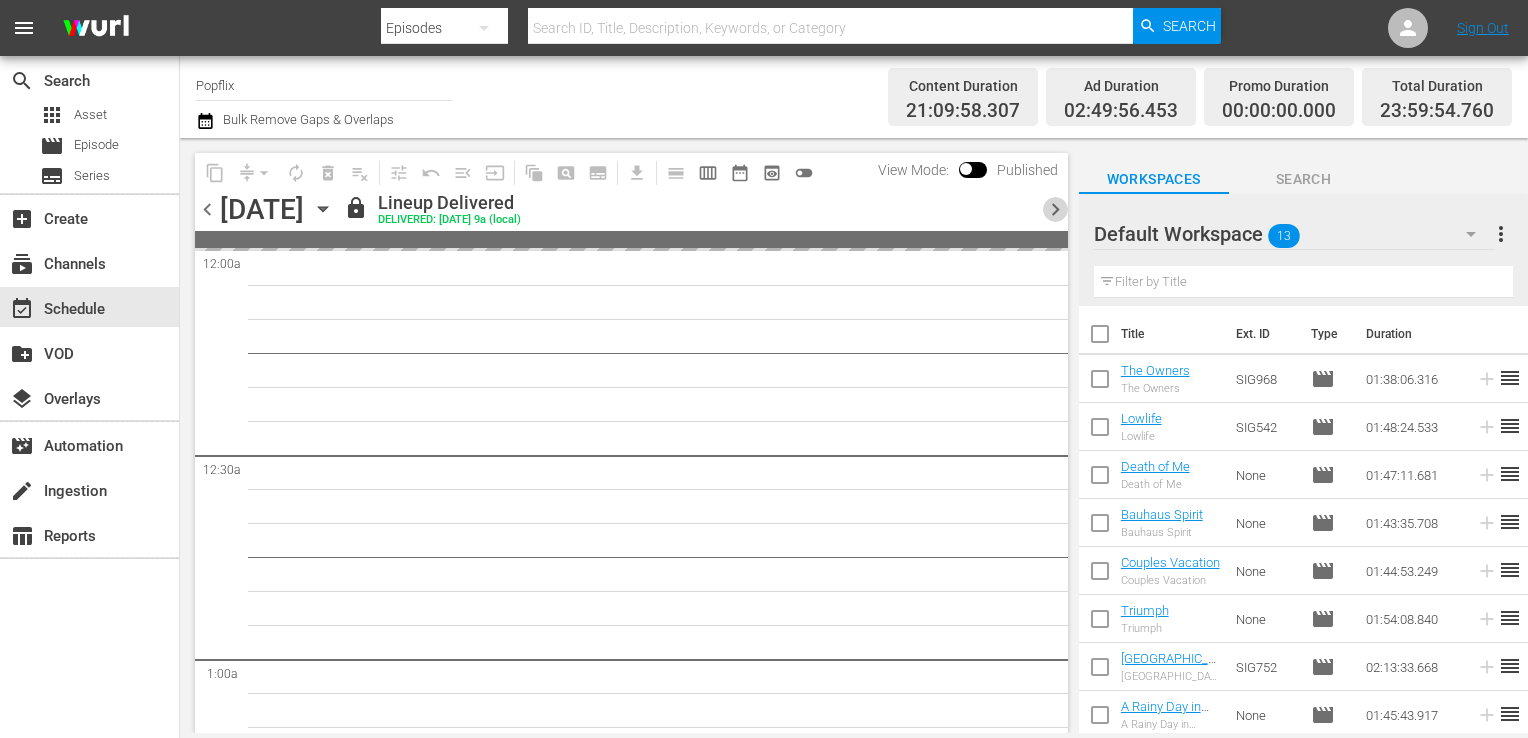 click on "chevron_right" at bounding box center (1055, 209) 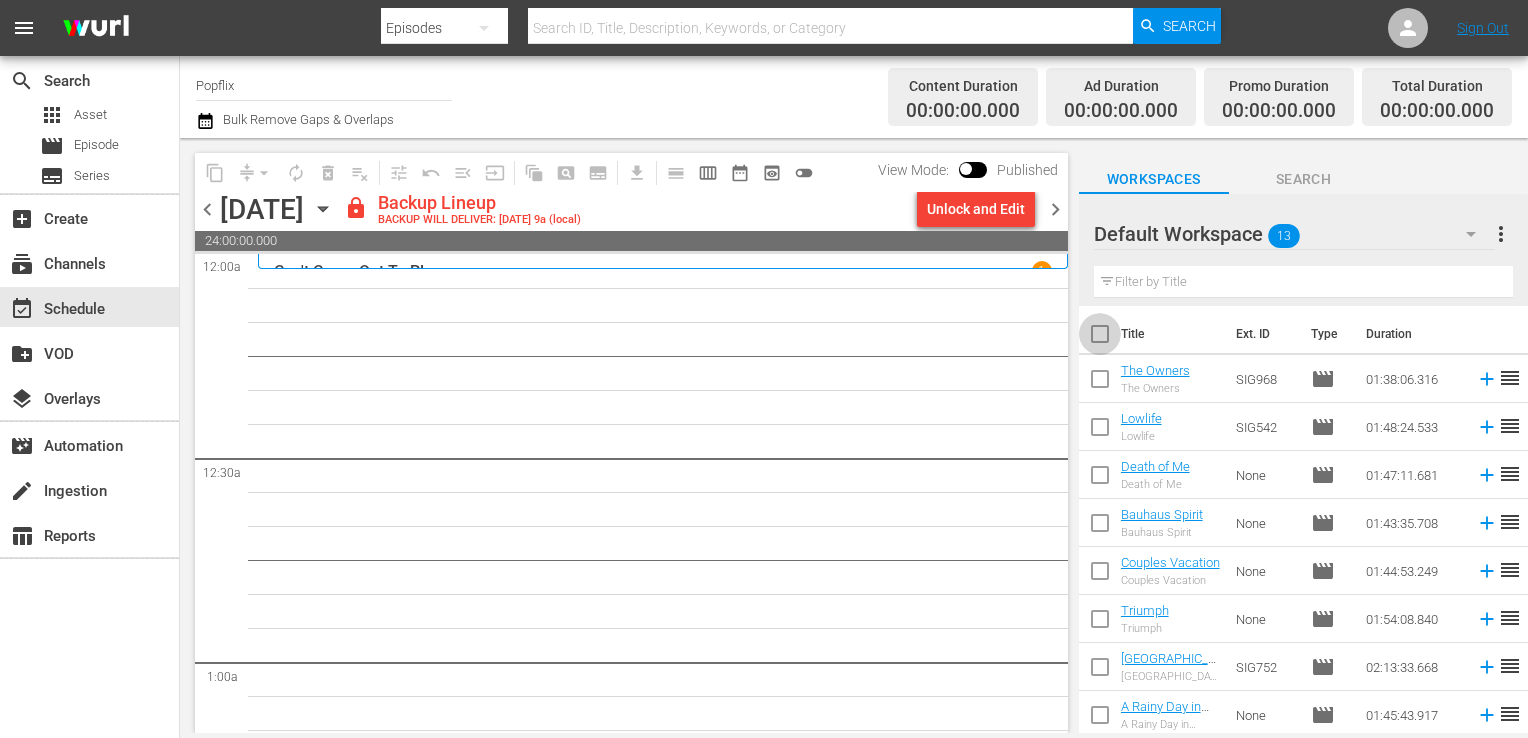 click at bounding box center [1100, 338] 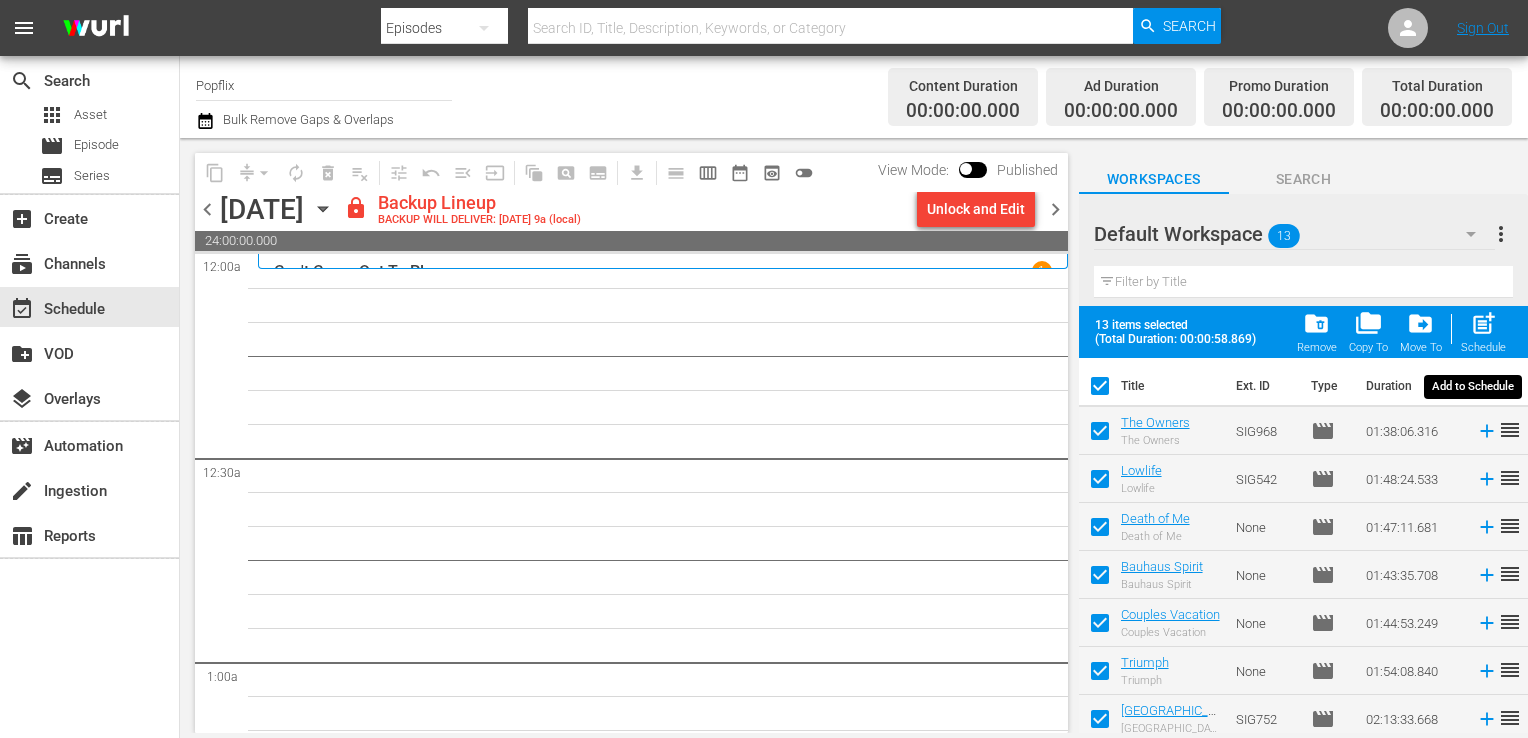 click on "post_add" at bounding box center (1483, 323) 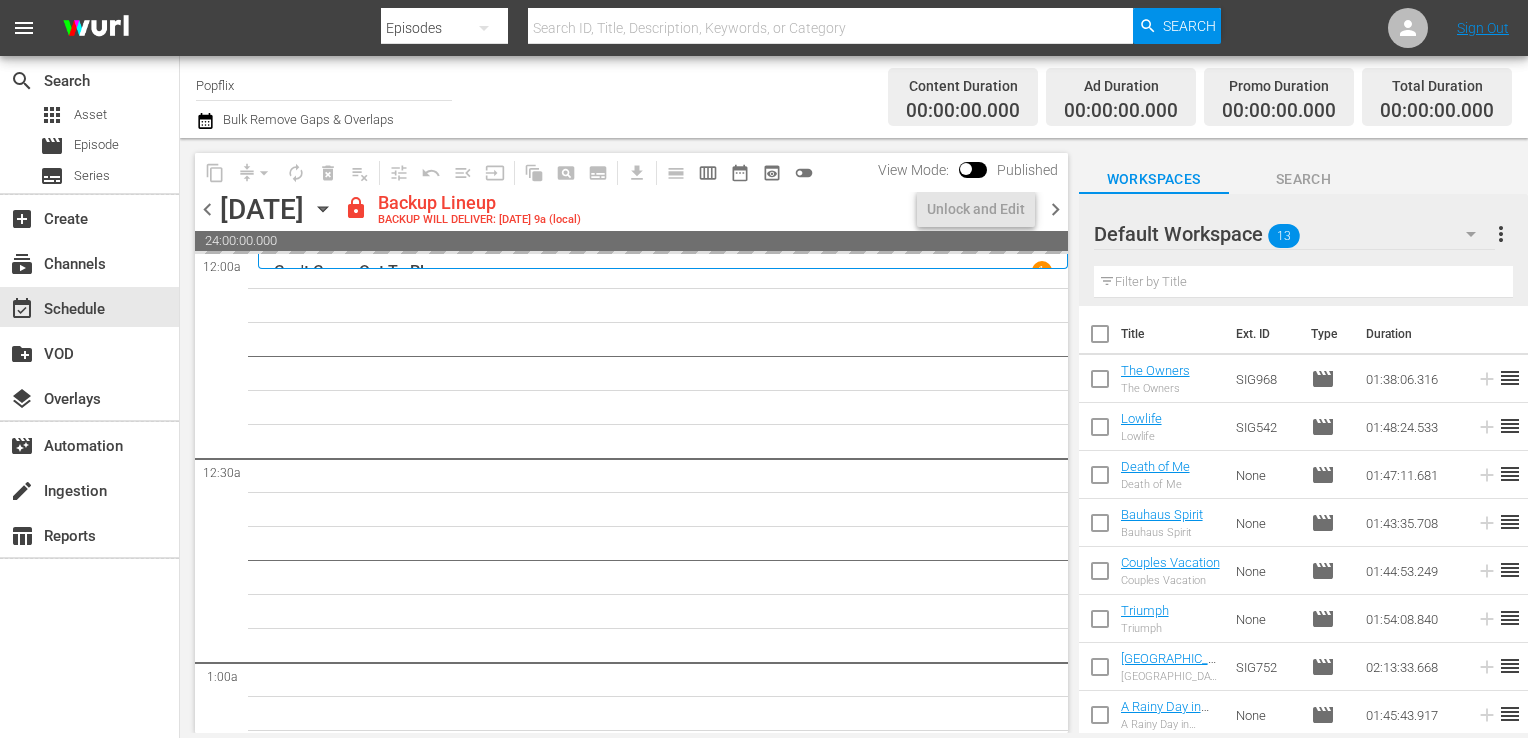 click on "chevron_right" at bounding box center (1055, 209) 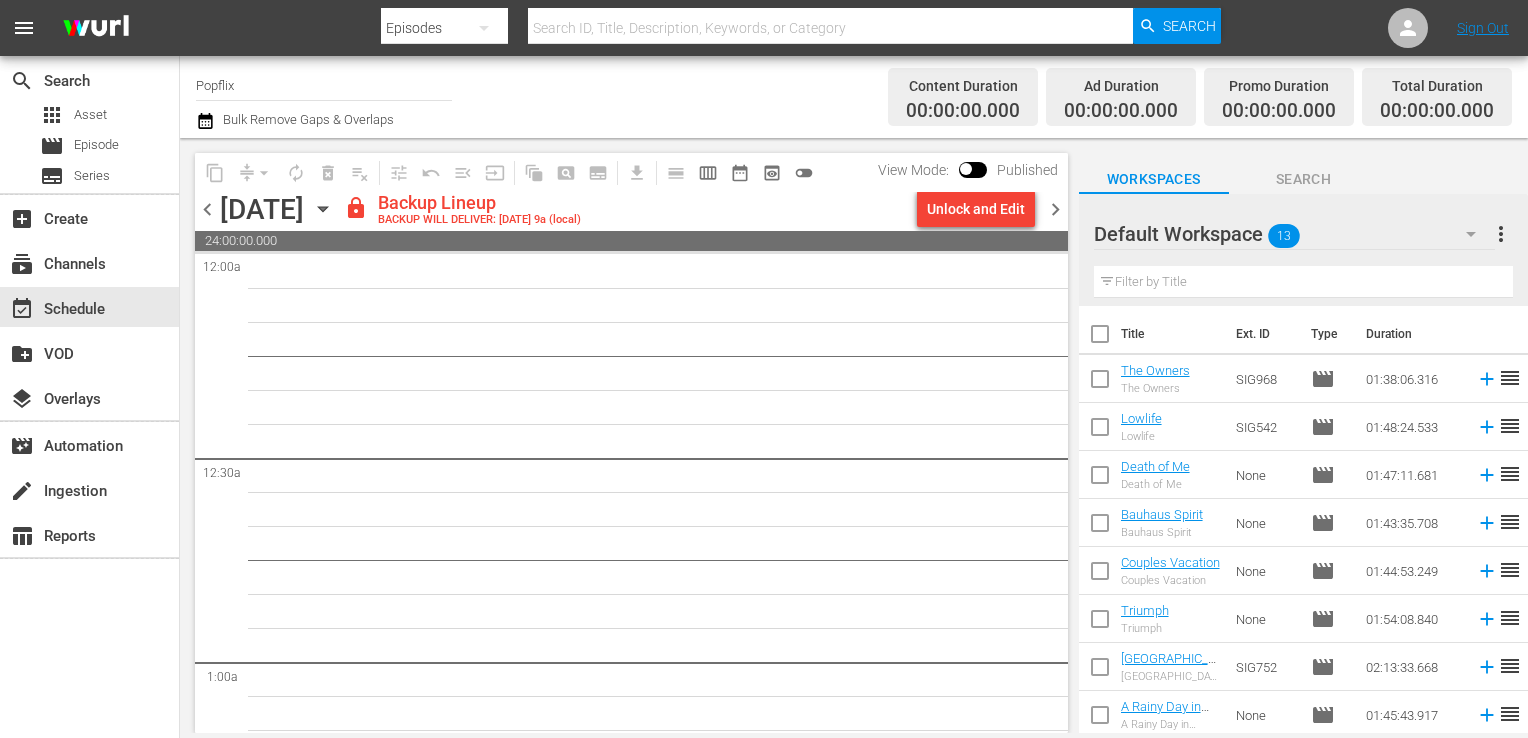 click on "chevron_left" at bounding box center [207, 209] 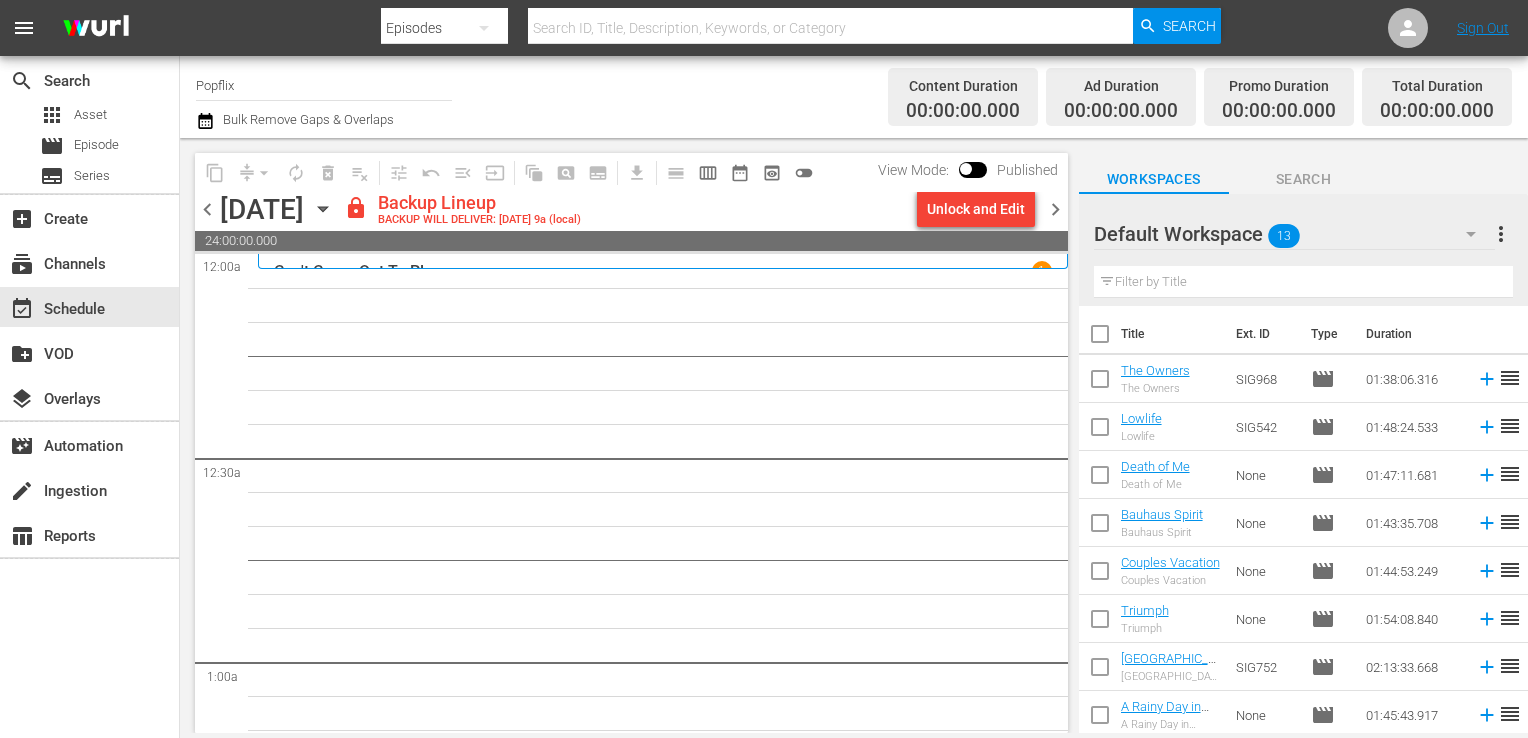click on "Unlock and Edit" at bounding box center (976, 209) 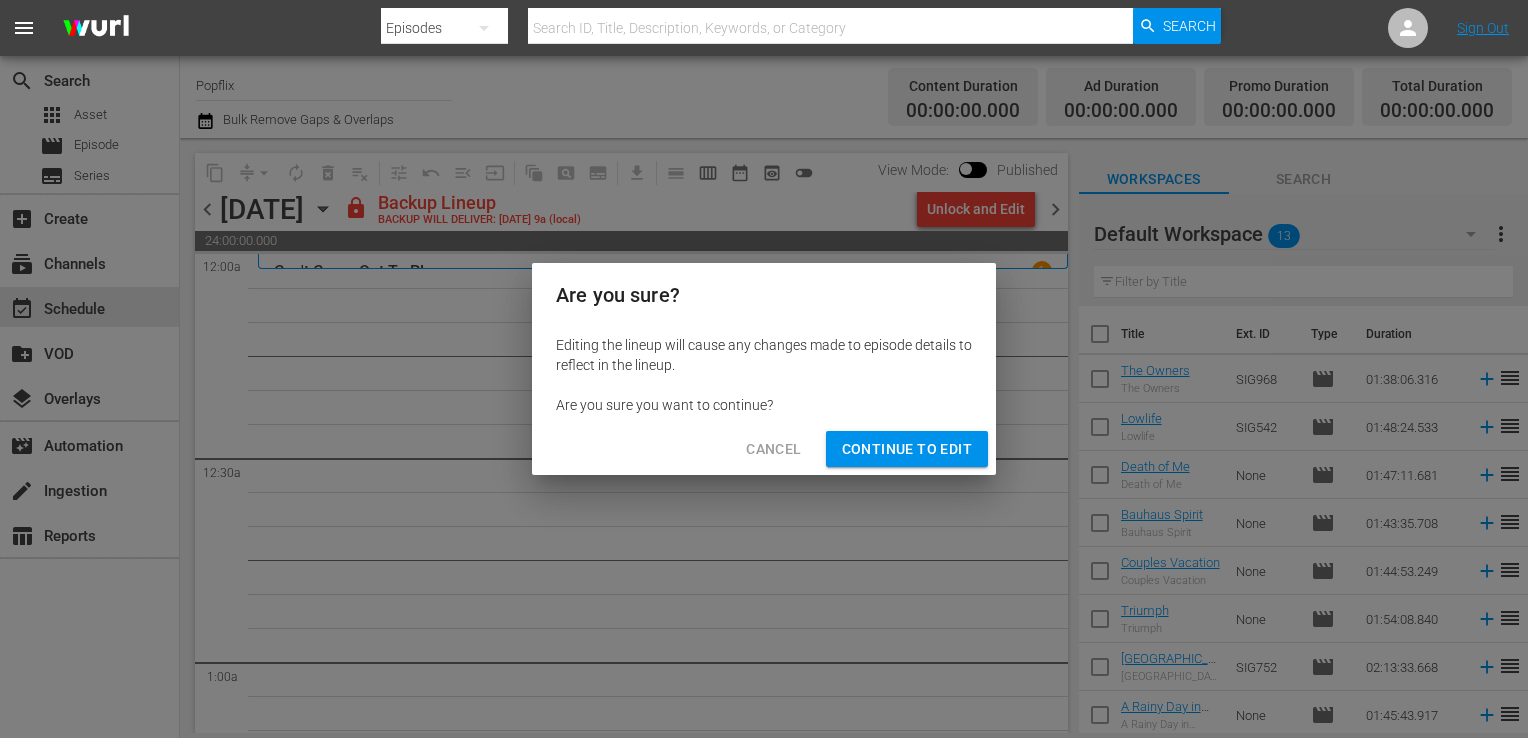 click on "Continue to Edit" at bounding box center [907, 449] 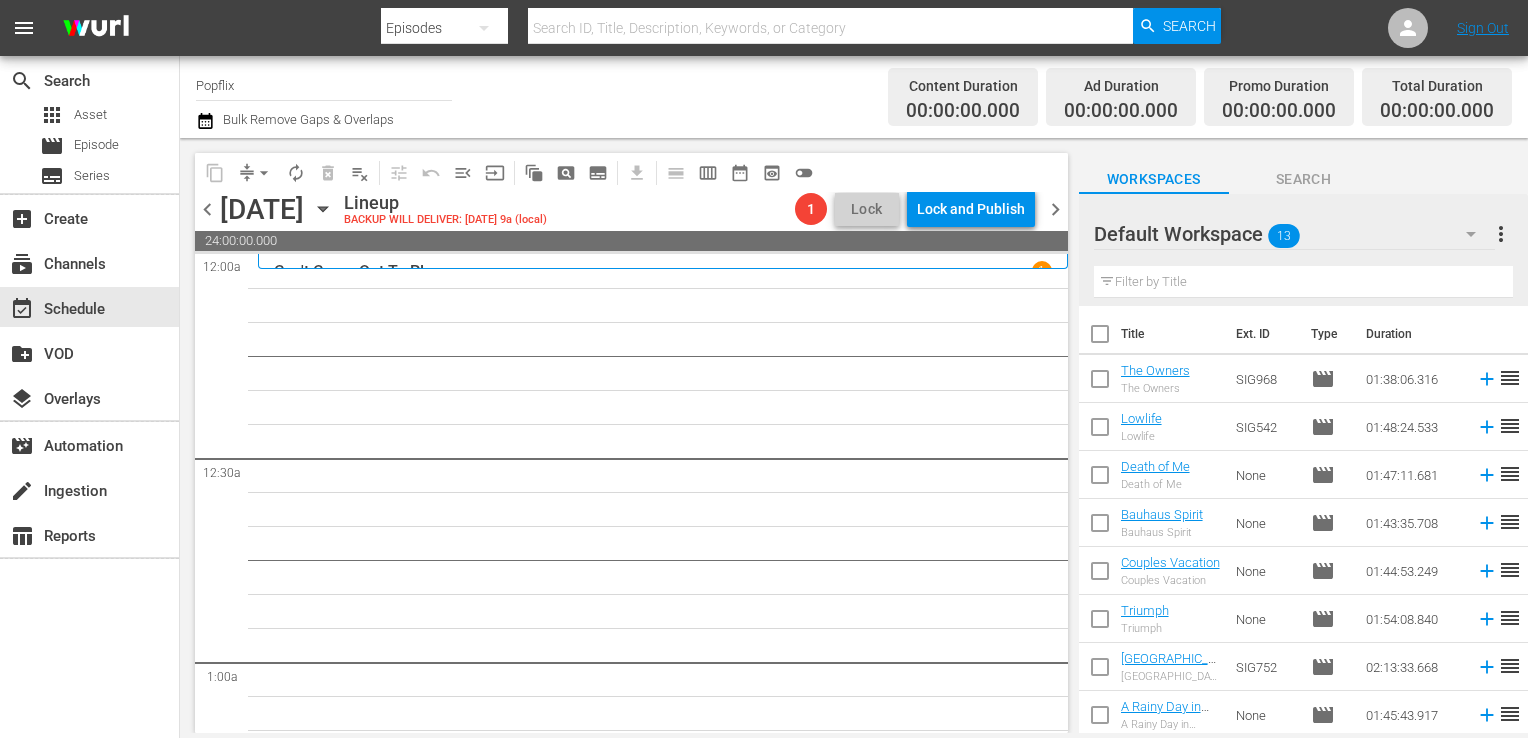 click at bounding box center [1100, 338] 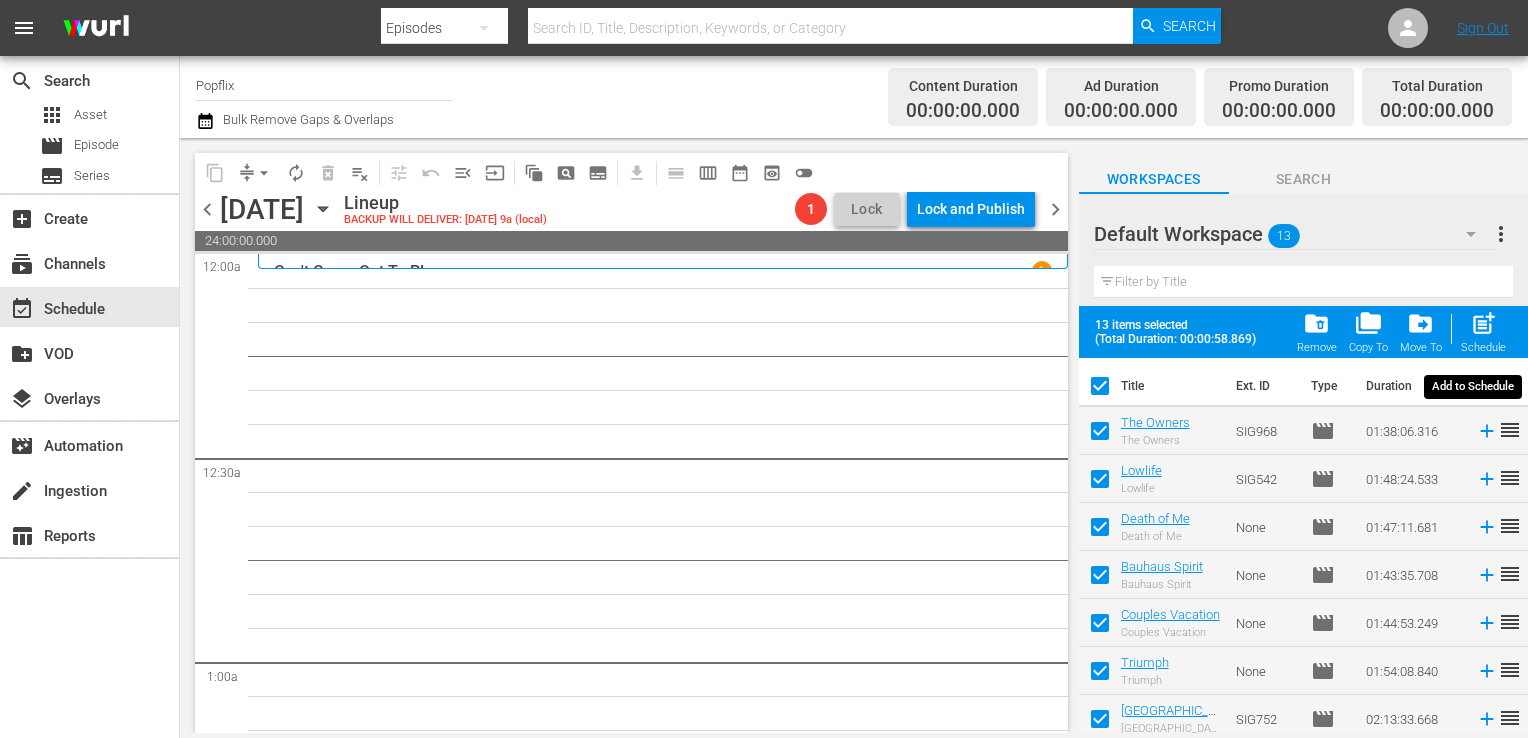 click on "post_add" at bounding box center (1483, 323) 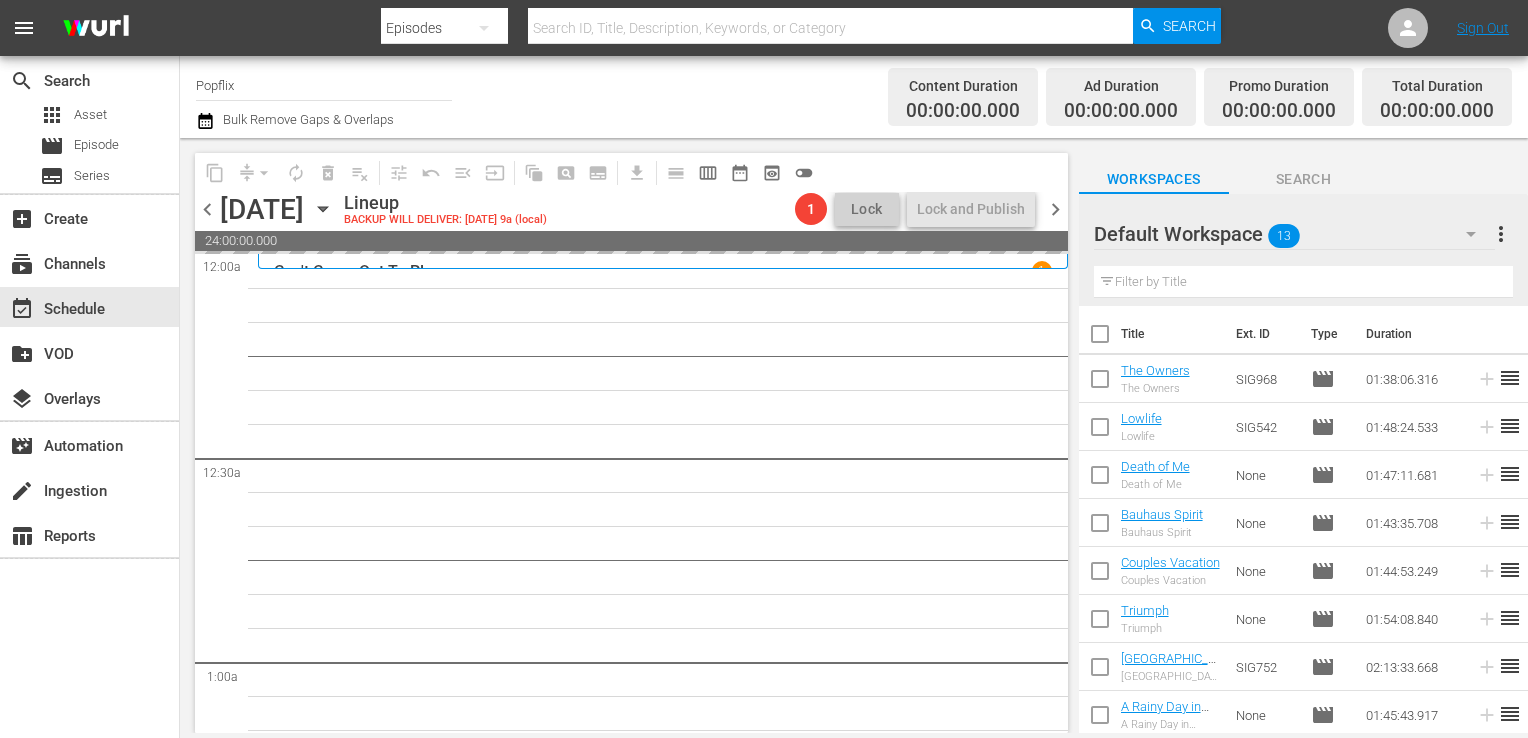 scroll, scrollTop: 0, scrollLeft: 0, axis: both 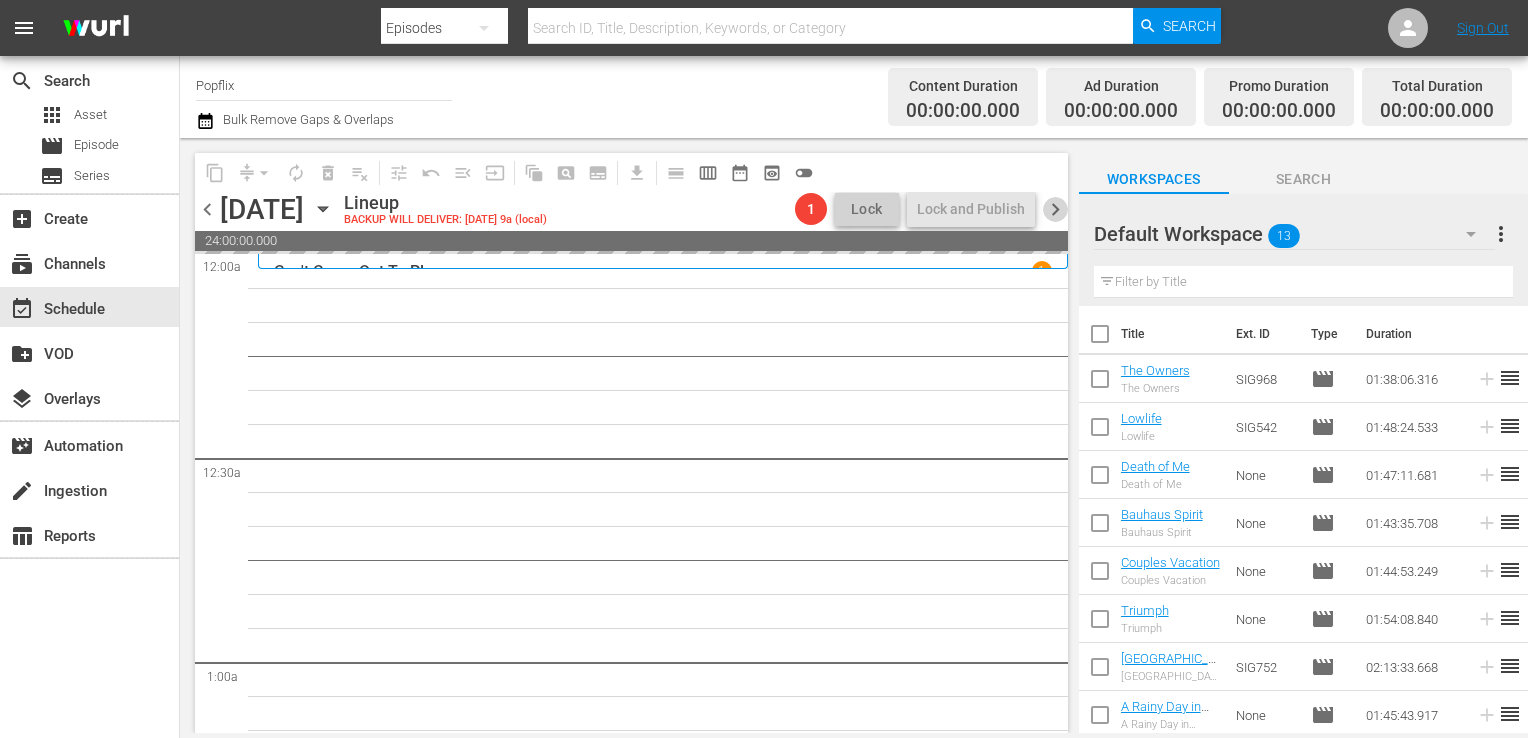 click on "chevron_right" at bounding box center [1055, 209] 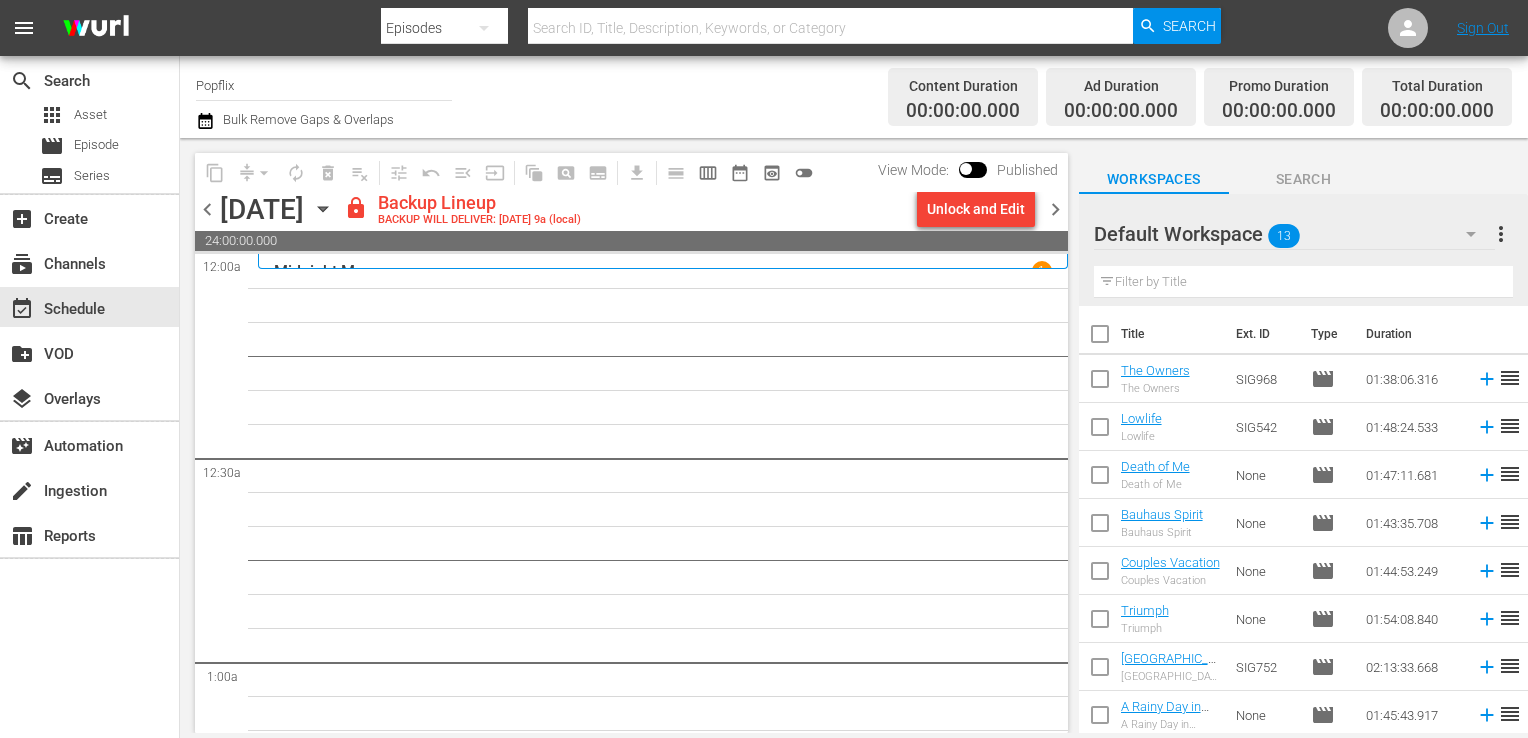 click on "chevron_left" at bounding box center [207, 209] 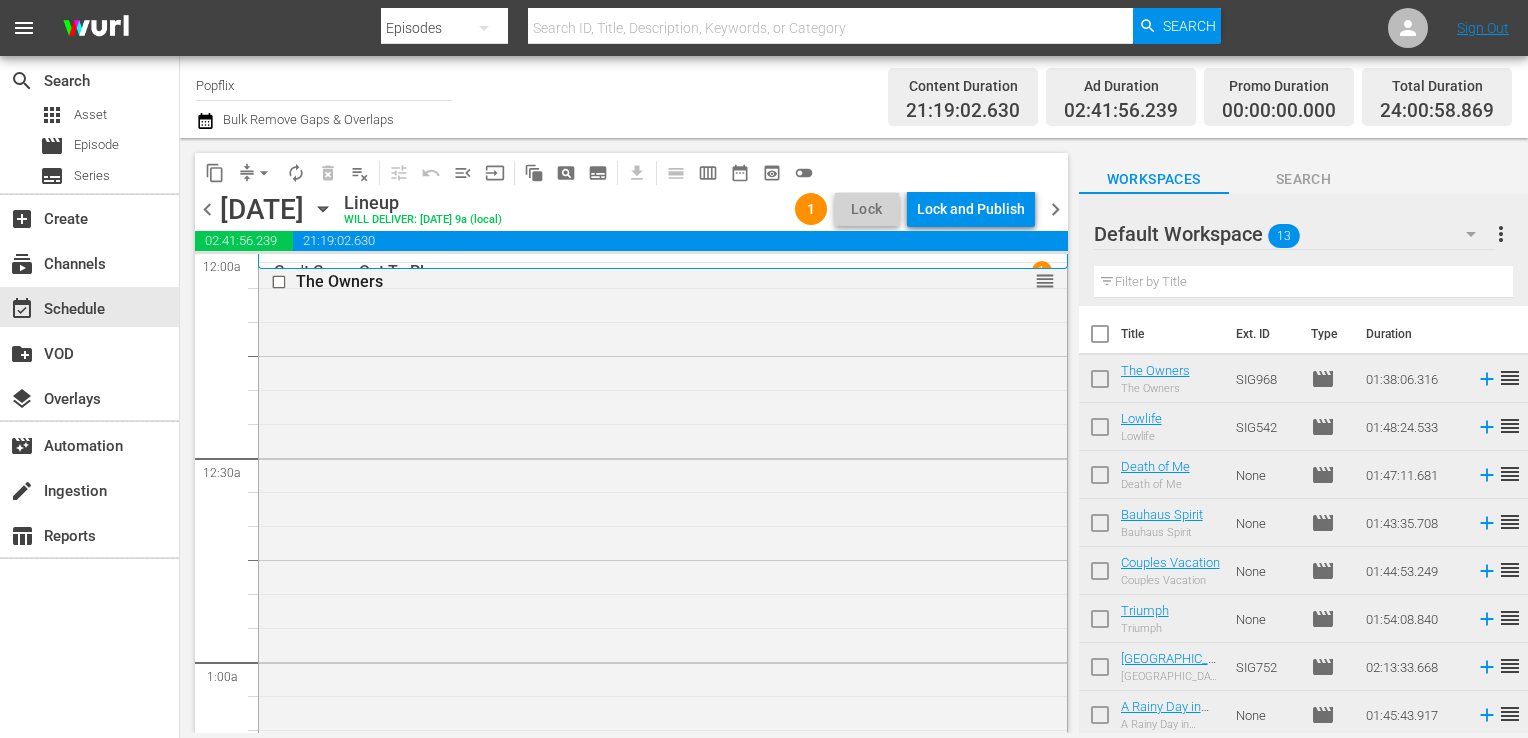 click on "chevron_right" at bounding box center (1055, 209) 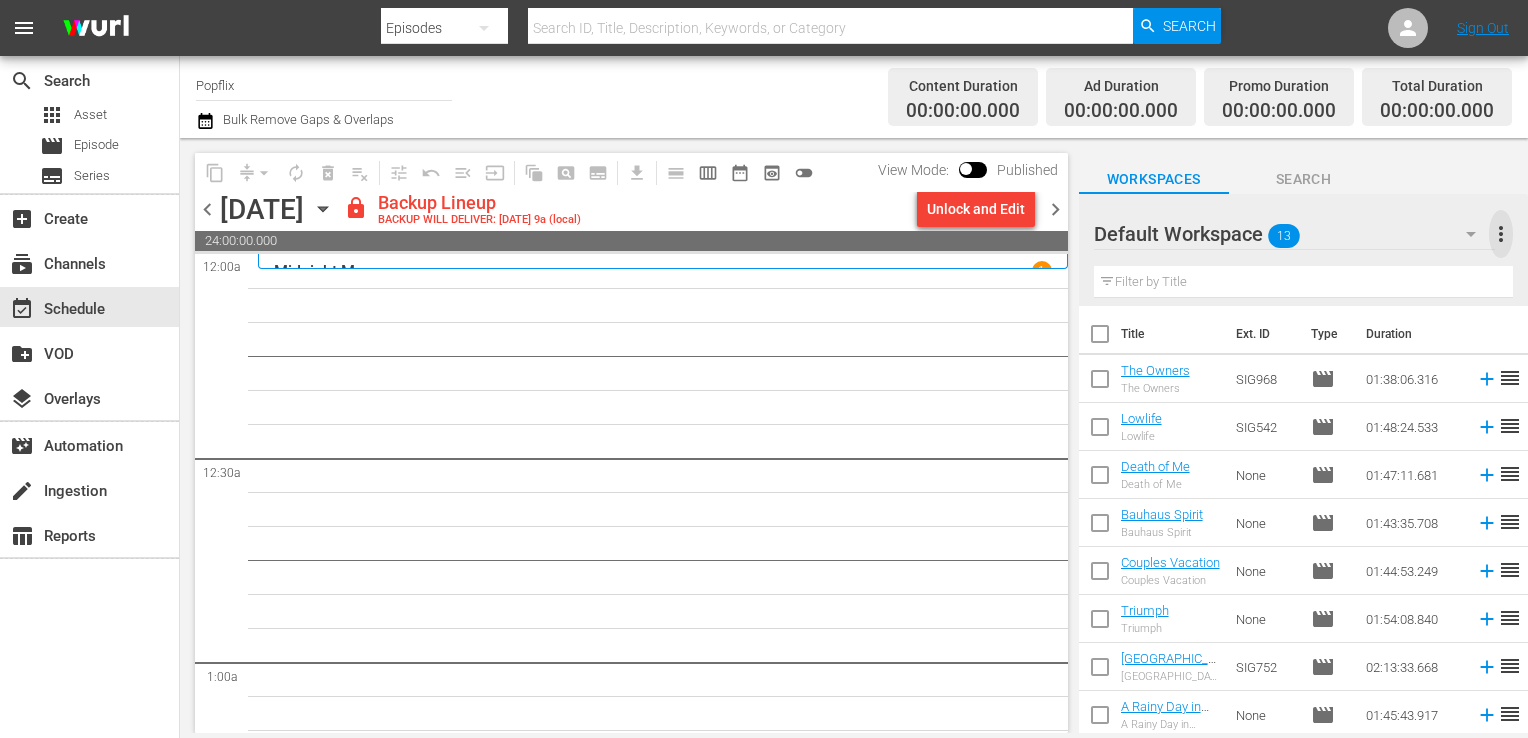 click on "more_vert" at bounding box center (1501, 234) 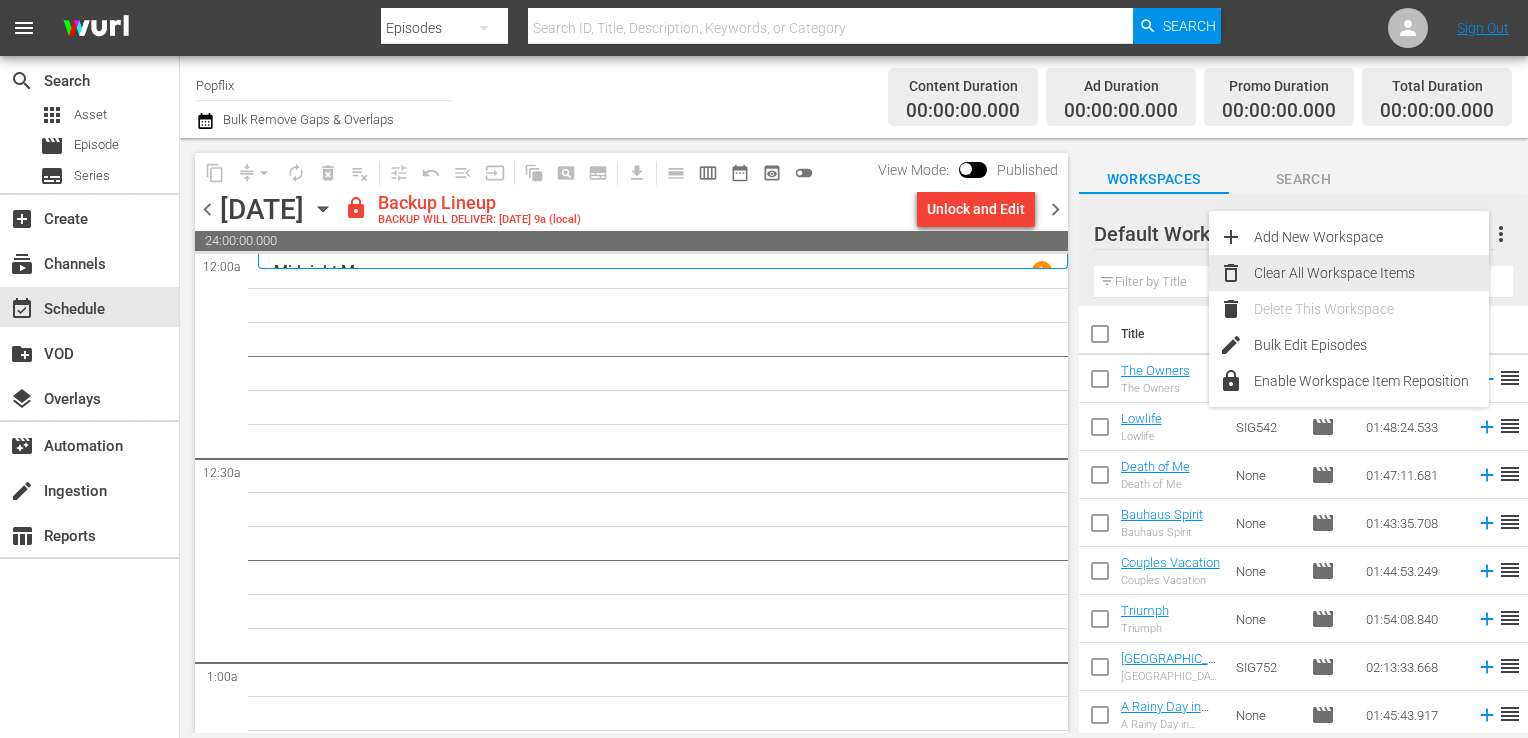 click on "Clear All Workspace Items" at bounding box center [1371, 273] 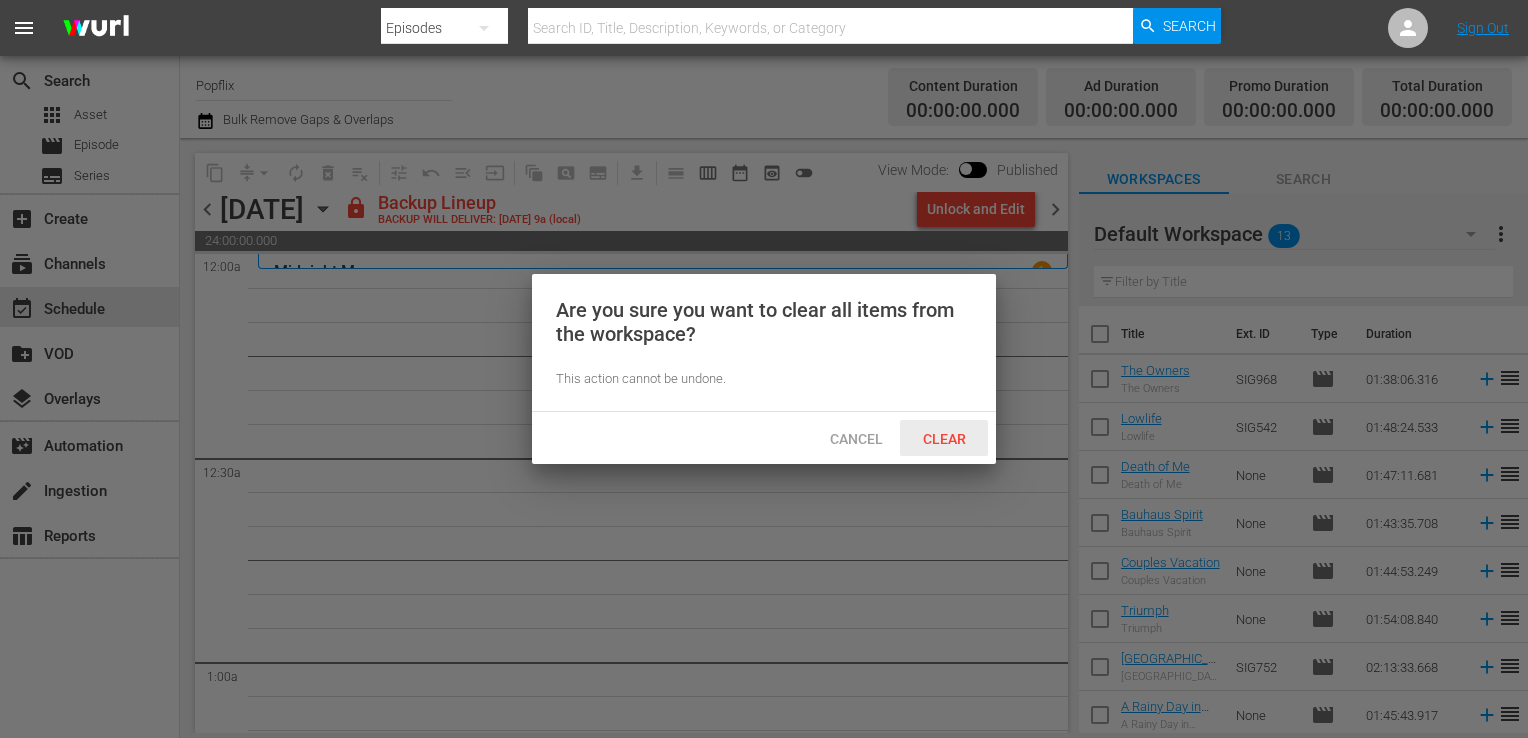 click on "Clear" at bounding box center [944, 438] 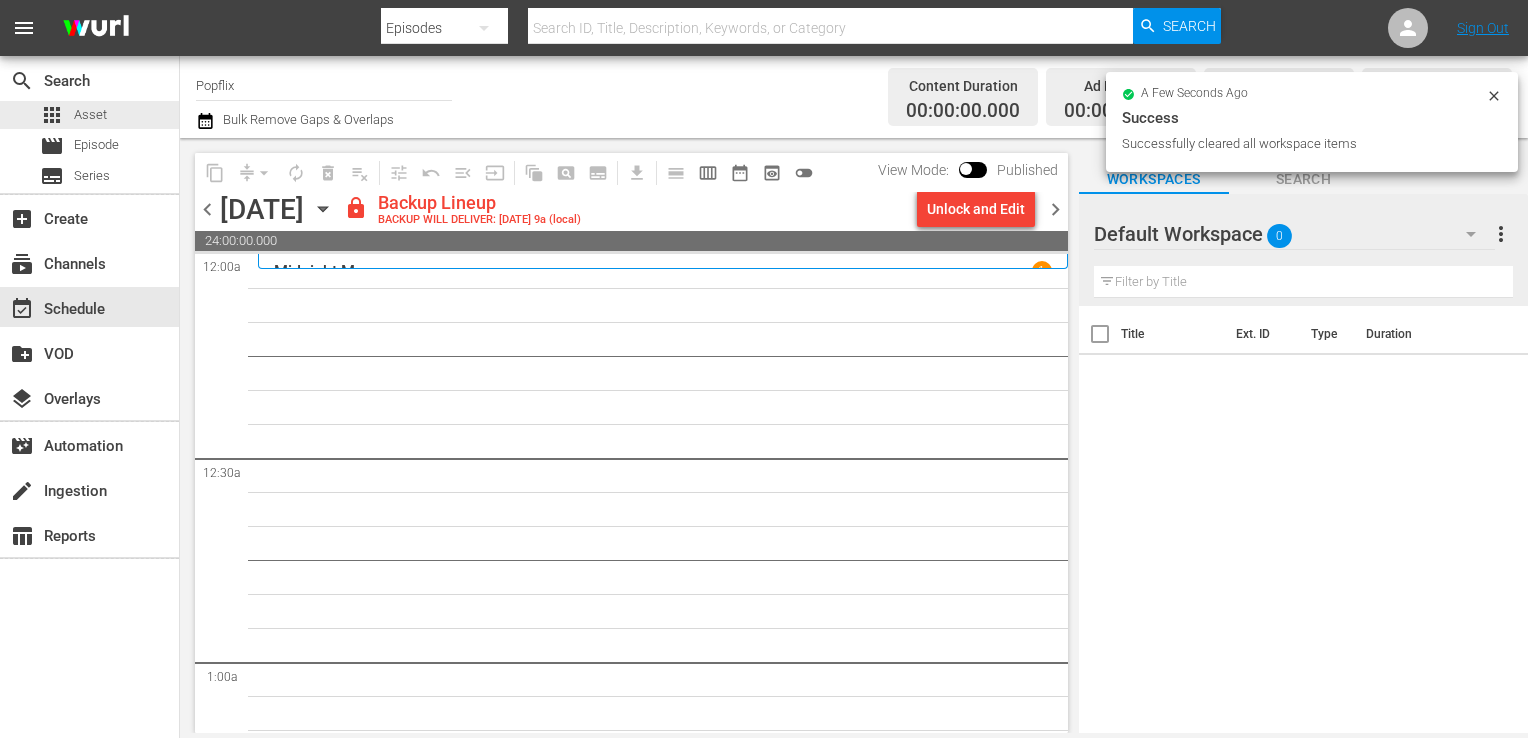 click on "apps Asset movie Episode subtitles Series" at bounding box center (89, 145) 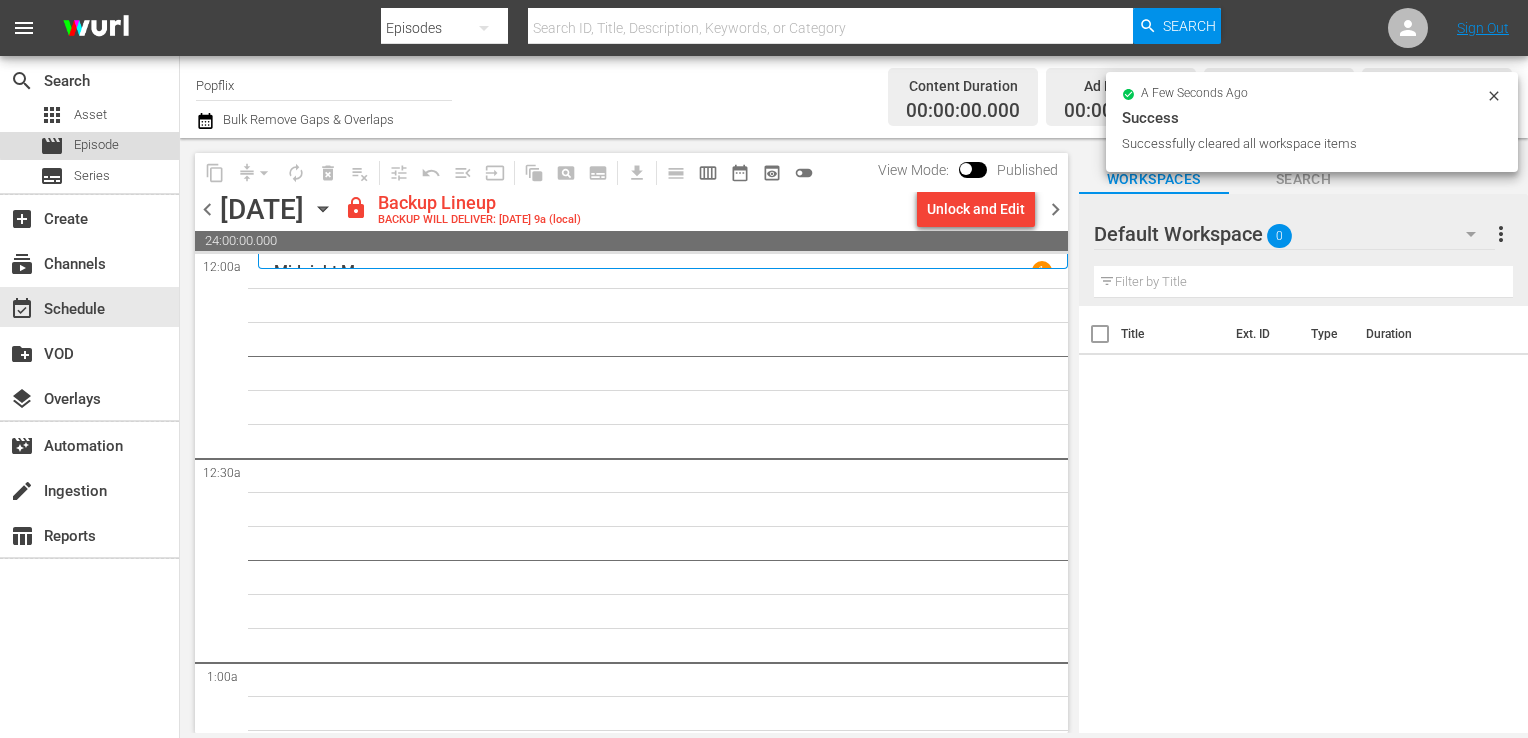 click on "Episode" at bounding box center (96, 145) 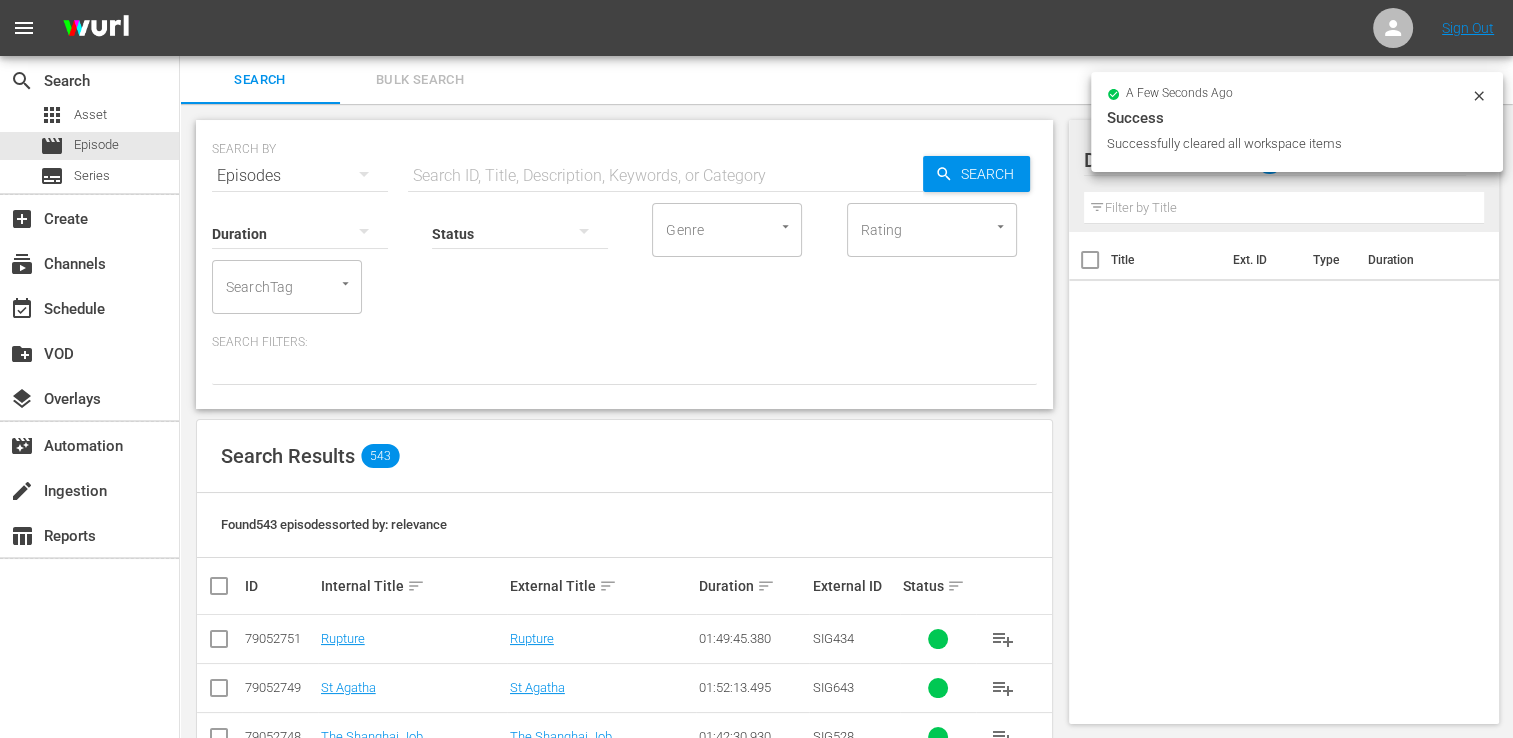 click on "Bulk Search" at bounding box center (420, 80) 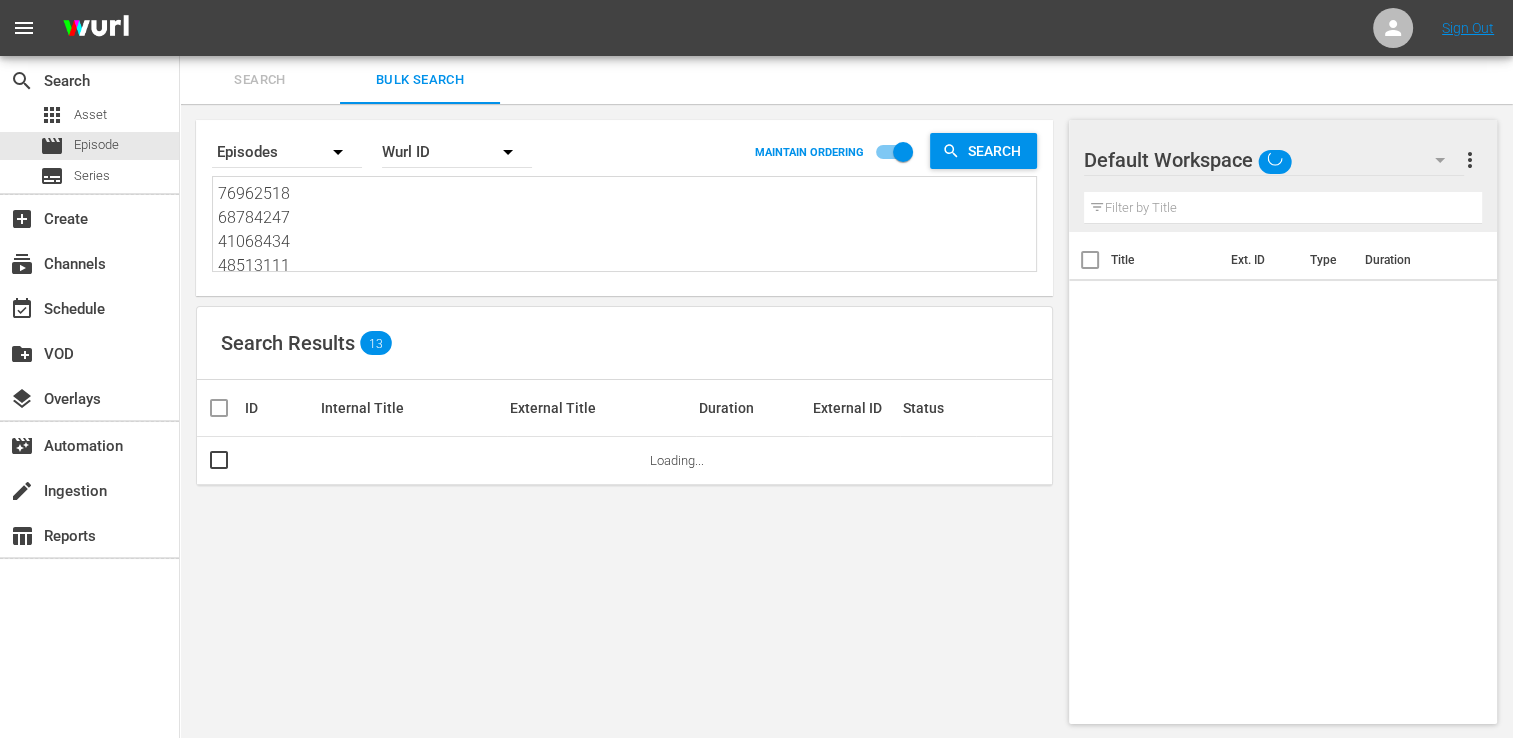 click on "76962518
68784247
41068434
48513111
18058310
48785194
77790344
18058305
30136466
54063435
18058307
18058324
70175556" at bounding box center [627, 227] 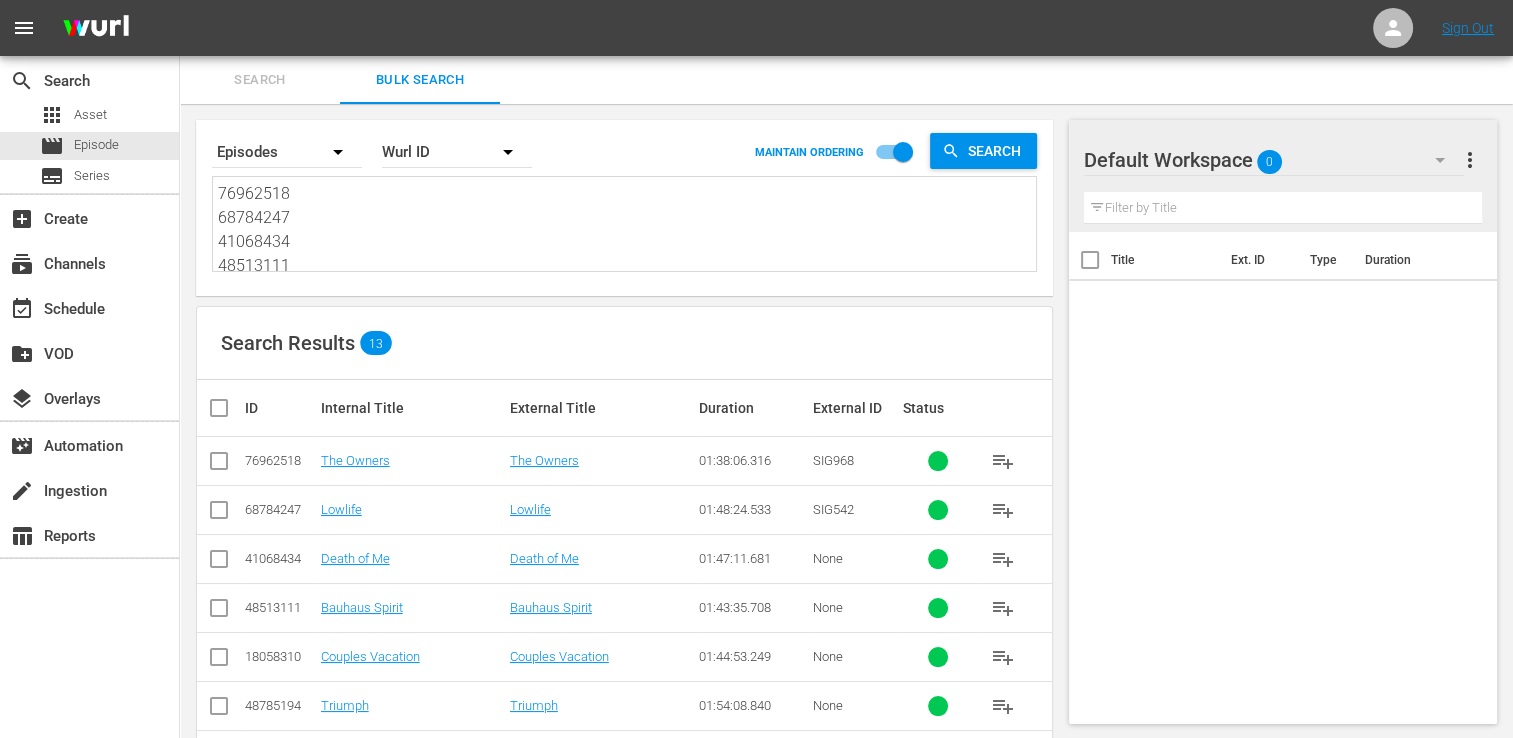 type 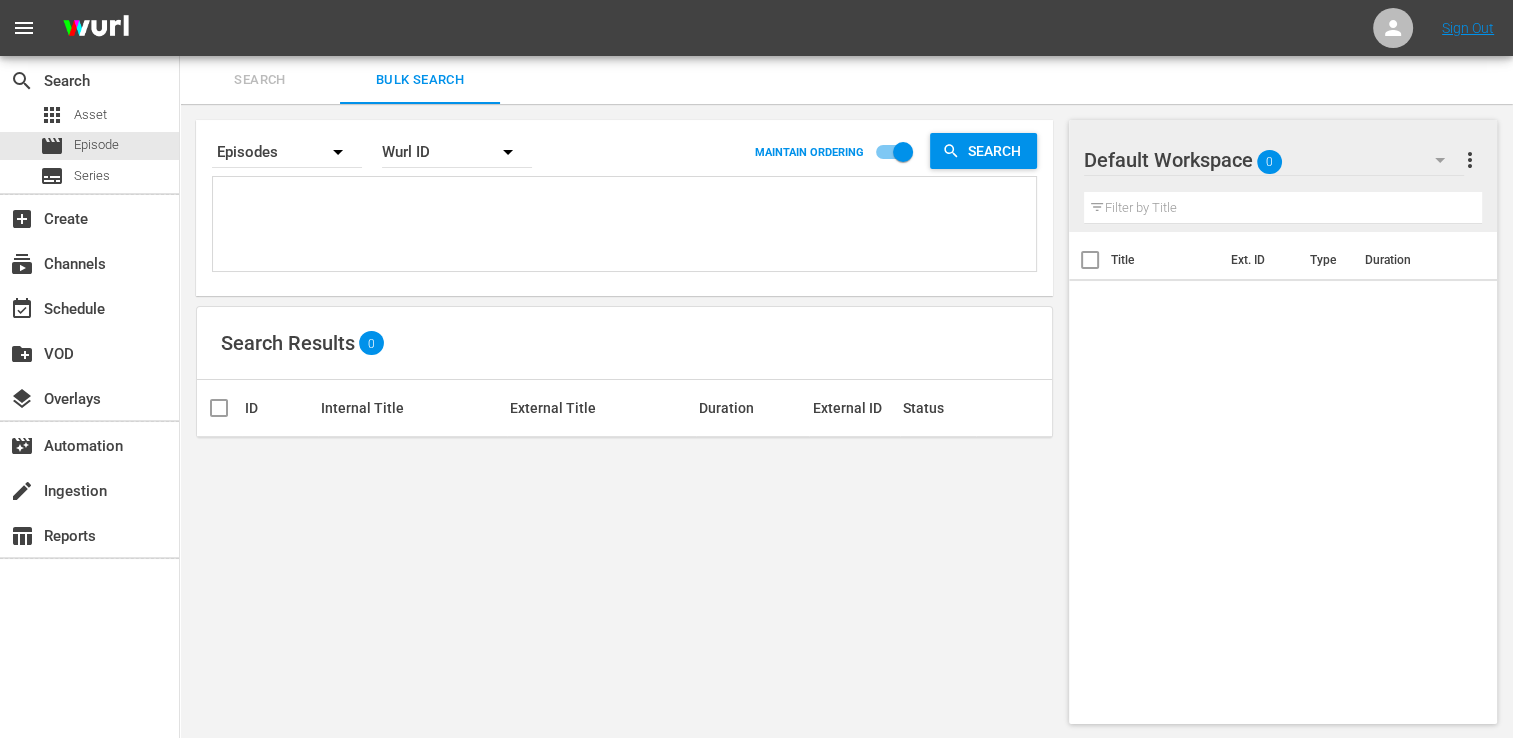 type 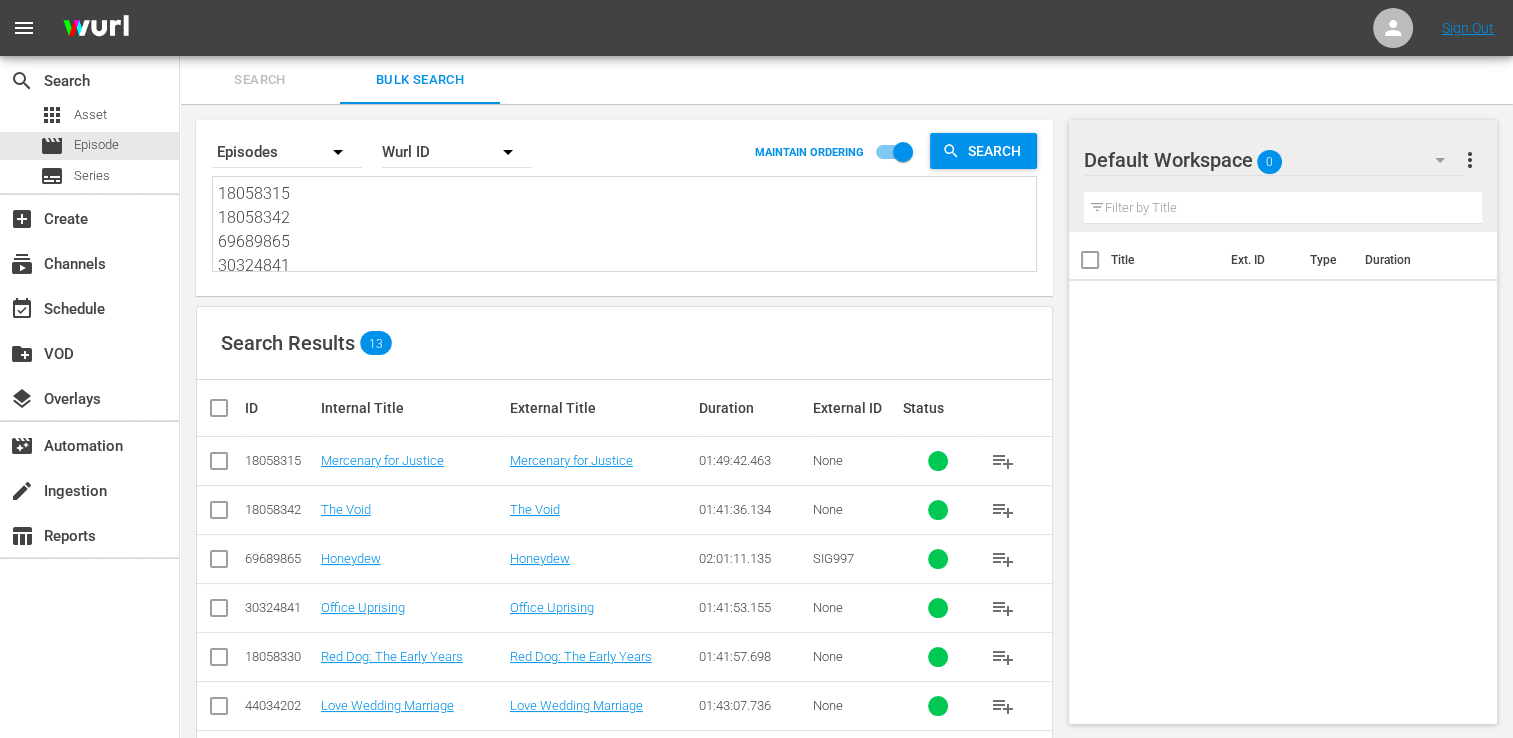 type on "18058315
18058342
69689865
30324841
18058330
44034202
56851182
42769444
37284146
44408912
47859907
48513114
17924344" 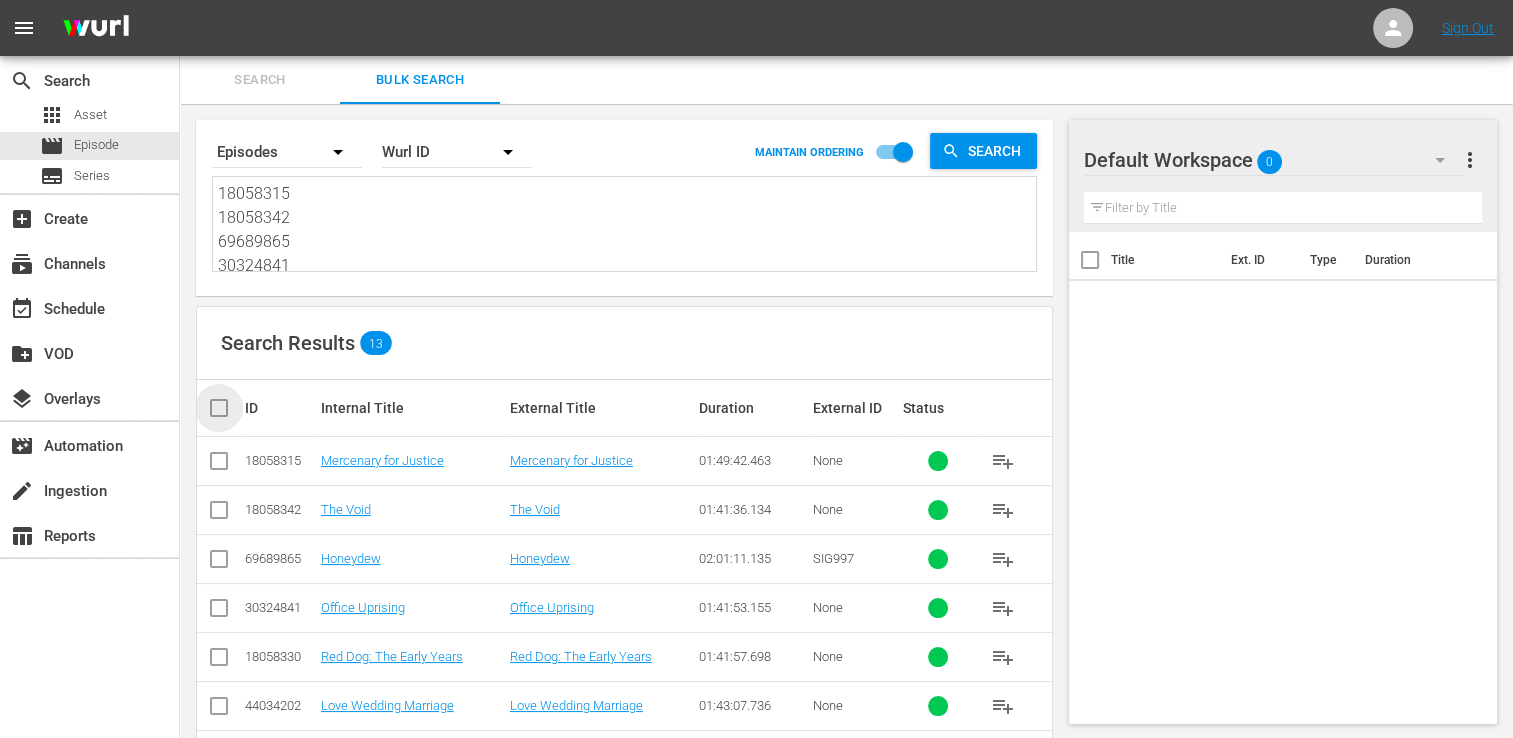 click at bounding box center [227, 408] 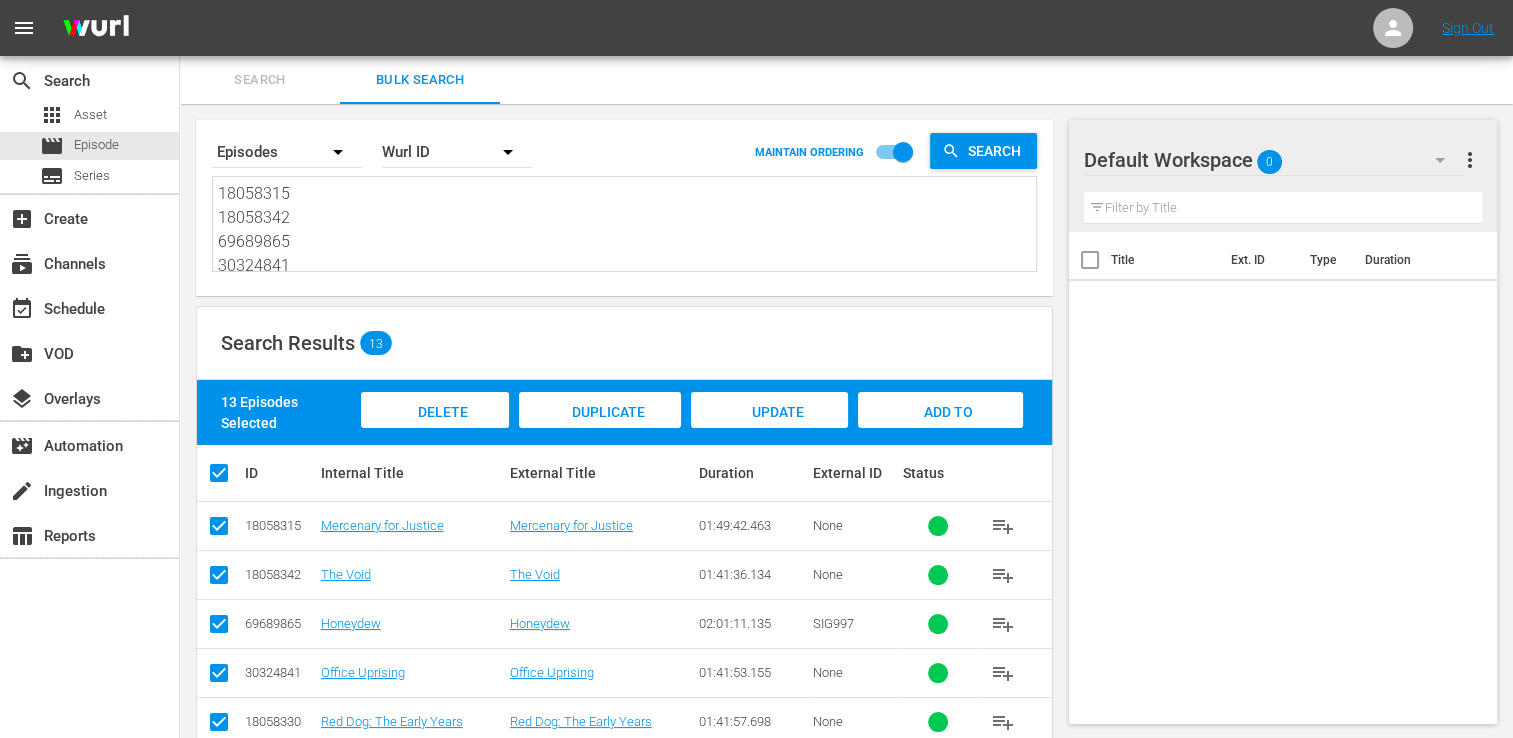 click on "Add to Workspace" at bounding box center [940, 431] 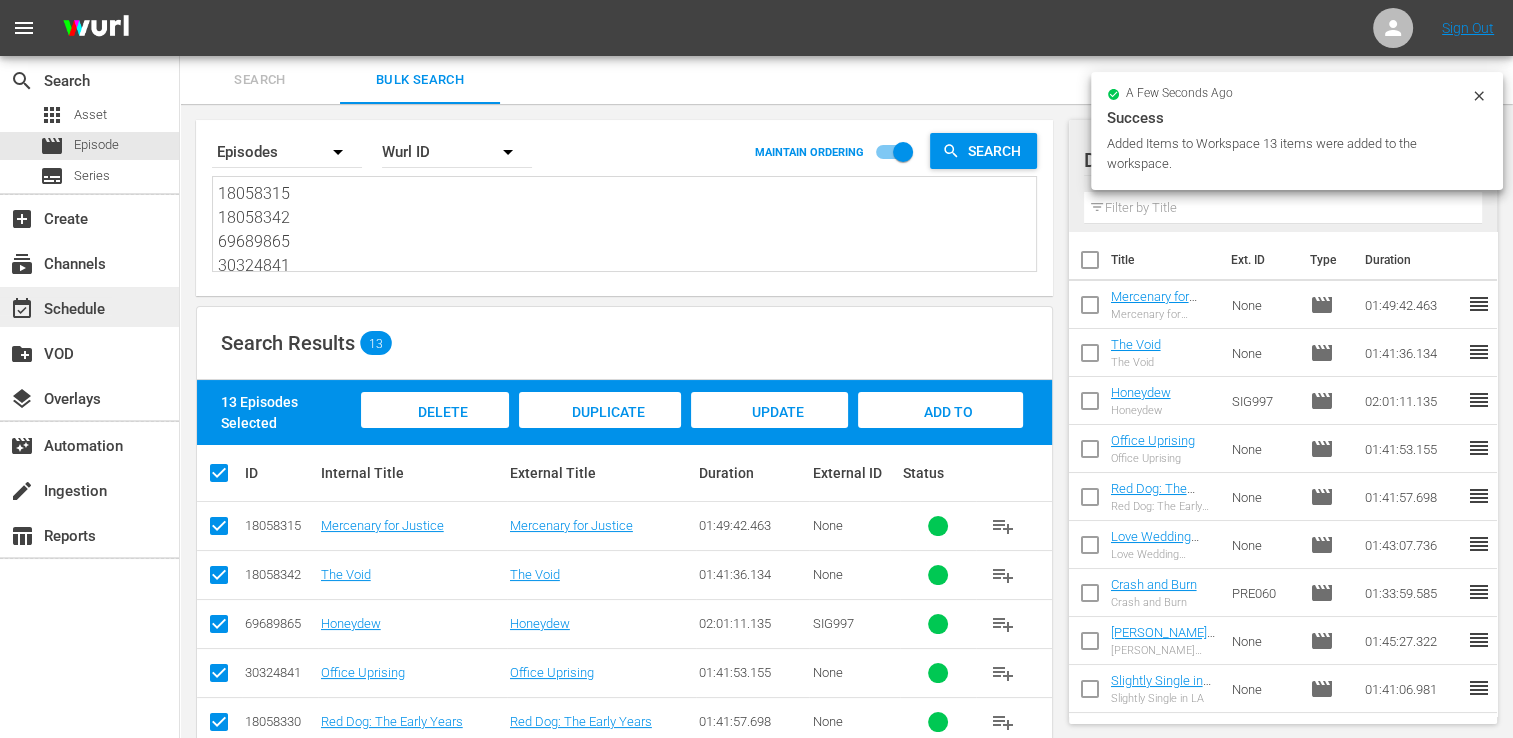 click on "event_available   Schedule" at bounding box center (56, 306) 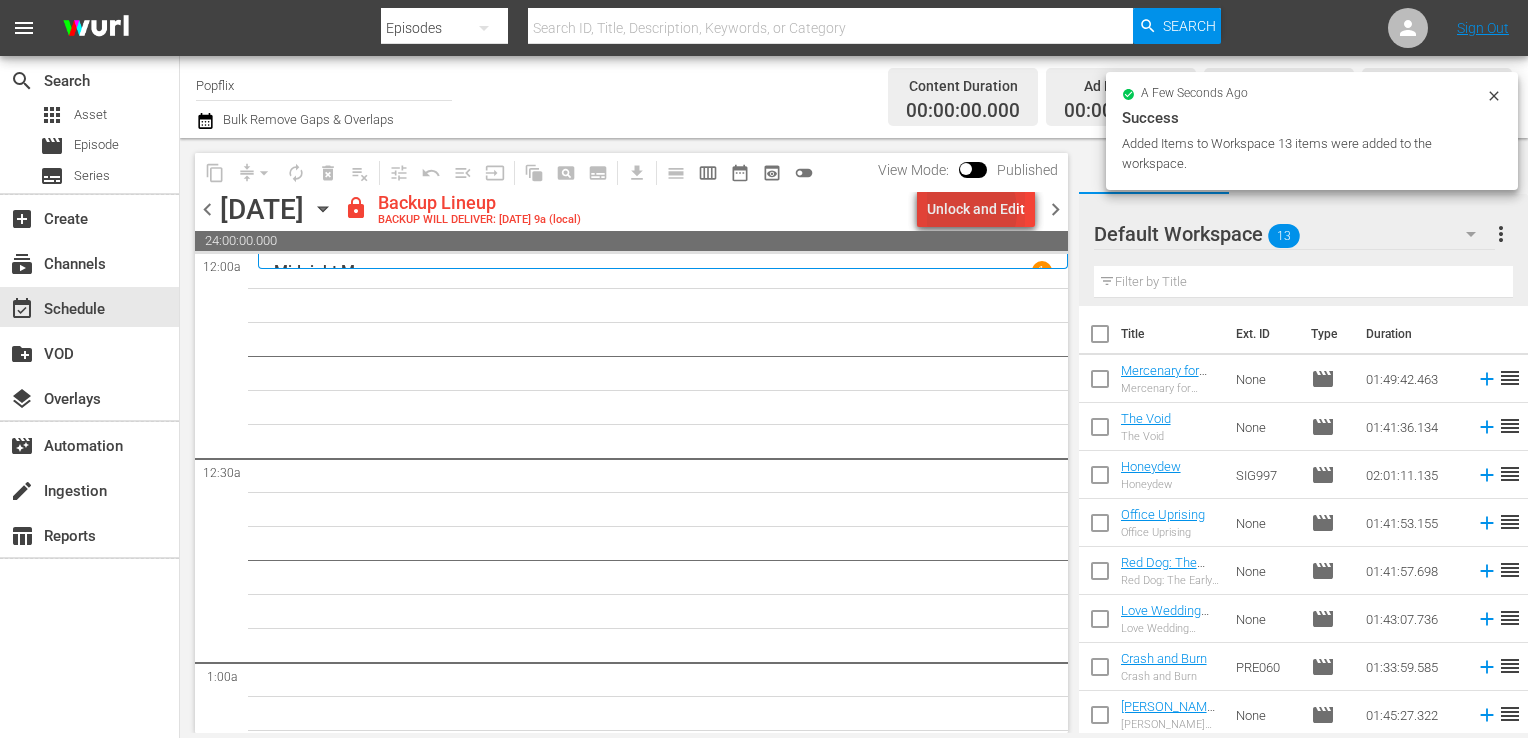 click on "Unlock and Edit" at bounding box center [976, 209] 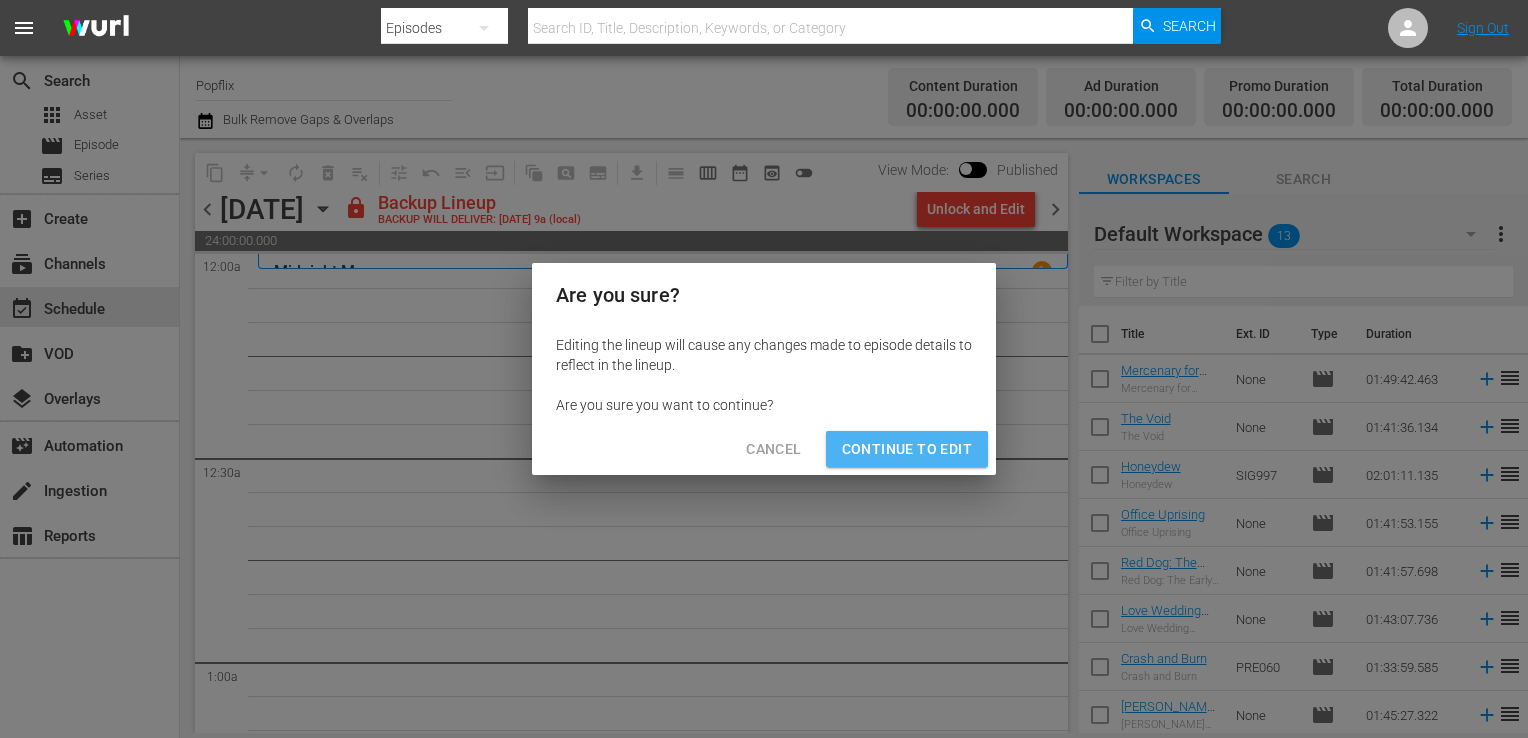 click on "Continue to Edit" at bounding box center [907, 449] 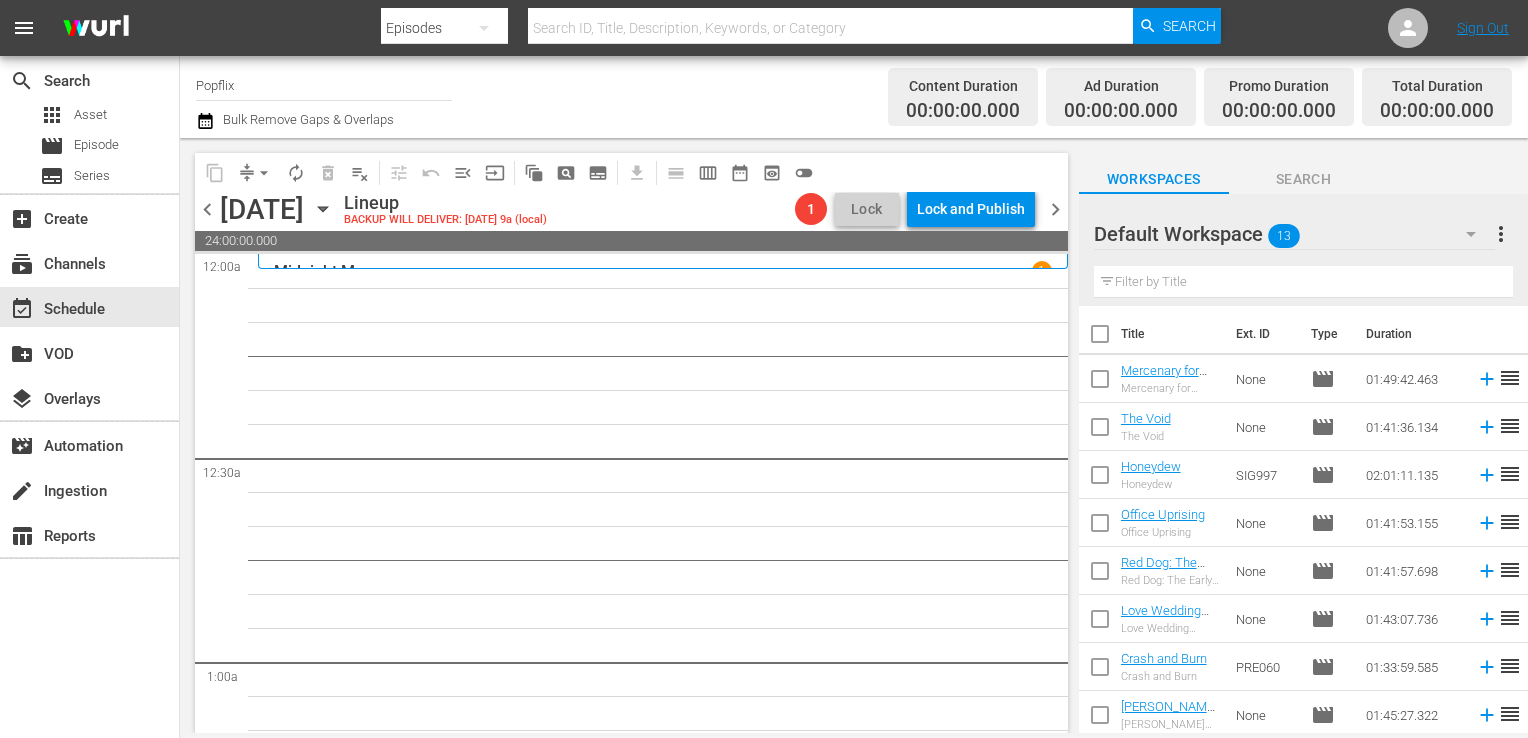 click at bounding box center [1100, 338] 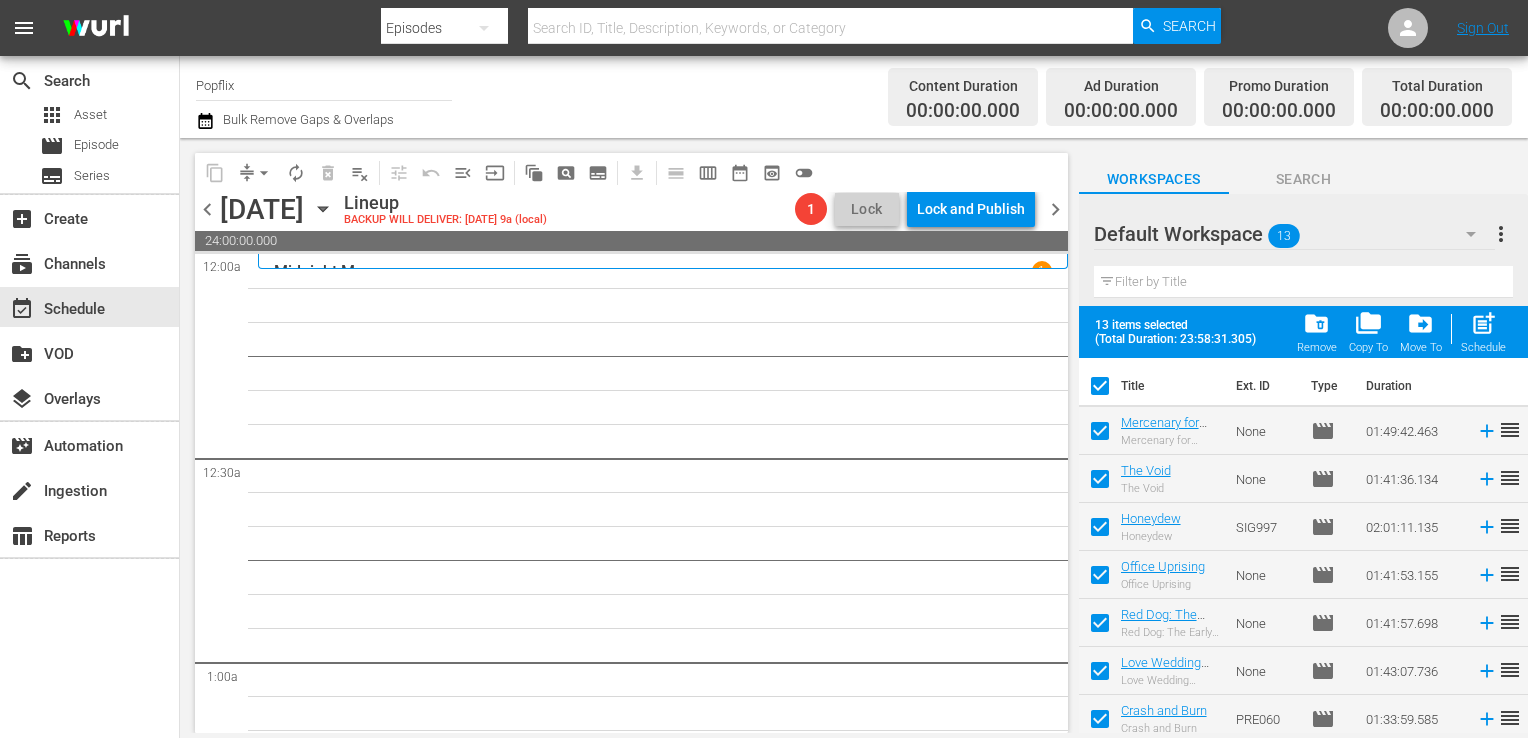click on "post_add Schedule" at bounding box center (1483, 332) 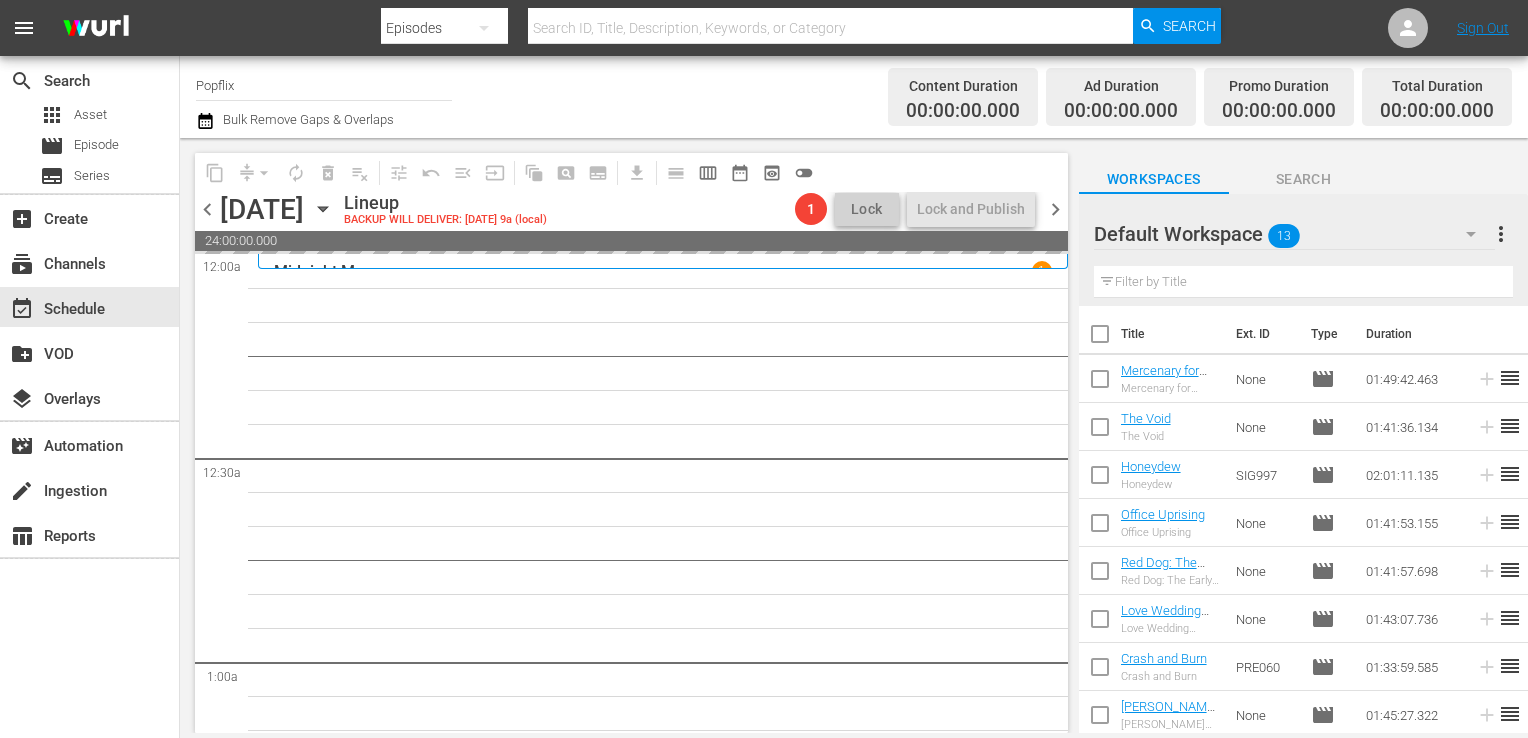 checkbox on "false" 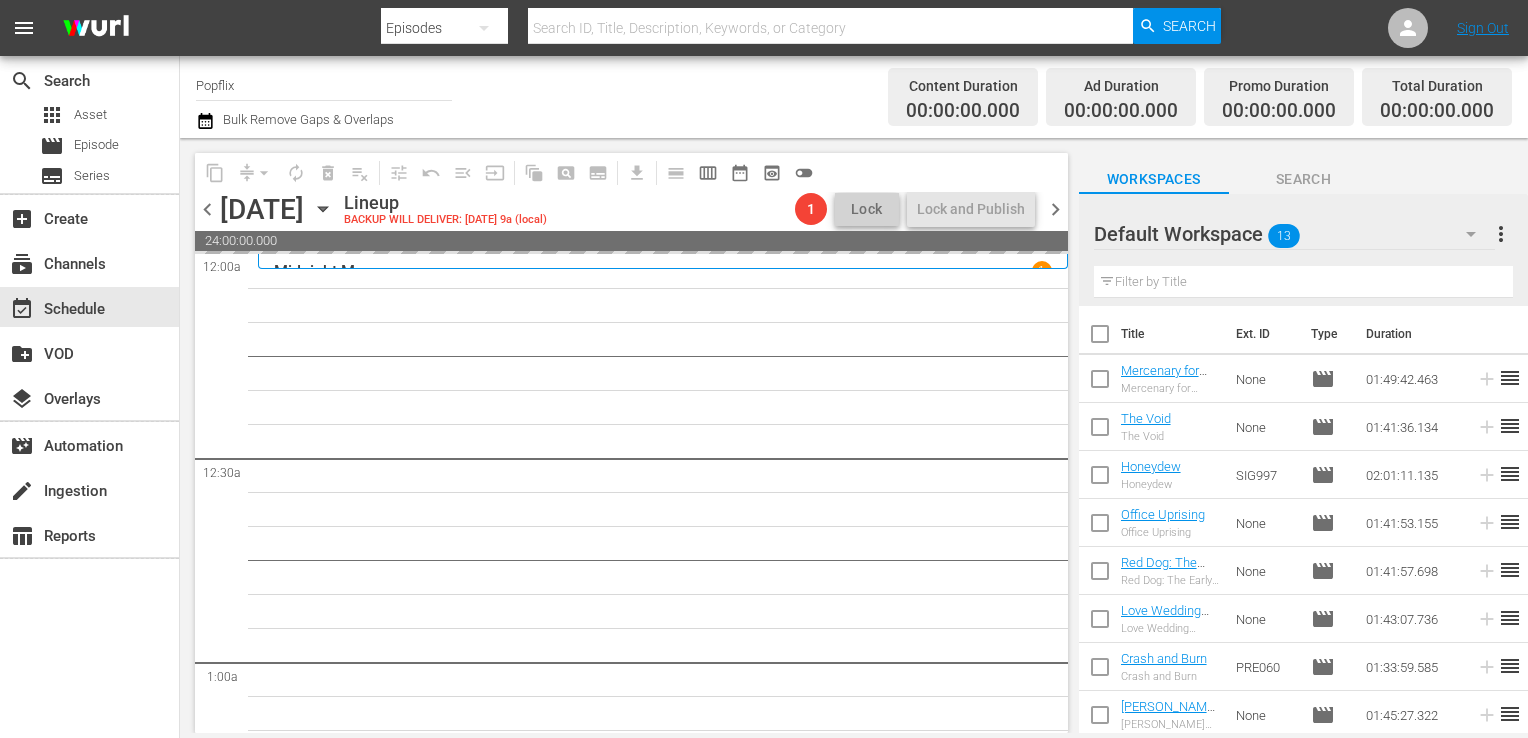 checkbox on "false" 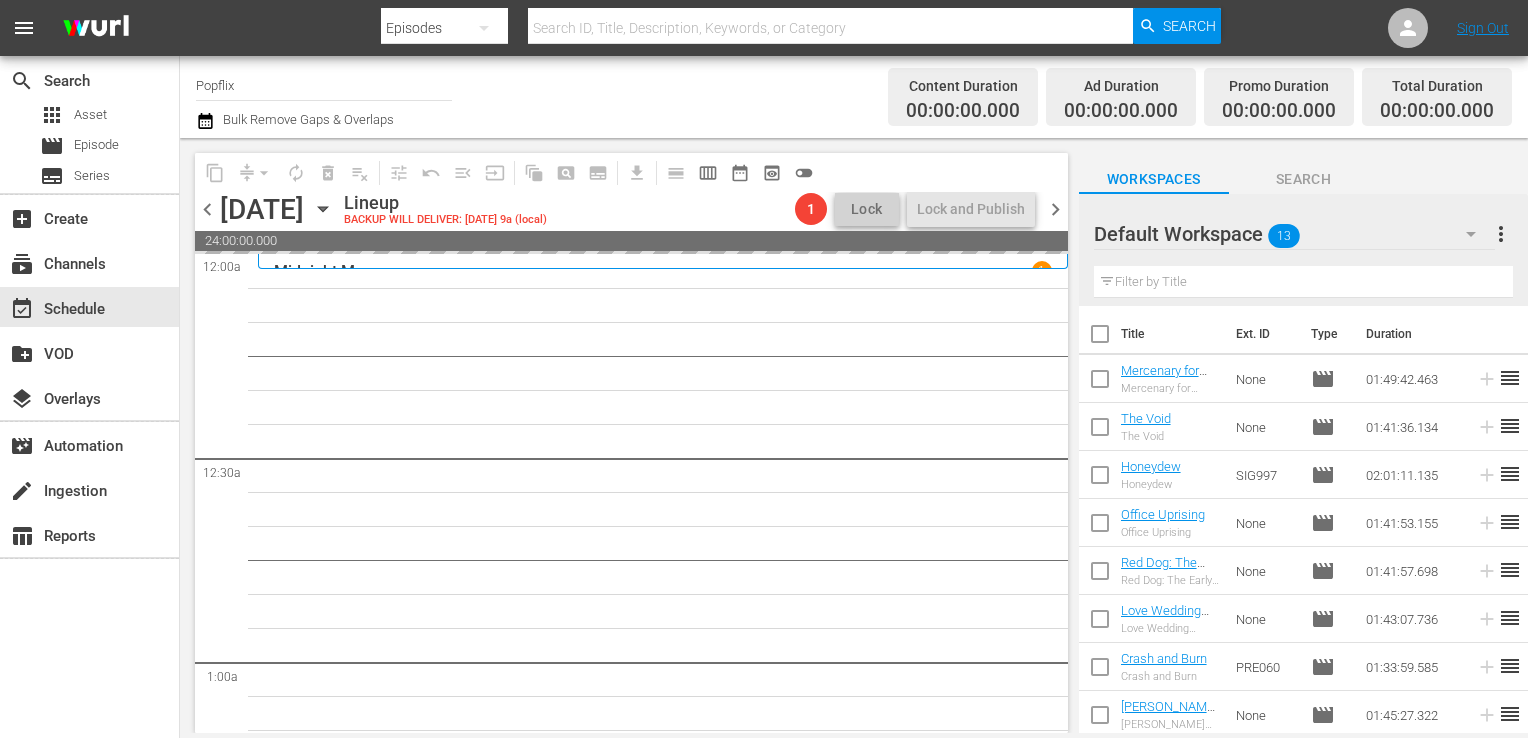 checkbox on "false" 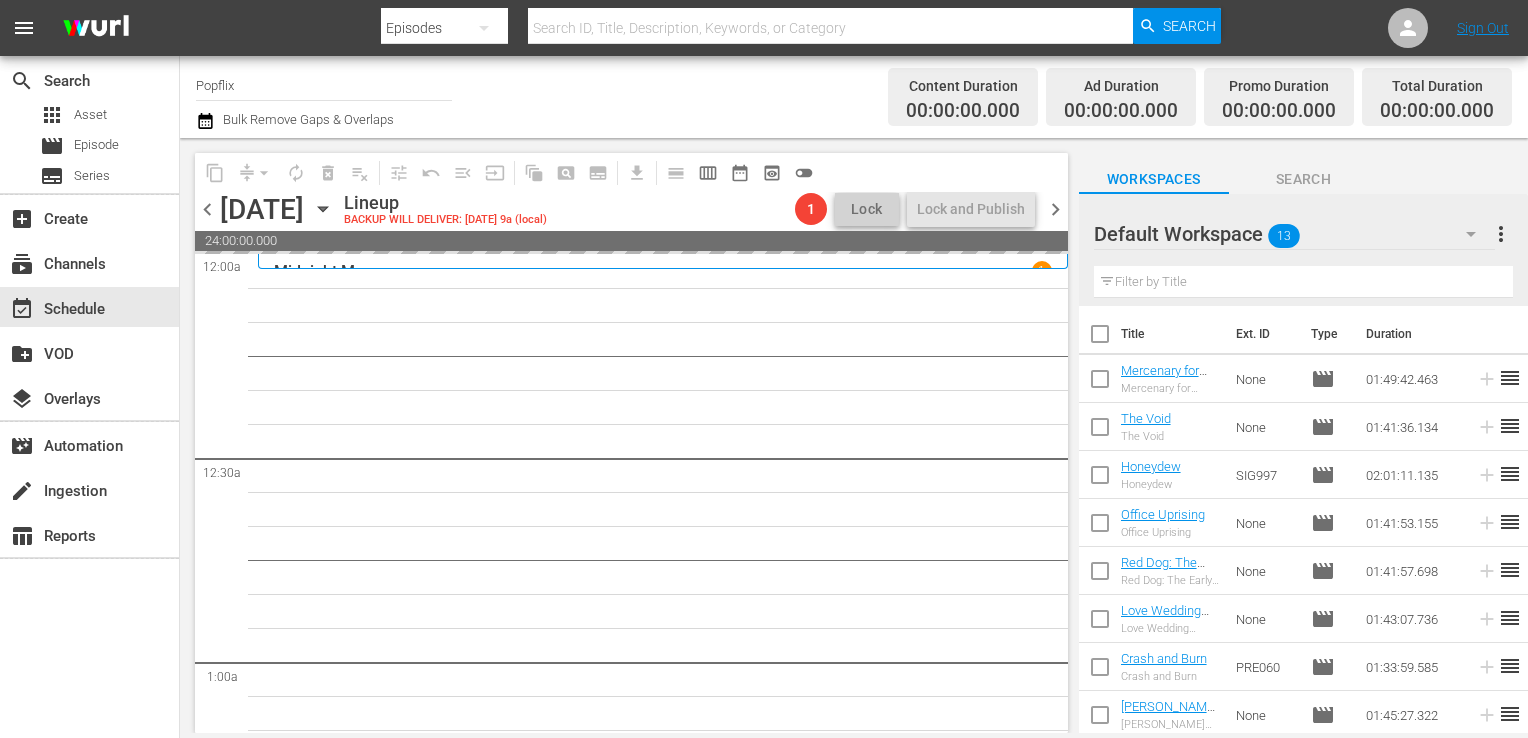 checkbox on "false" 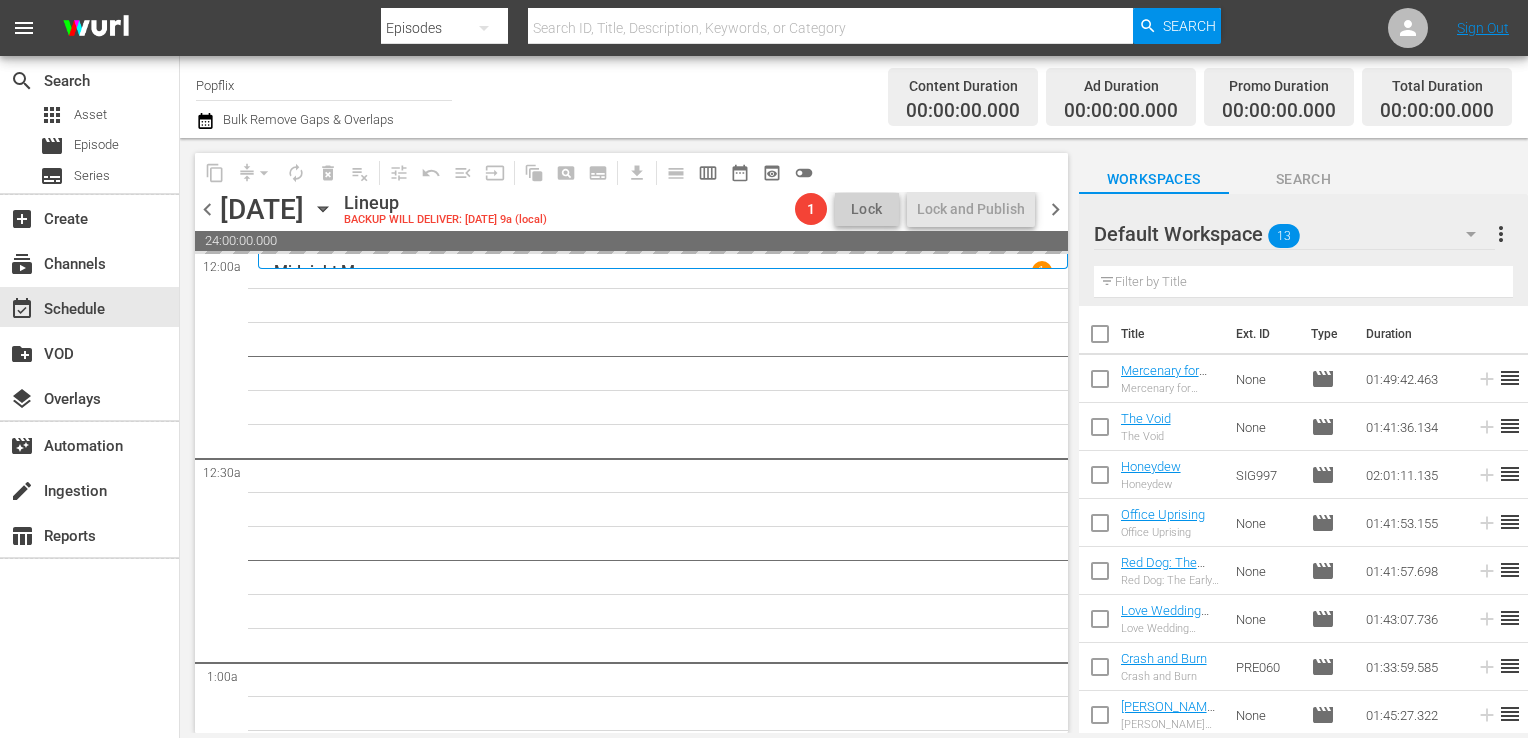 checkbox on "false" 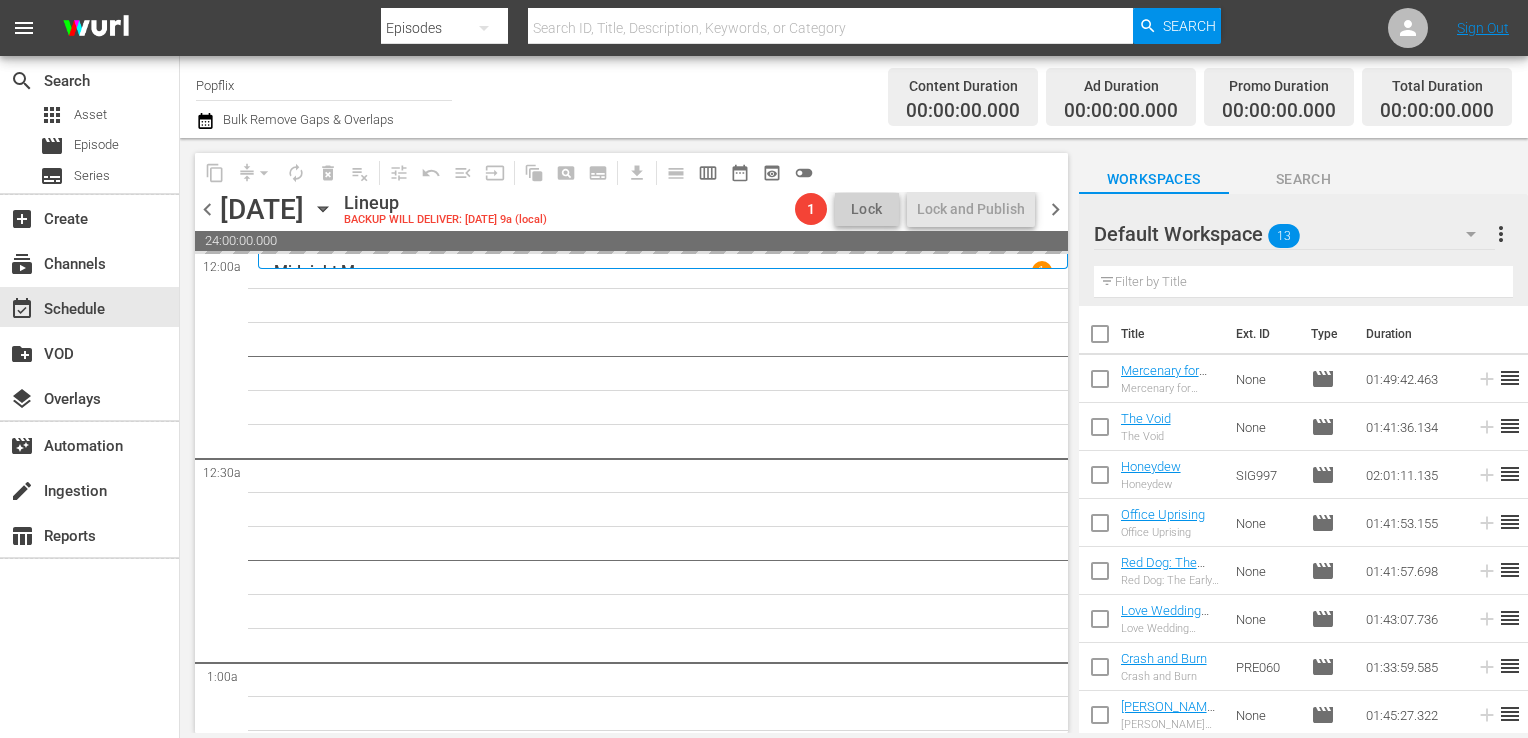 checkbox on "false" 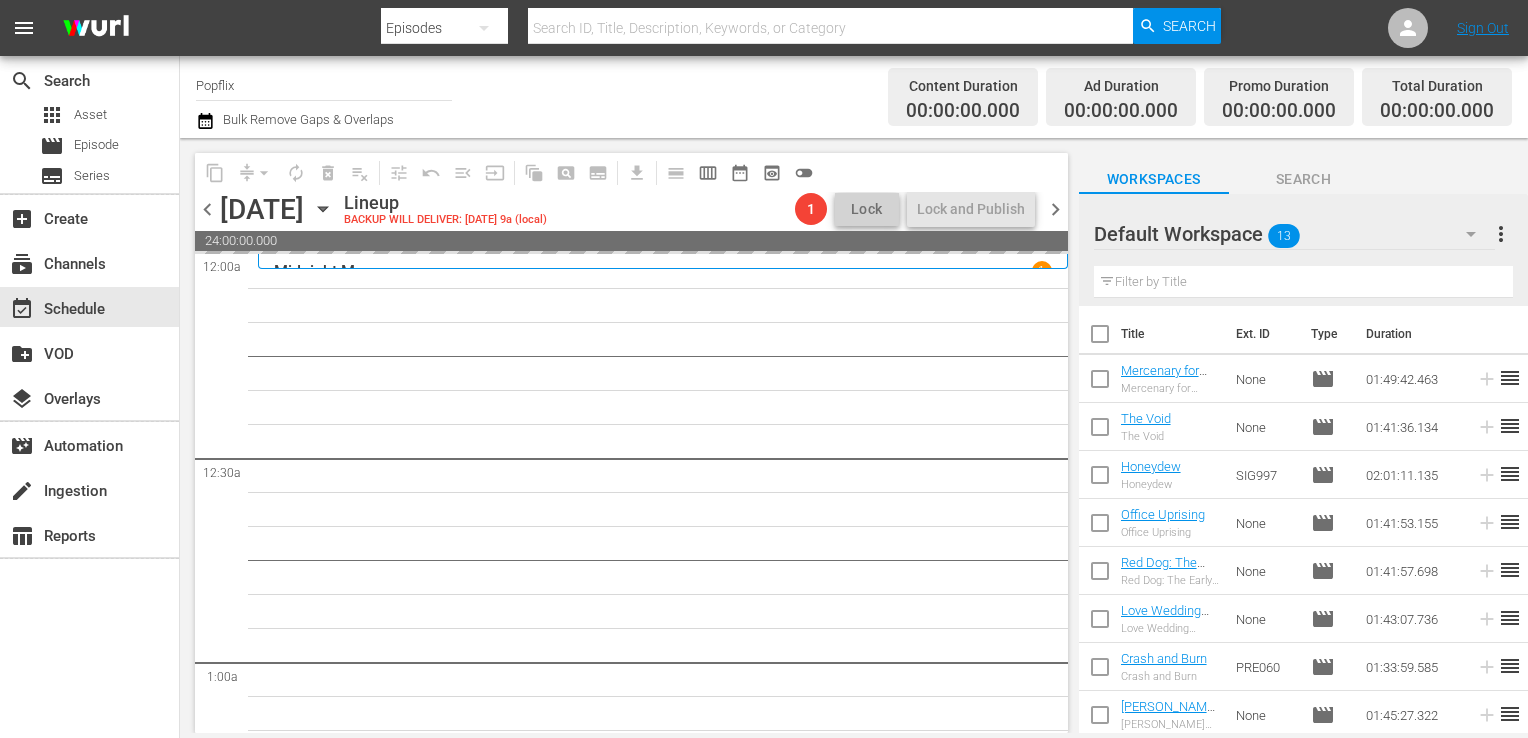 checkbox on "false" 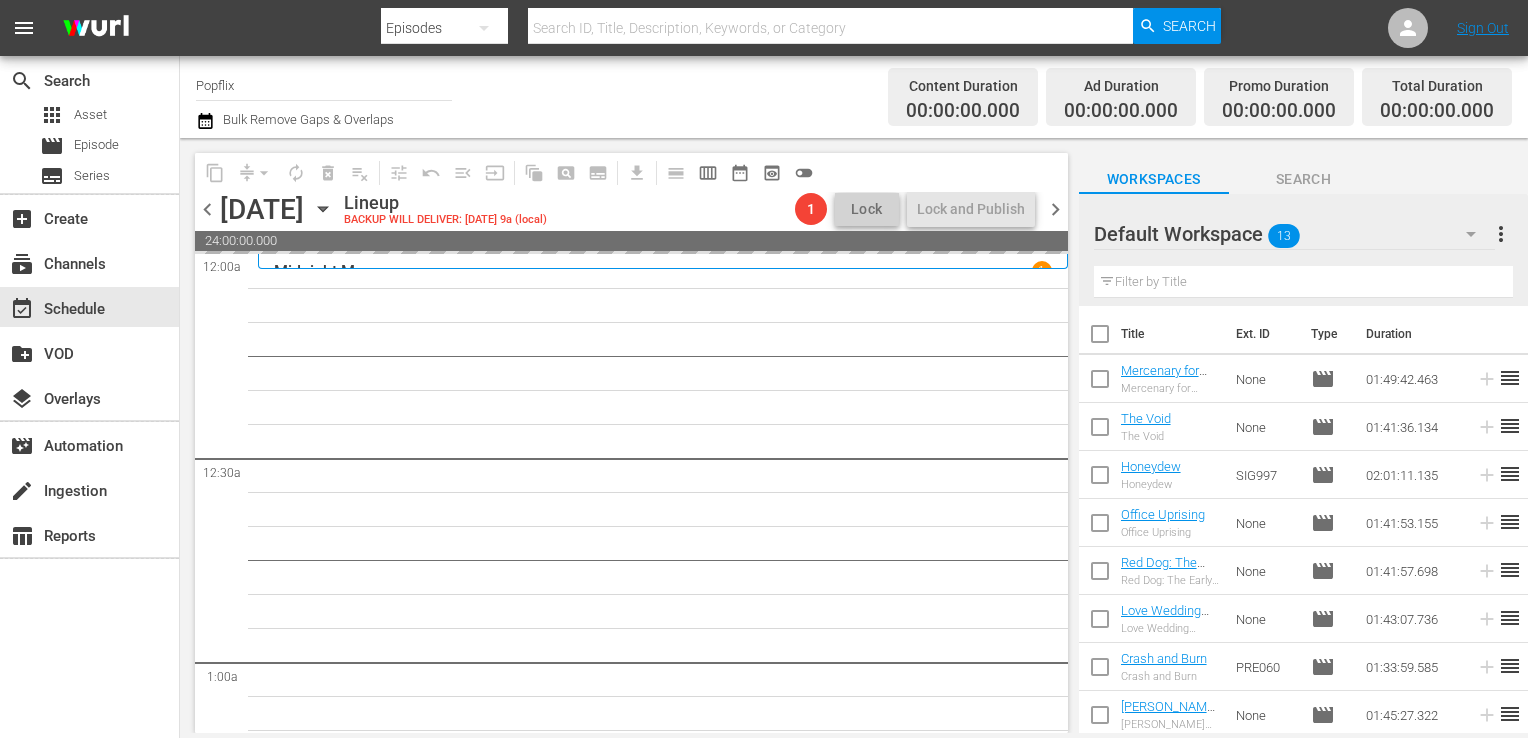 checkbox on "false" 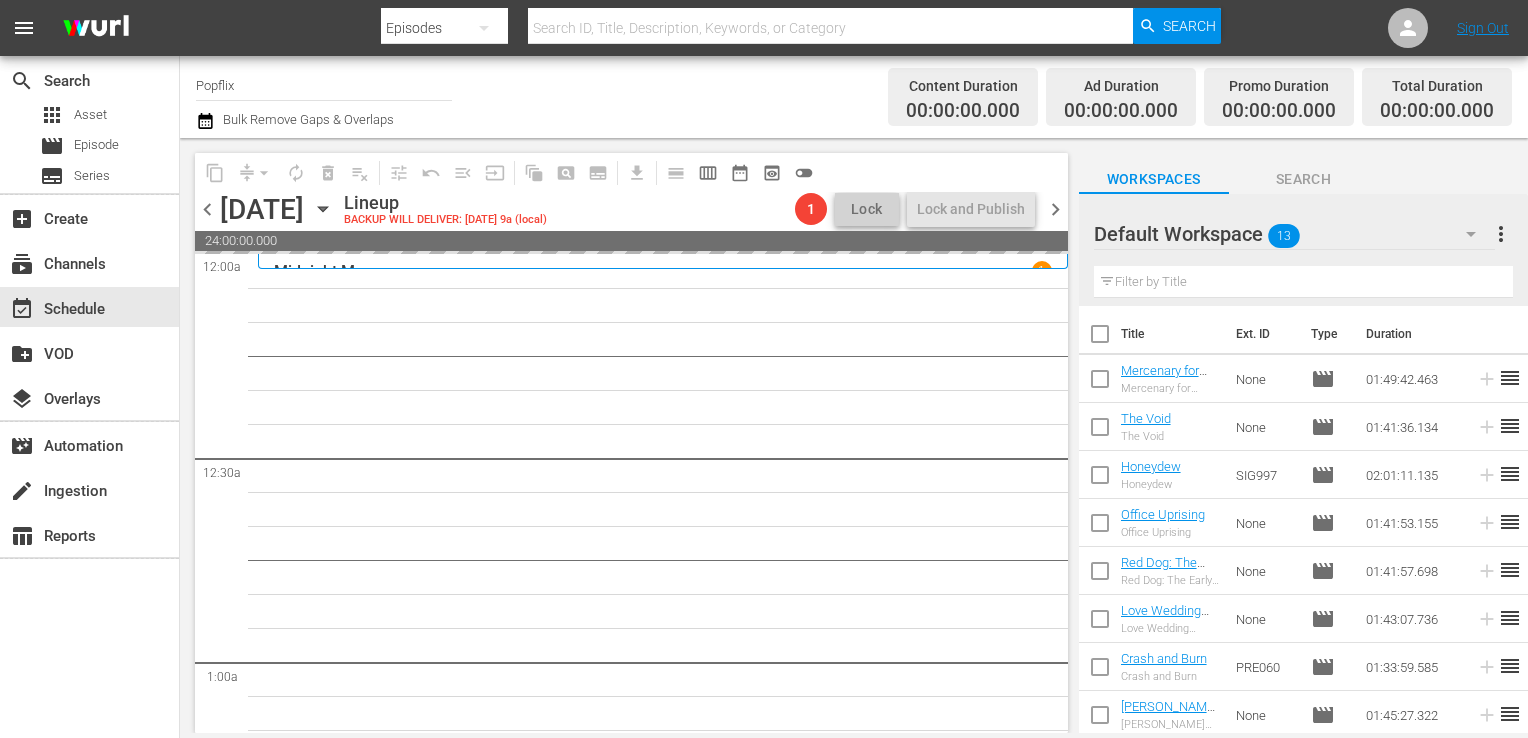 checkbox on "false" 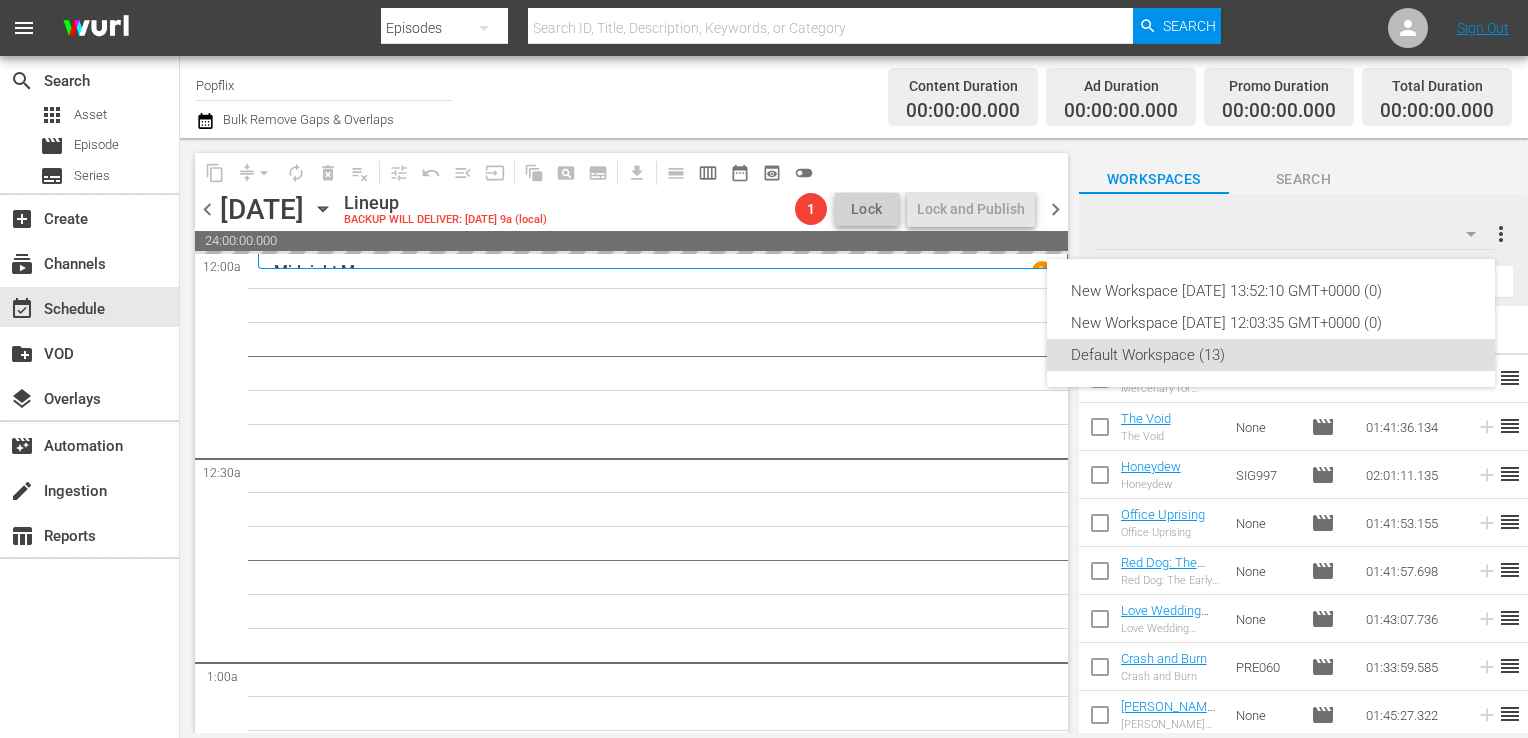 click on "New Workspace [DATE] 13:52:10 GMT+0000 (0) New Workspace [DATE] 12:03:35 GMT+0000 (0) Default Workspace (13)" at bounding box center [764, 369] 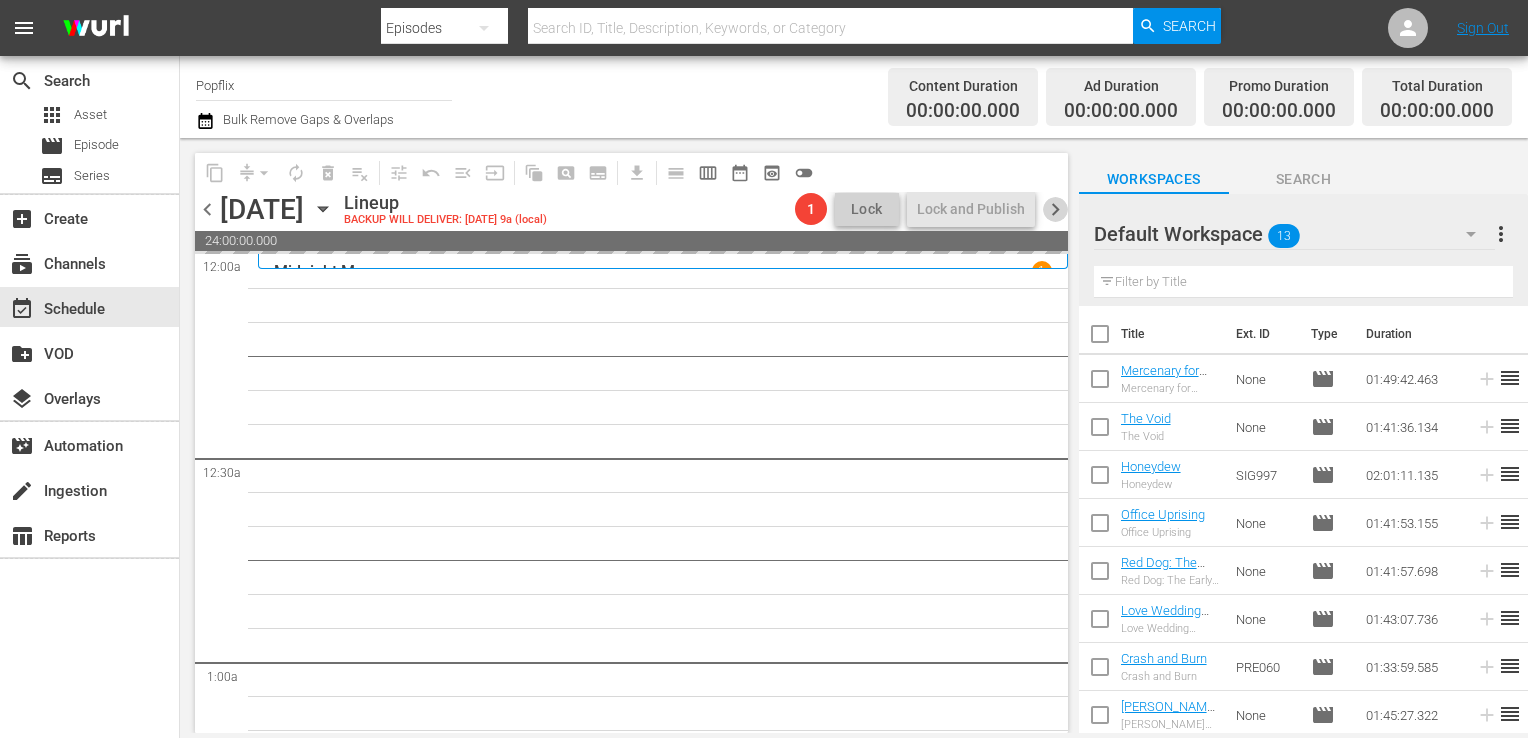 click on "chevron_right" at bounding box center (1055, 209) 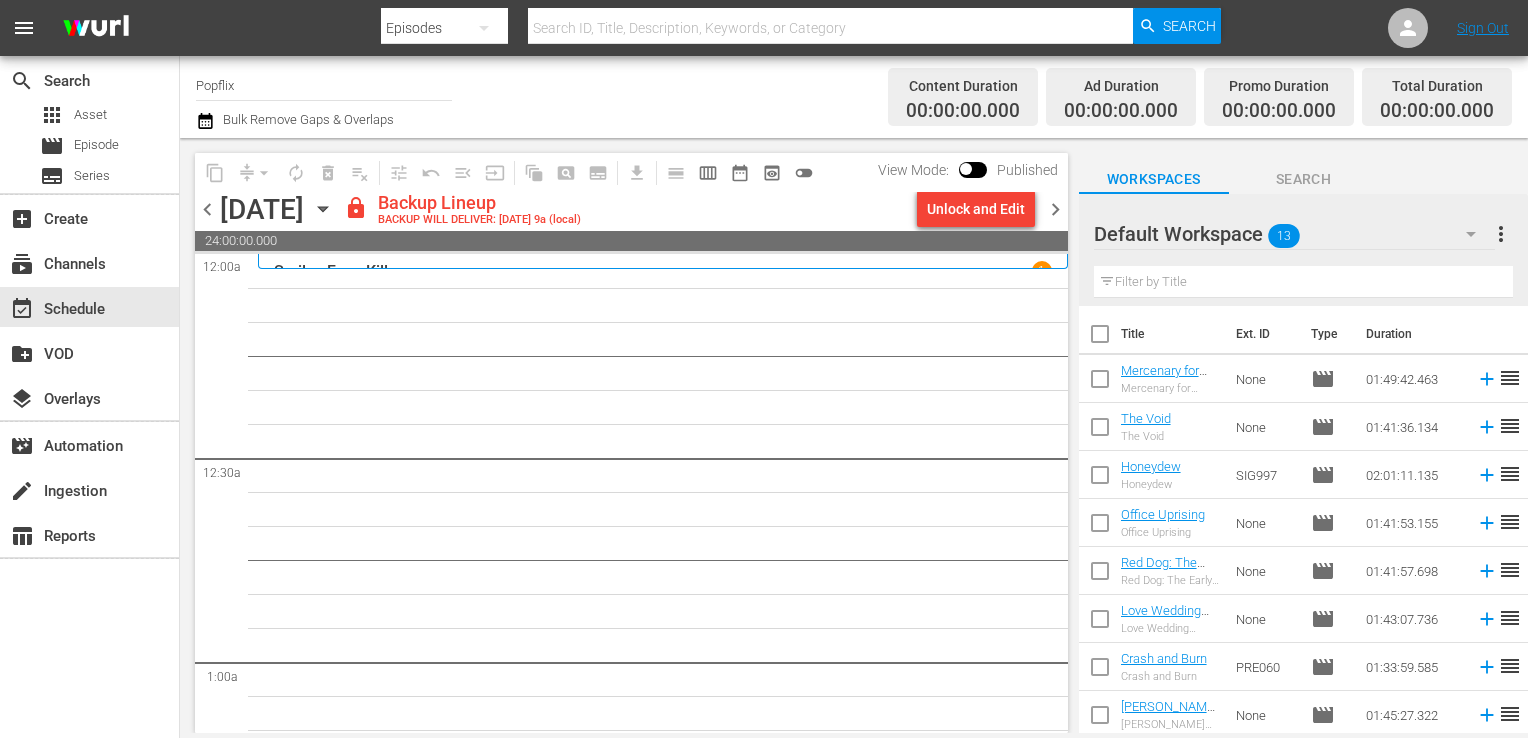 click on "chevron_left" at bounding box center (207, 209) 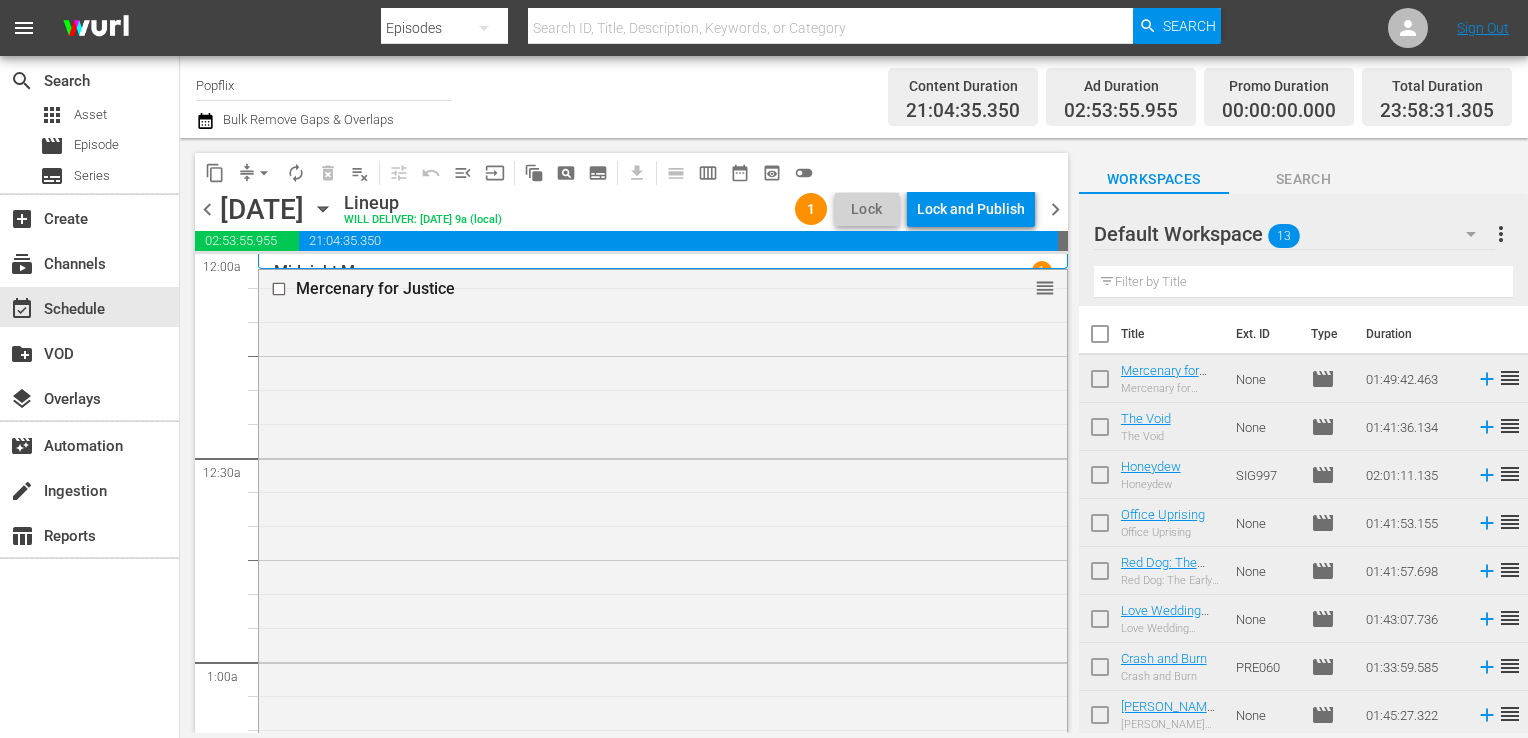 click on "chevron_right" at bounding box center [1055, 209] 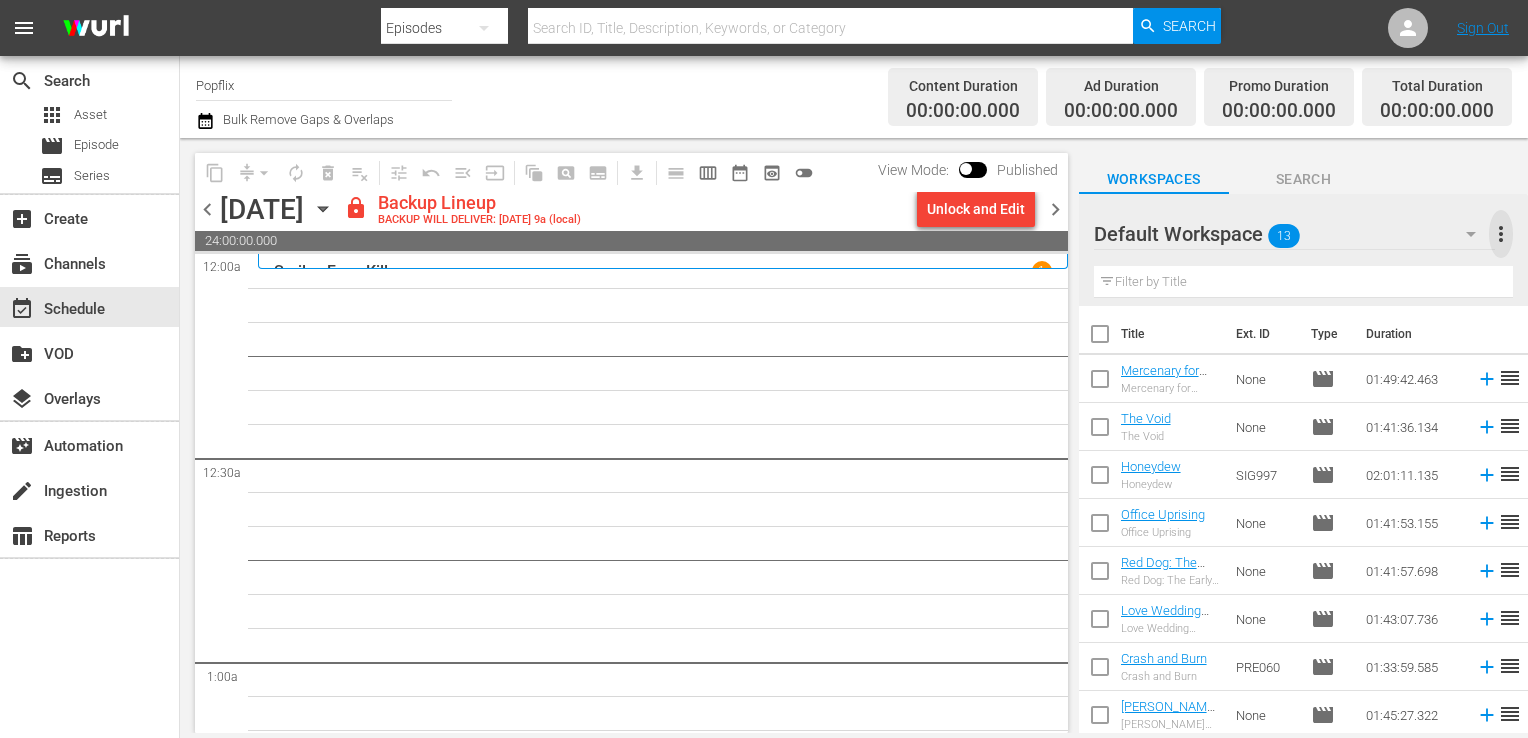 click on "more_vert" at bounding box center [1501, 234] 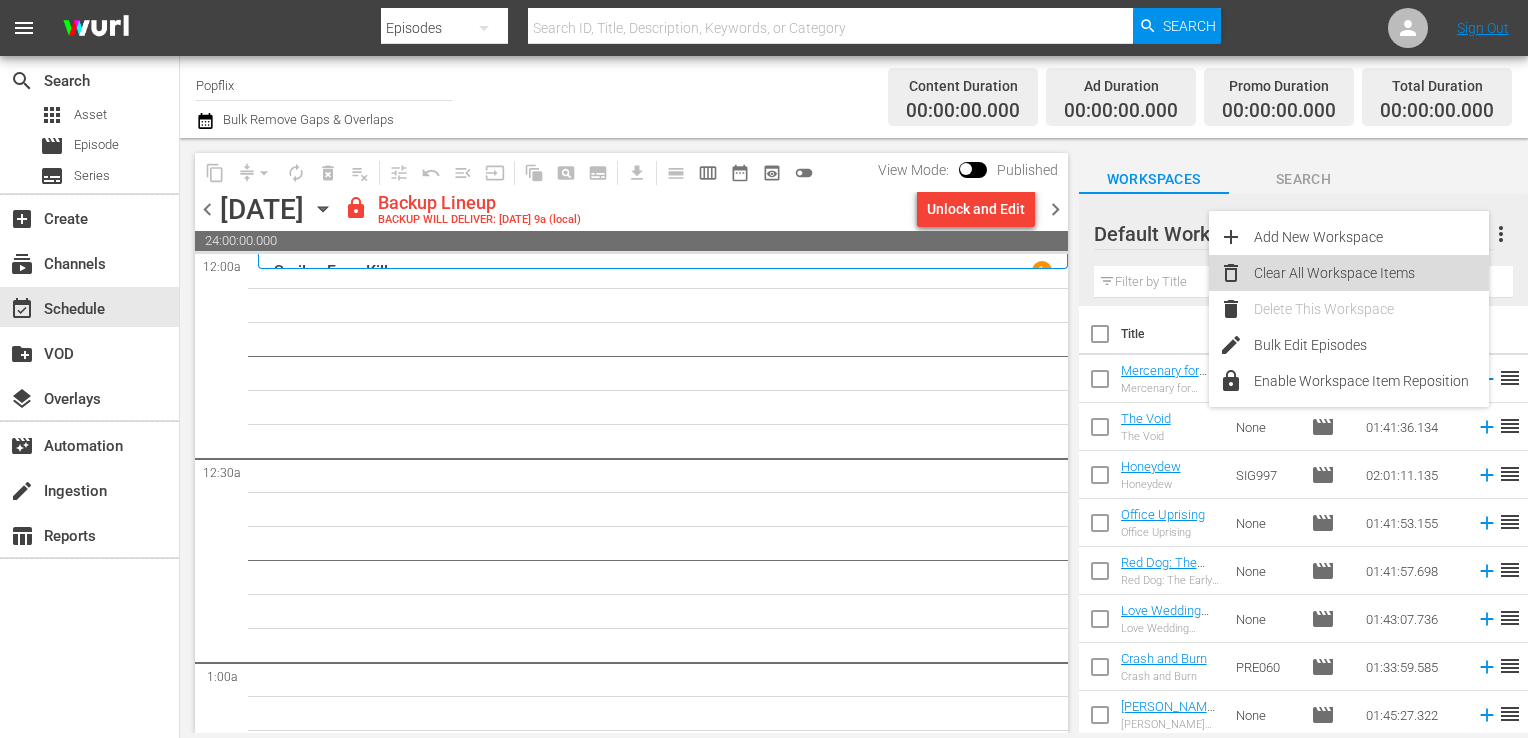 click on "Clear All Workspace Items" at bounding box center [1371, 273] 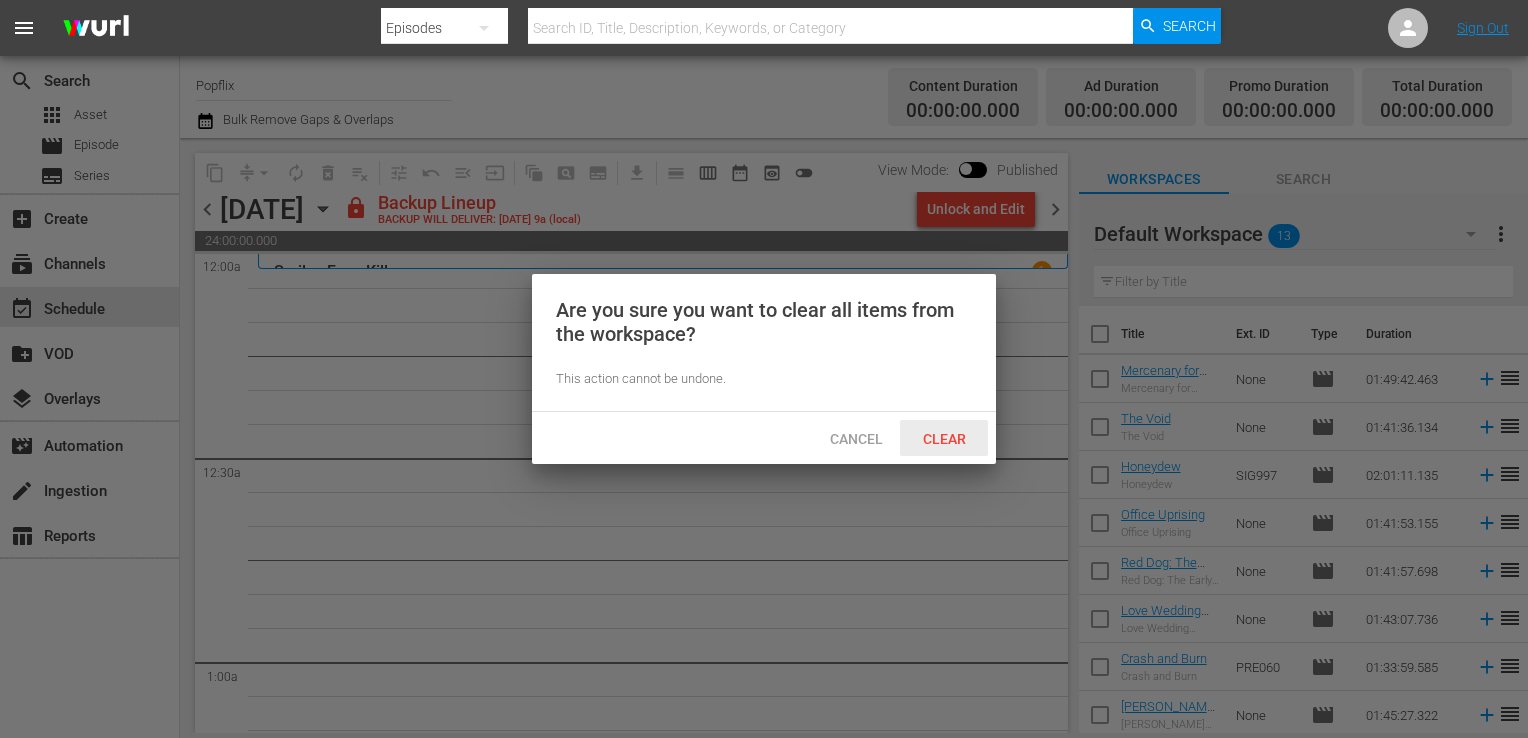 click on "Clear" at bounding box center [944, 439] 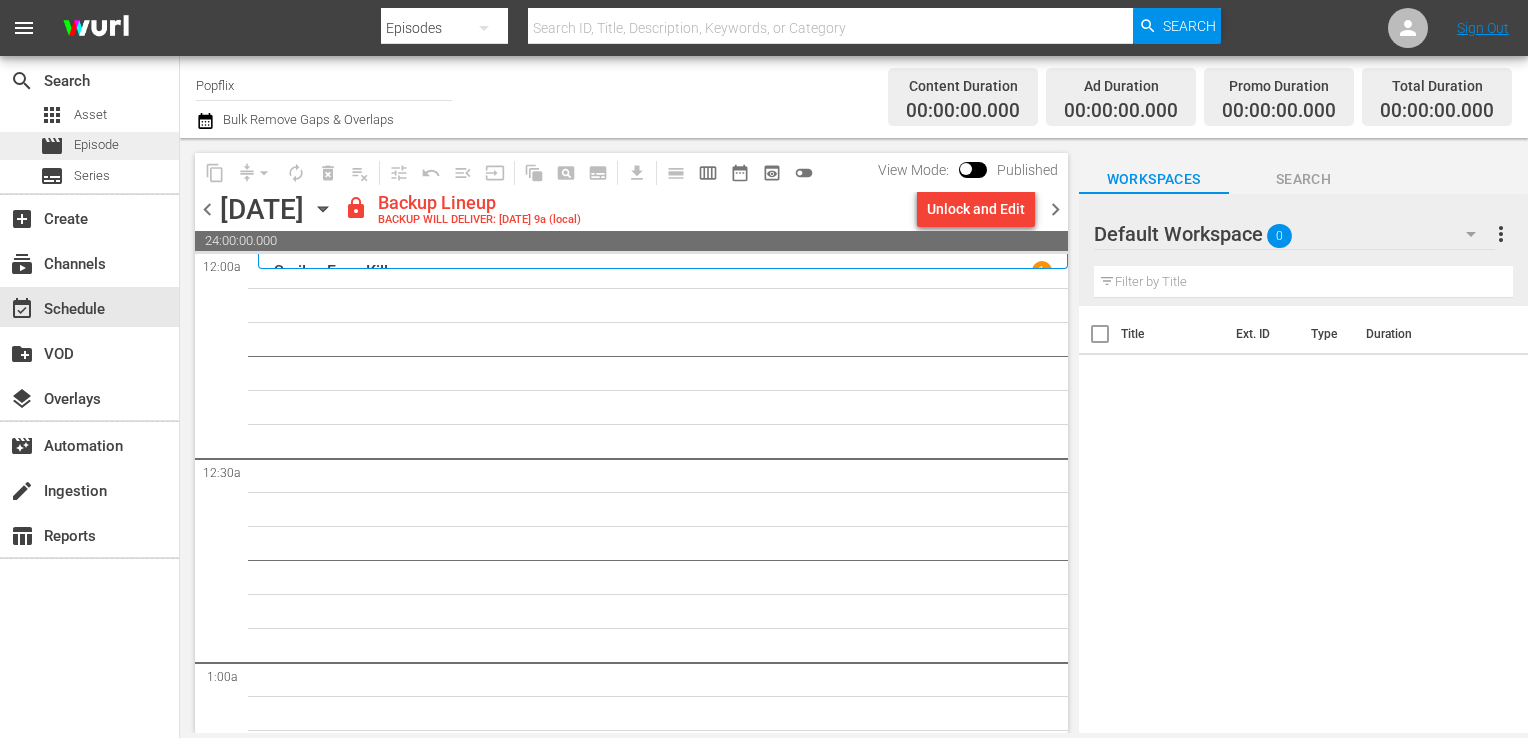 click on "movie Episode" at bounding box center (89, 146) 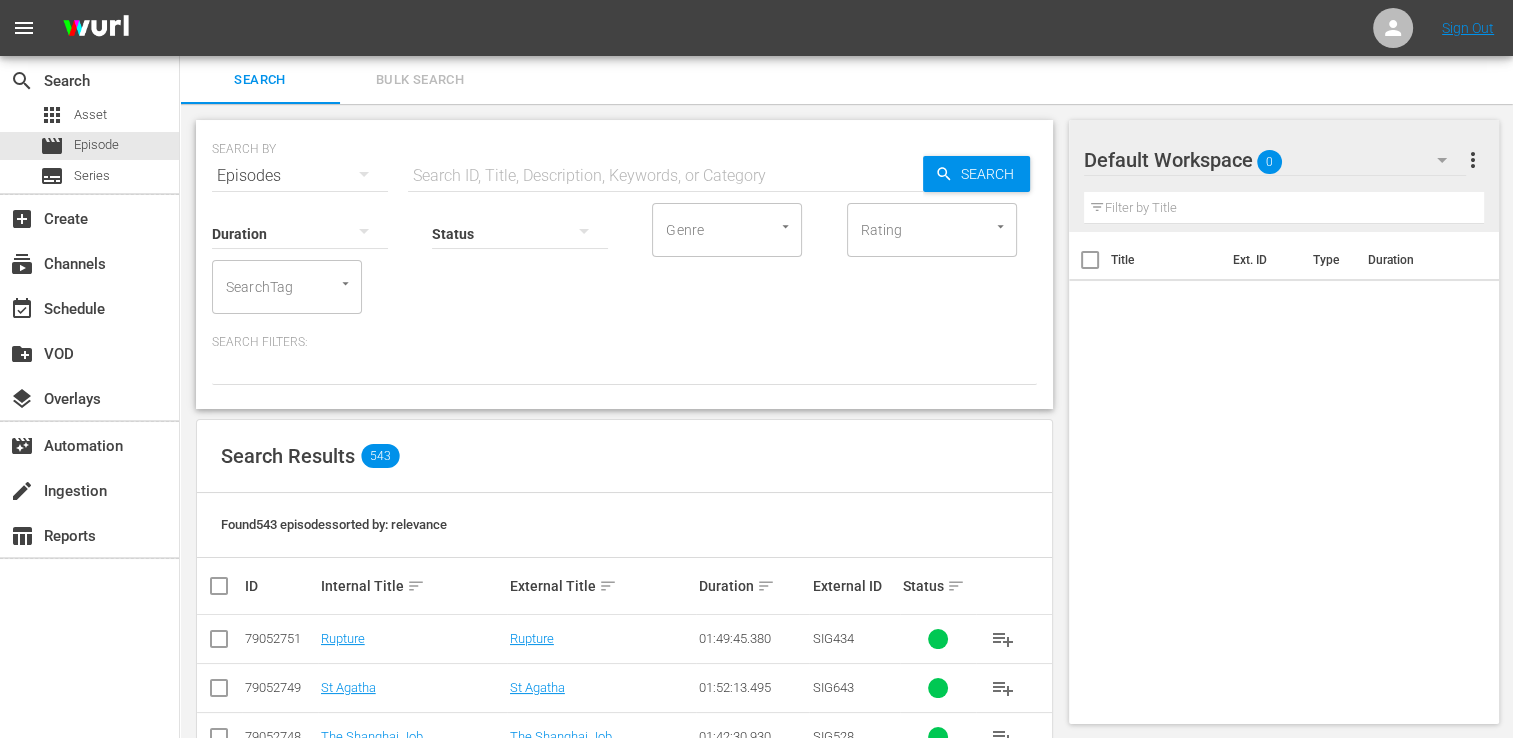 click on "Bulk Search" at bounding box center [420, 80] 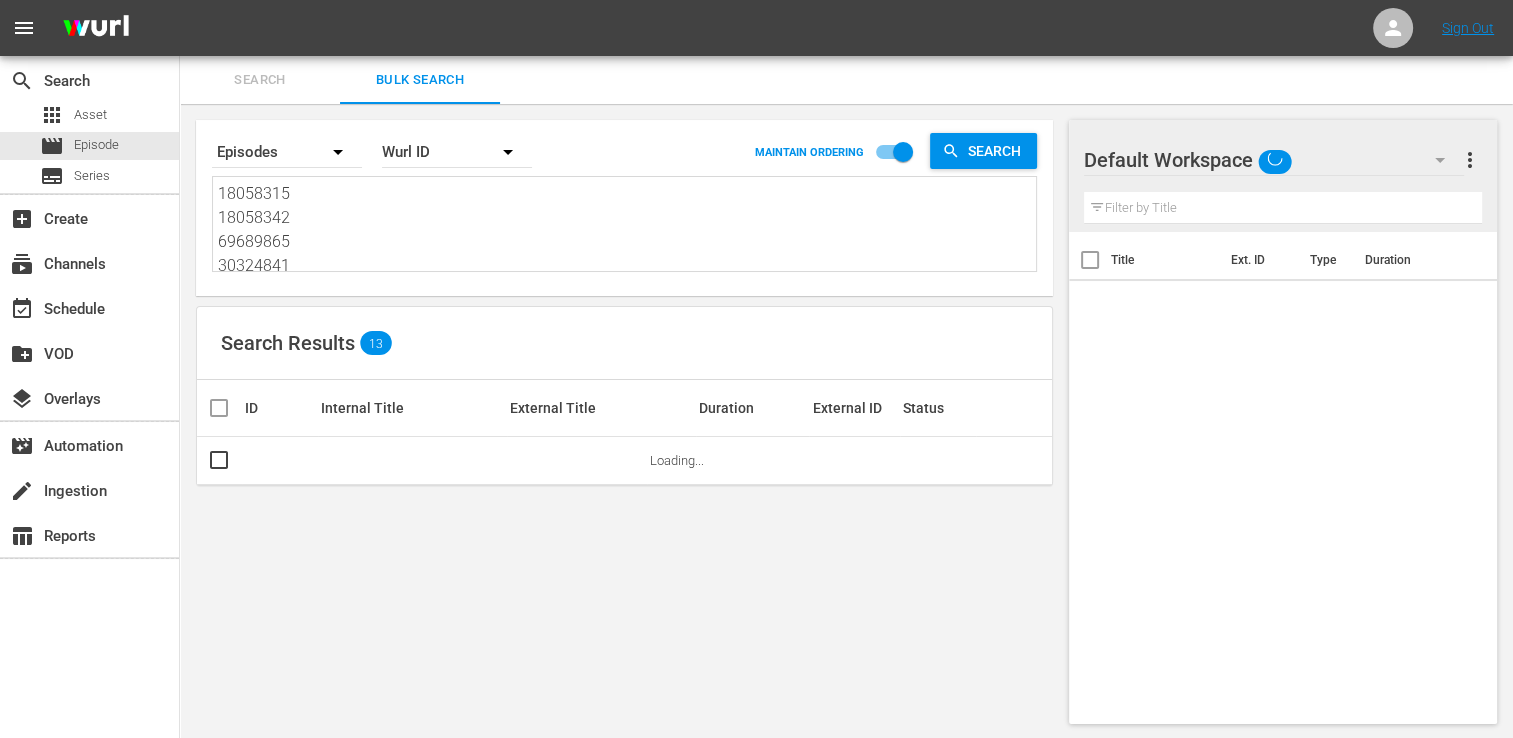 click on "18058315
18058342
69689865
30324841
18058330
44034202
56851182
42769444
37284146
44408912
47859907
48513114
17924344" at bounding box center (627, 227) 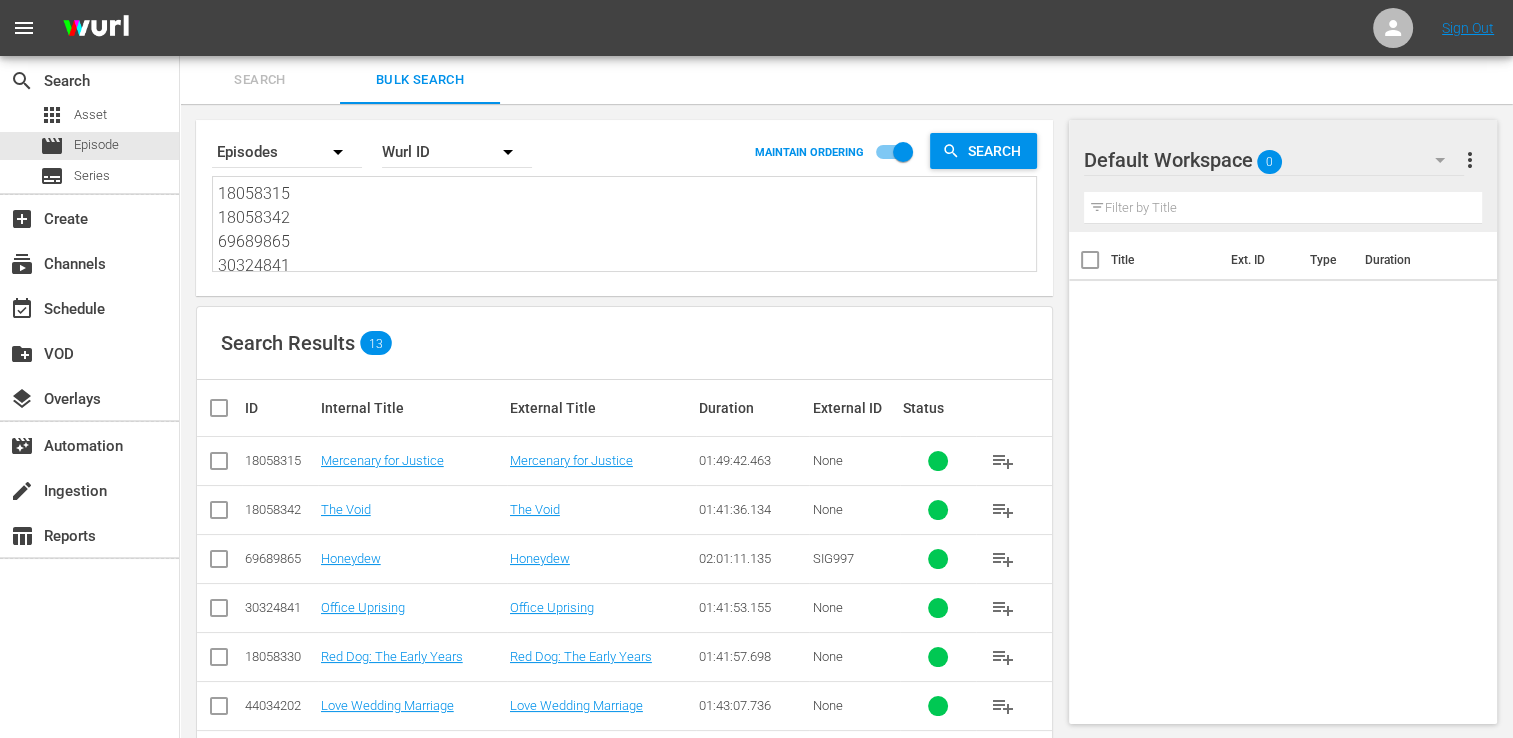 type 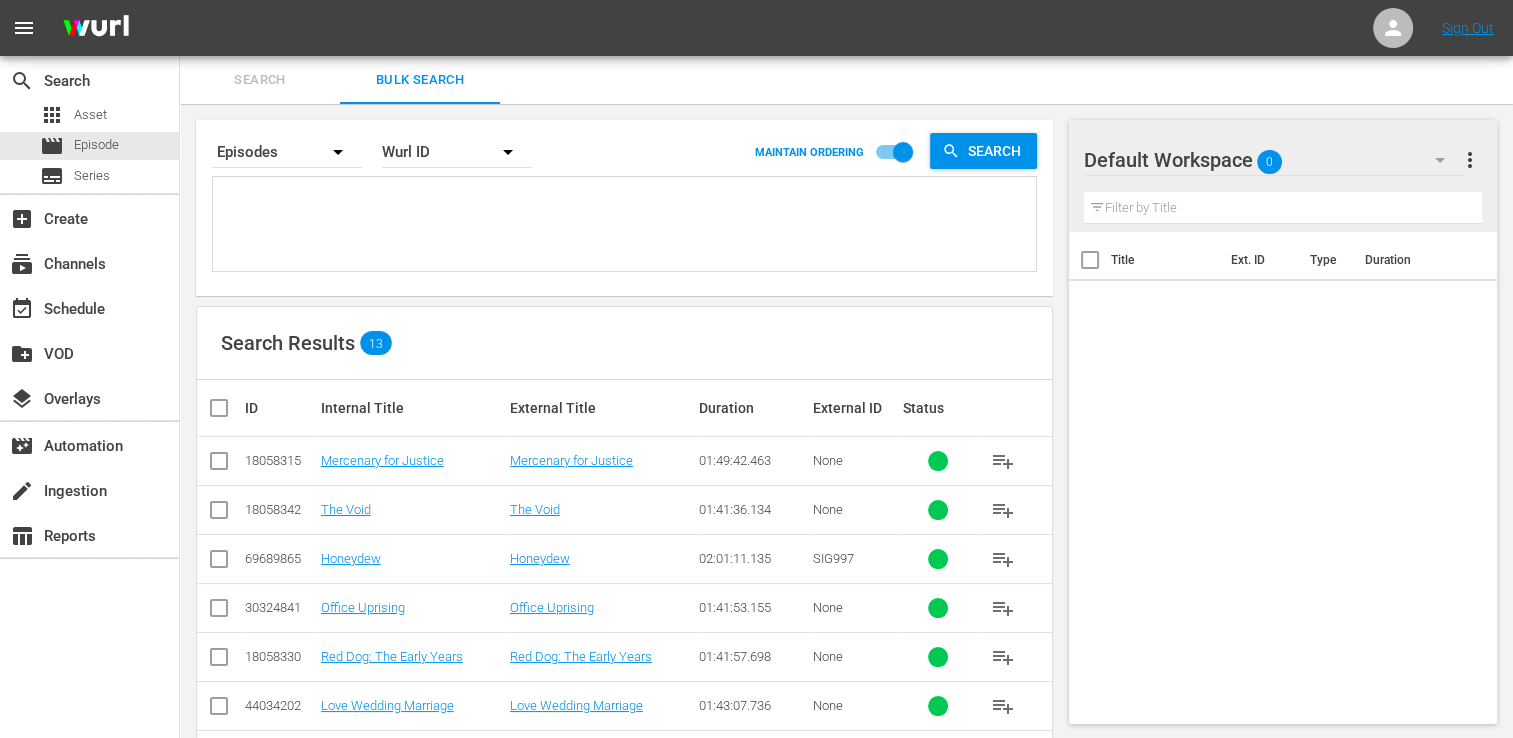 paste on "18058322
18058308
47771966
35593854
70175554
30136457
45933566
53982946
21420899
38903719
40156264
46920305
44034206" 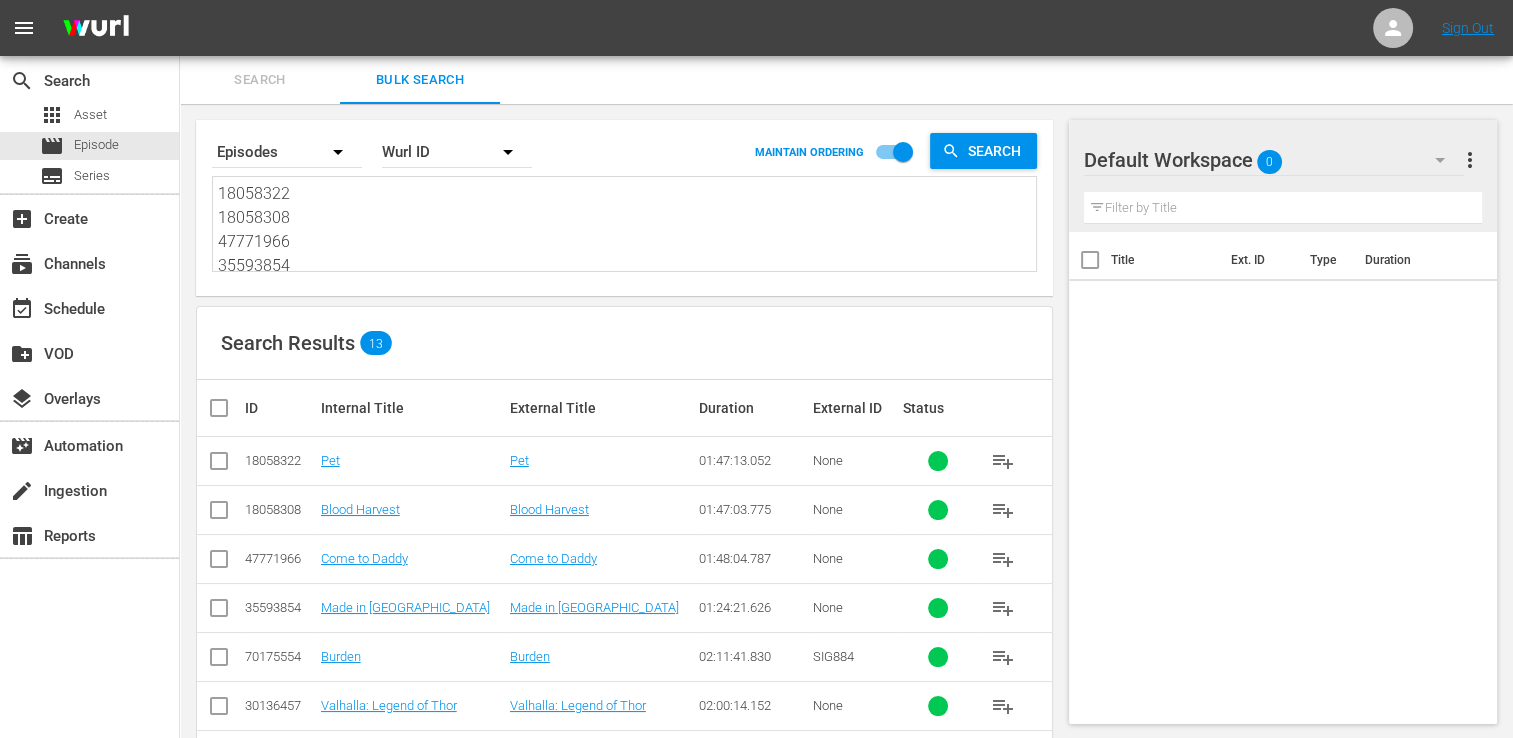 type on "18058322
18058308
47771966
35593854
70175554
30136457
45933566
53982946
21420899
38903719
40156264
46920305
44034206" 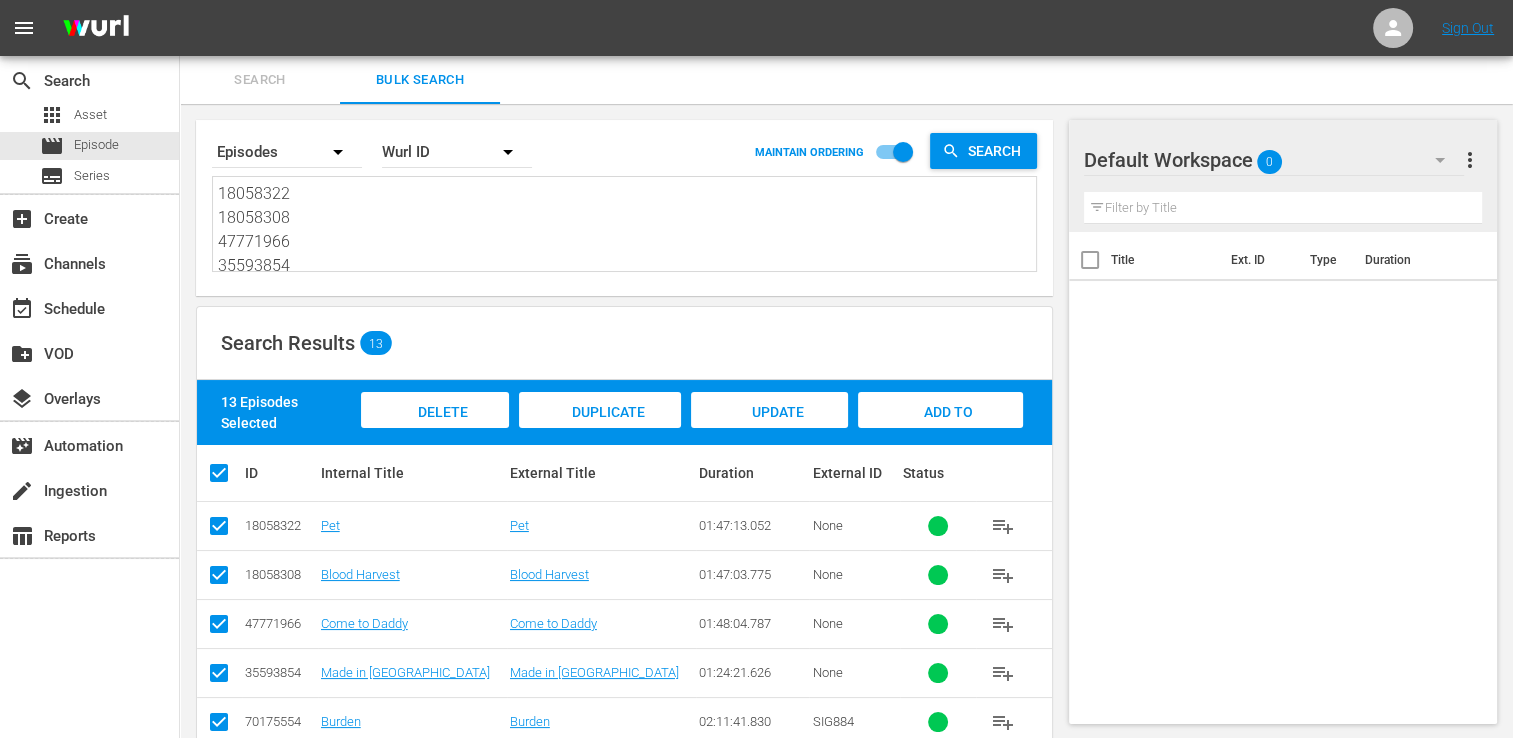 click on "Add to Workspace" at bounding box center (940, 429) 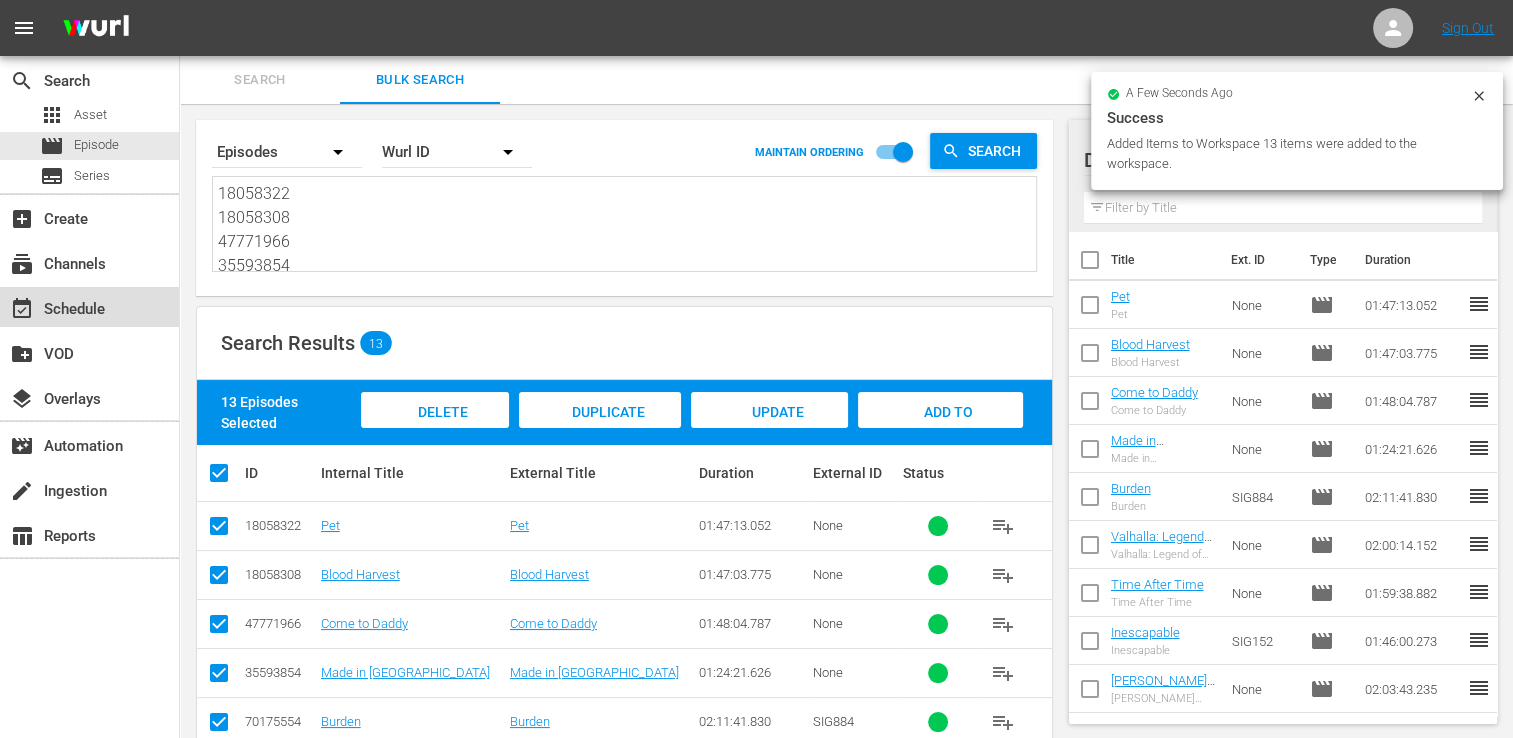 click on "event_available   Schedule" at bounding box center [89, 307] 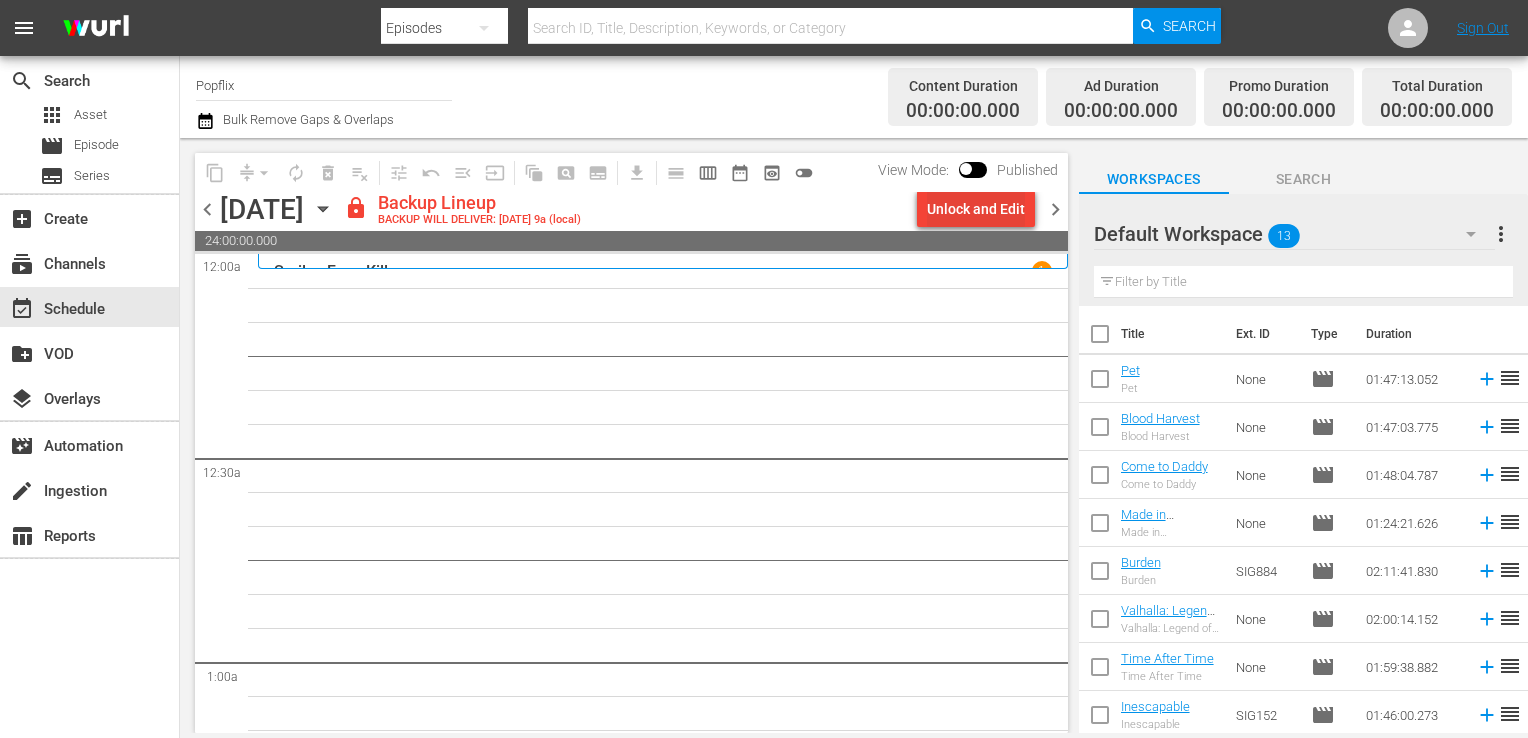 click on "Unlock and Edit" at bounding box center (976, 209) 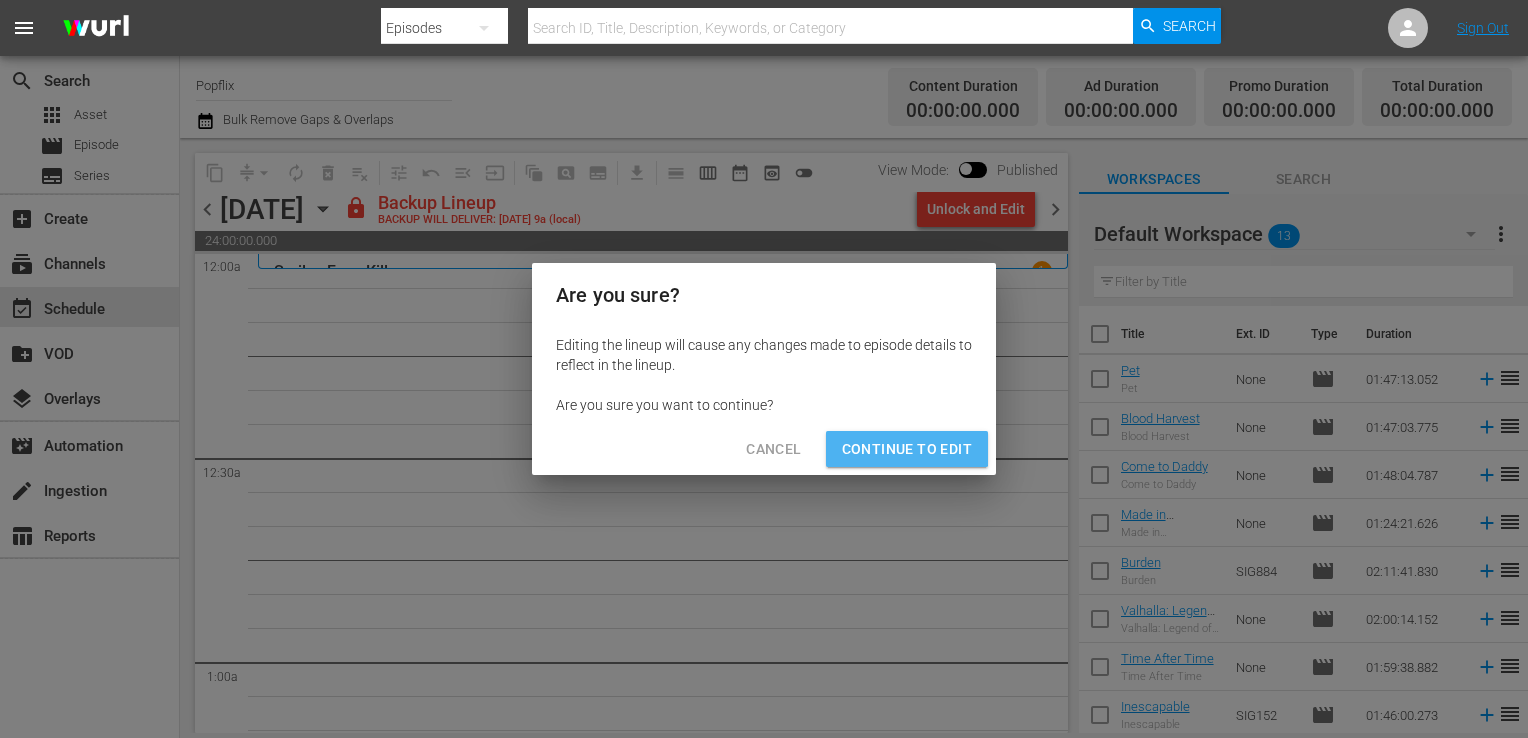 click on "Continue to Edit" at bounding box center (907, 449) 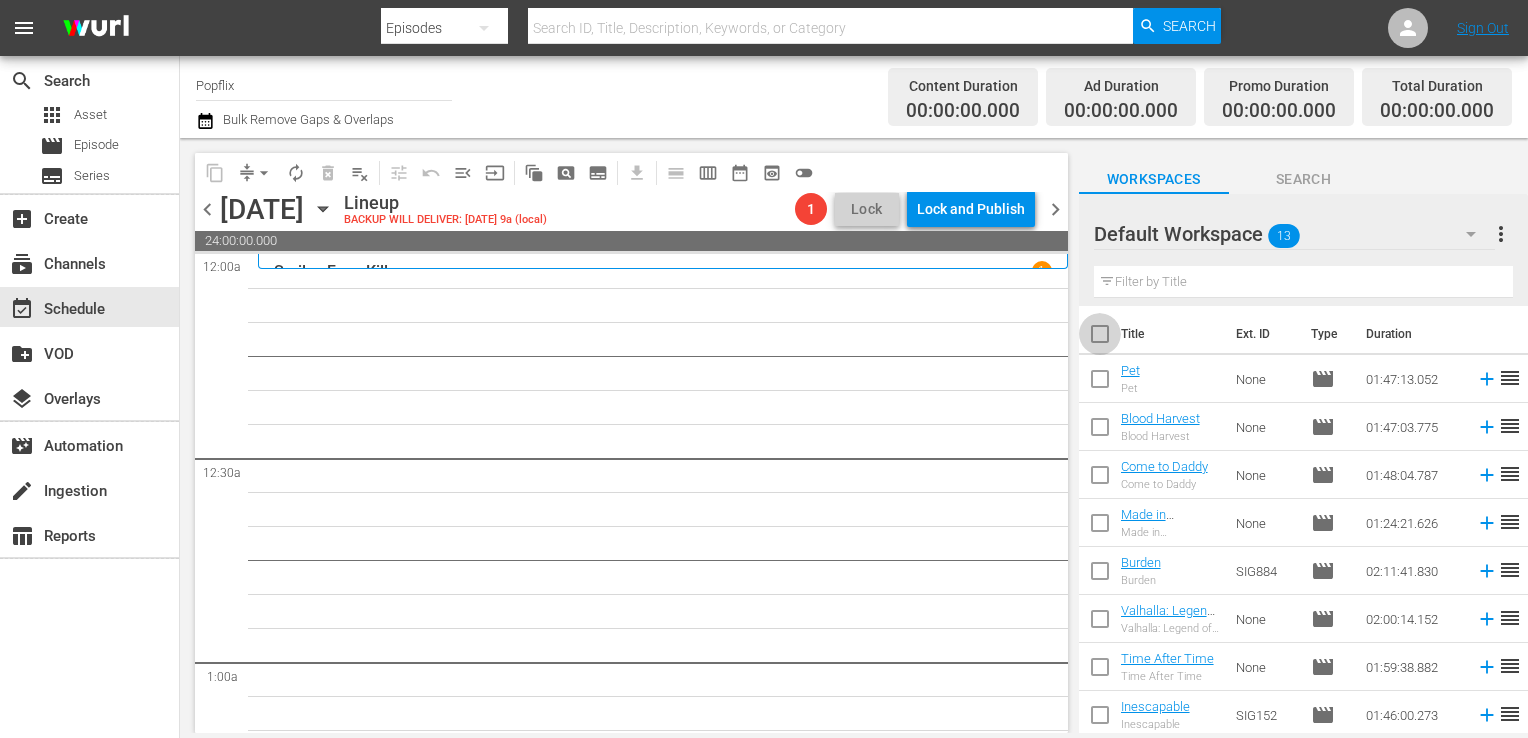 click at bounding box center (1100, 338) 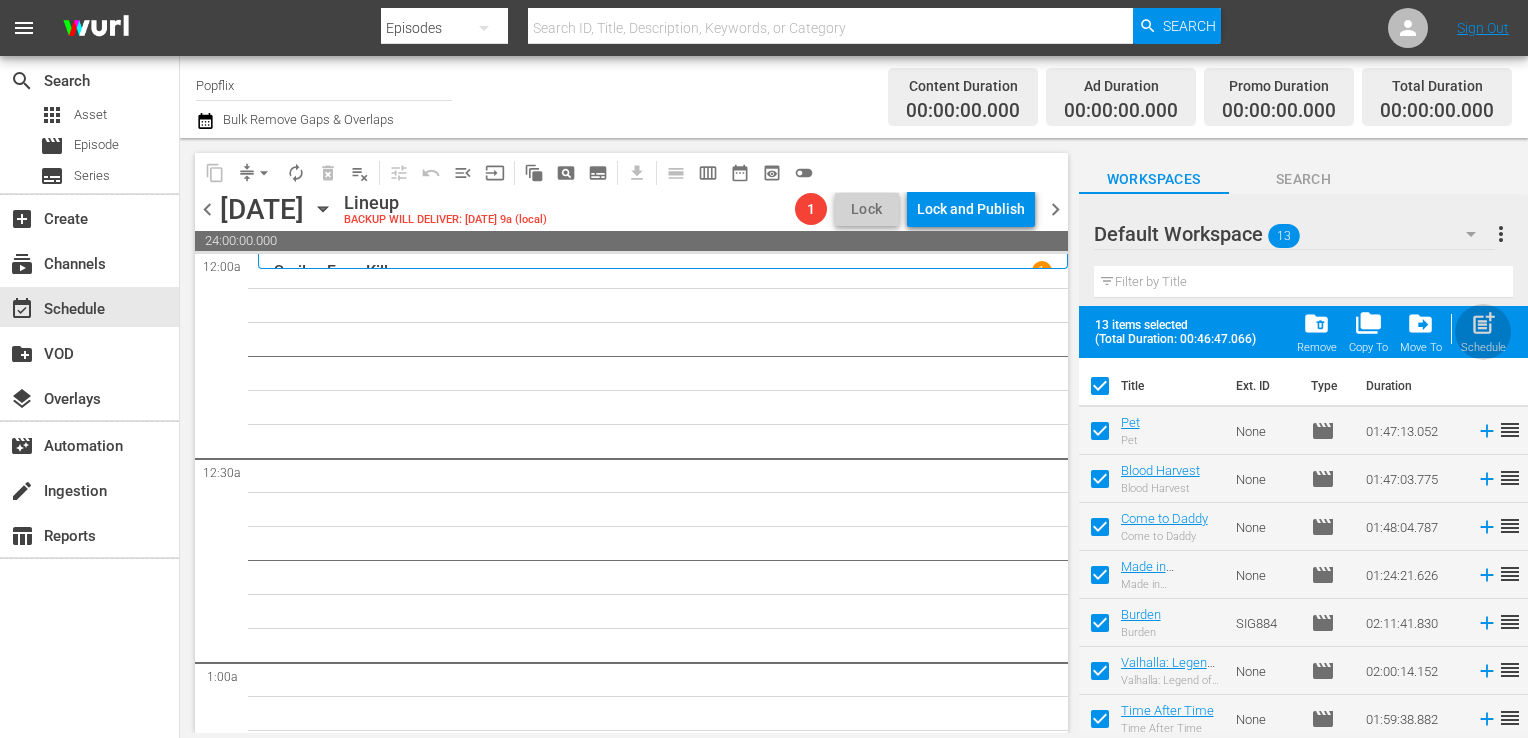 click on "post_add" at bounding box center (1483, 323) 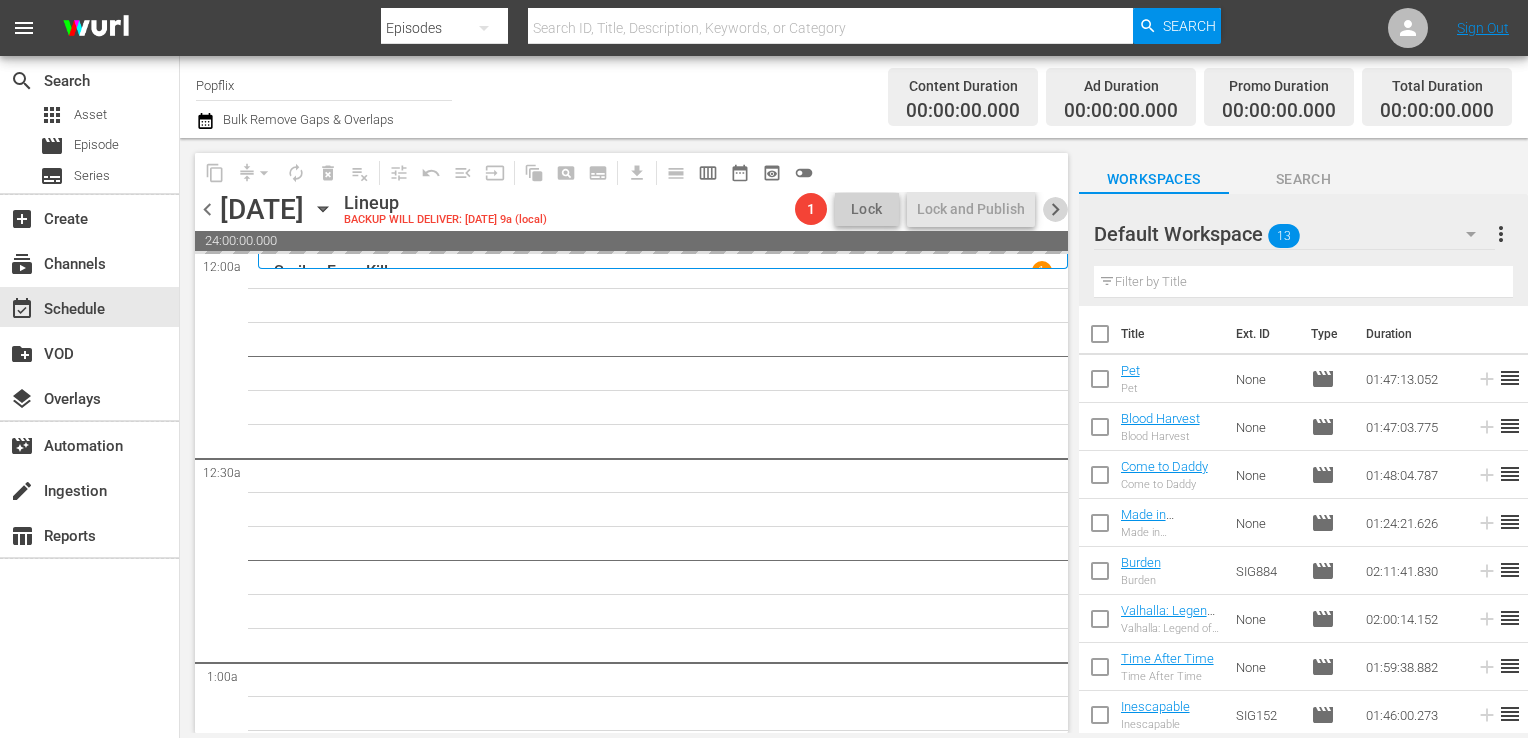 click on "chevron_right" at bounding box center (1055, 209) 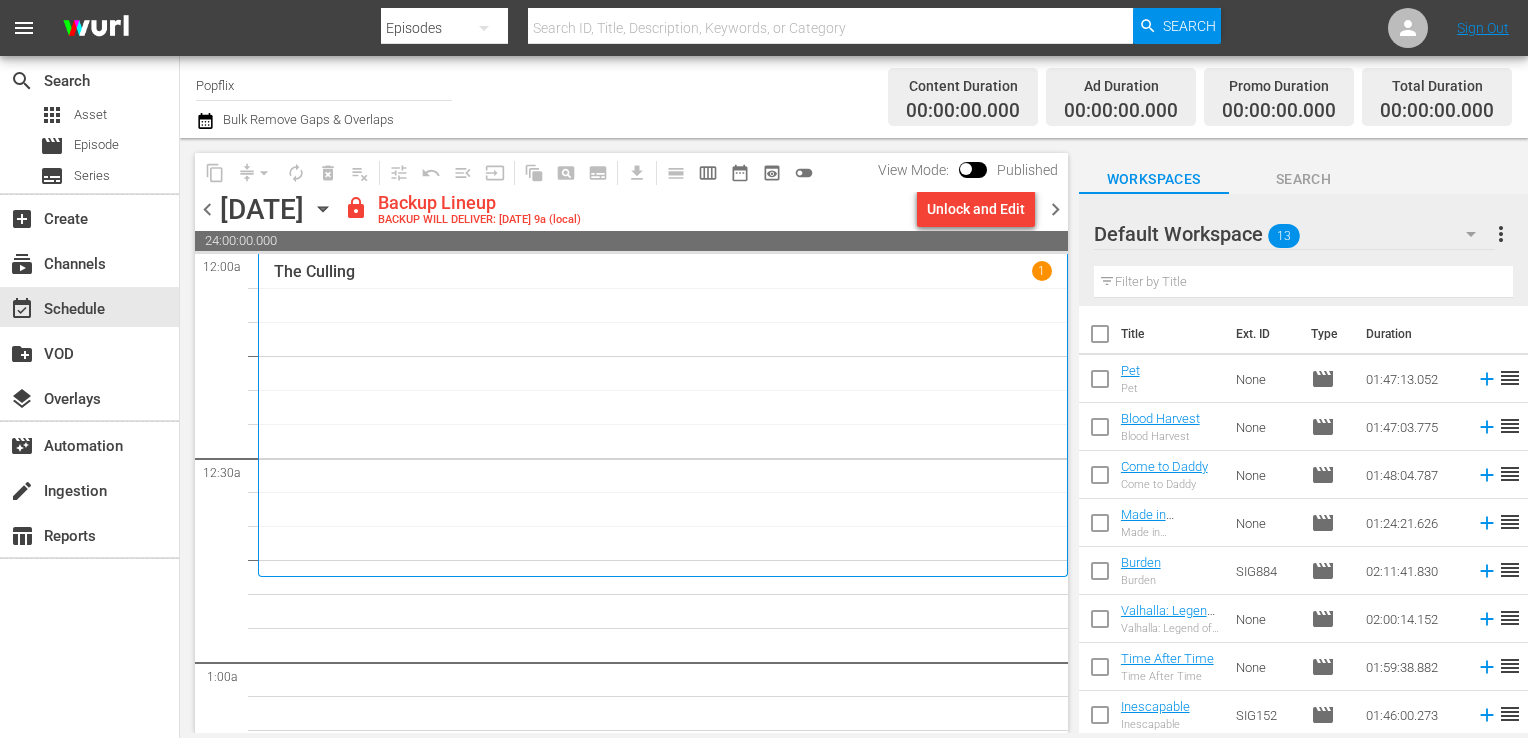 click on "chevron_left" at bounding box center [207, 209] 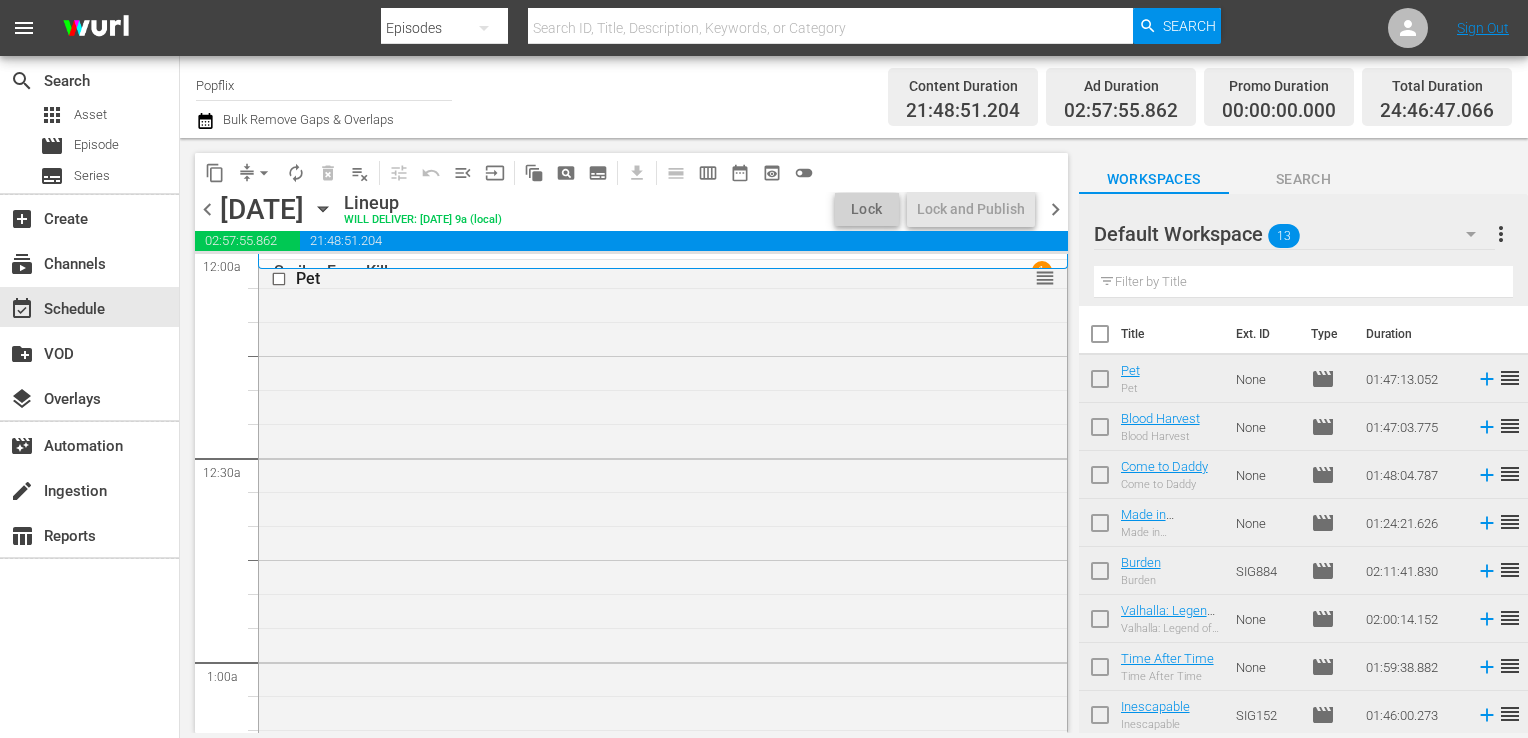 click on "chevron_right" at bounding box center (1055, 209) 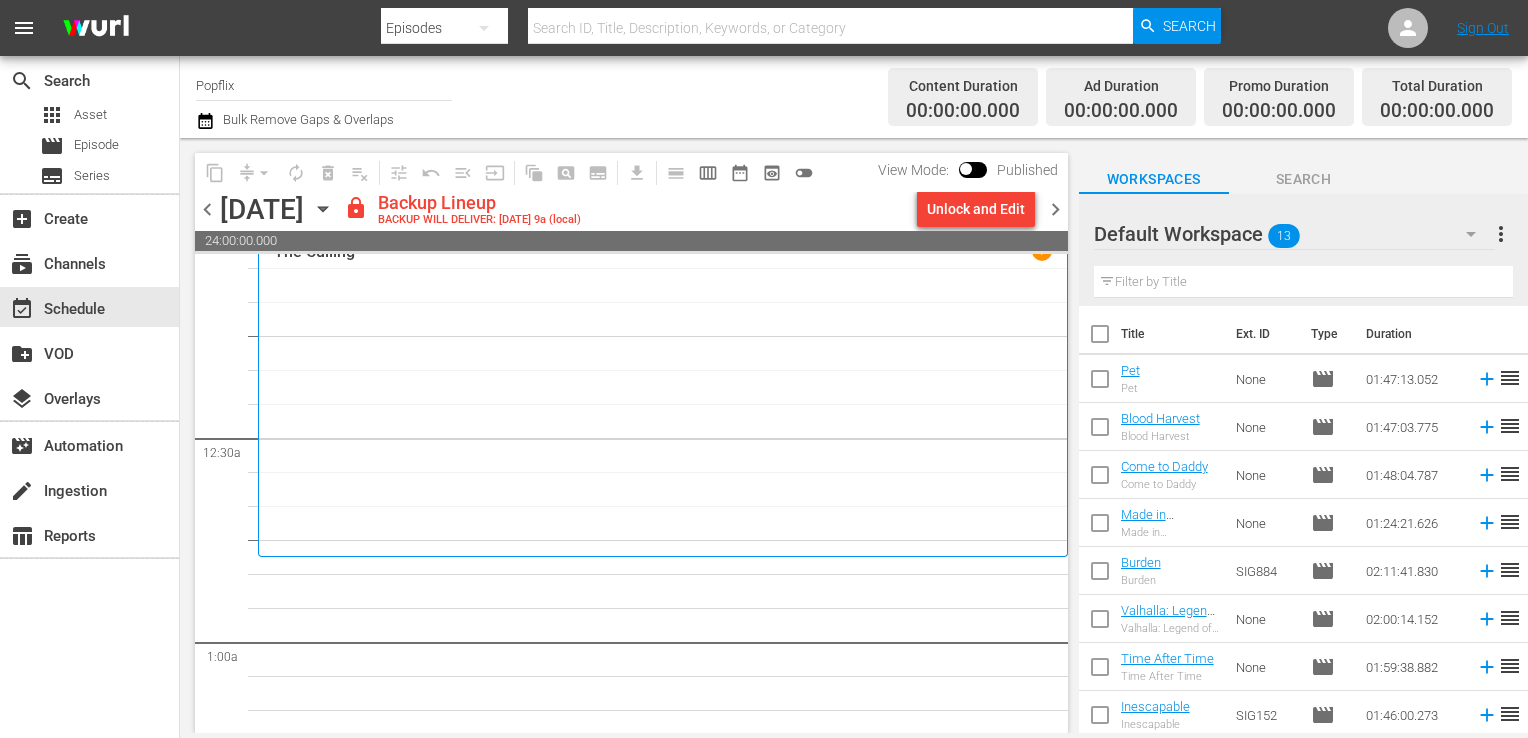 scroll, scrollTop: 0, scrollLeft: 0, axis: both 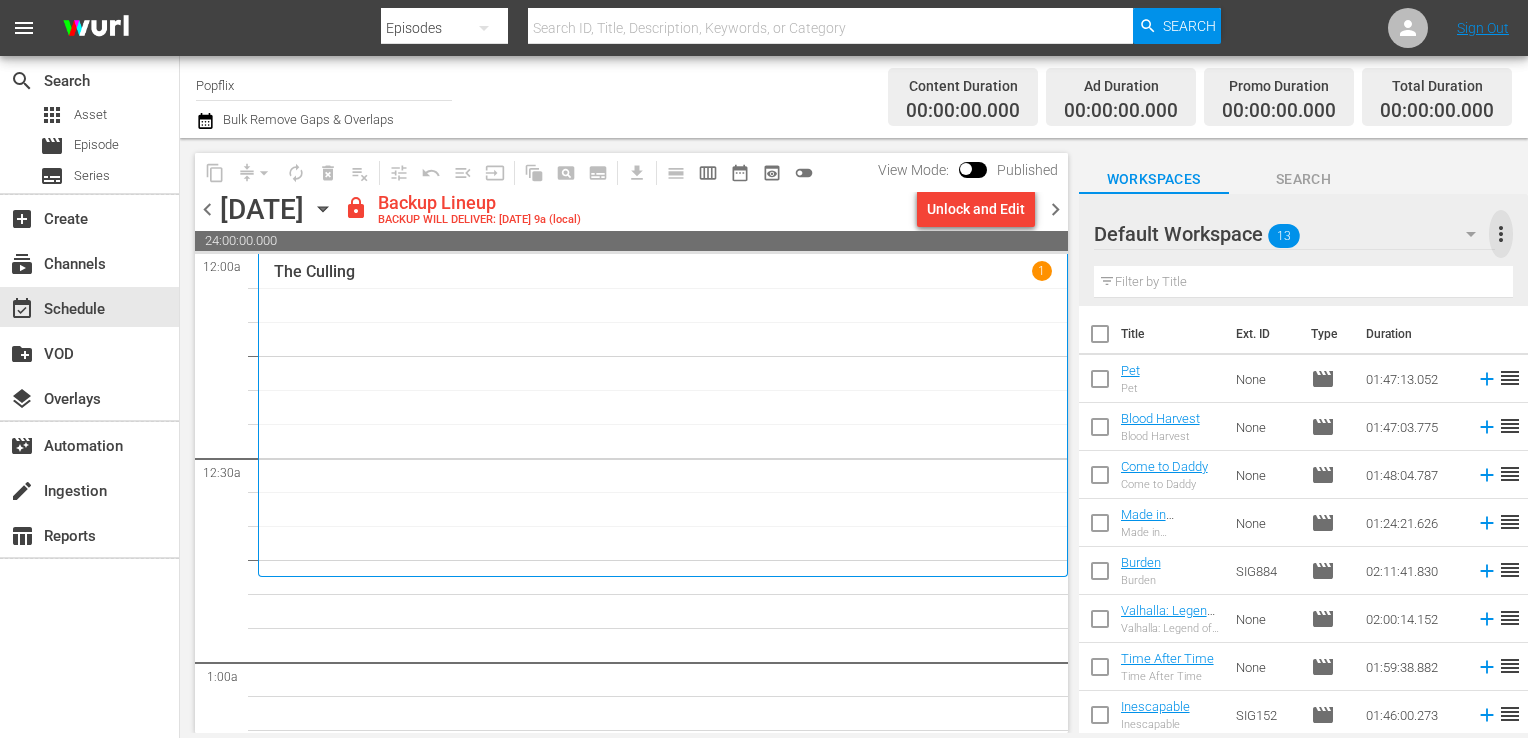 click on "more_vert" at bounding box center (1501, 234) 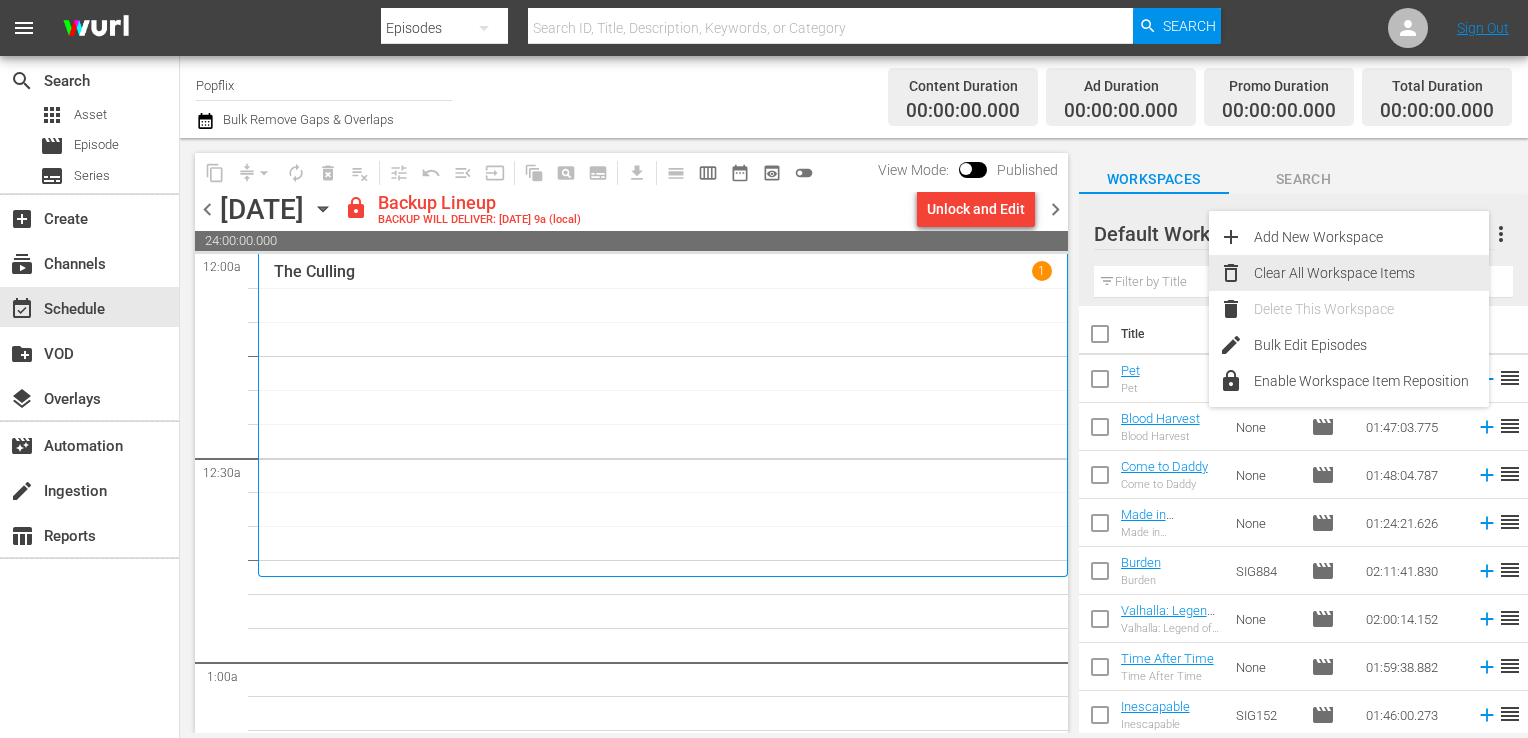 click on "Clear All Workspace Items" at bounding box center [1371, 273] 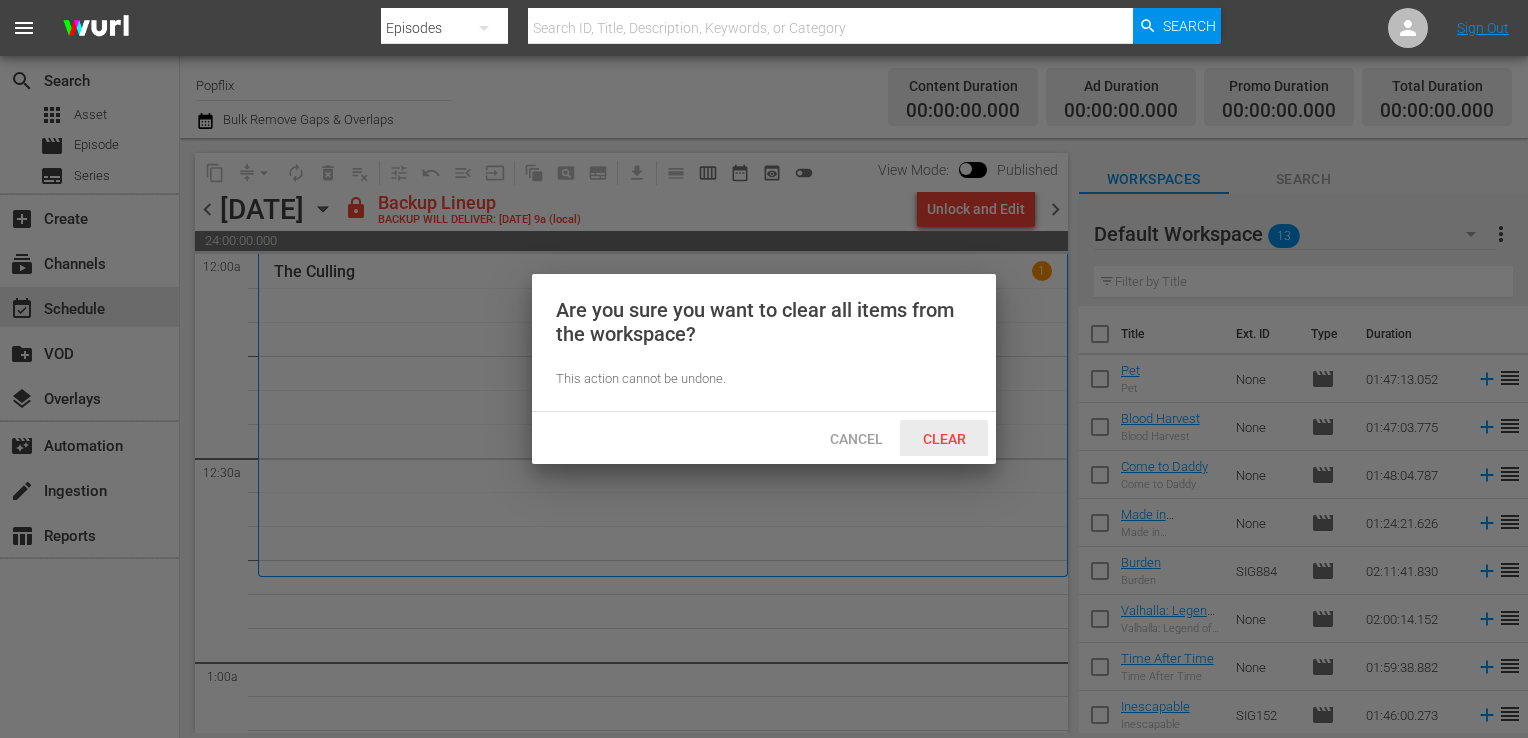 click on "Clear" at bounding box center (944, 439) 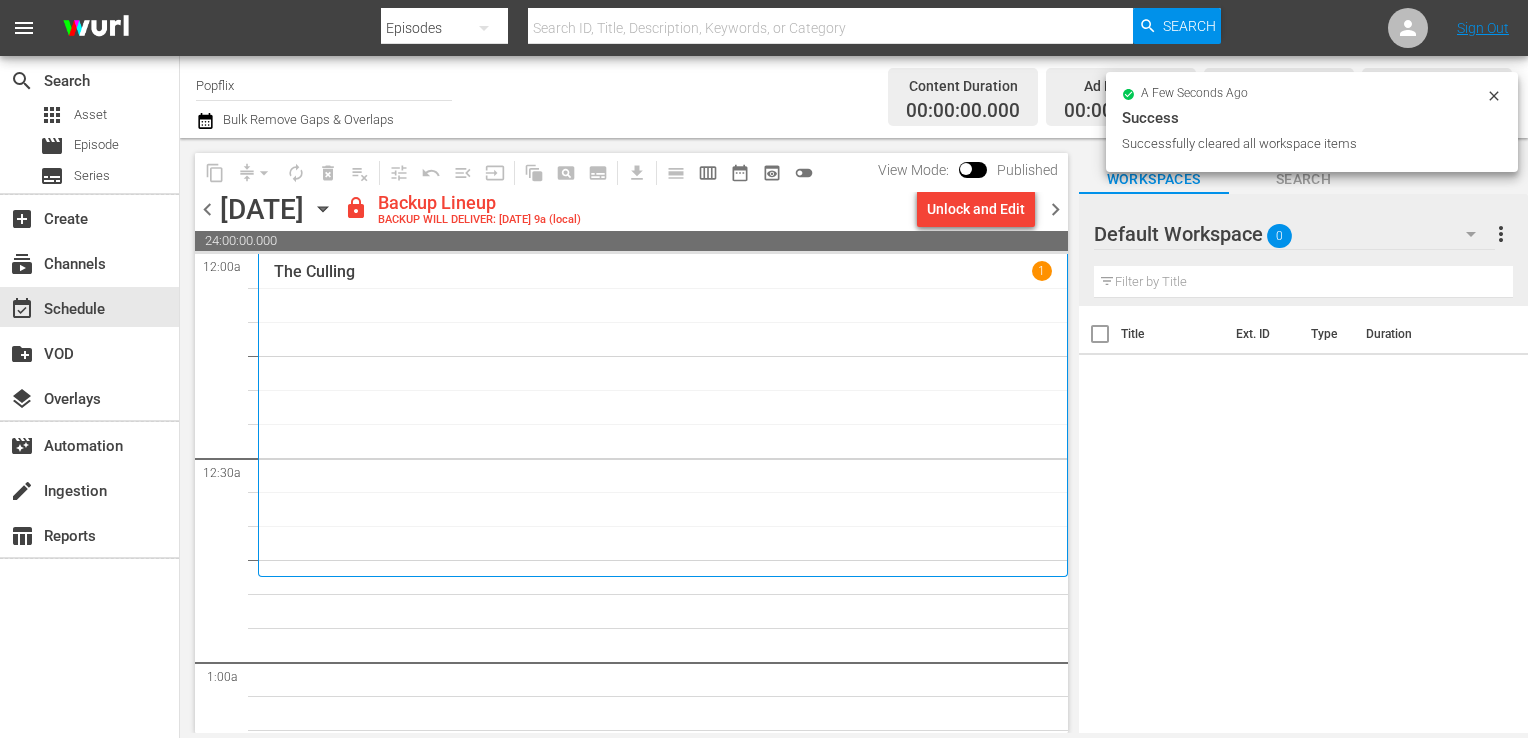 click on "chevron_right" at bounding box center (1055, 209) 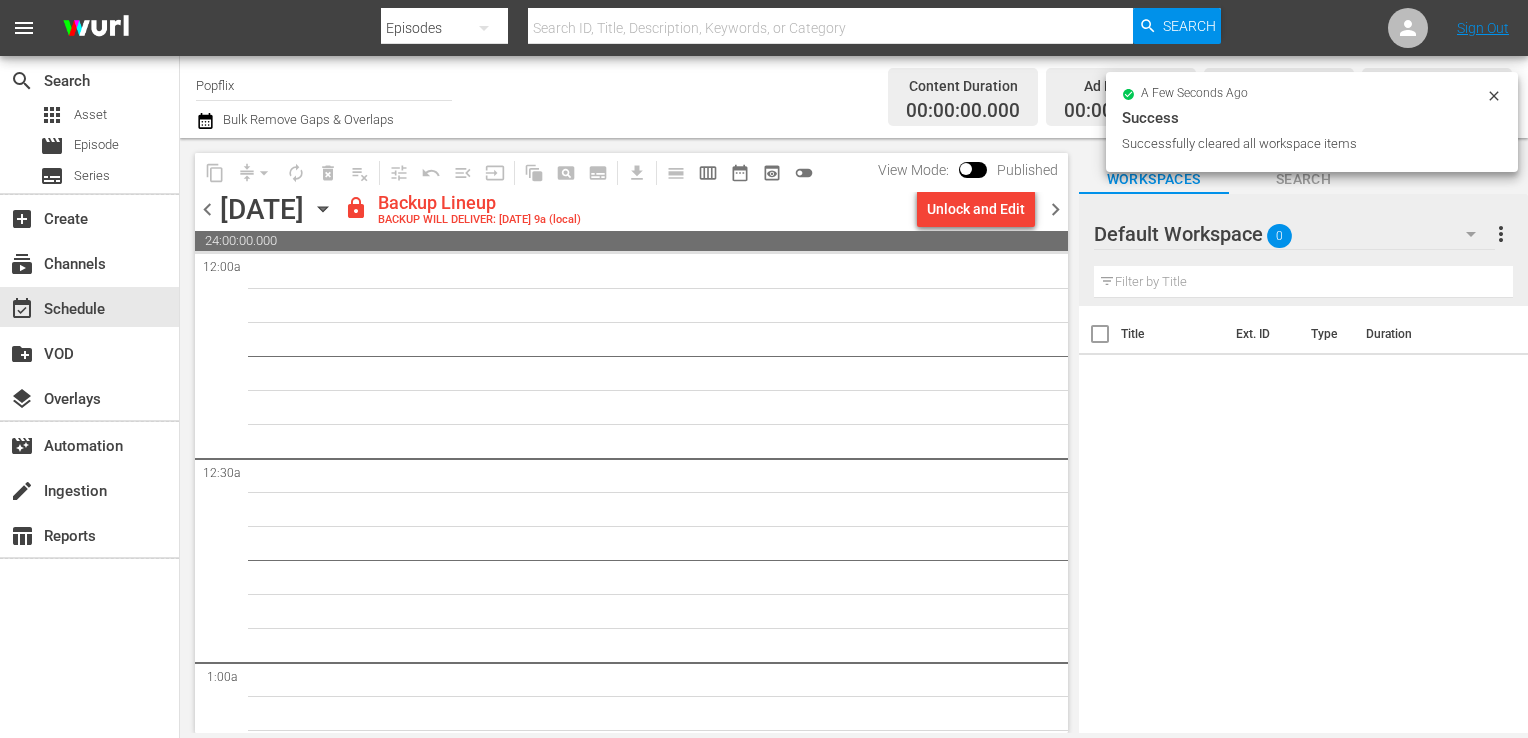 click on "chevron_left" at bounding box center (207, 209) 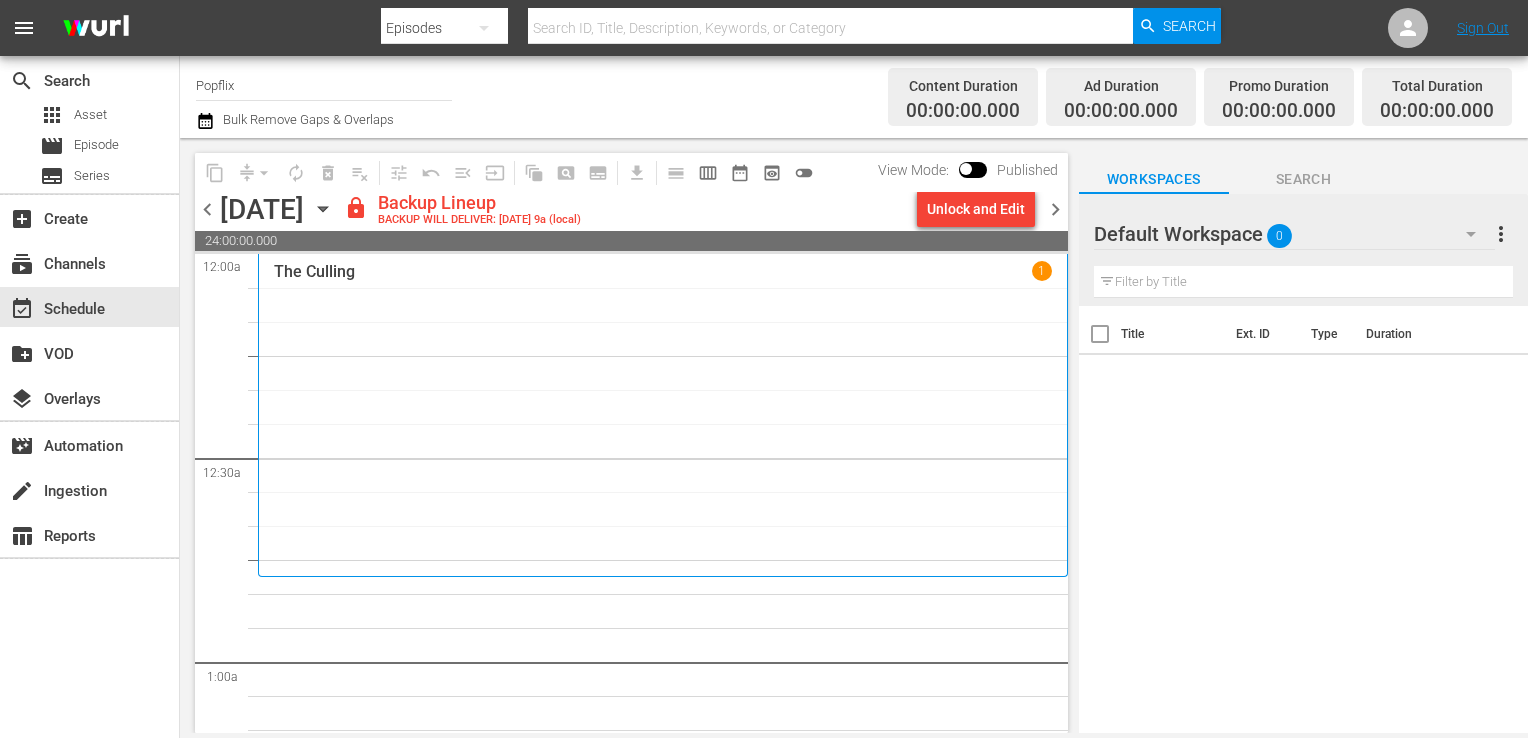 click on "The Culling 1" at bounding box center [663, 415] 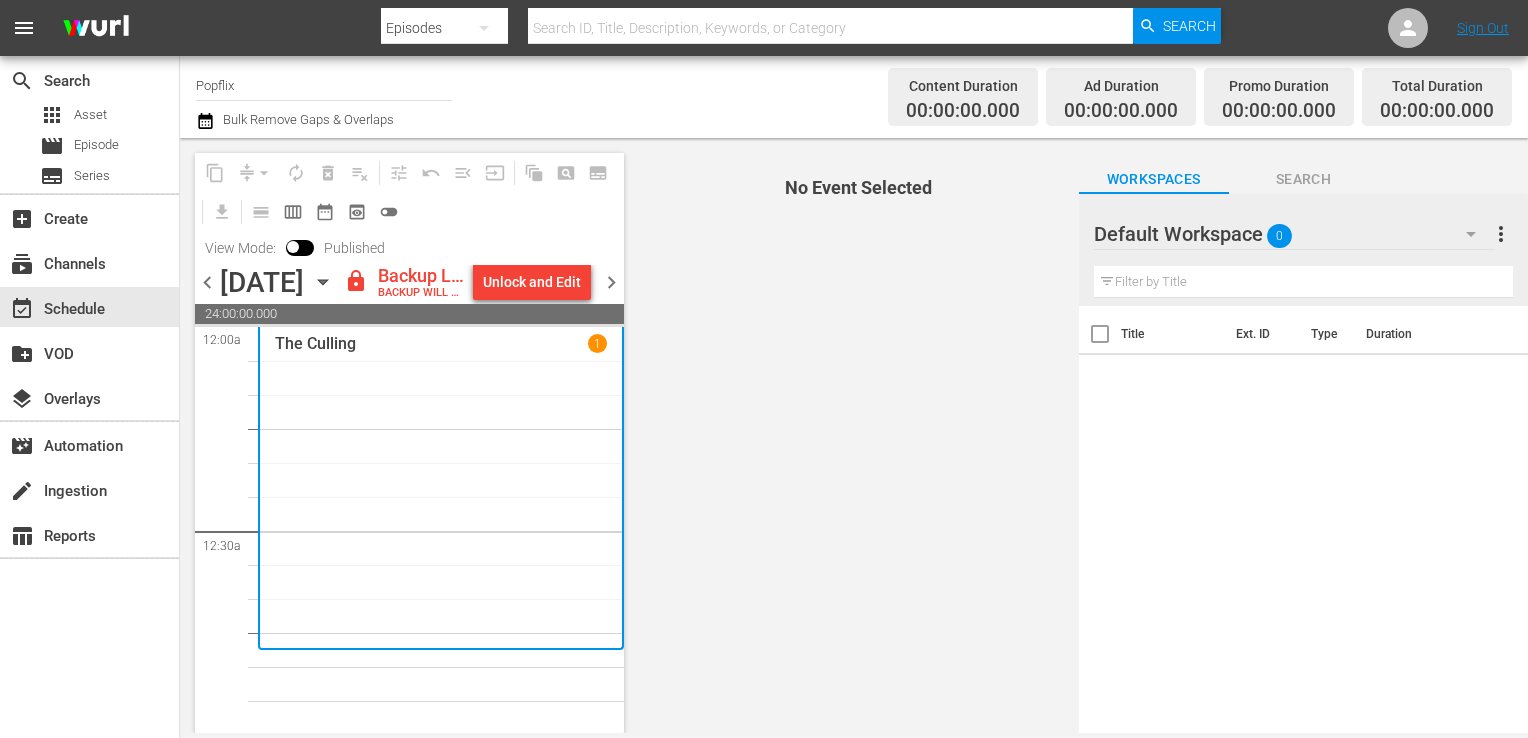 click on "No Event Selected" at bounding box center [853, 435] 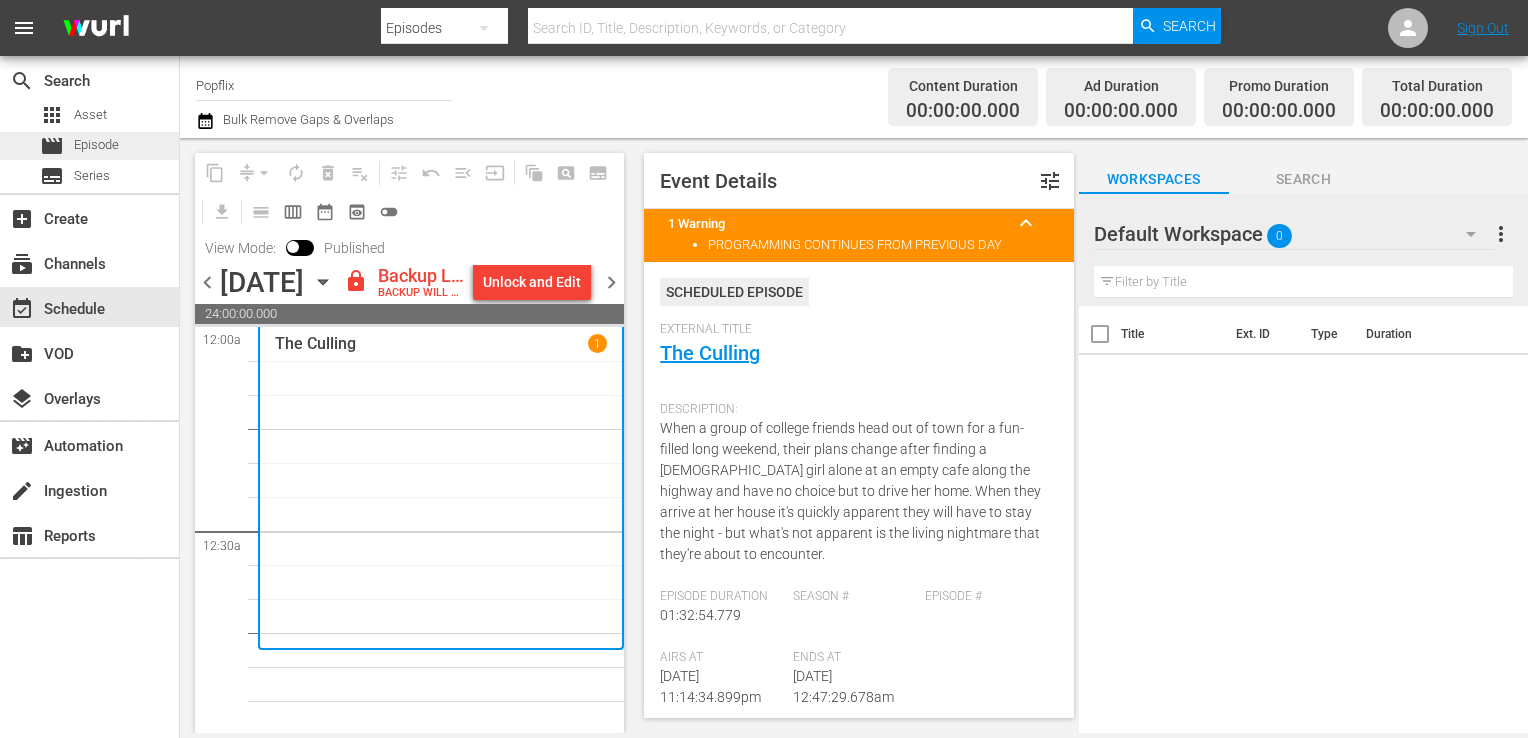 click on "movie Episode" at bounding box center [89, 146] 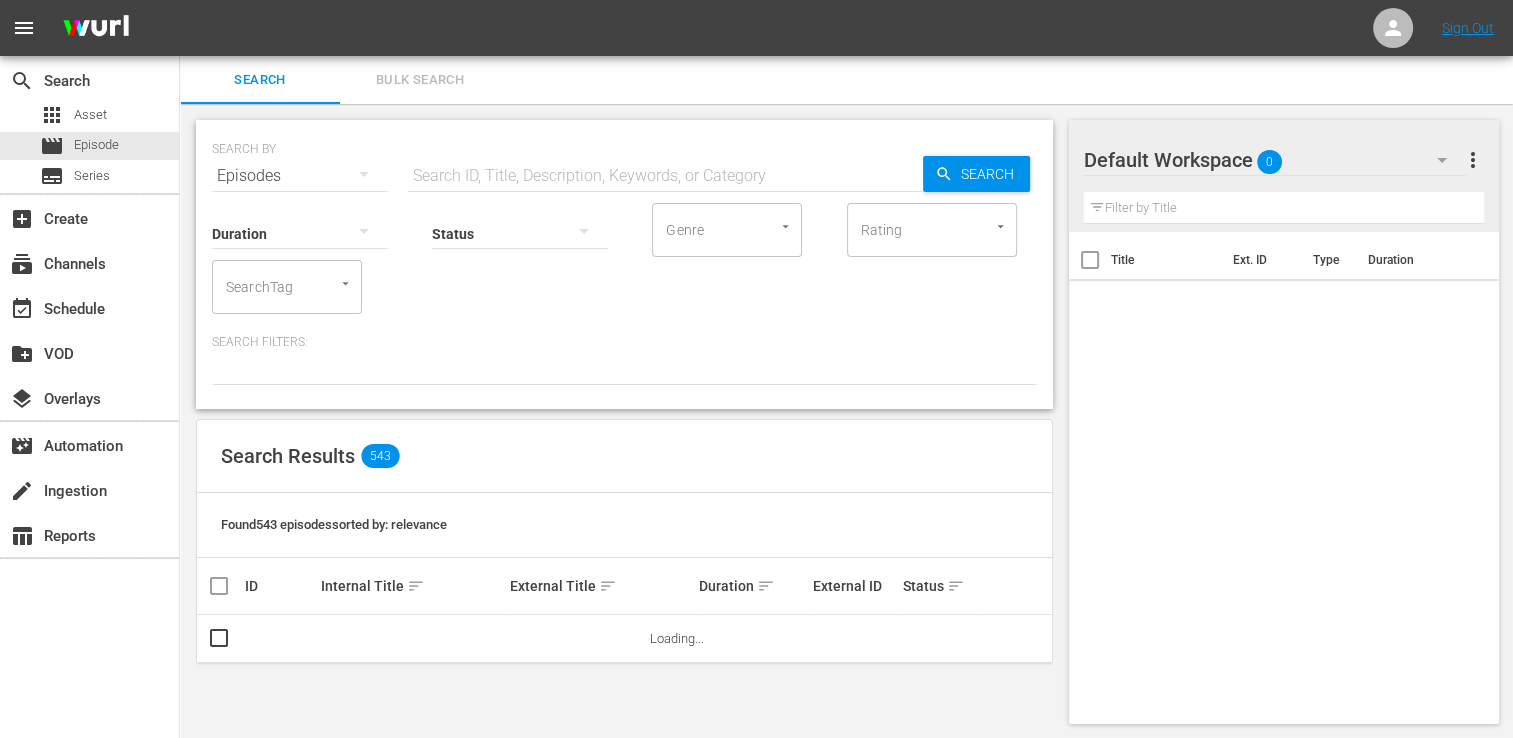 click on "Bulk Search" at bounding box center (420, 80) 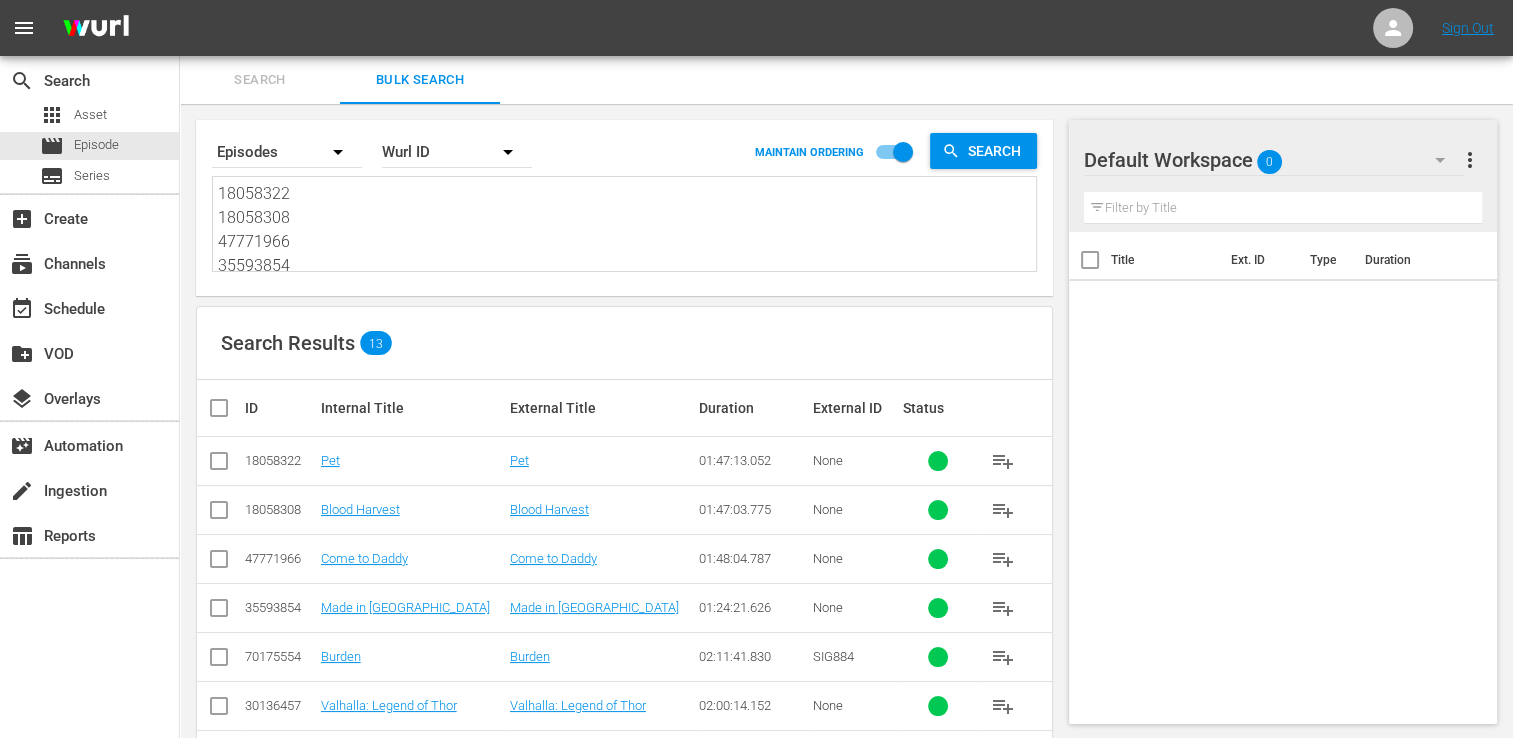 click on "18058322
18058308
47771966
35593854
70175554
30136457
45933566
53982946
21420899
38903719
40156264
46920305
44034206" at bounding box center [627, 227] 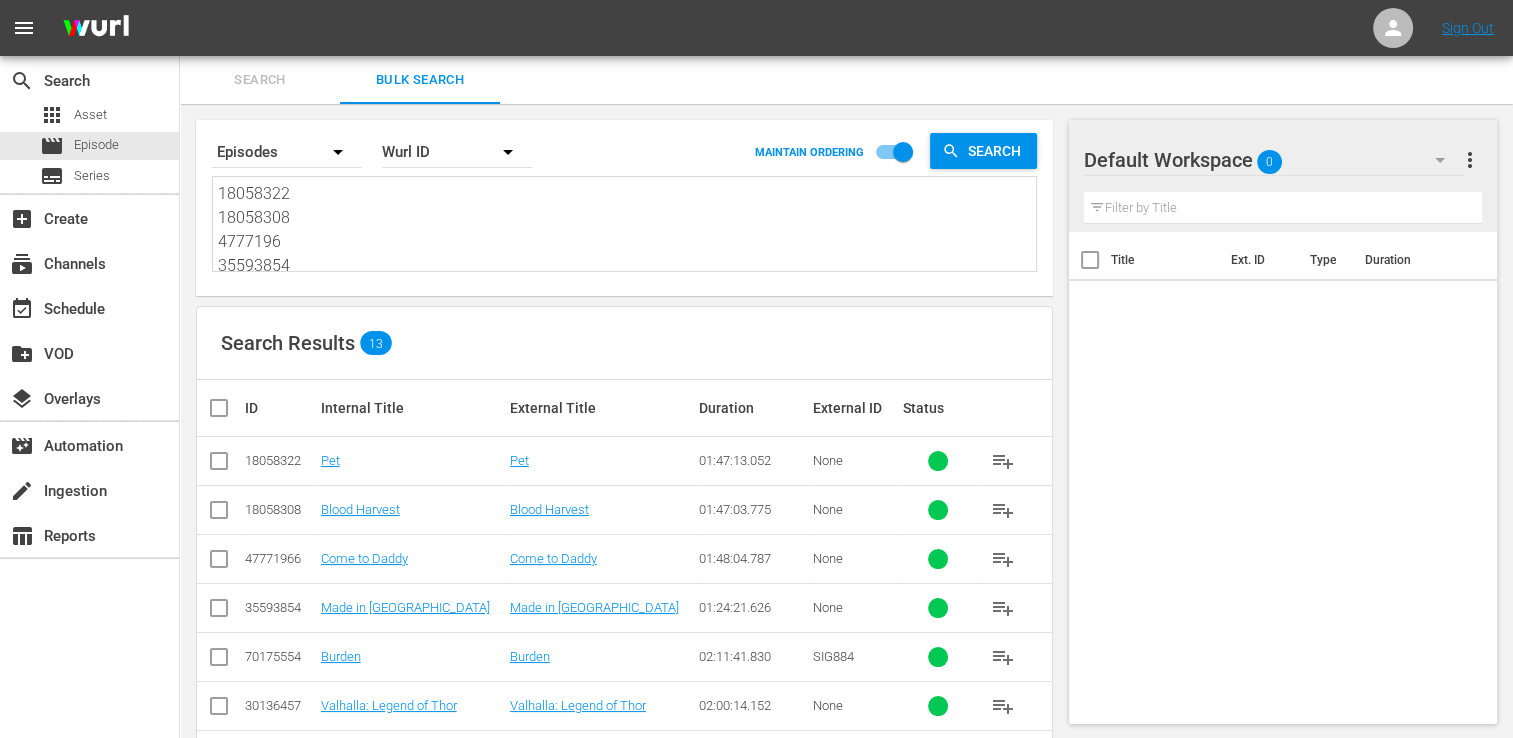 type 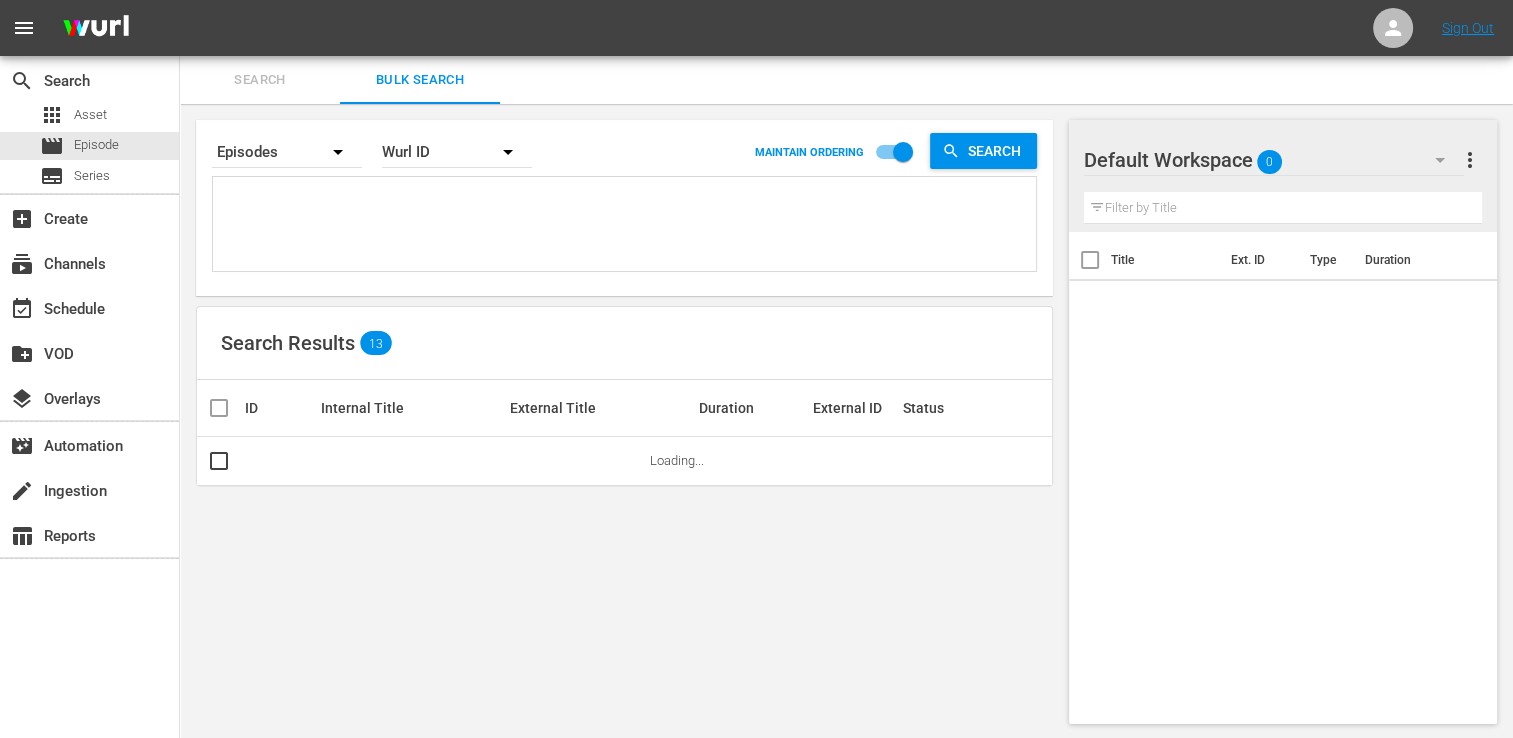 paste on "44715283
35593852
29886057
18058323
18058319
37284145
45014268
18058318
29886071
70993827
42476050
61493394
53982949" 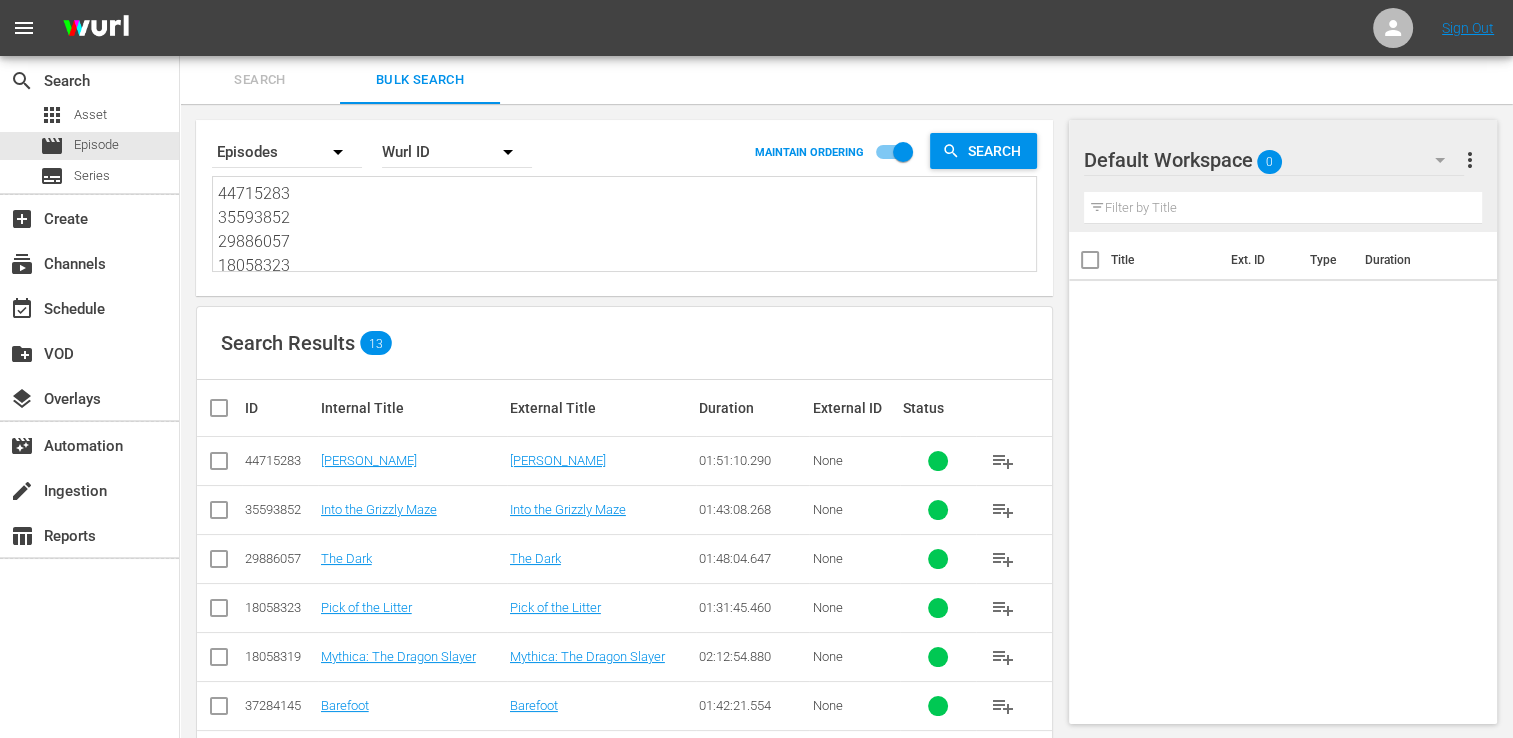 type on "44715283
35593852
29886057
18058323
18058319
37284145
45014268
18058318
29886071
70993827
42476050
61493394
53982949" 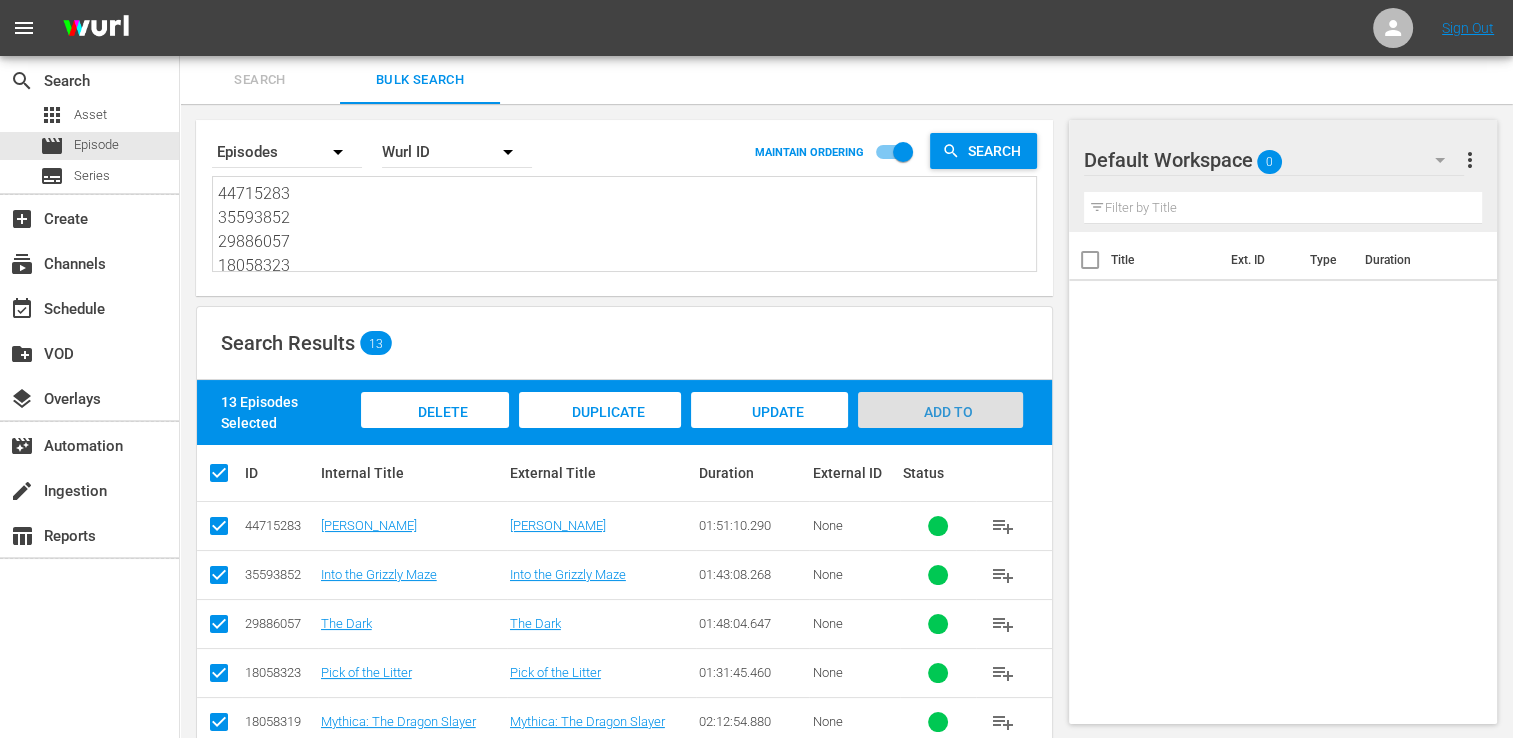 click on "Add to Workspace" at bounding box center (940, 431) 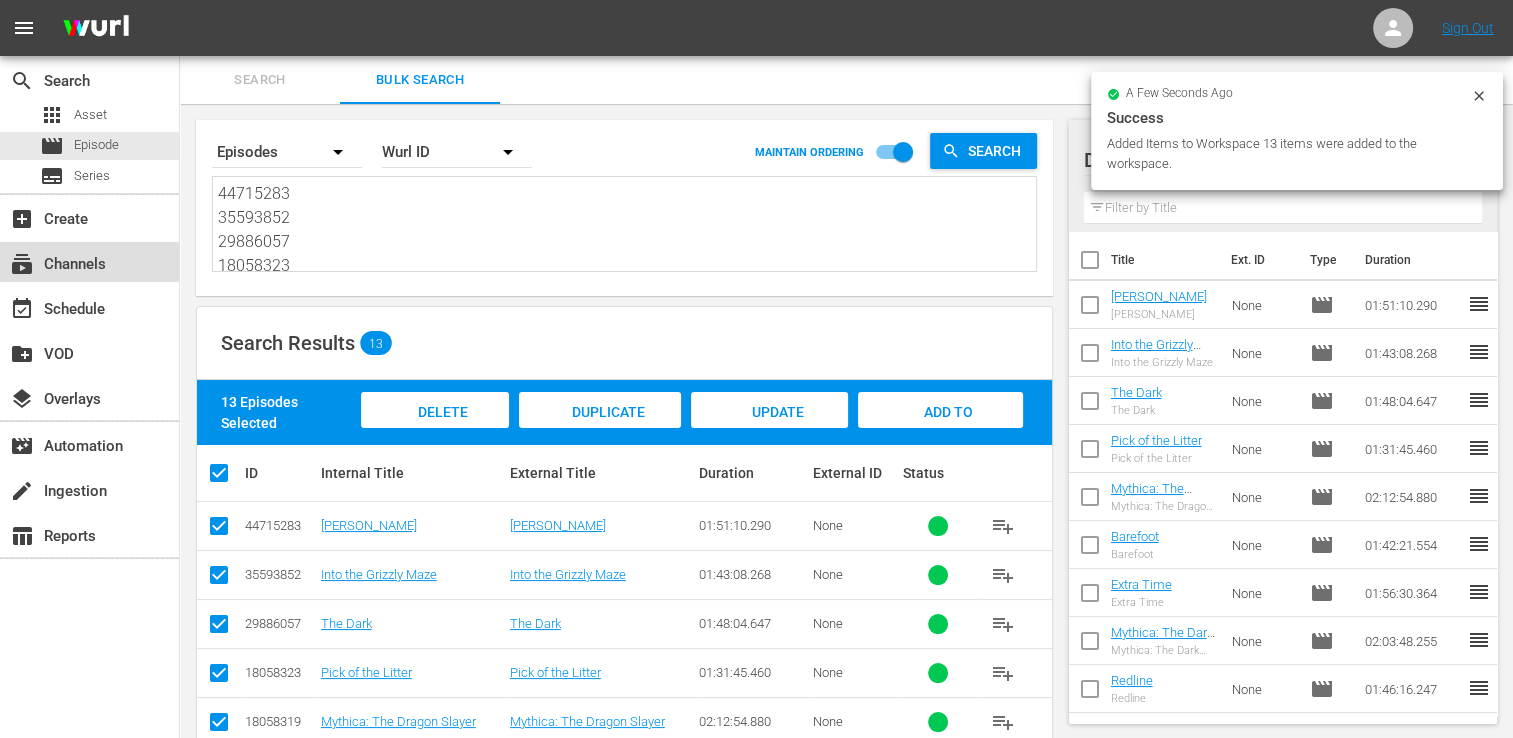 click on "subscriptions   Channels" at bounding box center [56, 261] 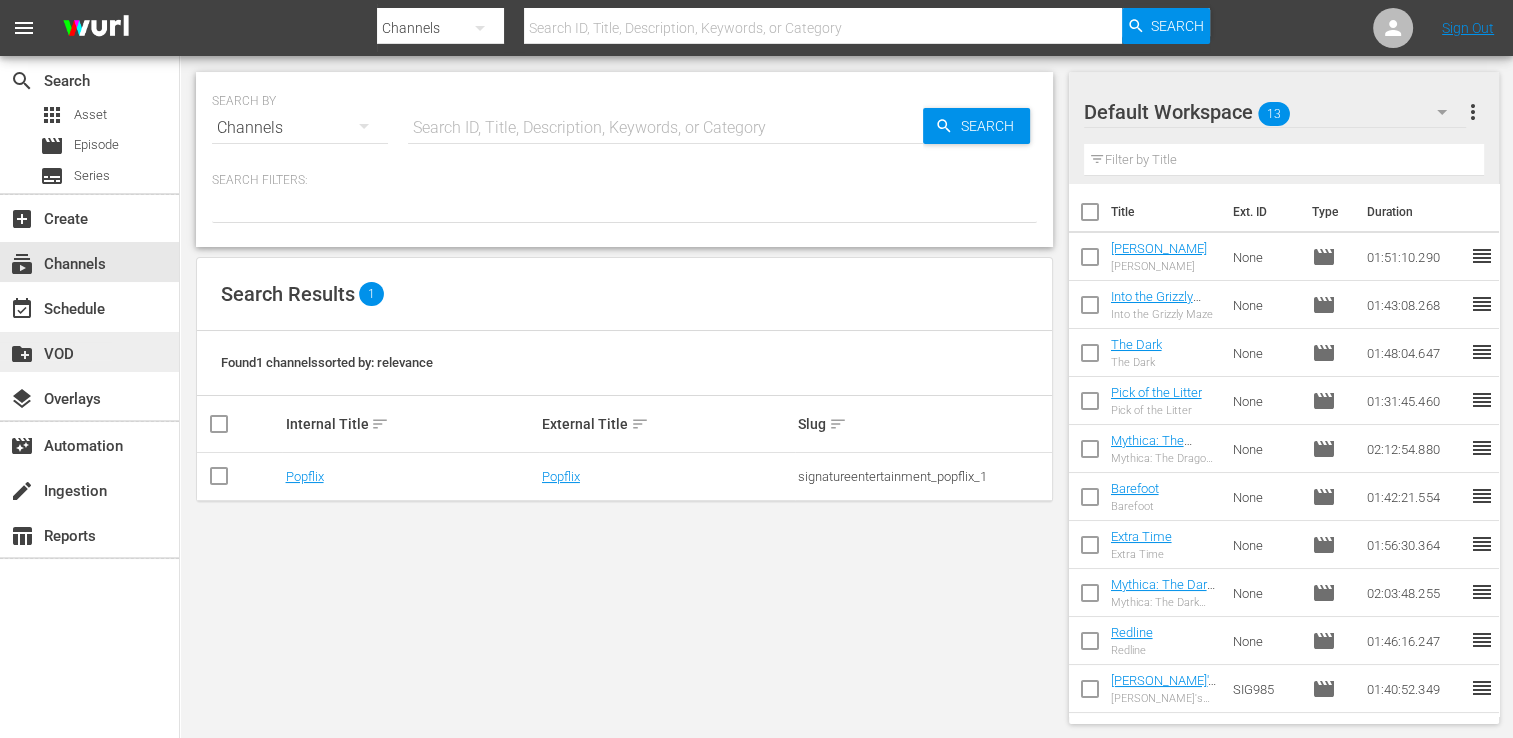 click on "create_new_folder   VOD" at bounding box center (56, 351) 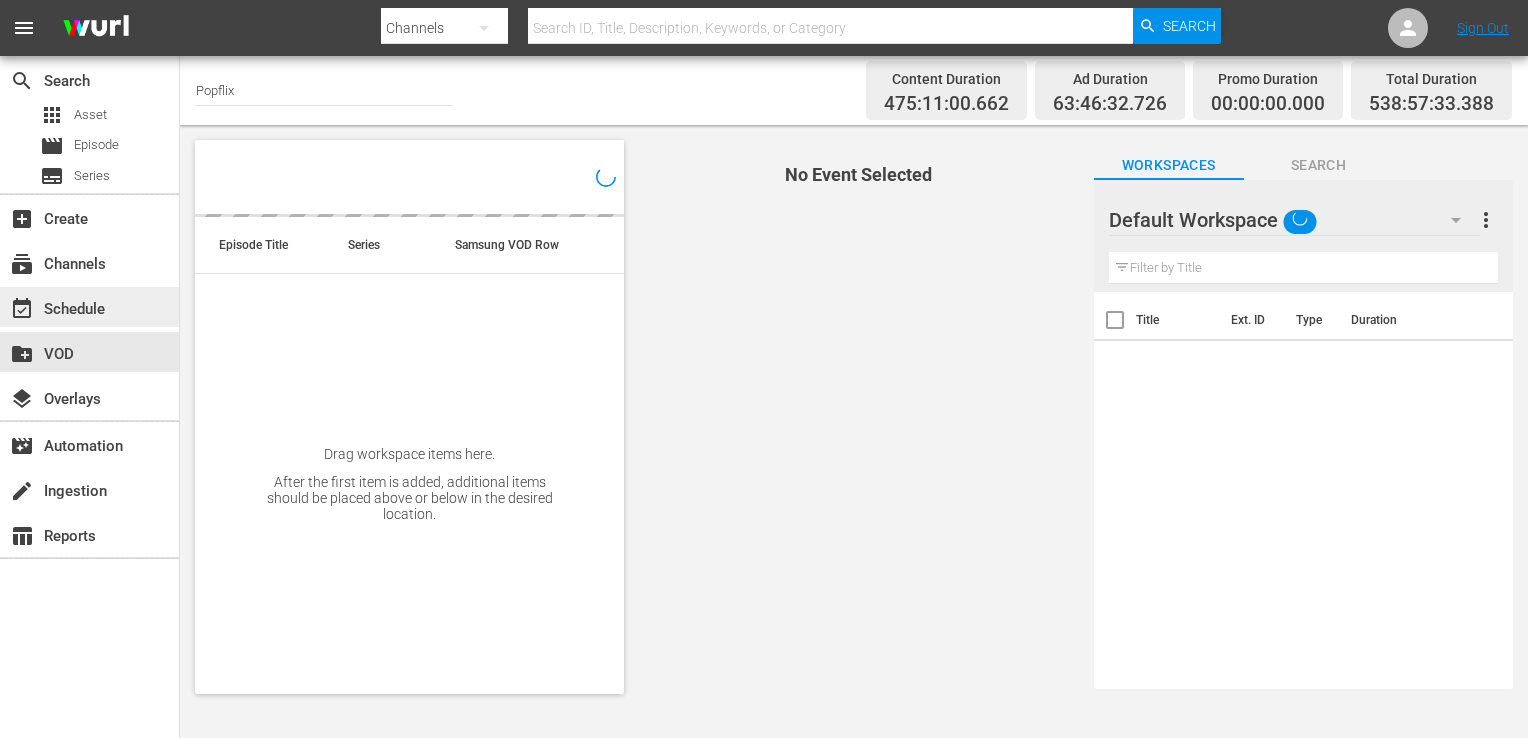 click on "event_available   Schedule" at bounding box center [56, 306] 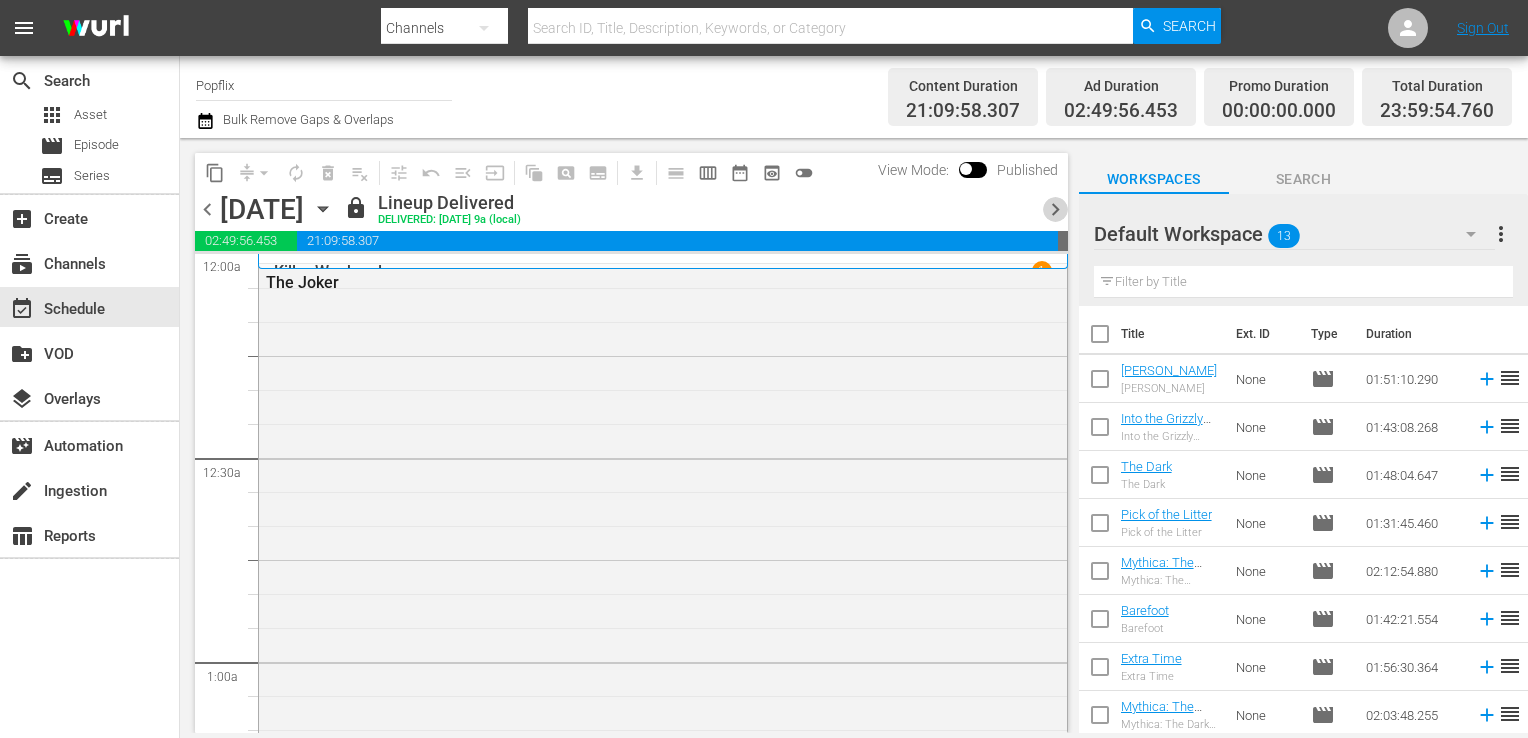 click on "chevron_right" at bounding box center (1055, 209) 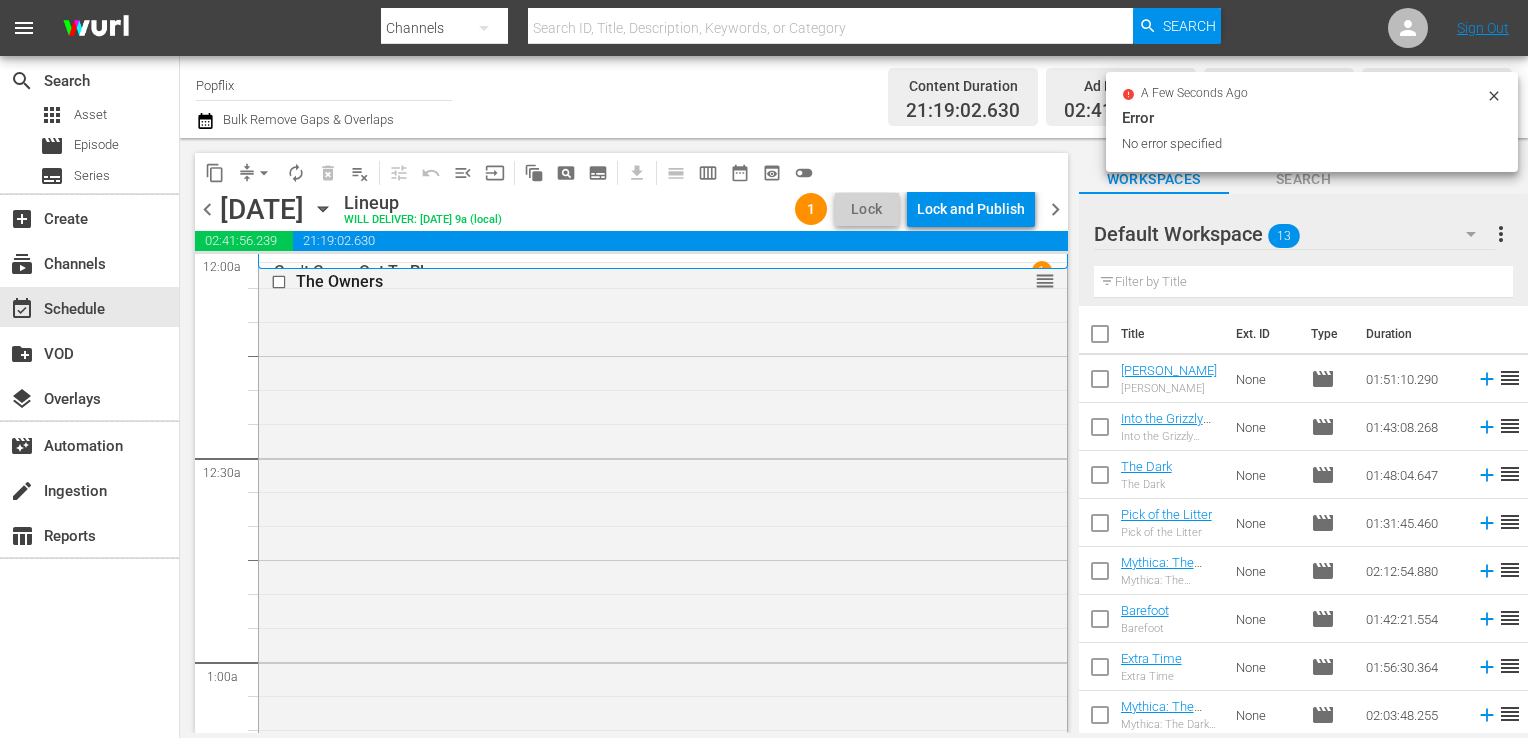 click on "chevron_right" at bounding box center [1055, 209] 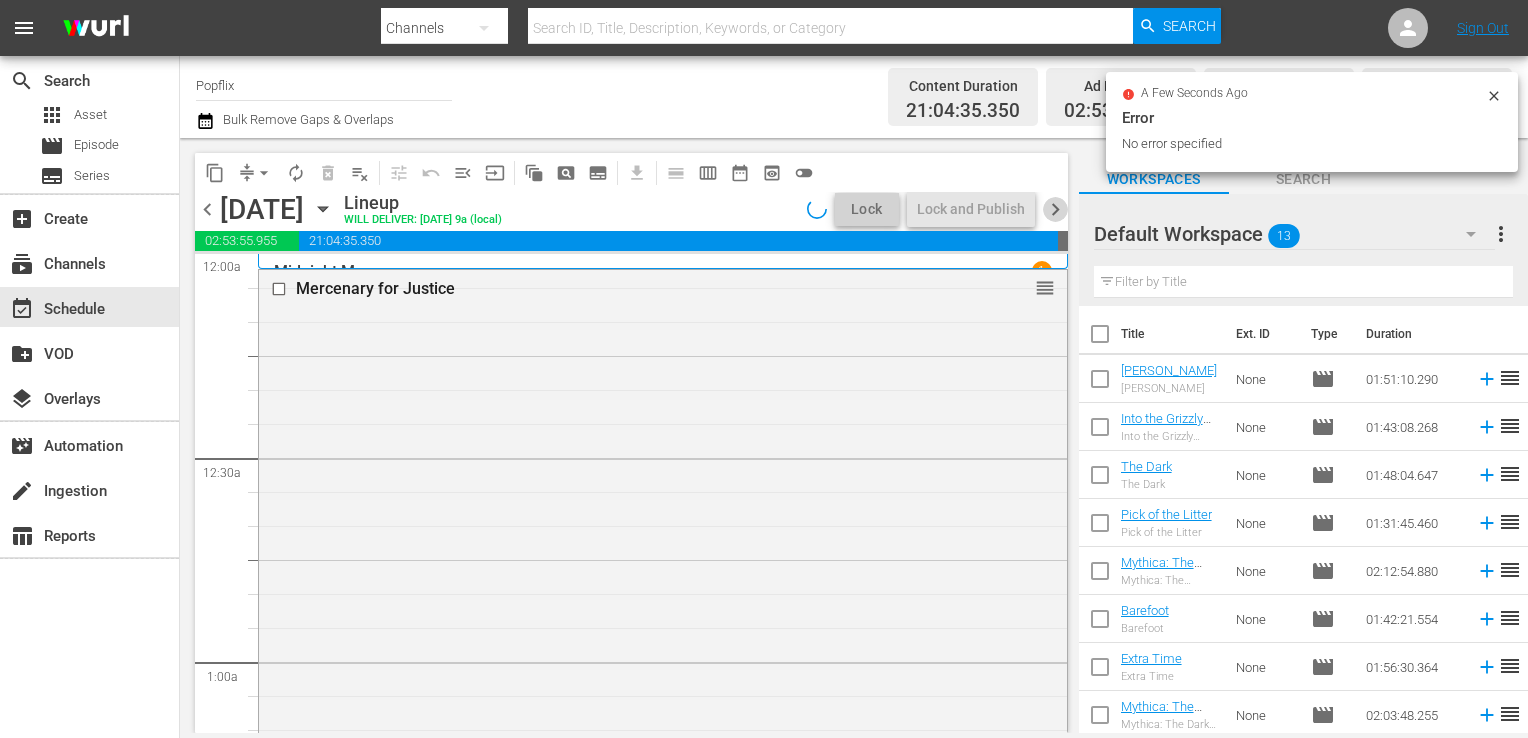 click on "chevron_right" at bounding box center (1055, 209) 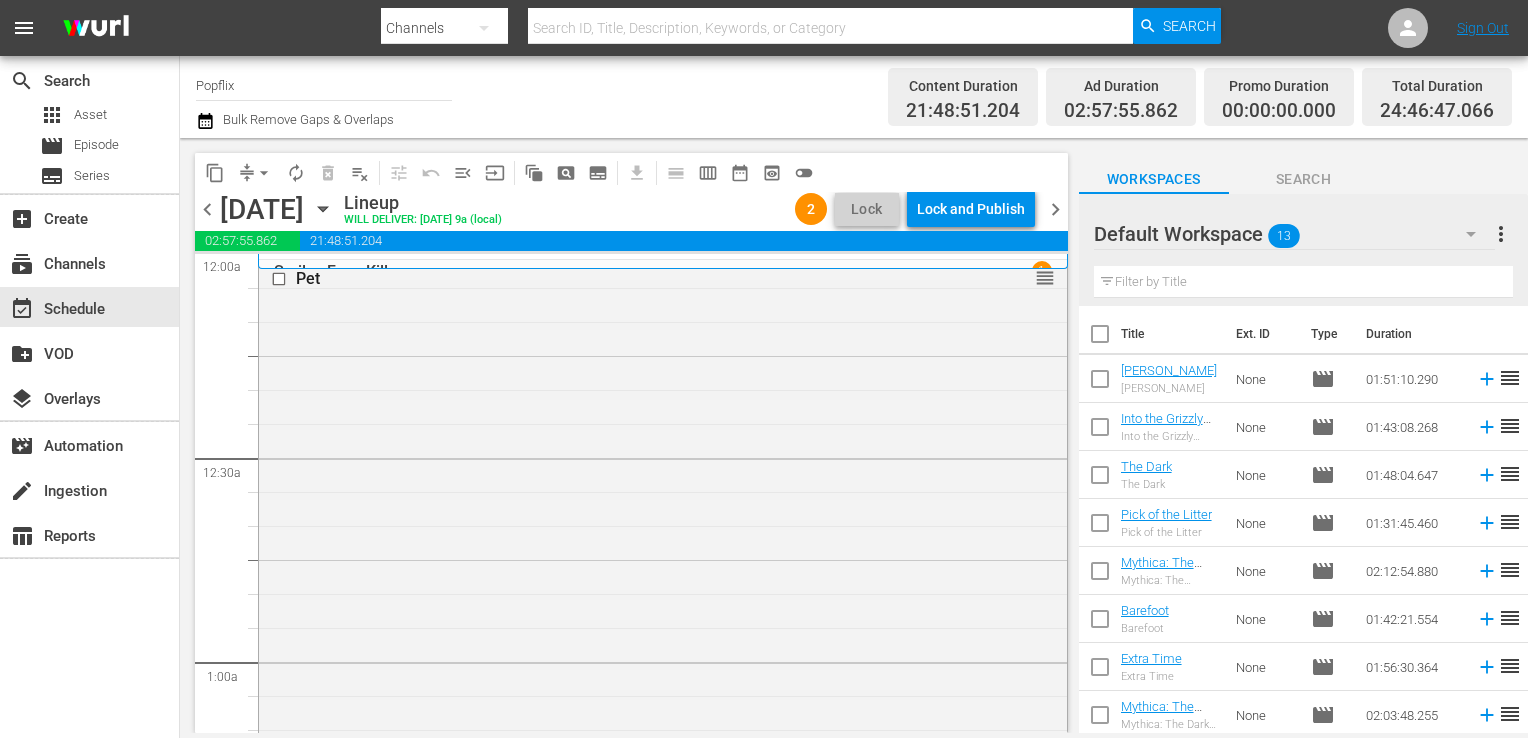 click on "chevron_right" at bounding box center (1055, 209) 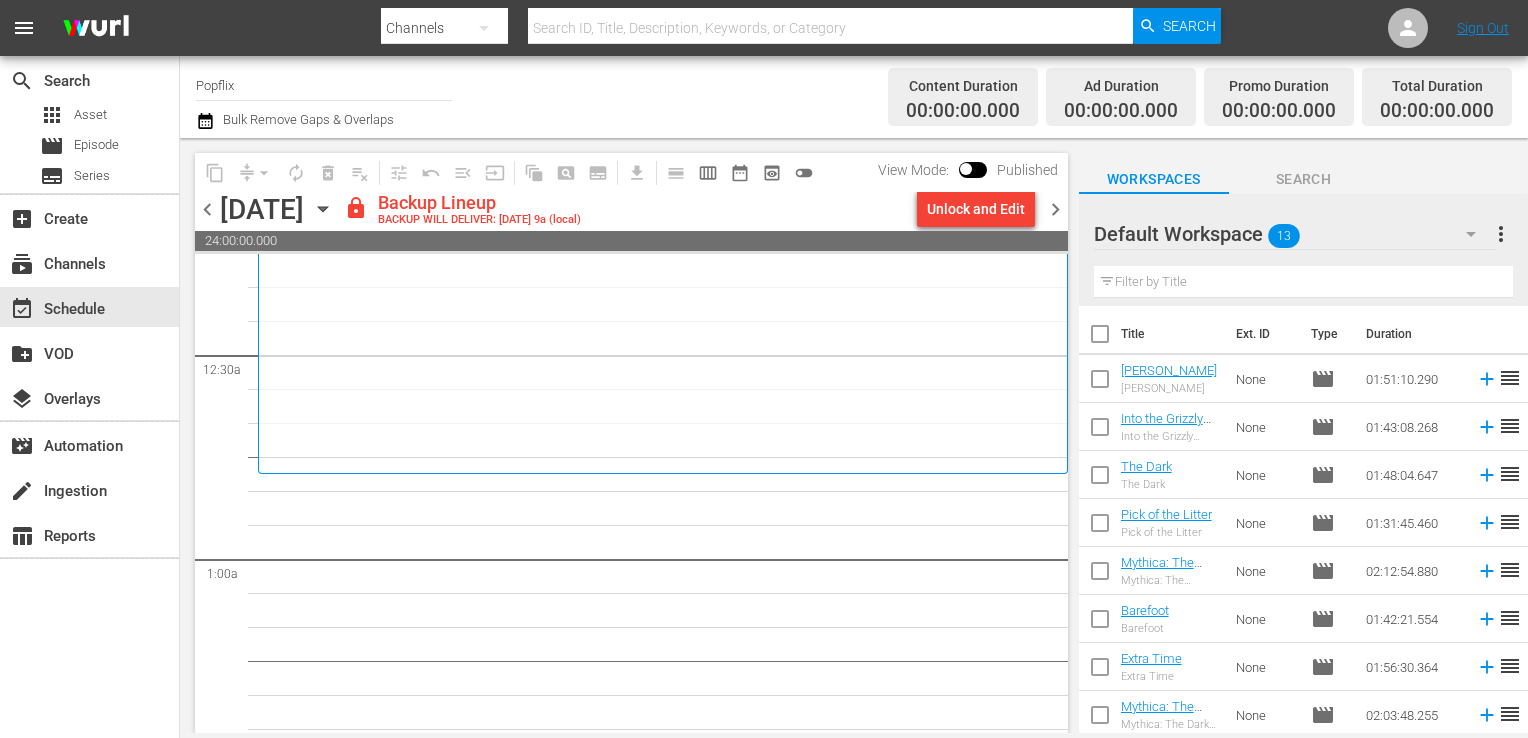 scroll, scrollTop: 104, scrollLeft: 0, axis: vertical 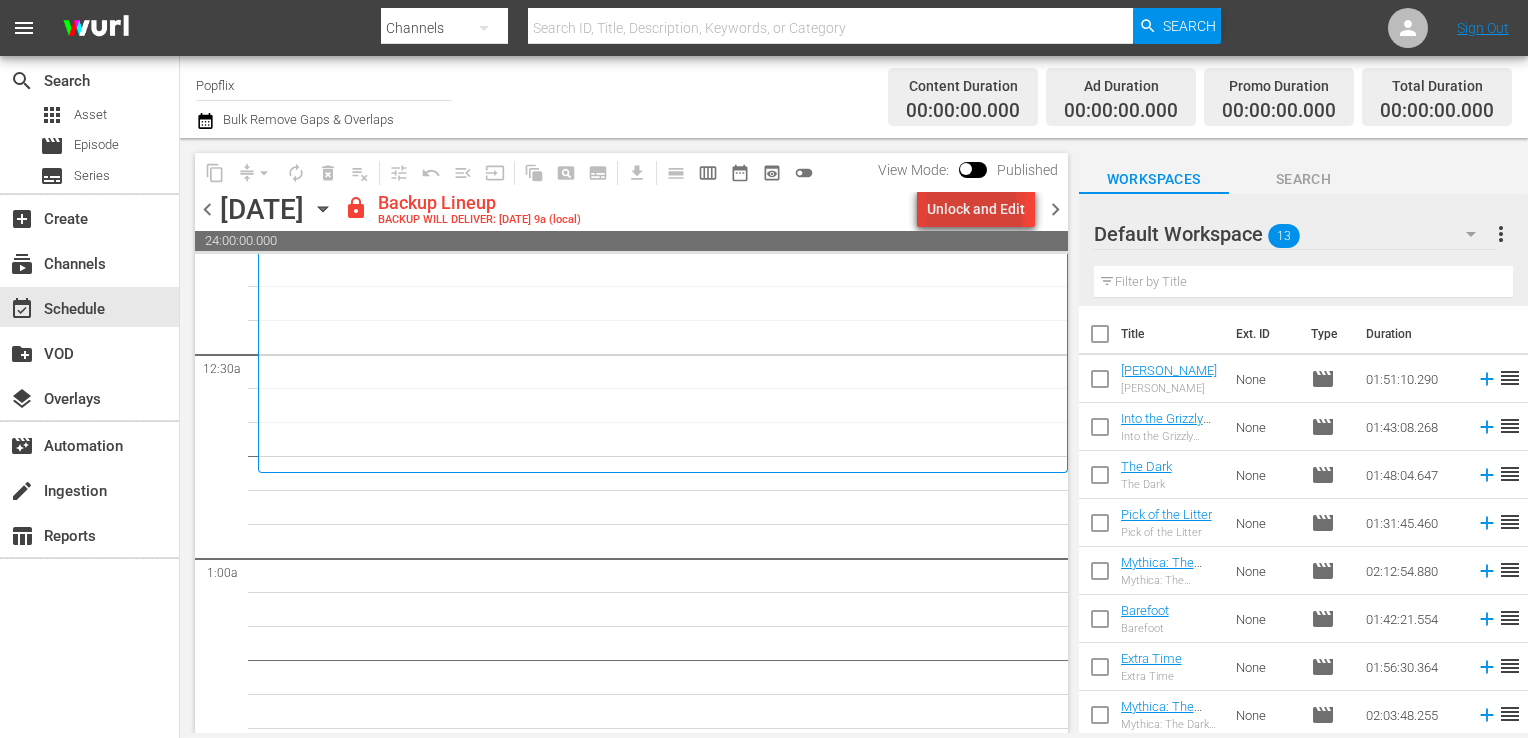 click on "Unlock and Edit" at bounding box center (976, 209) 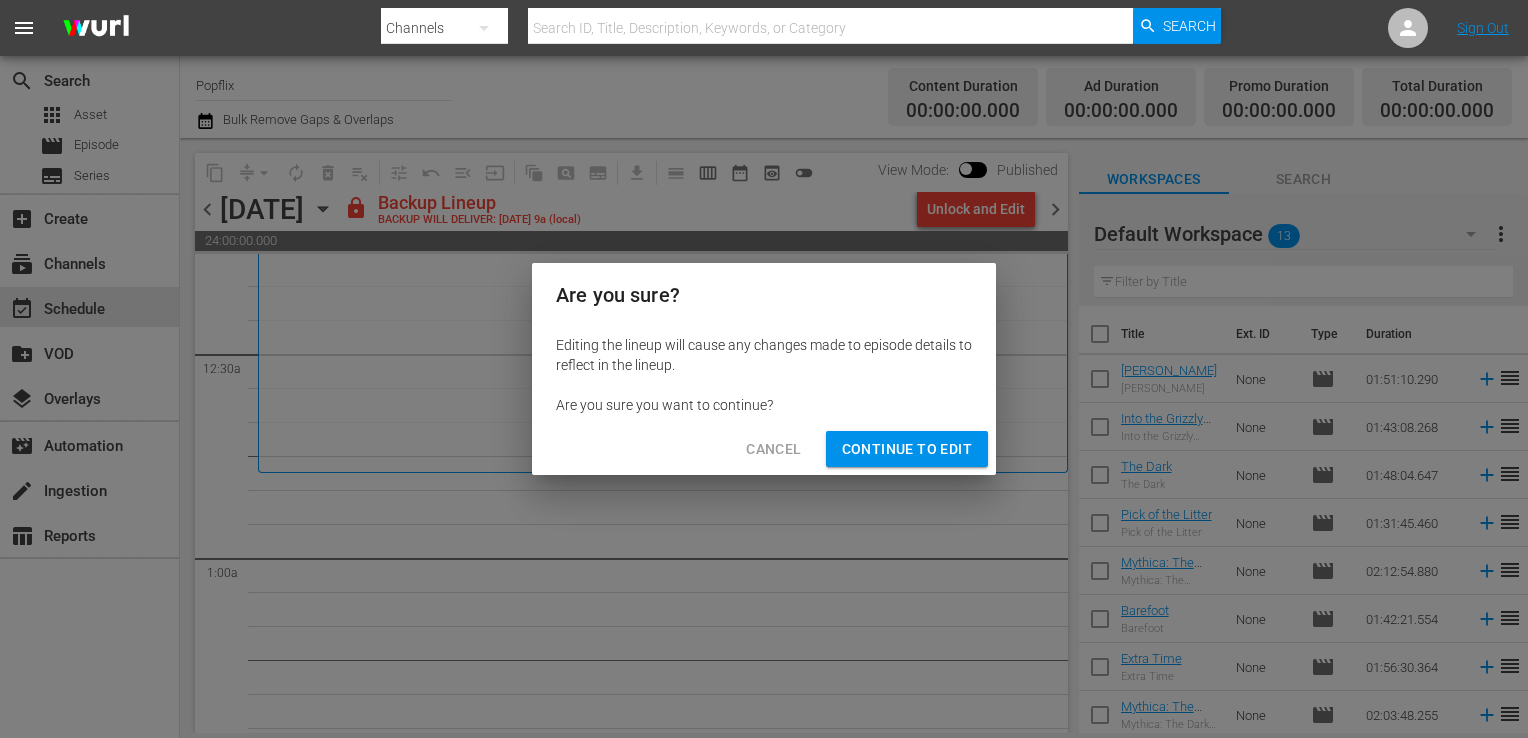 click on "Continue to Edit" at bounding box center [907, 449] 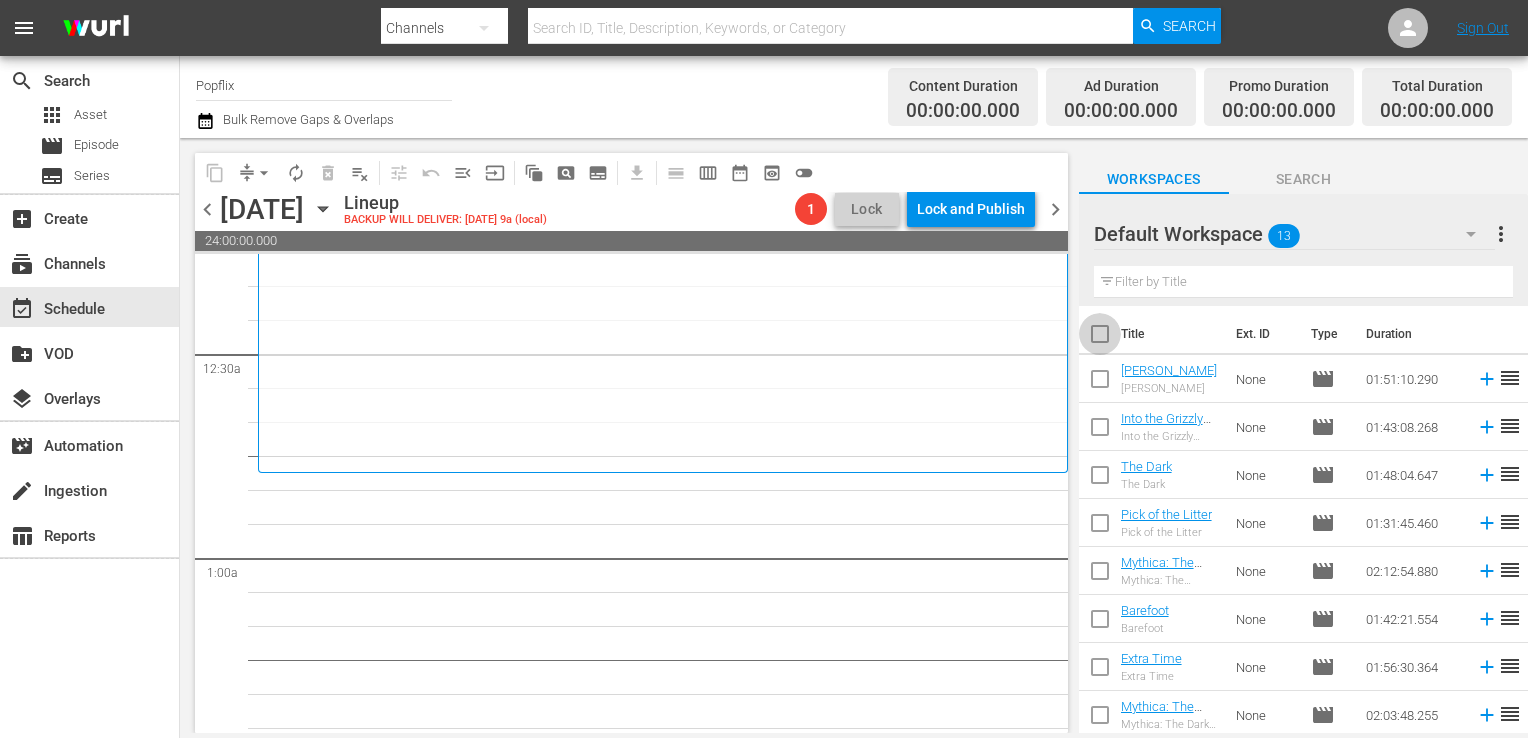 click at bounding box center (1100, 338) 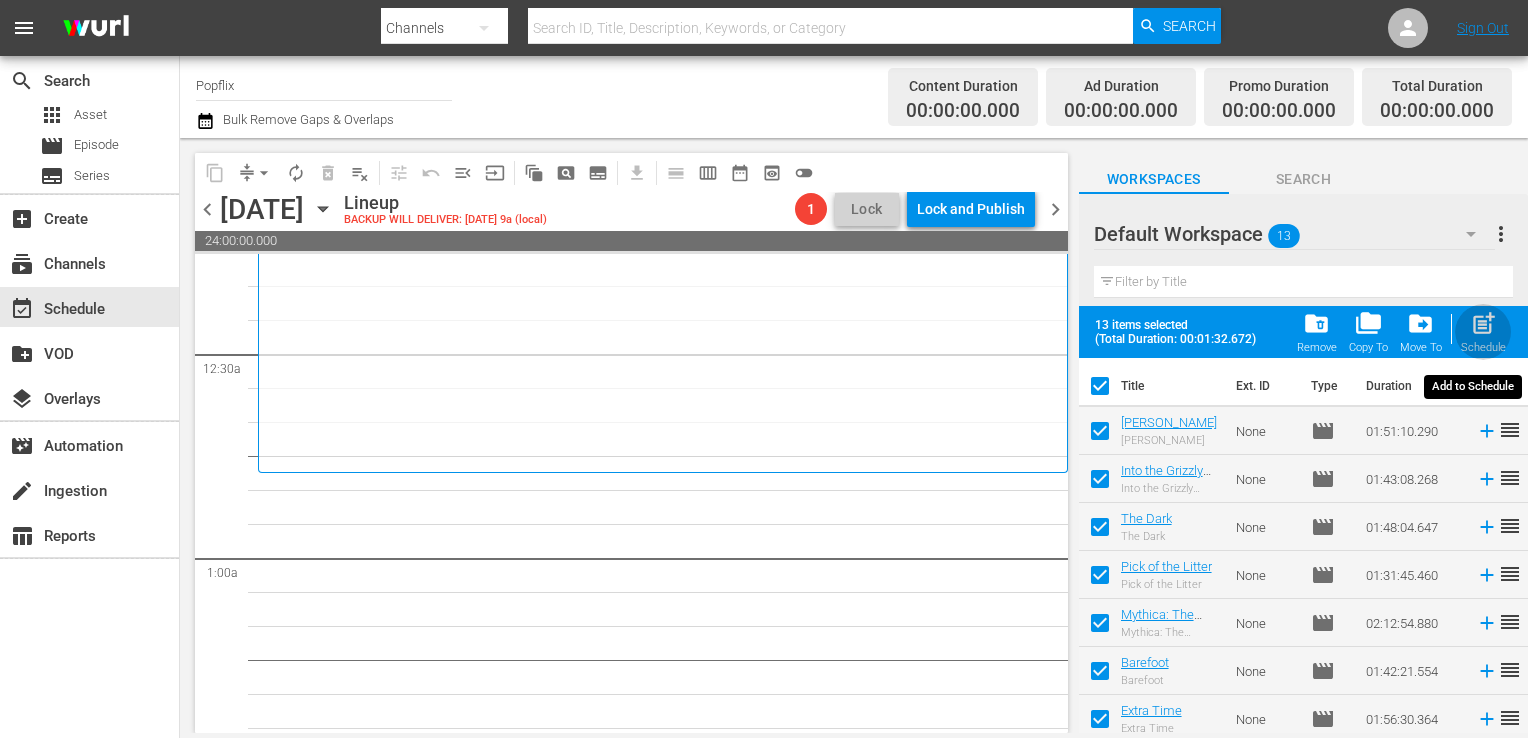click on "post_add Schedule" at bounding box center [1483, 332] 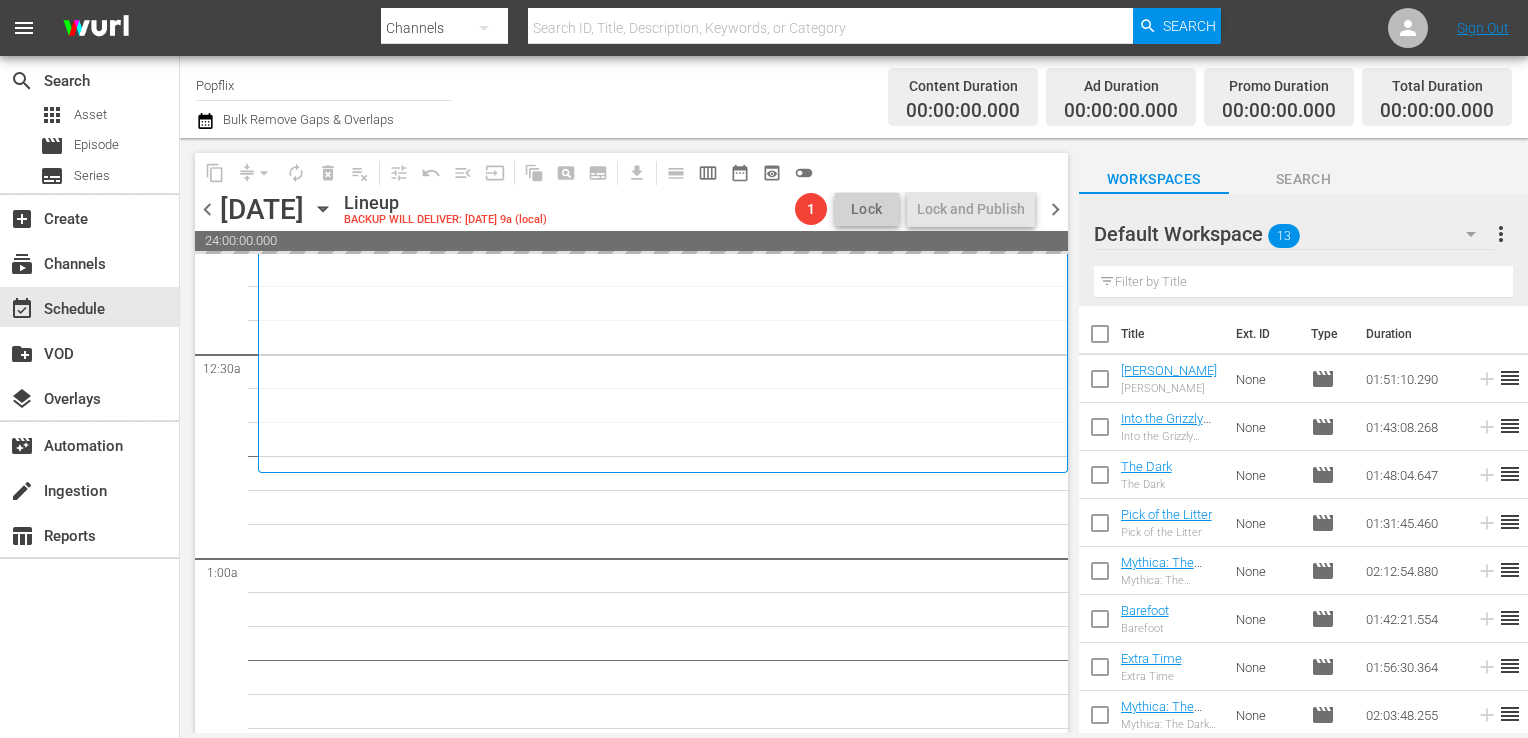 click on "chevron_right" at bounding box center [1055, 209] 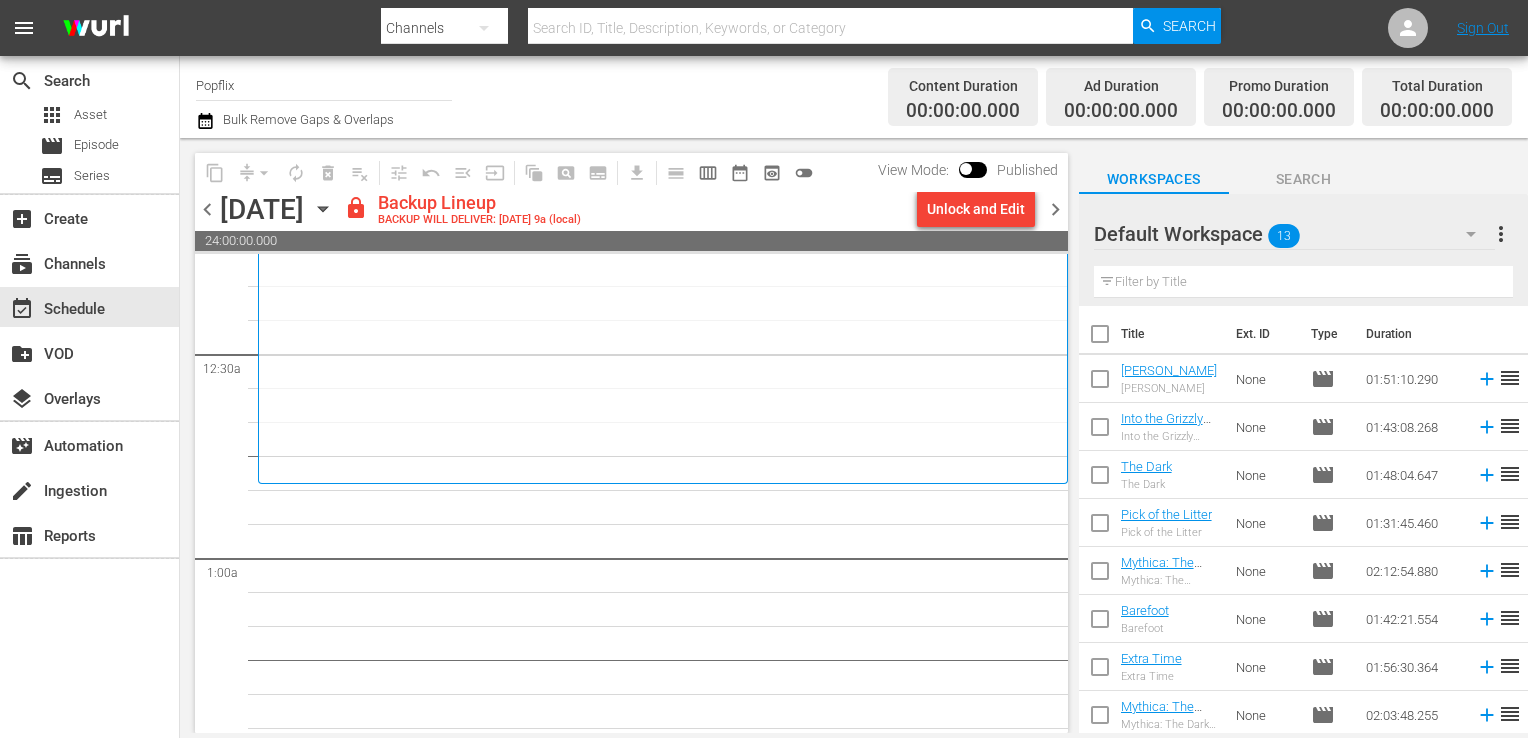 click on "chevron_left" at bounding box center [207, 209] 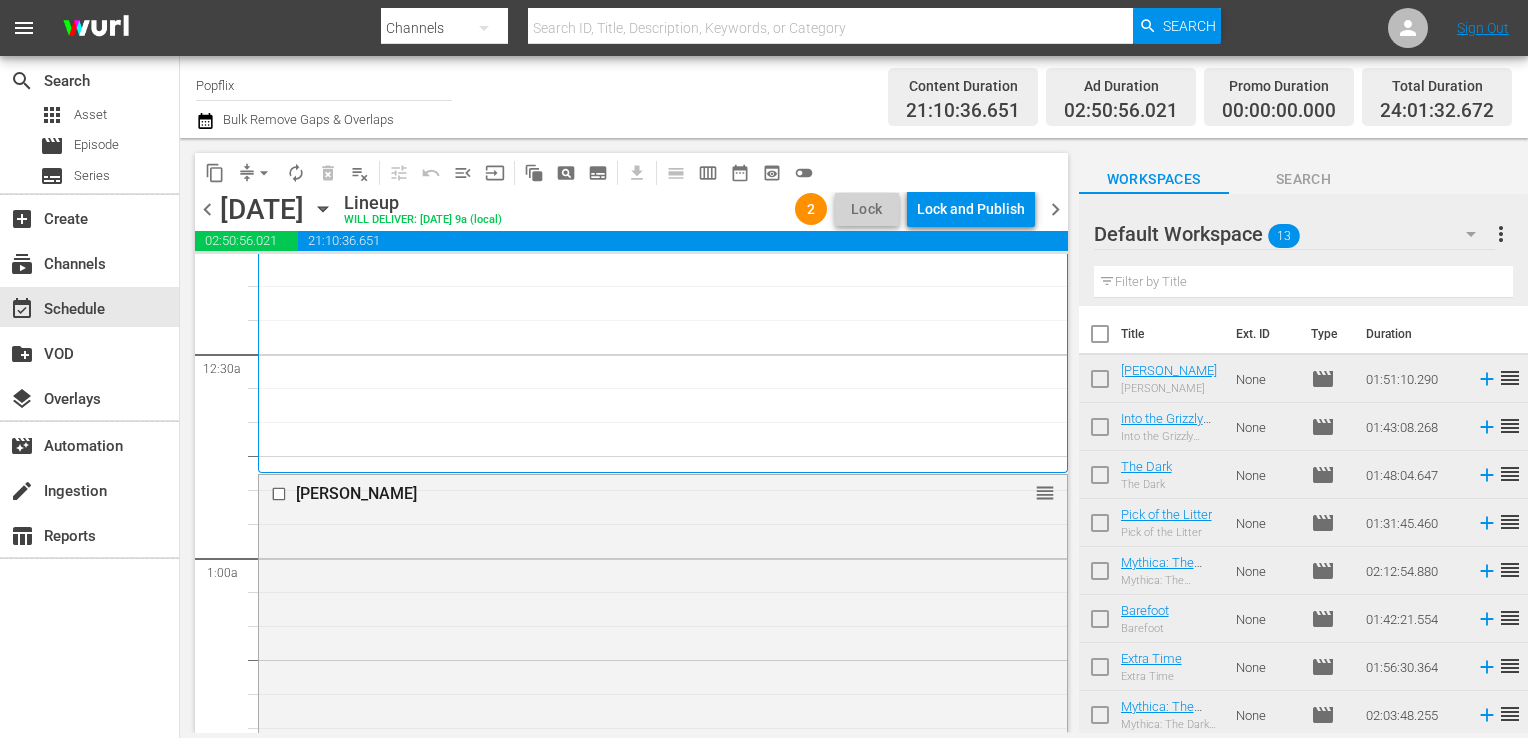 click on "more_vert" at bounding box center (1501, 234) 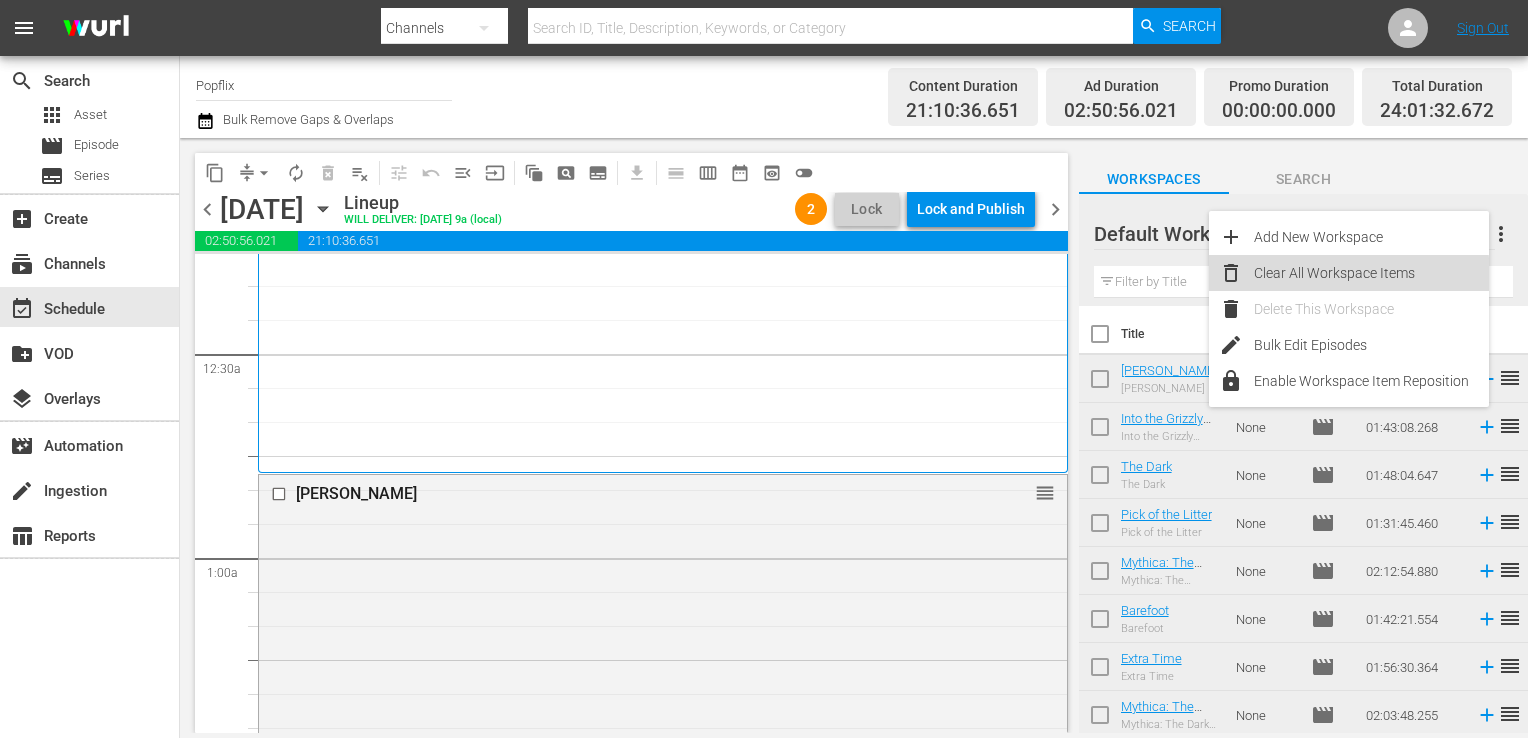 click on "Clear All Workspace Items" at bounding box center (1371, 273) 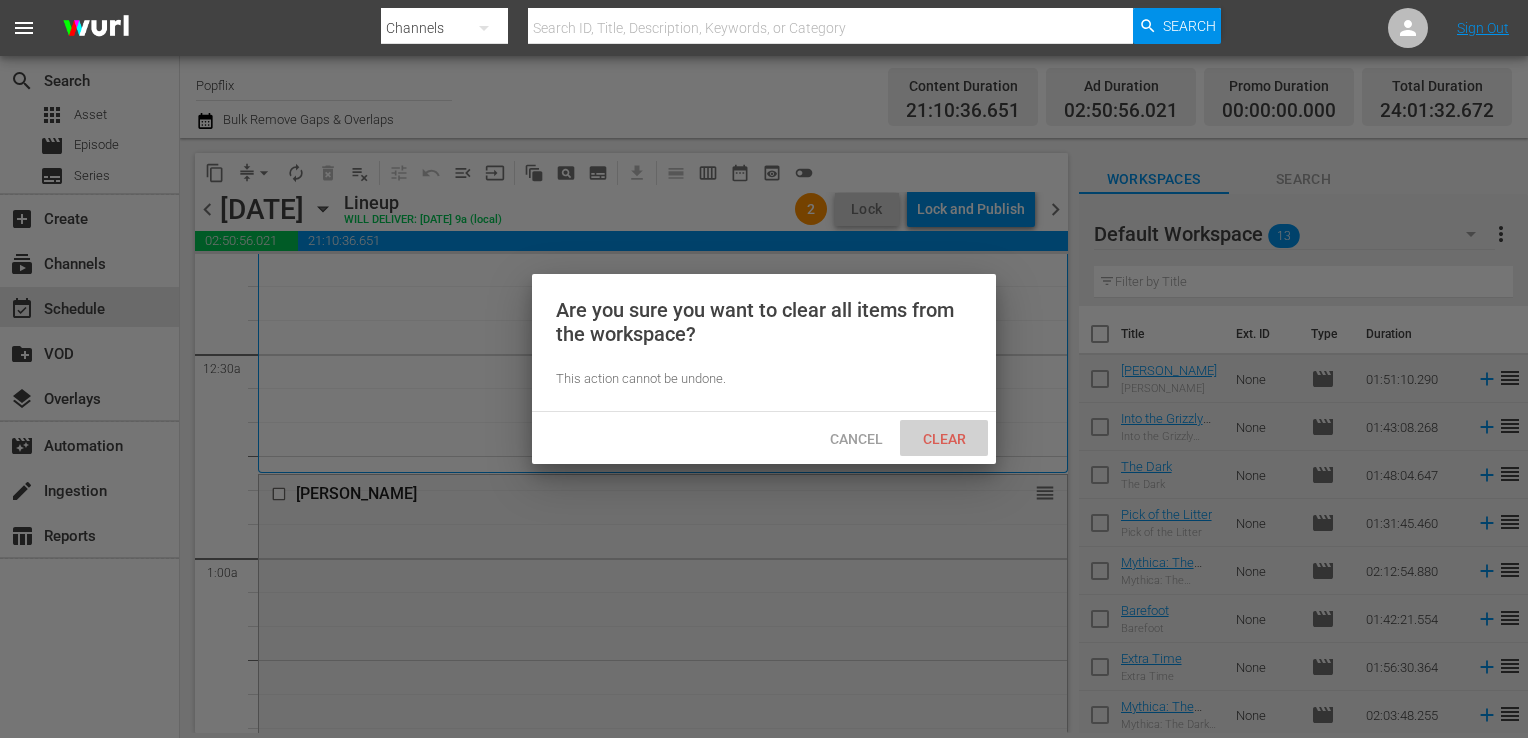 click on "Clear" at bounding box center [944, 439] 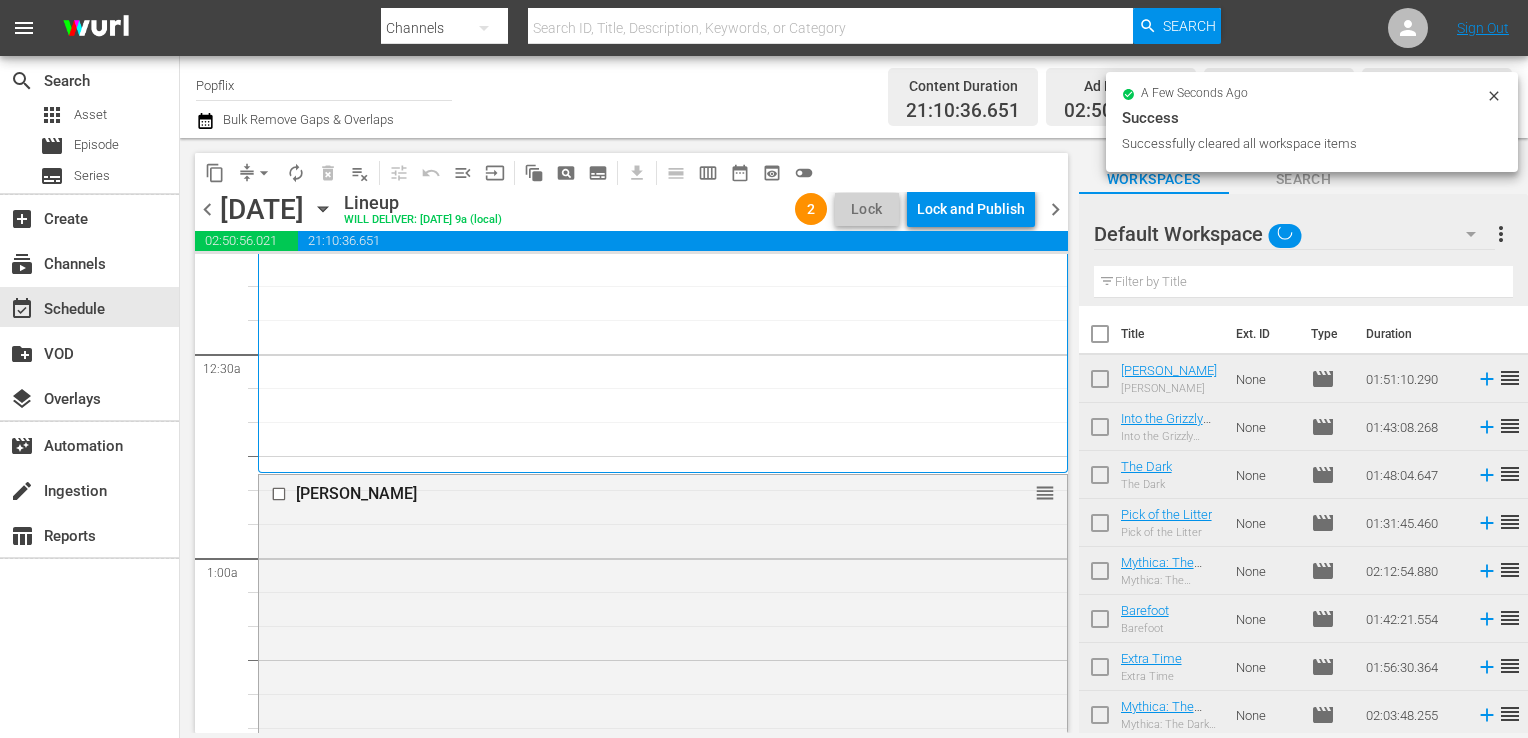 click on "No Event Selected" at bounding box center [1086, 208] 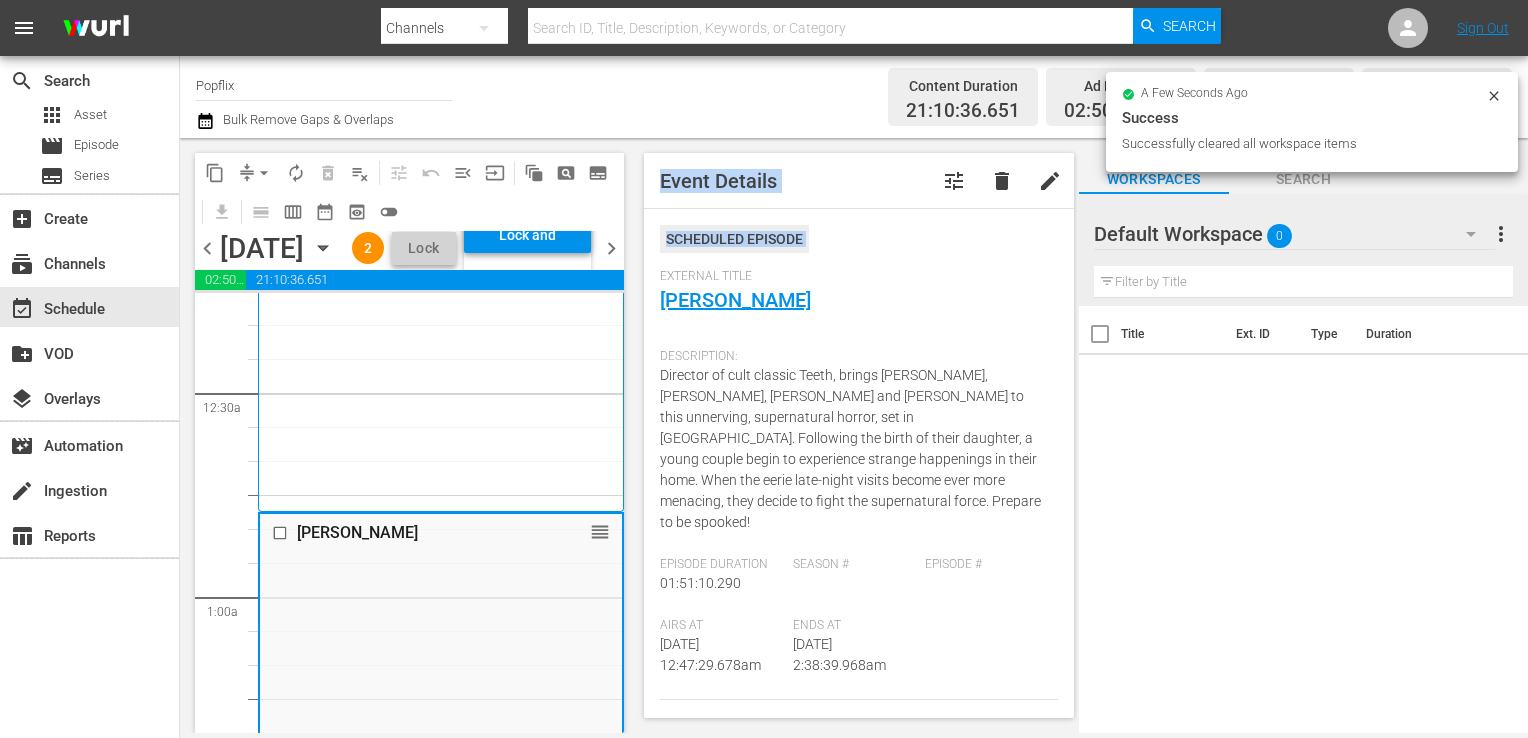 drag, startPoint x: 652, startPoint y: 553, endPoint x: 785, endPoint y: 227, distance: 352.08664 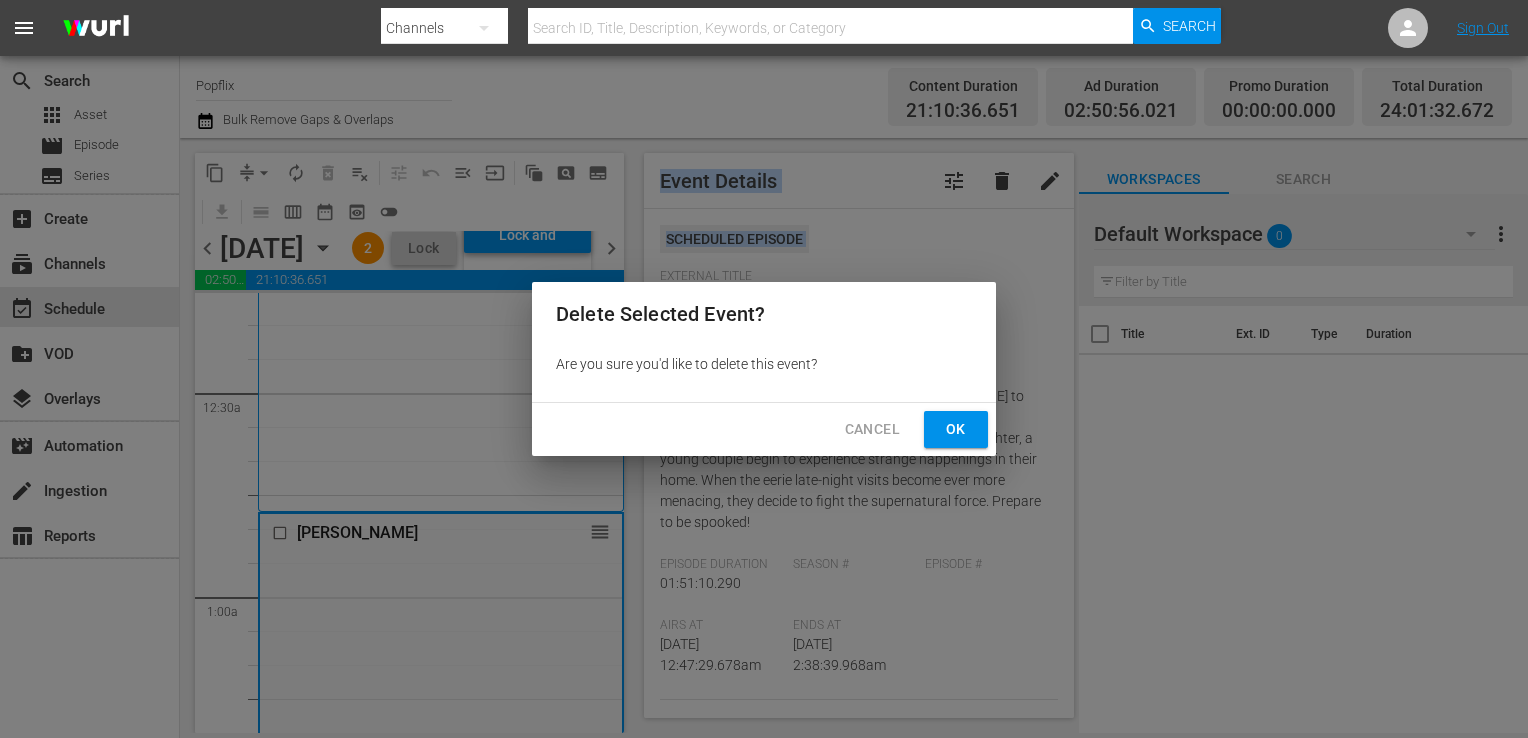 click on "Ok" at bounding box center (956, 429) 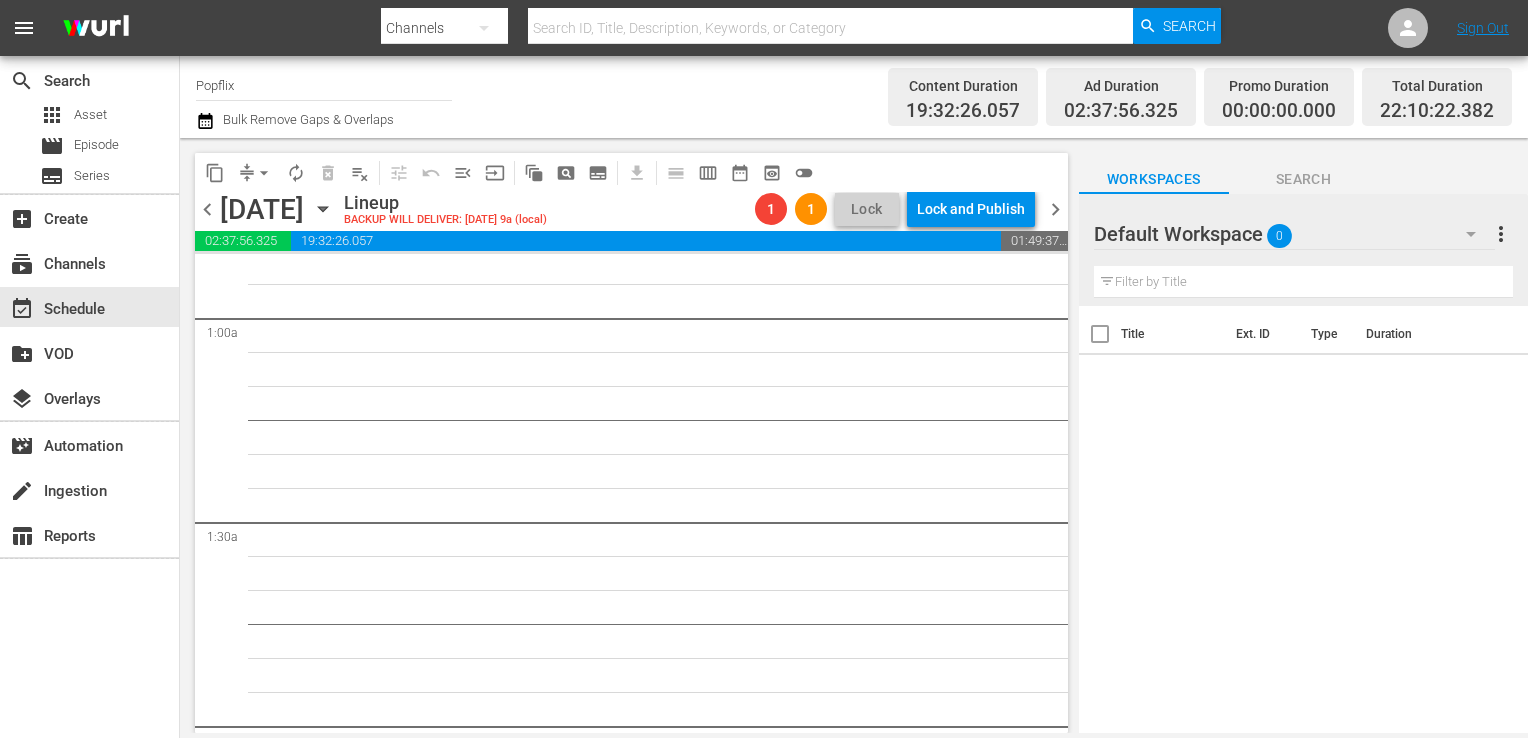 scroll, scrollTop: 795, scrollLeft: 0, axis: vertical 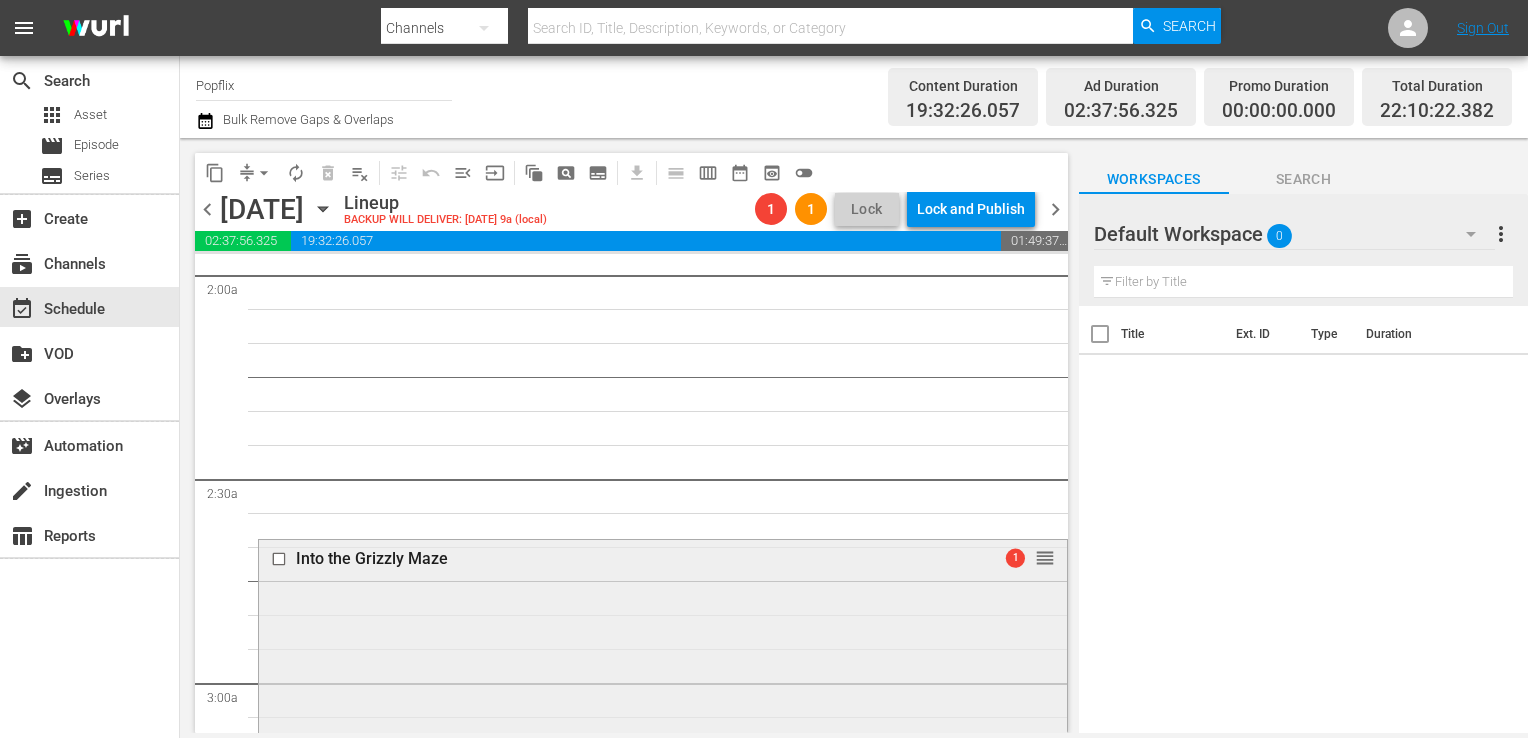 click on "Into the Grizzly Maze" at bounding box center [612, 559] 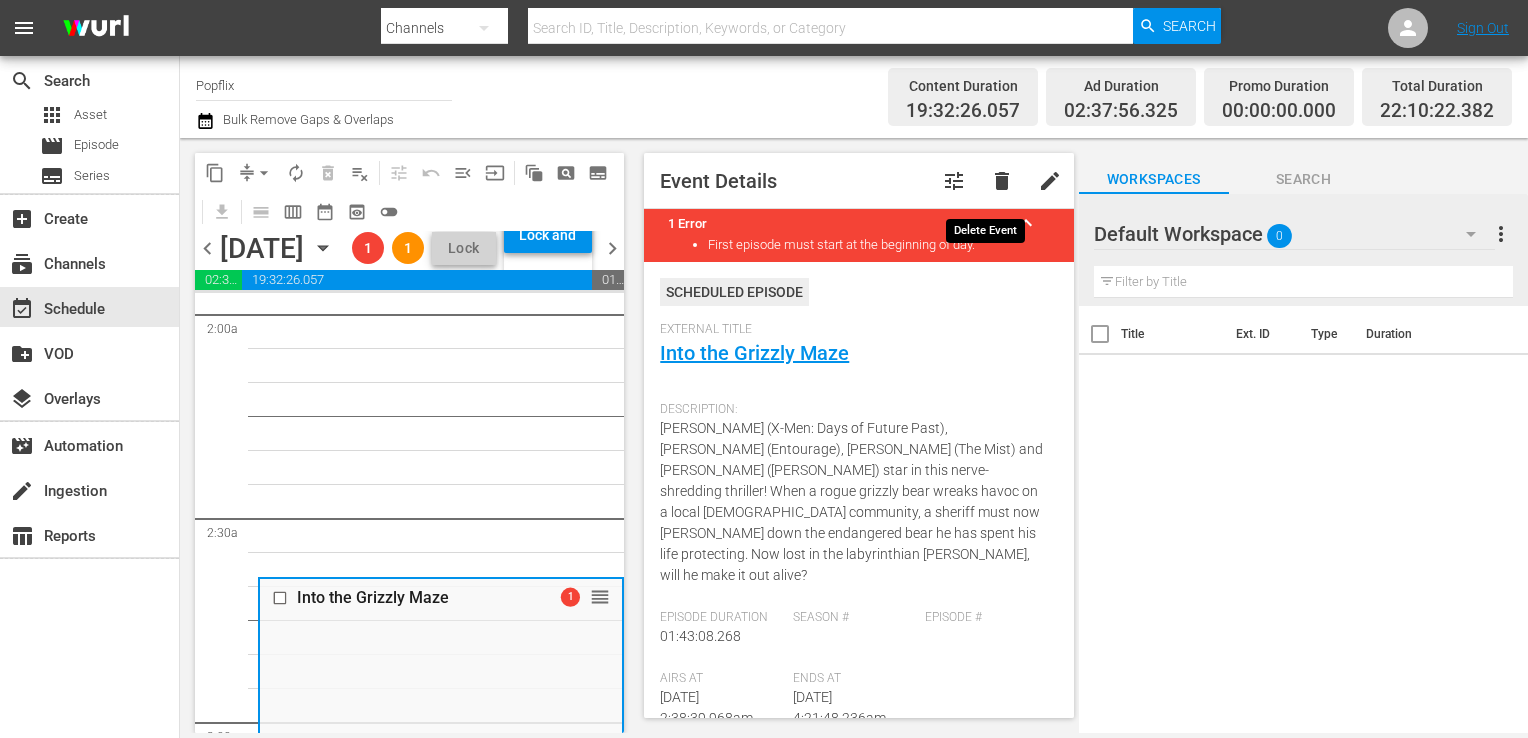 click on "delete" at bounding box center [1002, 181] 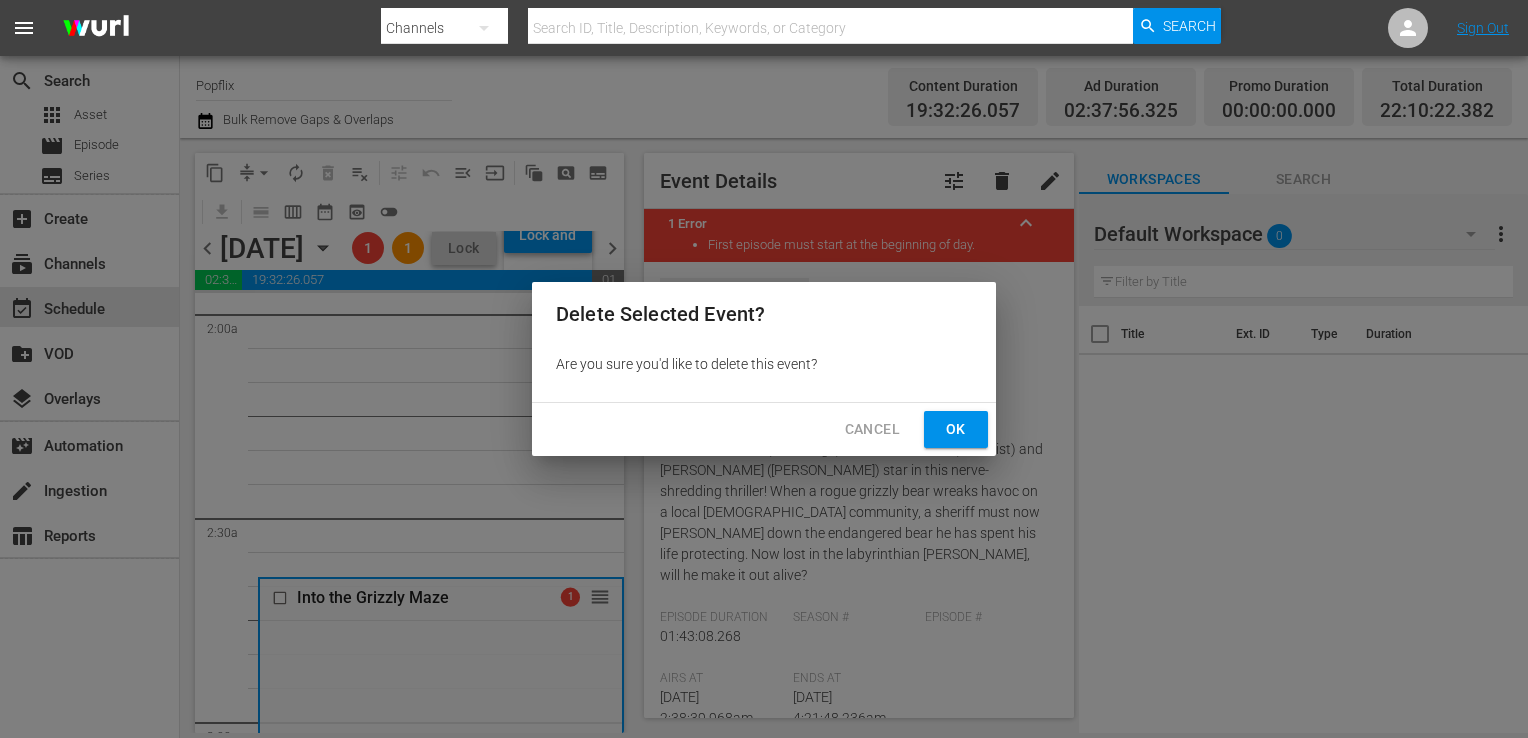 click on "Ok" at bounding box center [956, 429] 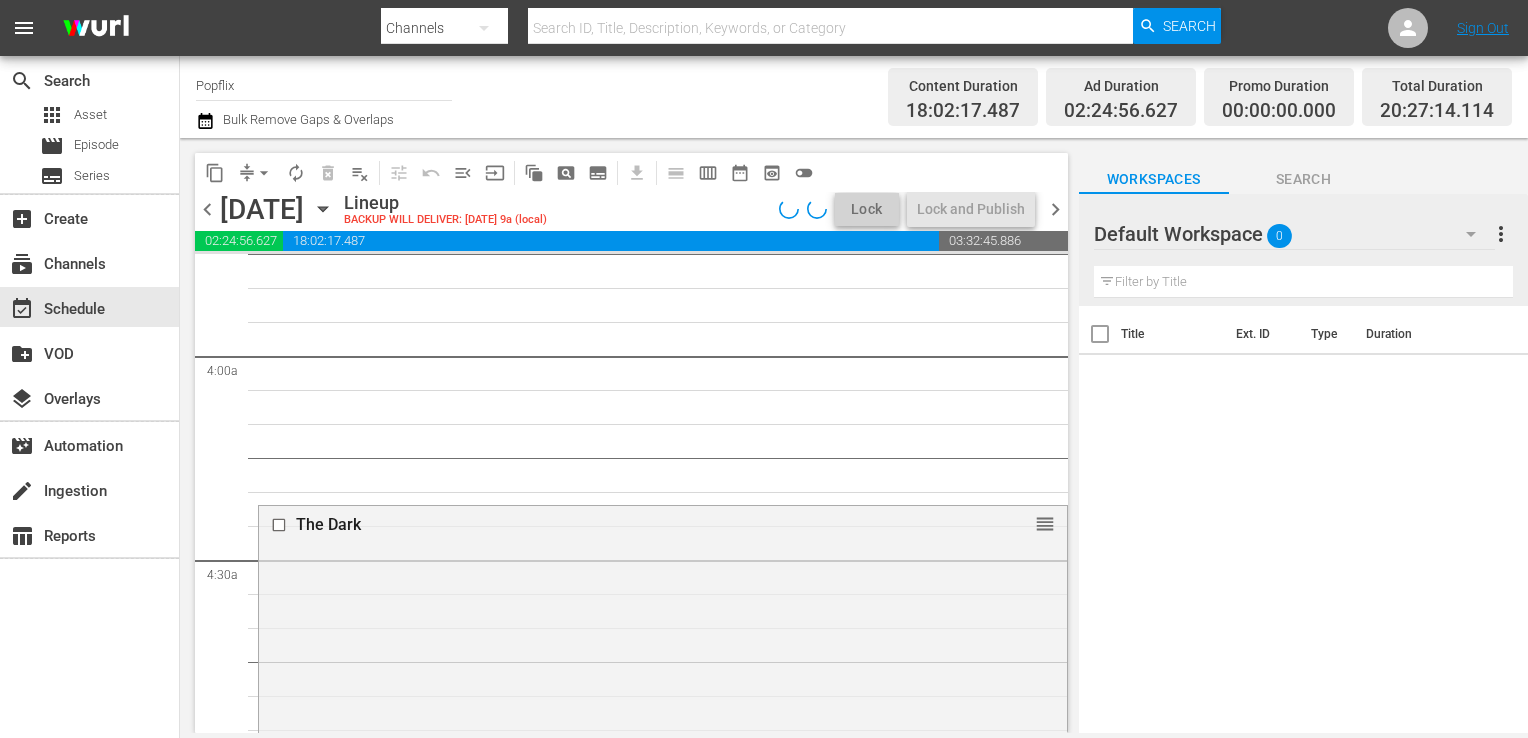 scroll, scrollTop: 1531, scrollLeft: 0, axis: vertical 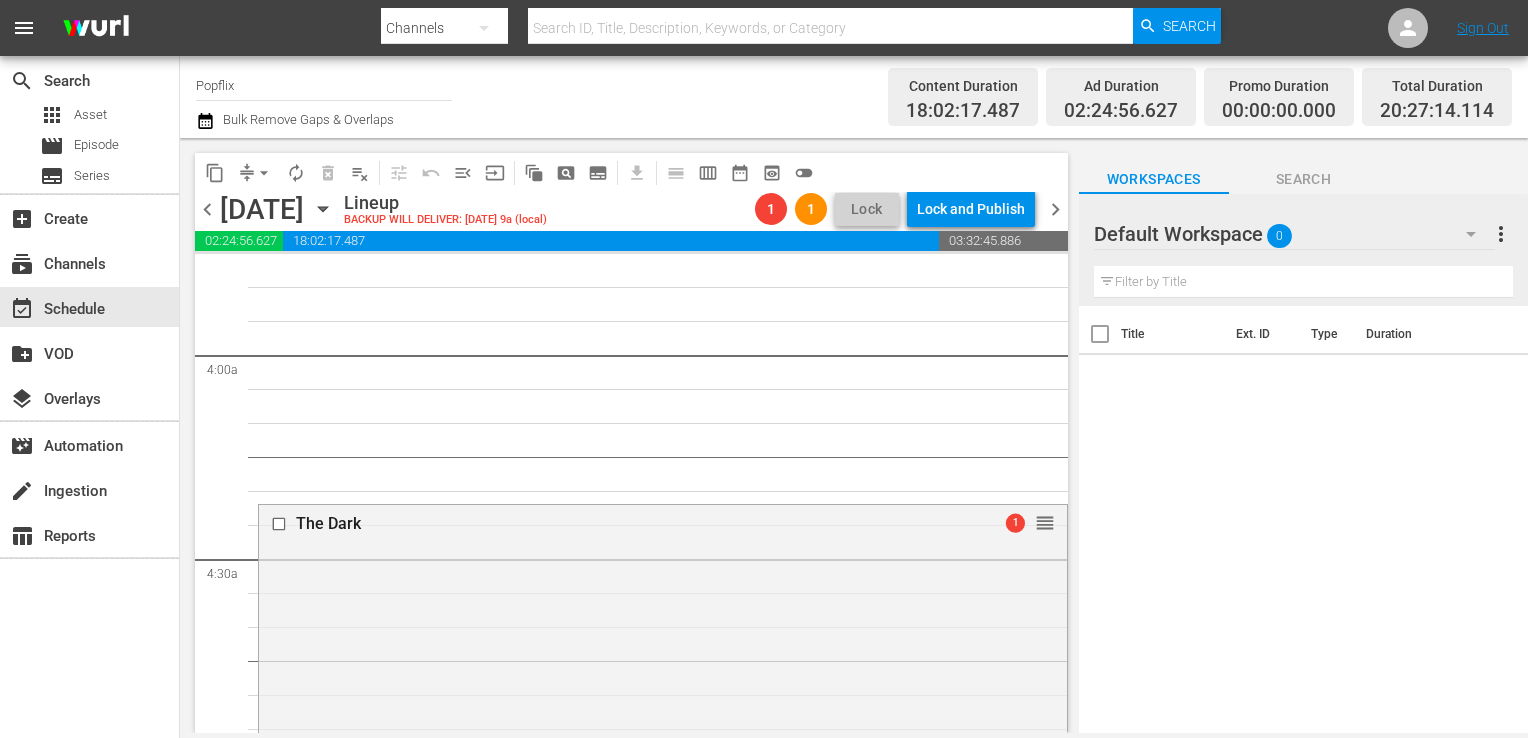 click on "The Dark" at bounding box center [627, 523] 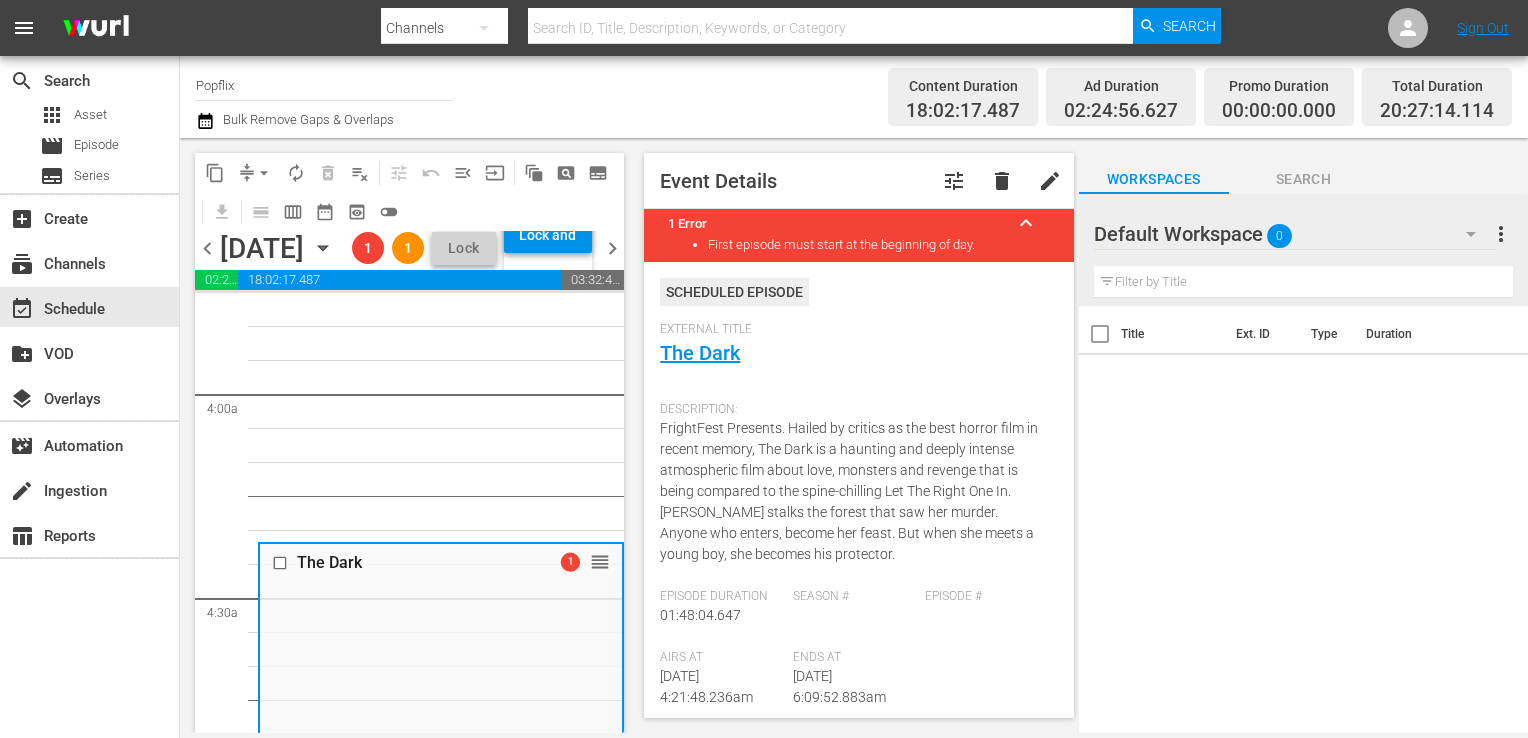 click on "delete" at bounding box center [1002, 181] 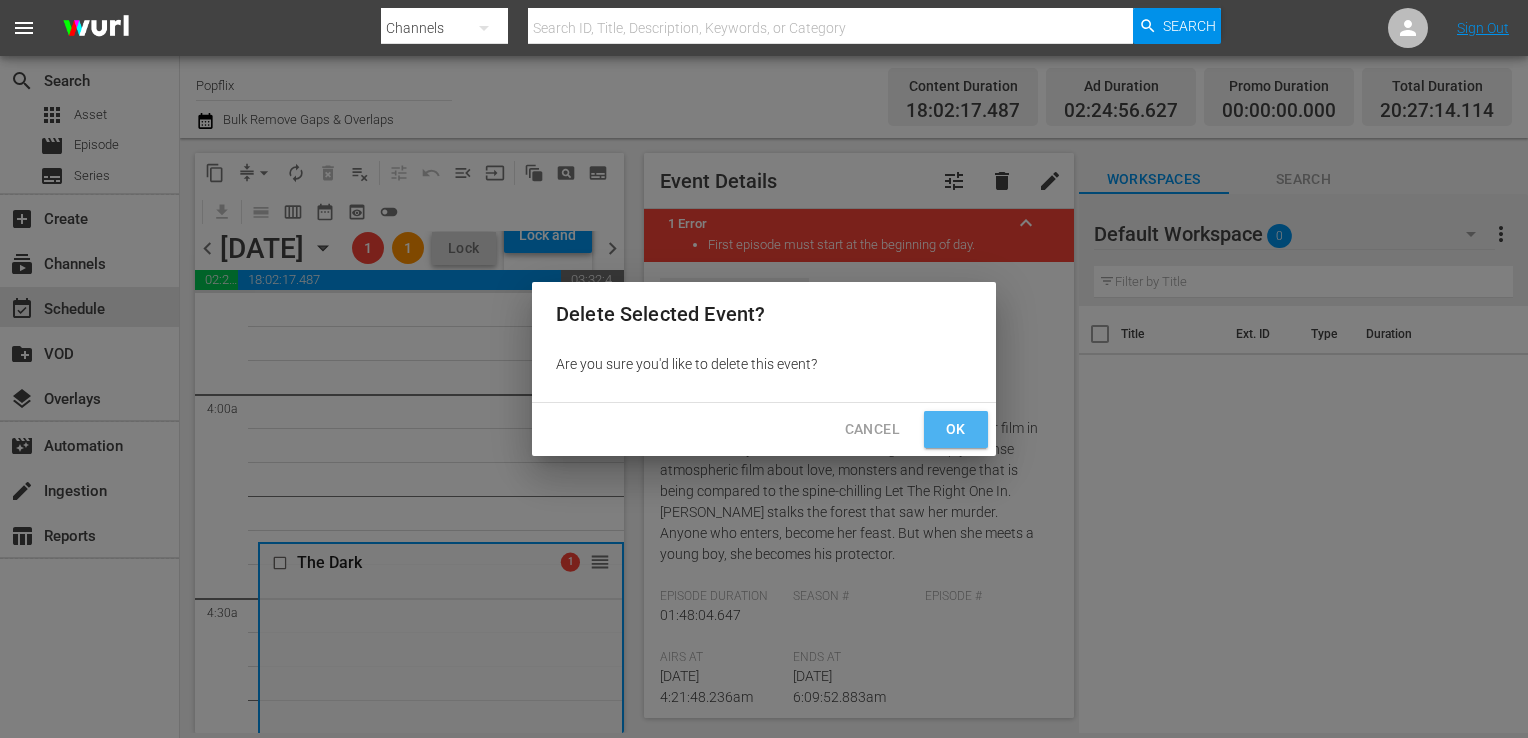 click on "Ok" at bounding box center [956, 429] 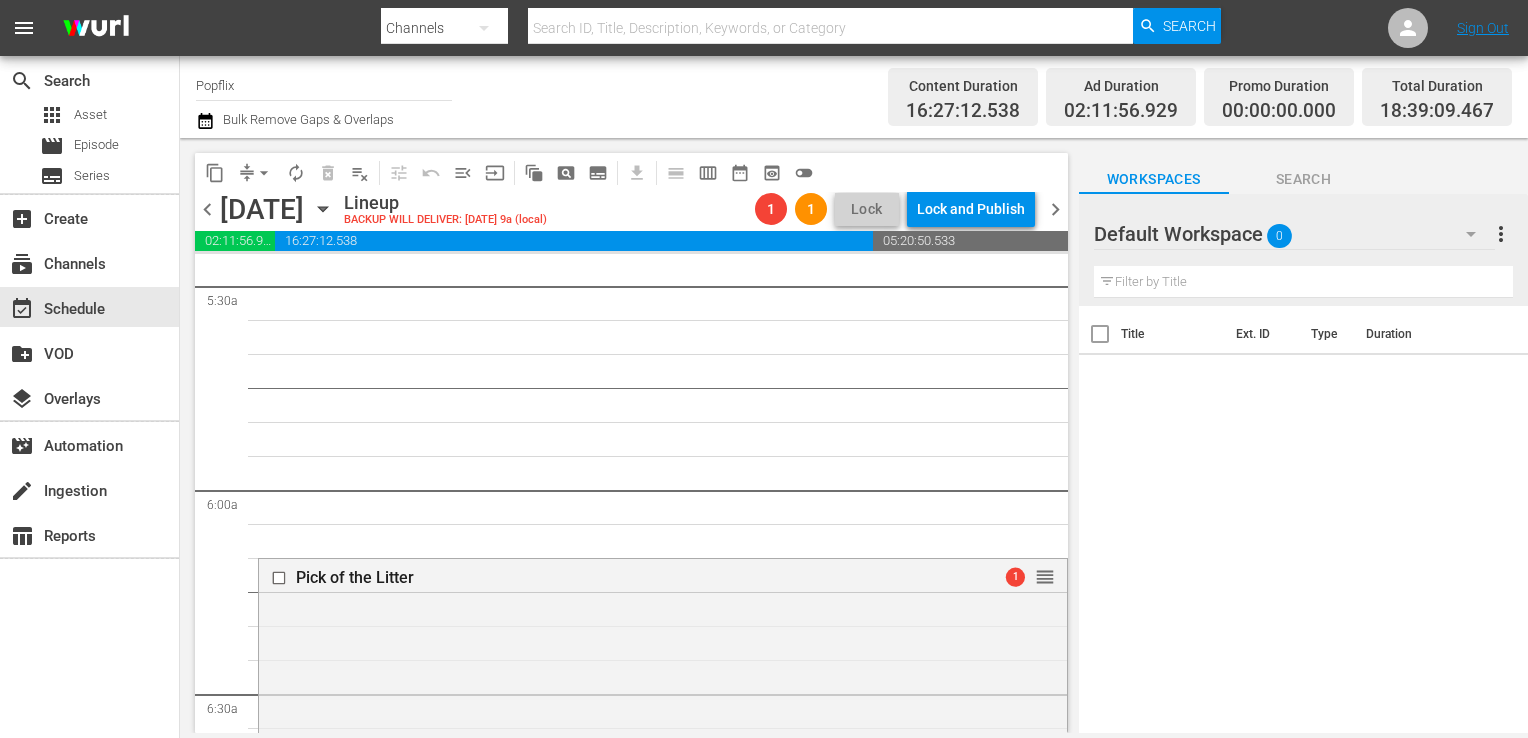 scroll, scrollTop: 2535, scrollLeft: 0, axis: vertical 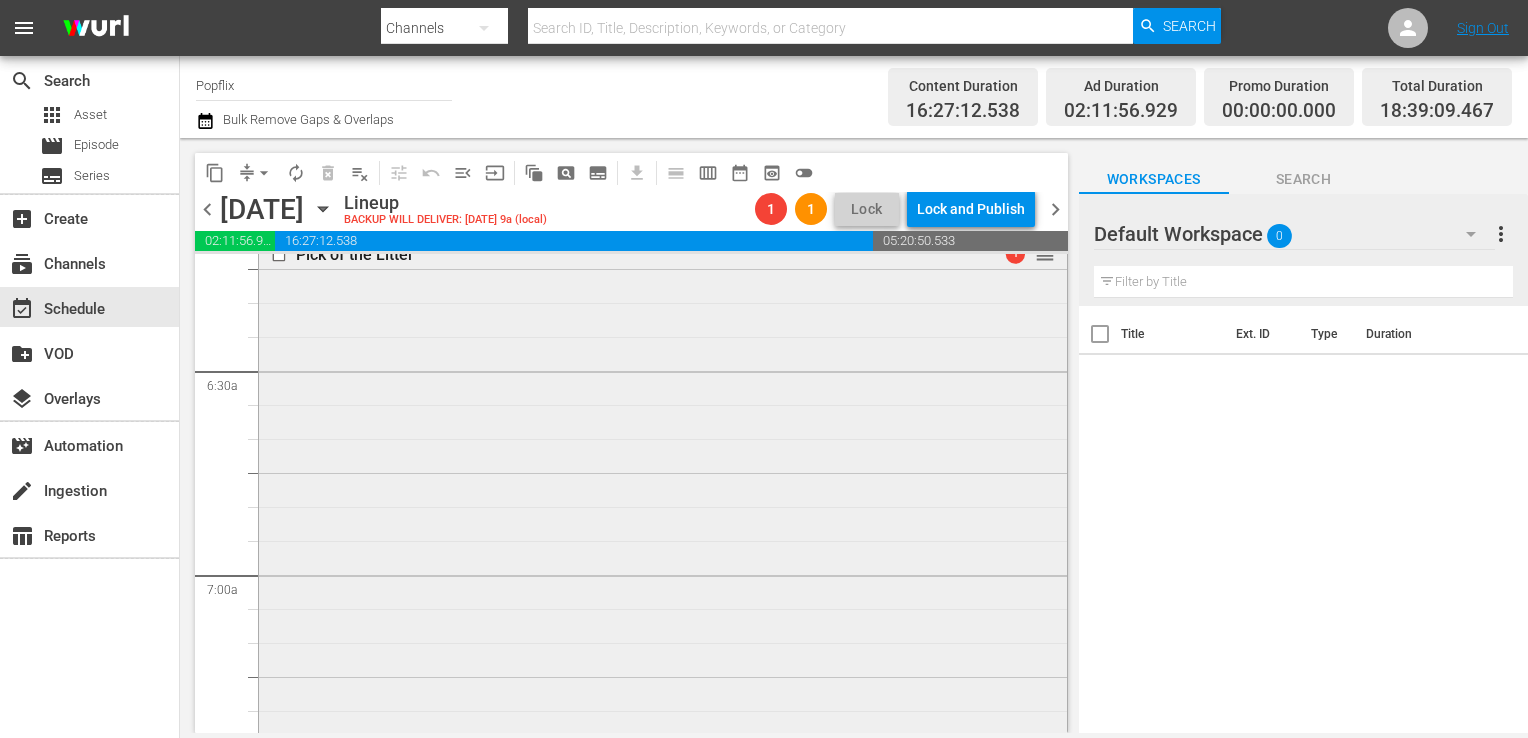 click on "Pick of the Litter 1 reorder" at bounding box center (663, 545) 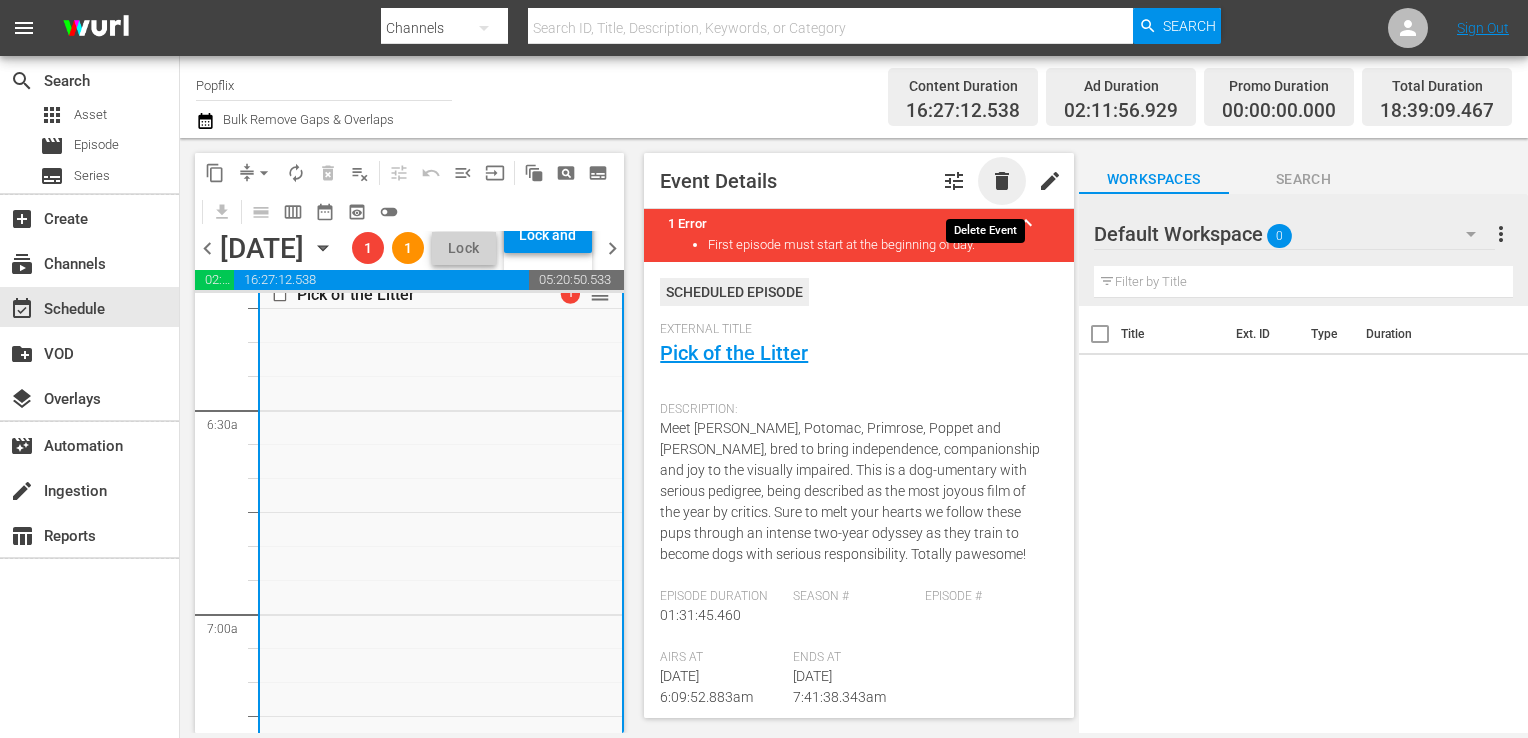 click on "delete" at bounding box center [1002, 181] 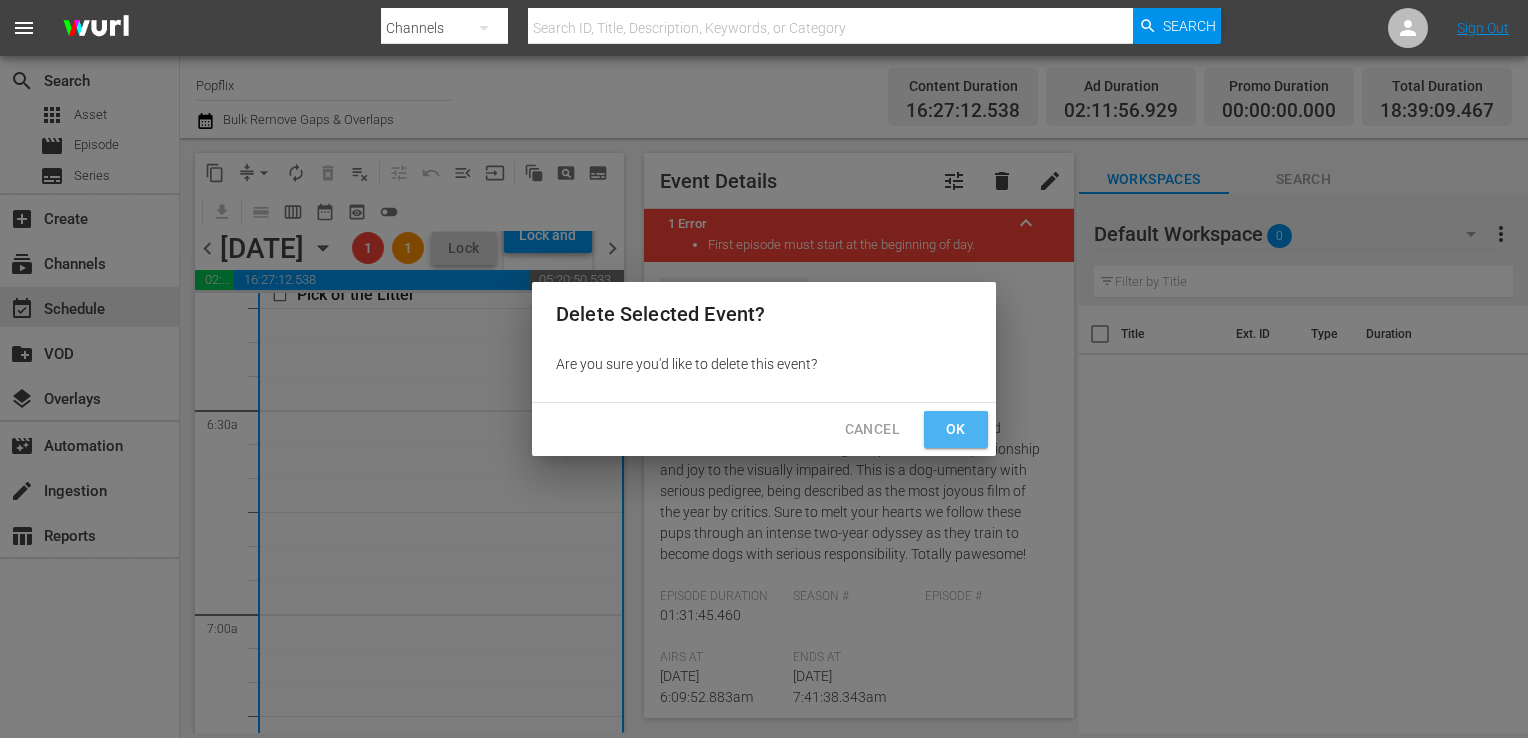 click on "Ok" at bounding box center (956, 429) 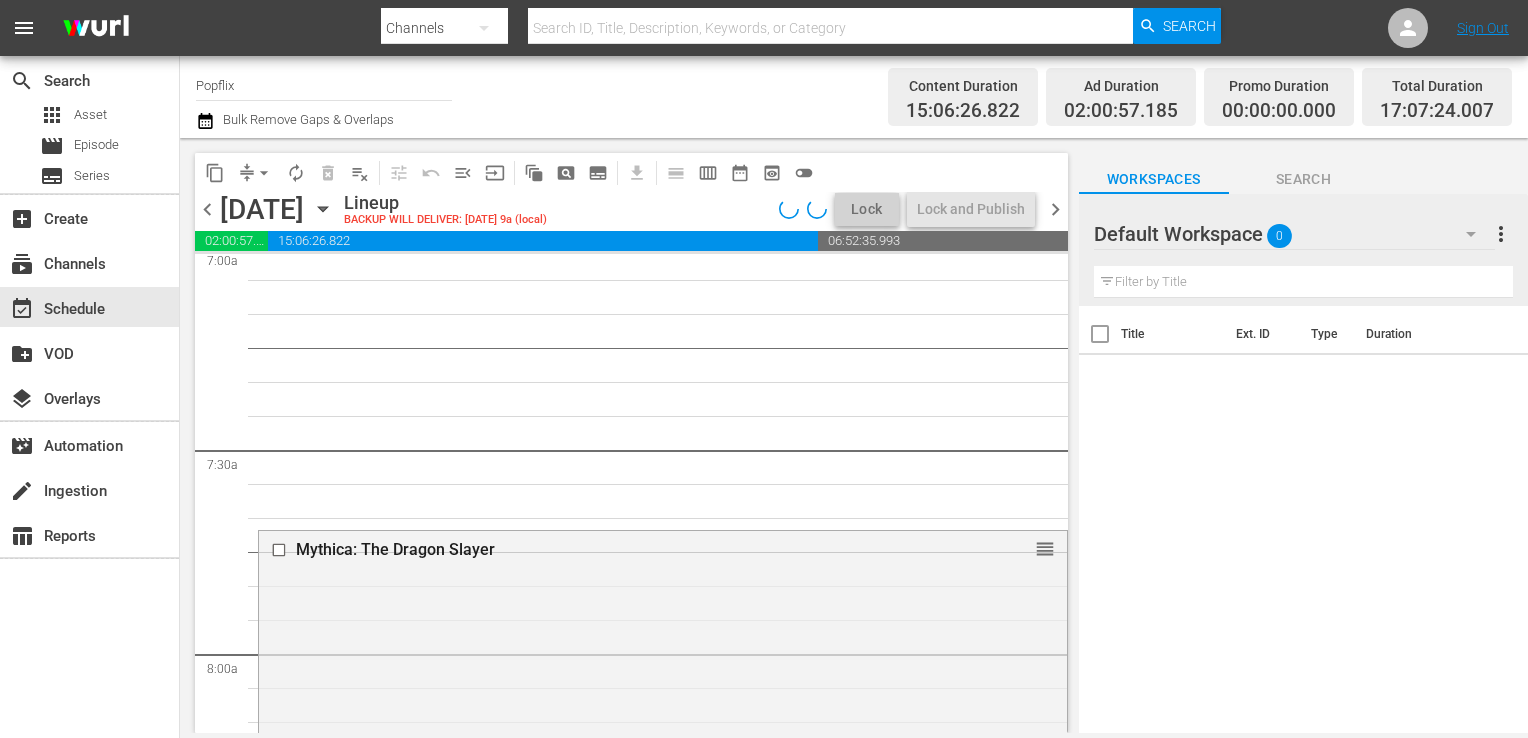 scroll, scrollTop: 2972, scrollLeft: 0, axis: vertical 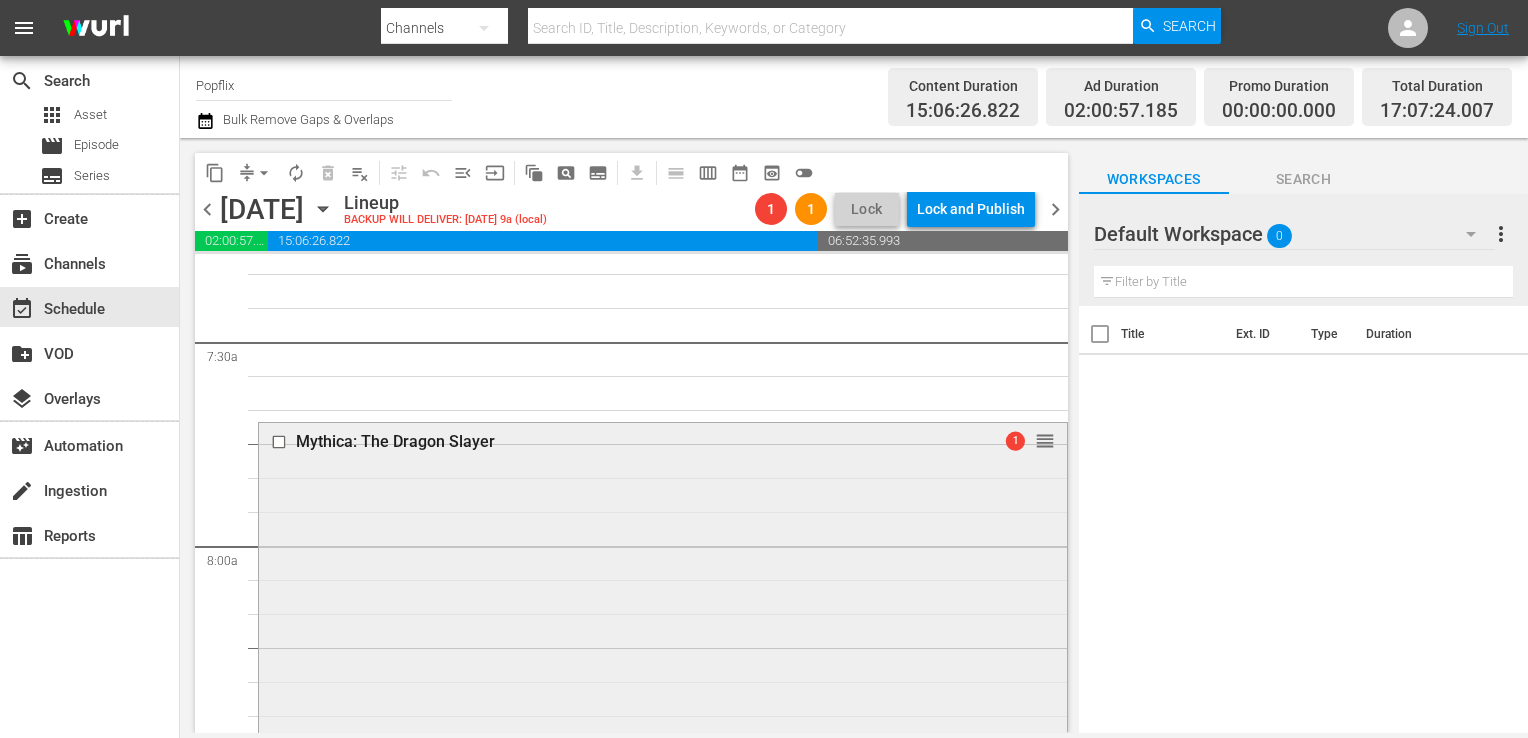 click on "Mythica: The Dragon Slayer" at bounding box center (627, 441) 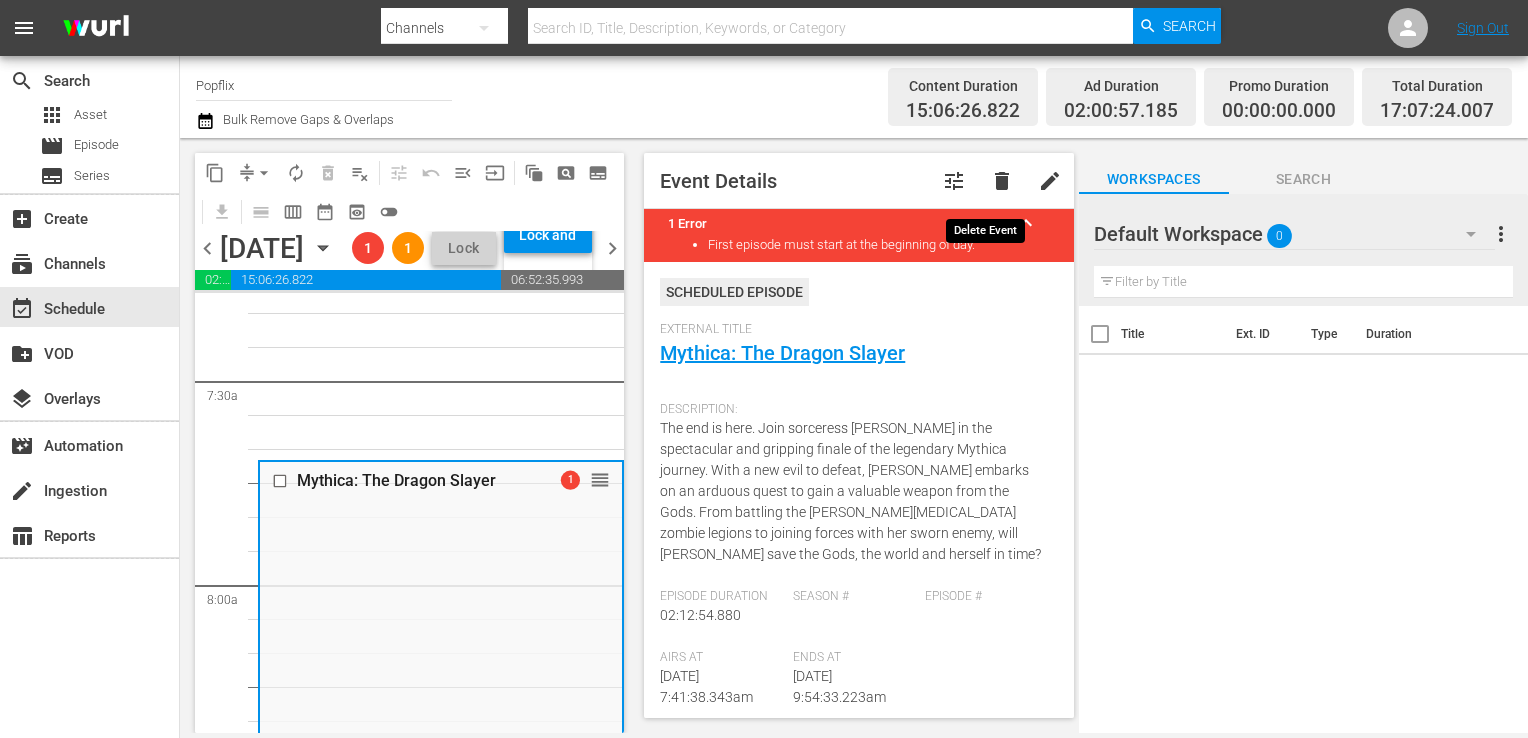 click on "delete" at bounding box center (1002, 181) 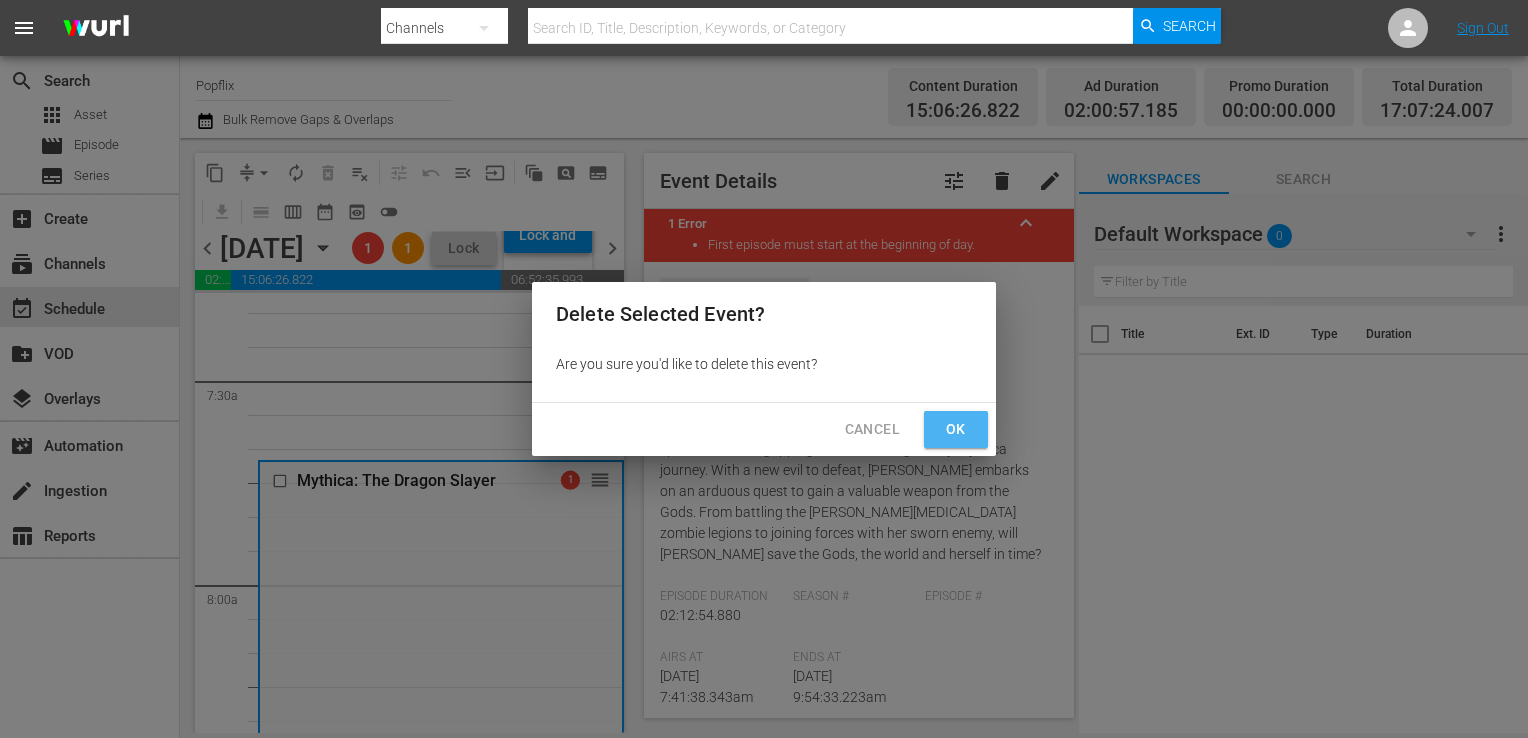 click on "Ok" at bounding box center (956, 429) 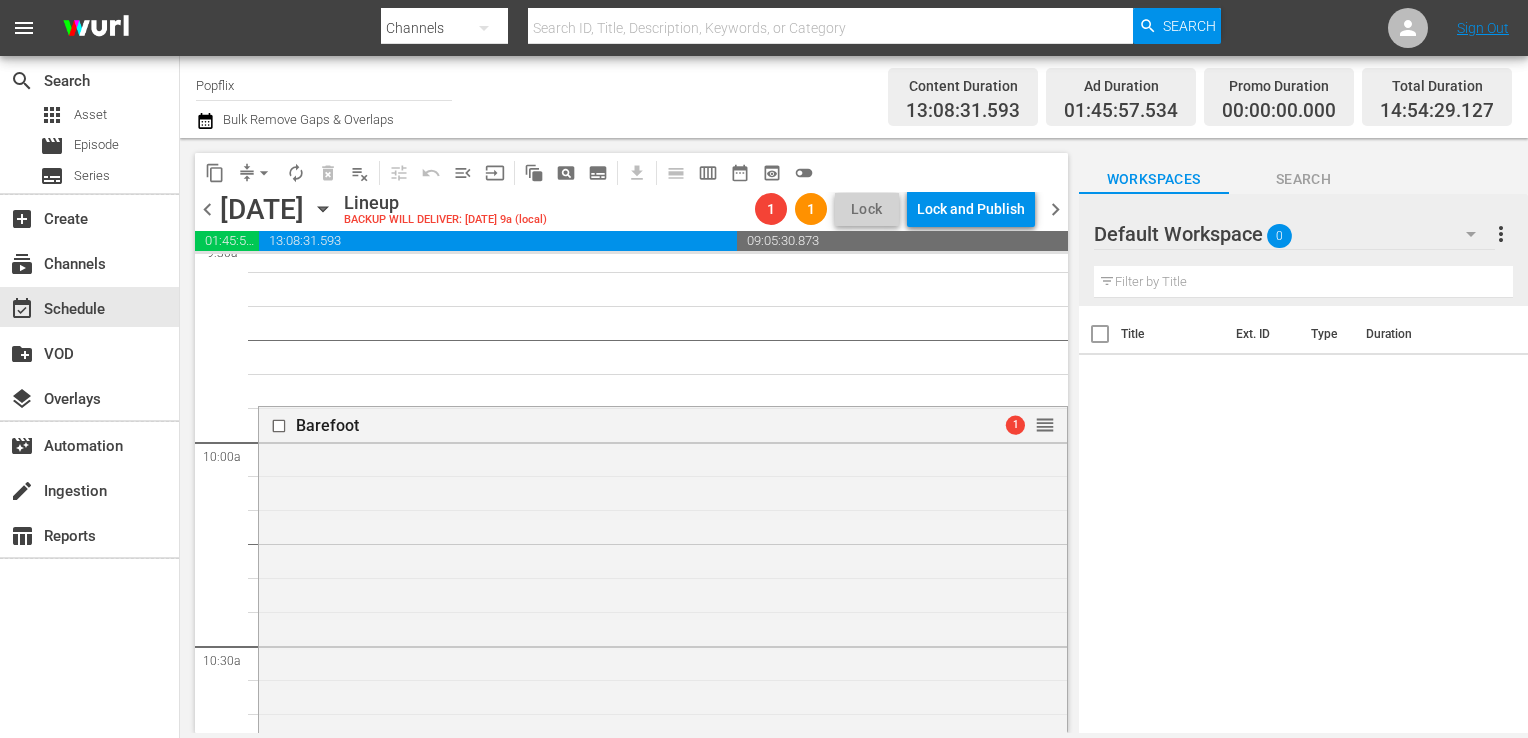scroll, scrollTop: 3894, scrollLeft: 0, axis: vertical 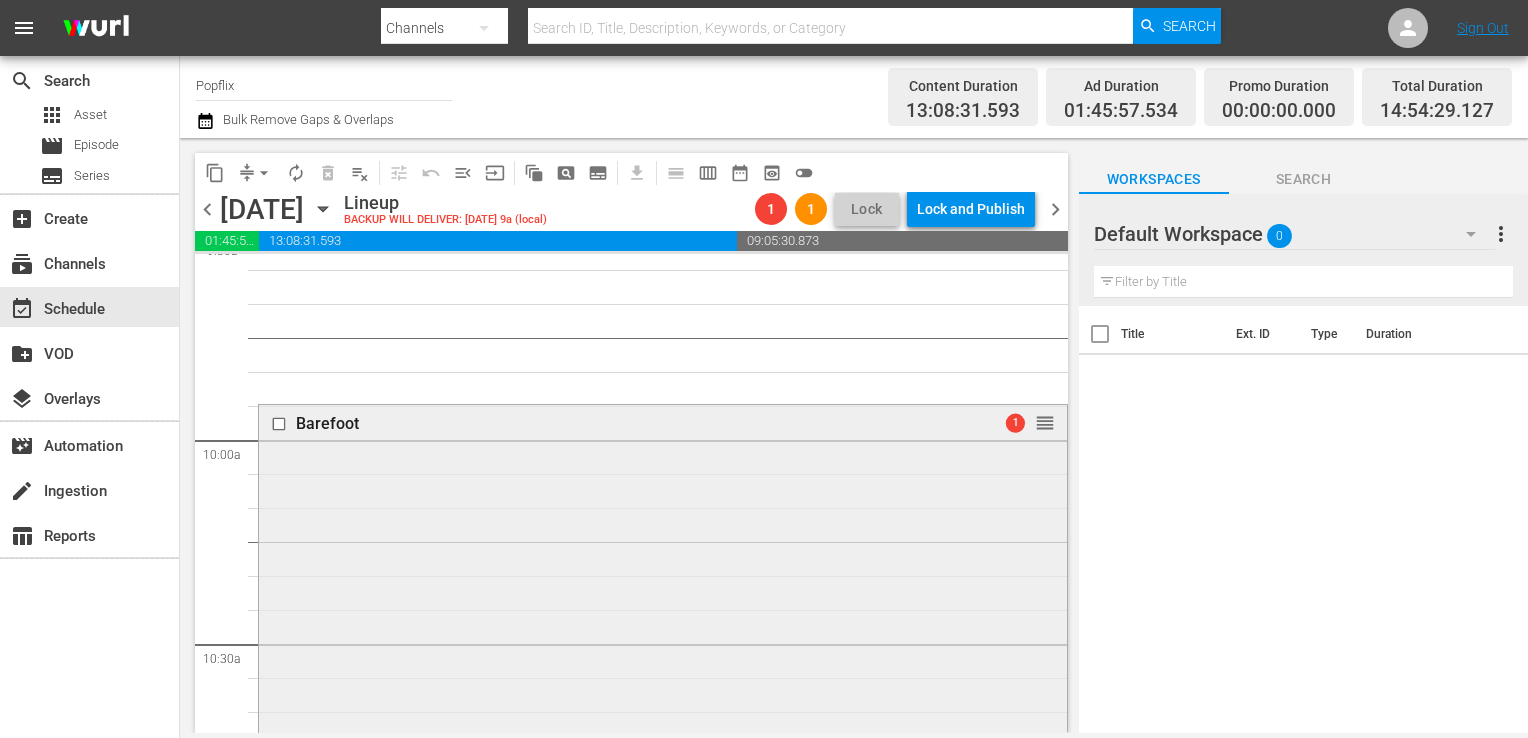 click on "Barefoot 1 reorder" at bounding box center (663, 750) 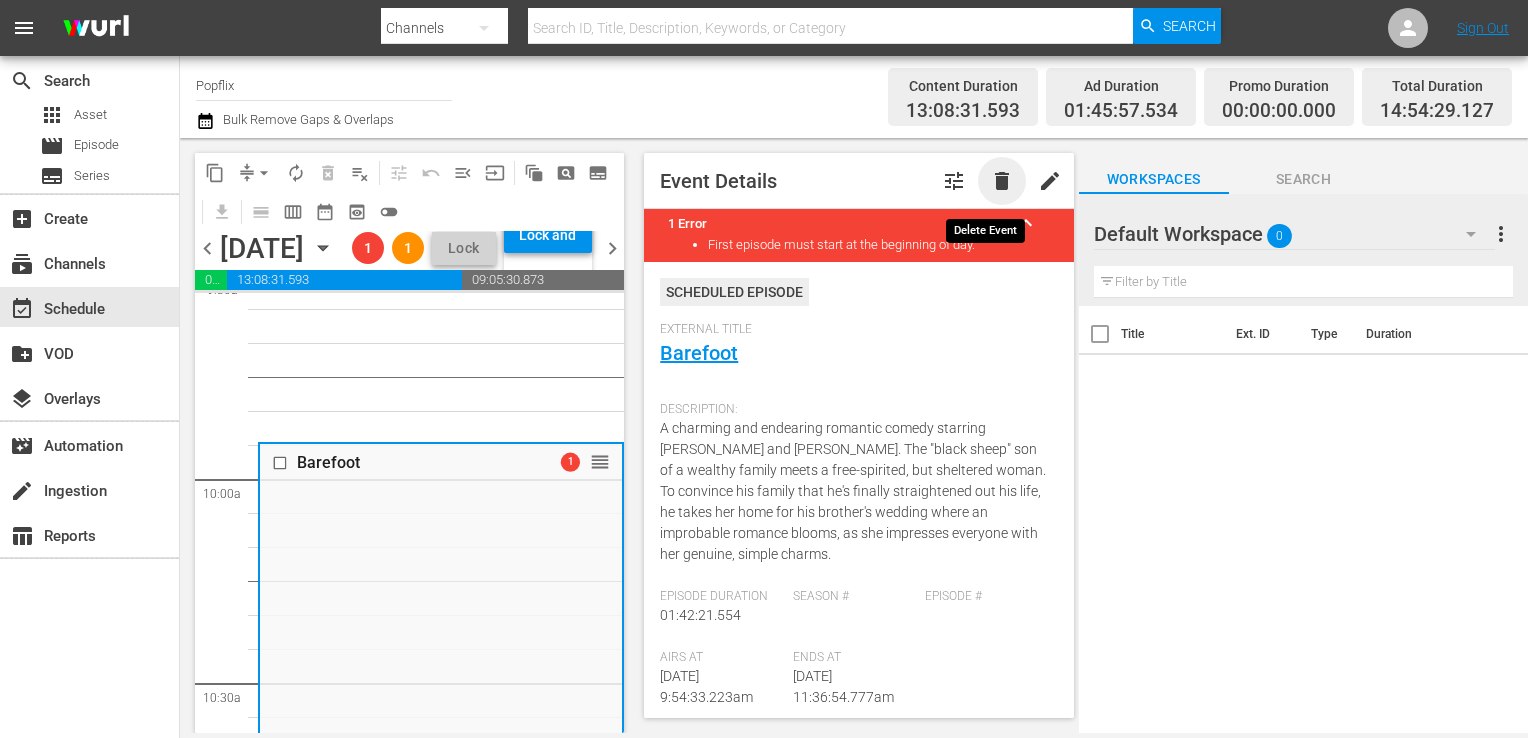 click on "delete" at bounding box center (1002, 181) 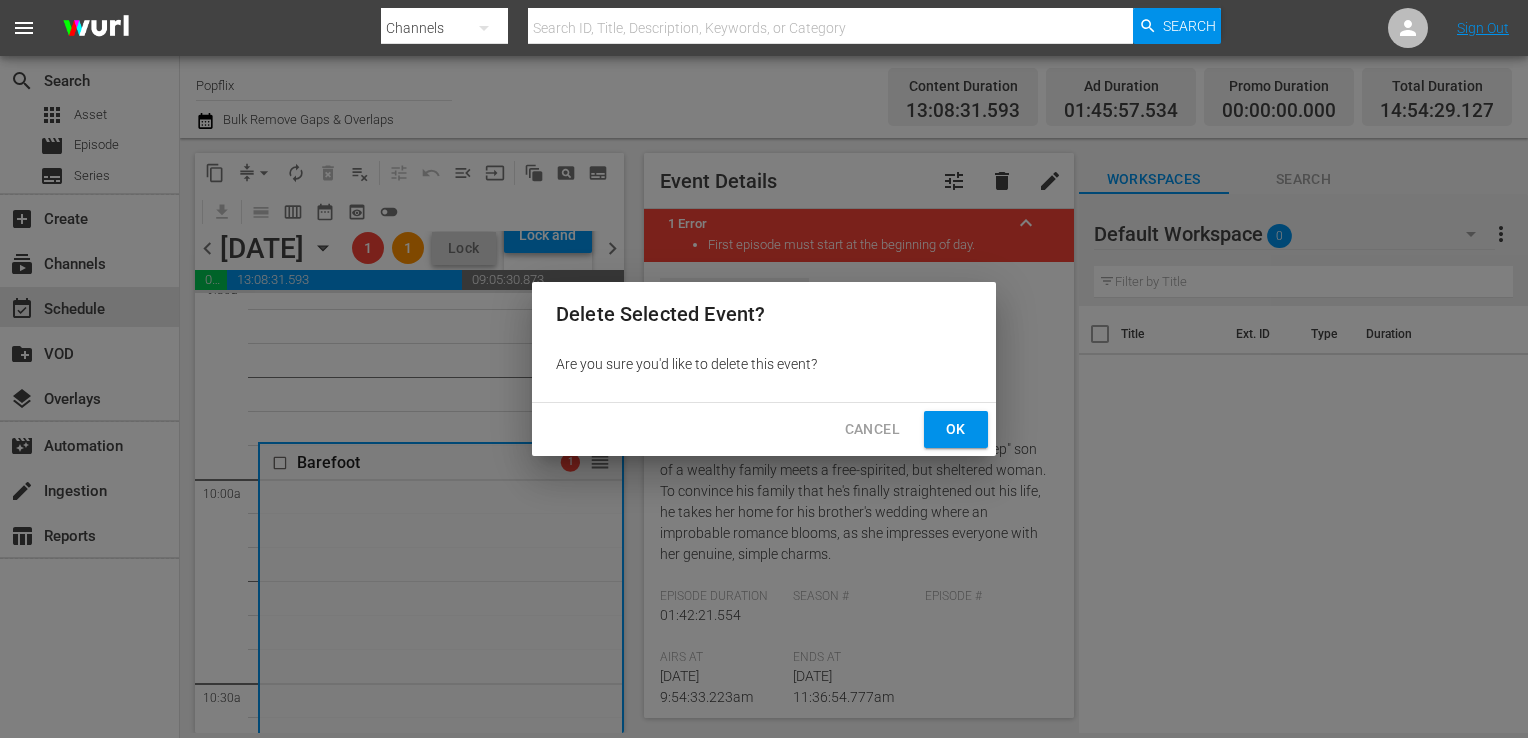 click on "Ok" at bounding box center (956, 429) 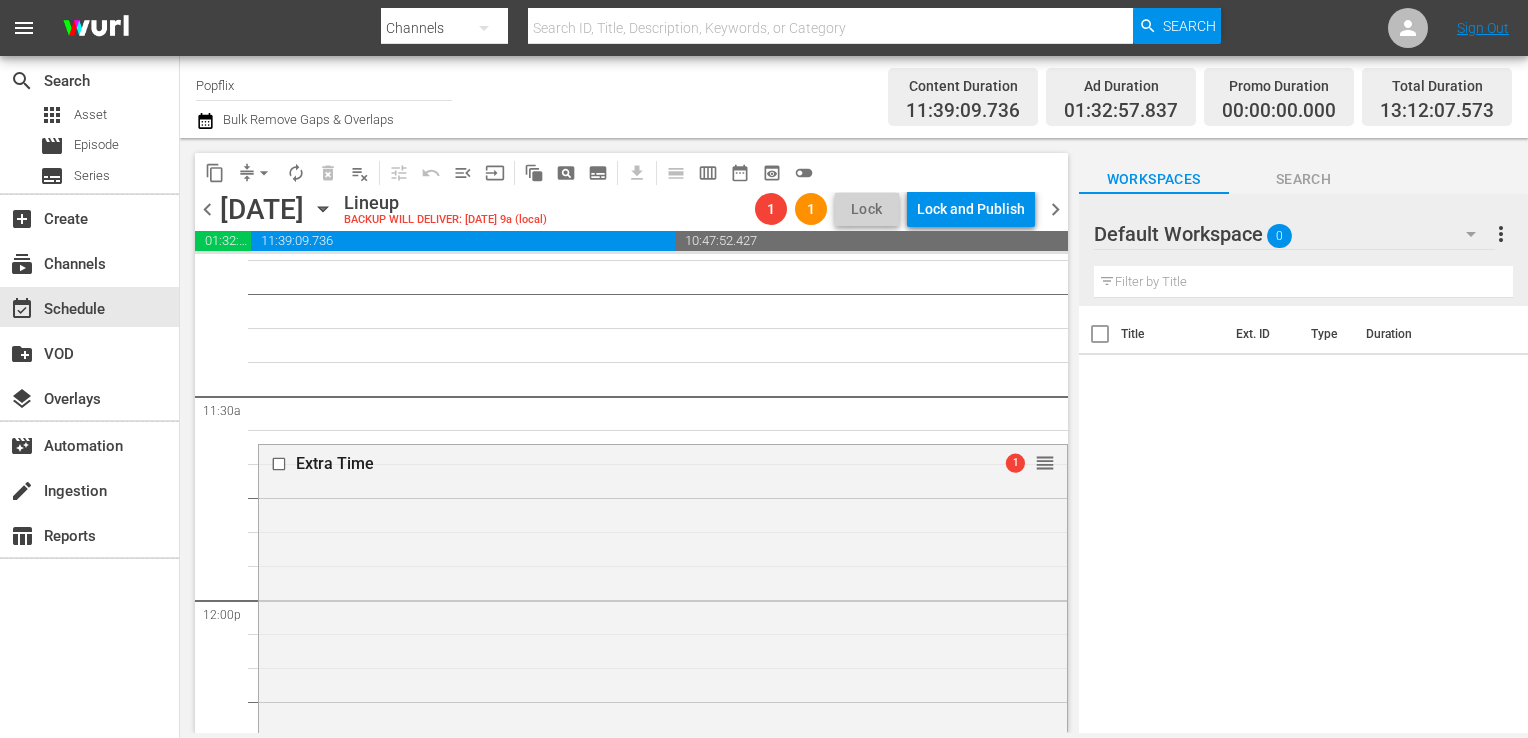 scroll, scrollTop: 4619, scrollLeft: 0, axis: vertical 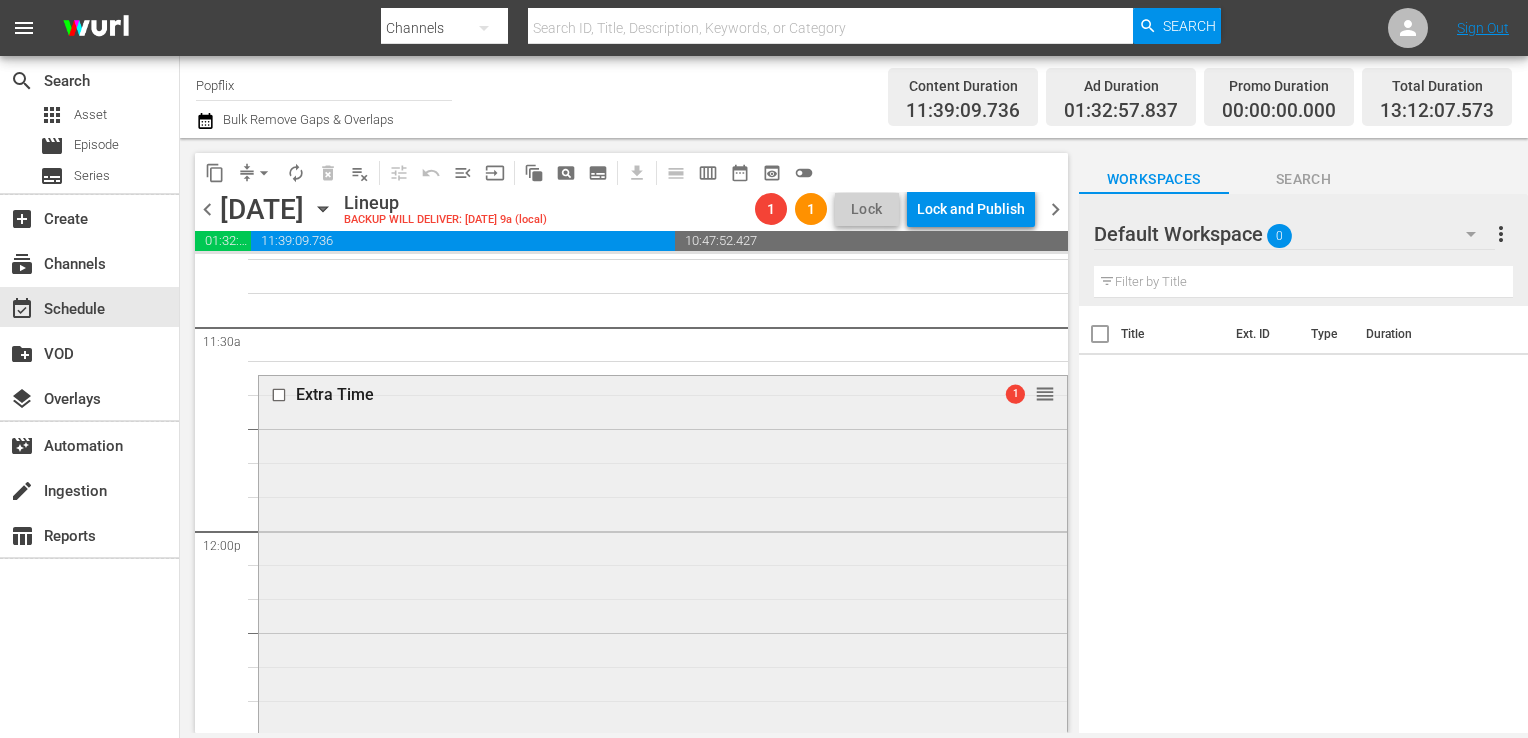 click on "Extra Time 1 reorder" at bounding box center [663, 769] 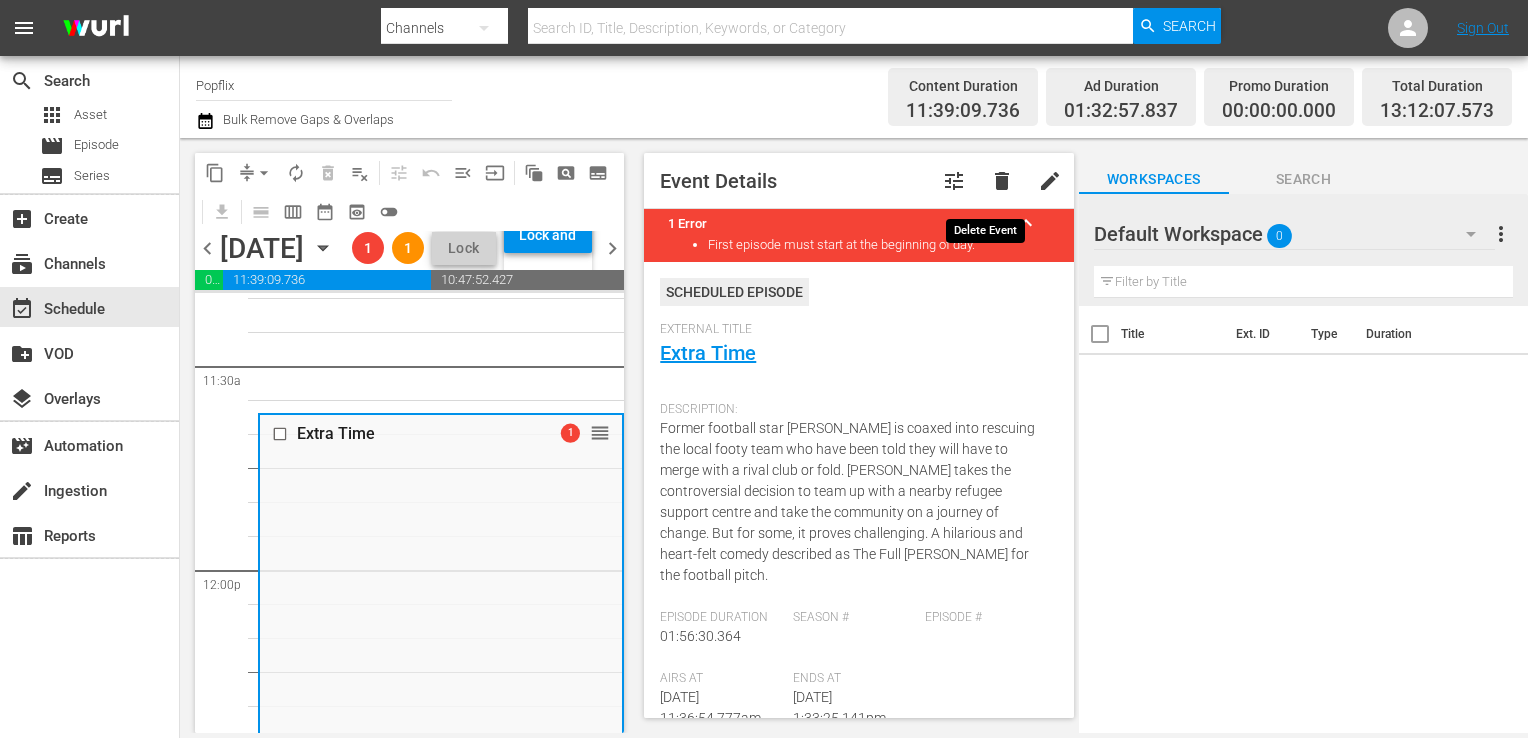 click on "delete" at bounding box center (1002, 181) 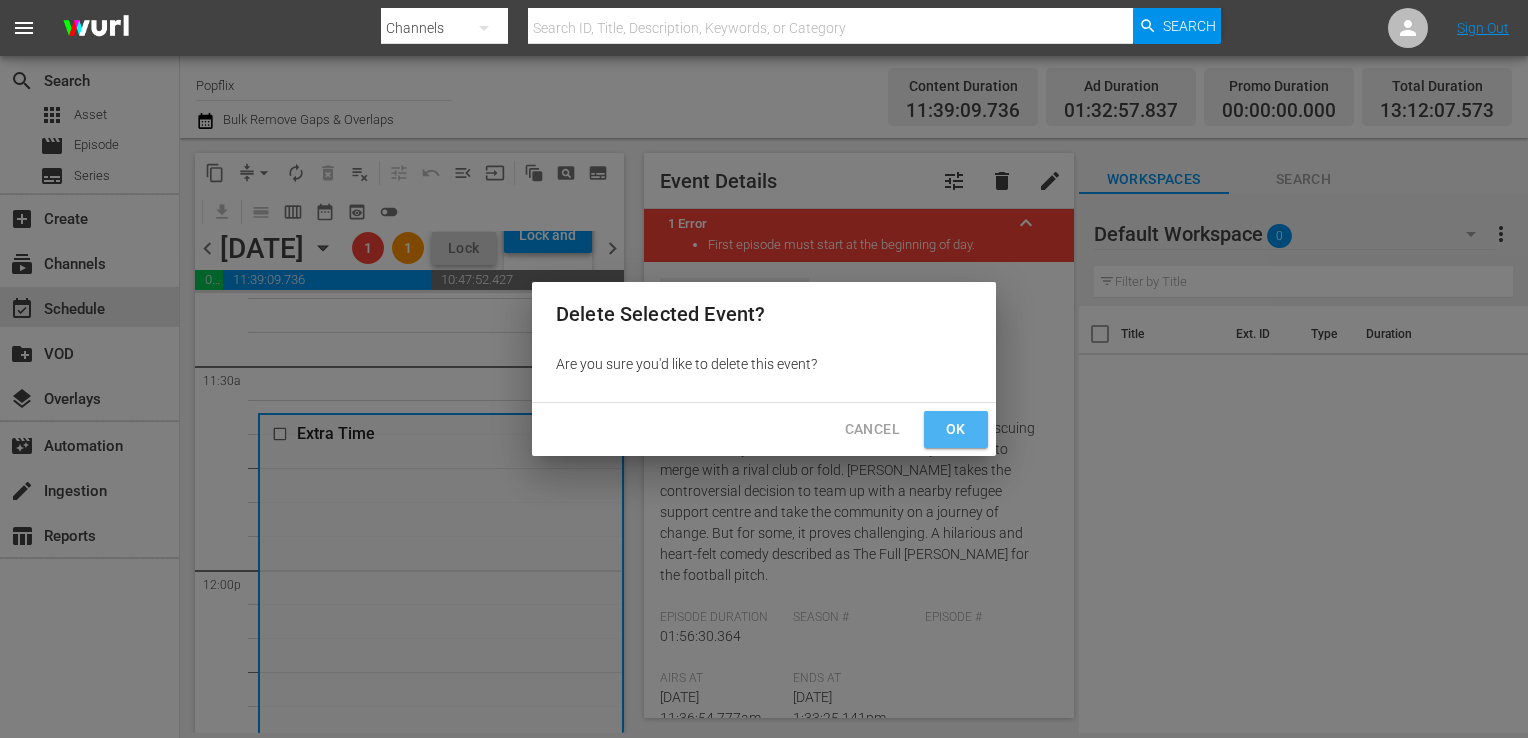 click on "Ok" at bounding box center (956, 429) 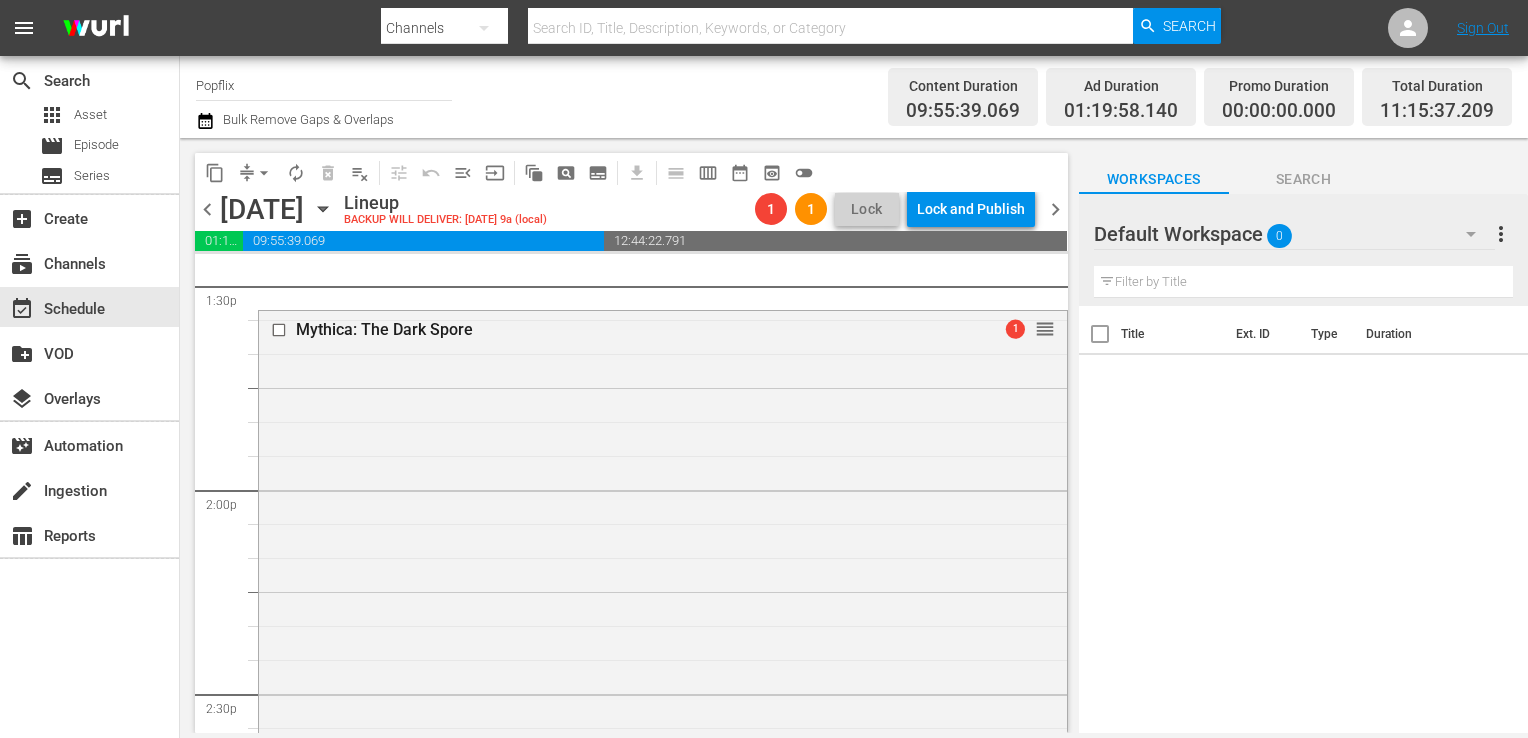 scroll, scrollTop: 5491, scrollLeft: 0, axis: vertical 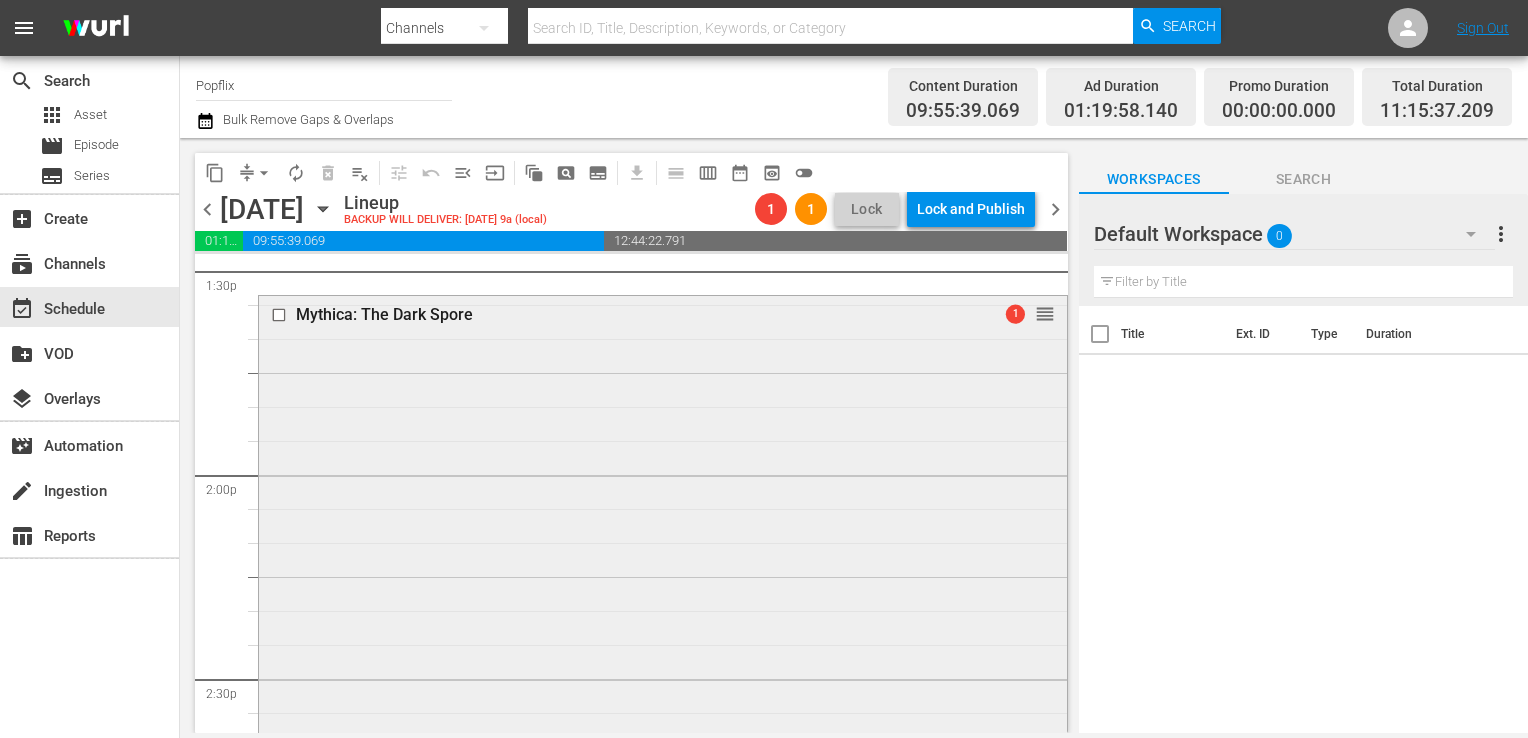 click on "Mythica: The Dark Spore 1 reorder" at bounding box center [663, 714] 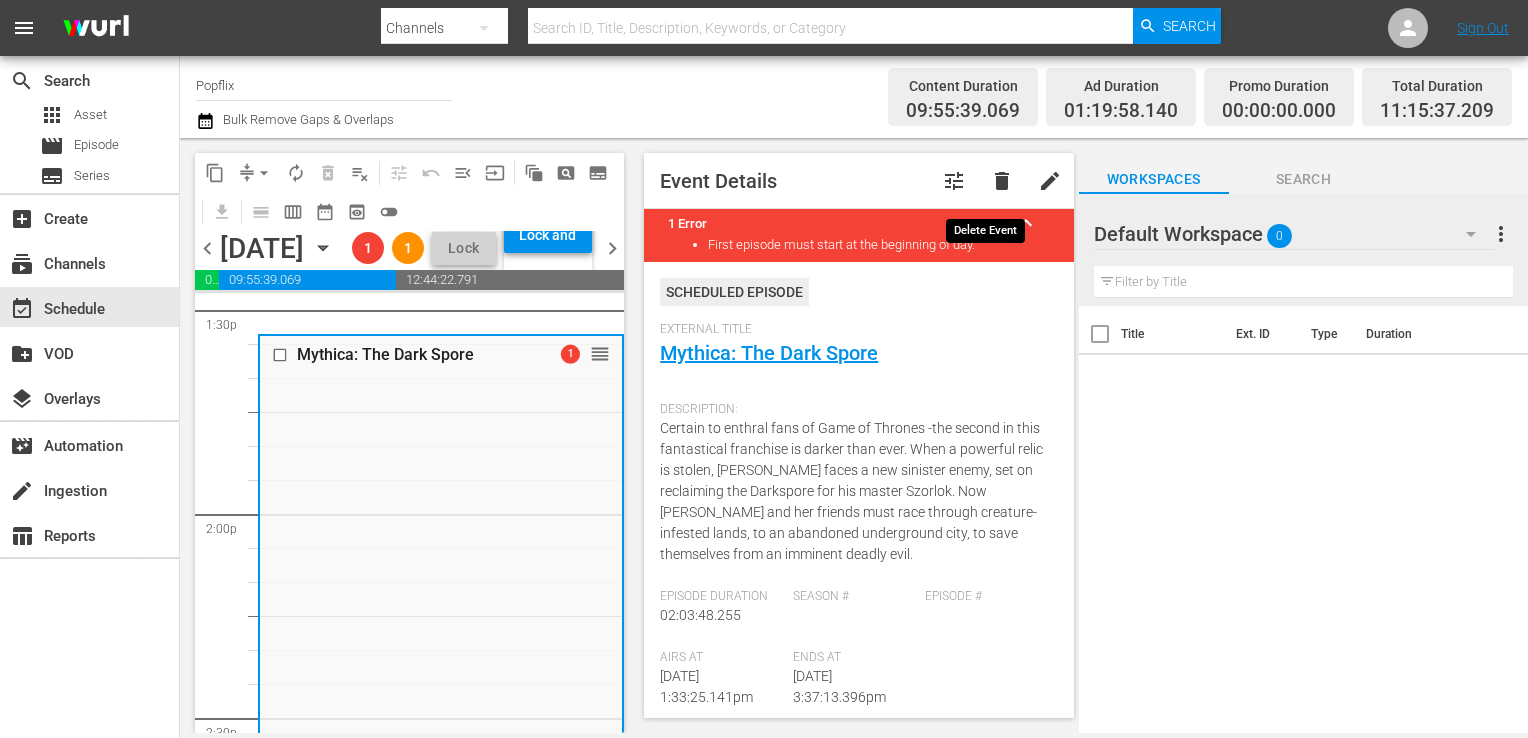 click on "delete" at bounding box center [1002, 181] 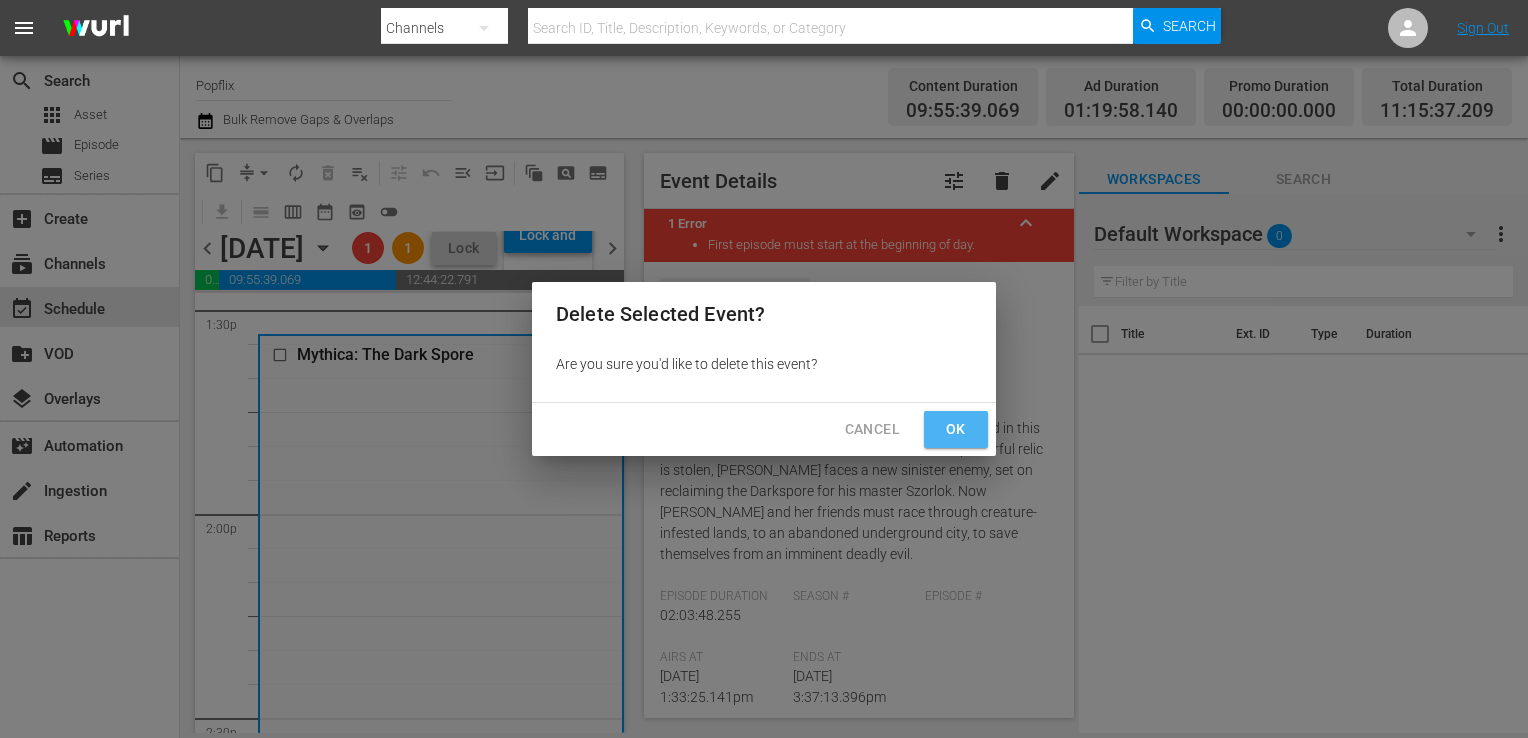 click on "Ok" at bounding box center [956, 429] 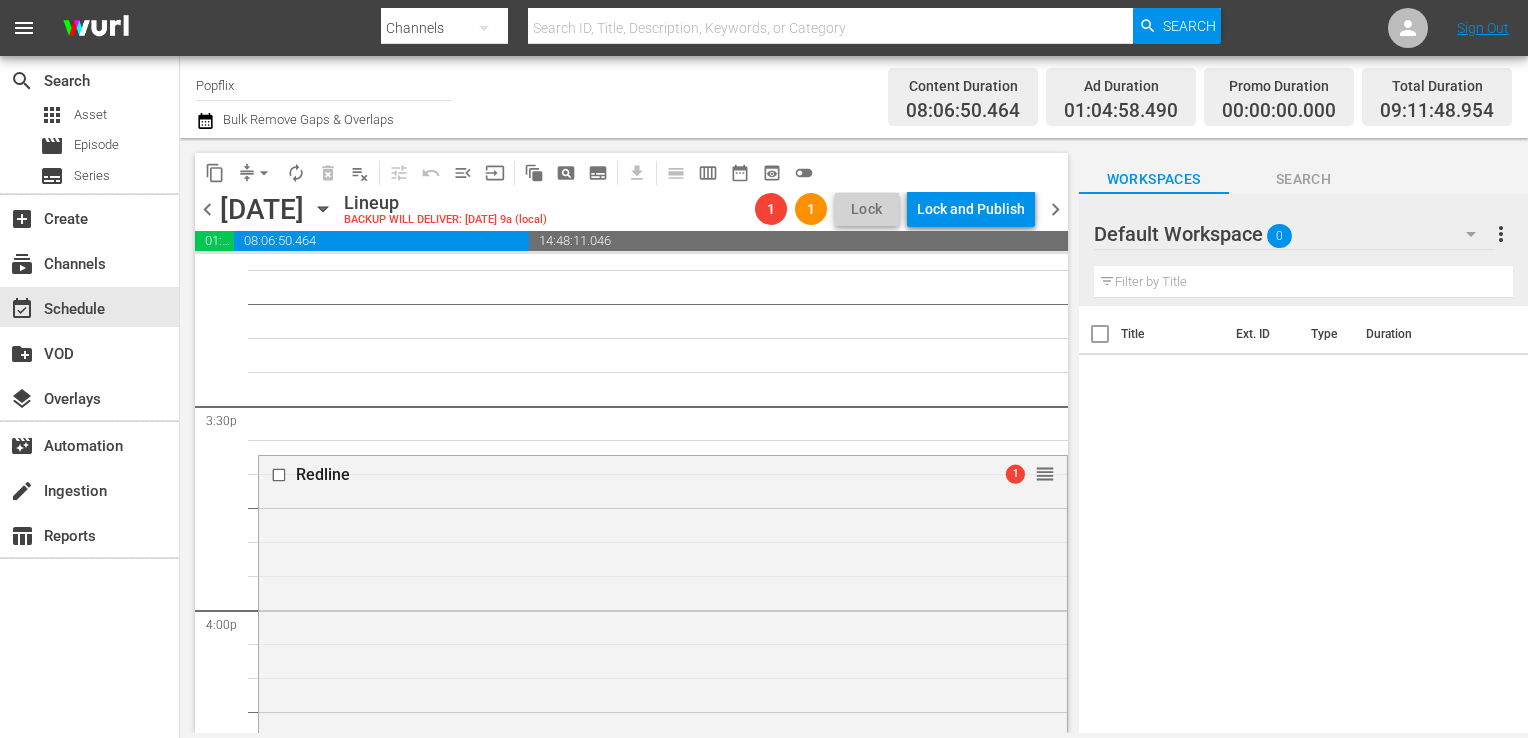 scroll, scrollTop: 6176, scrollLeft: 0, axis: vertical 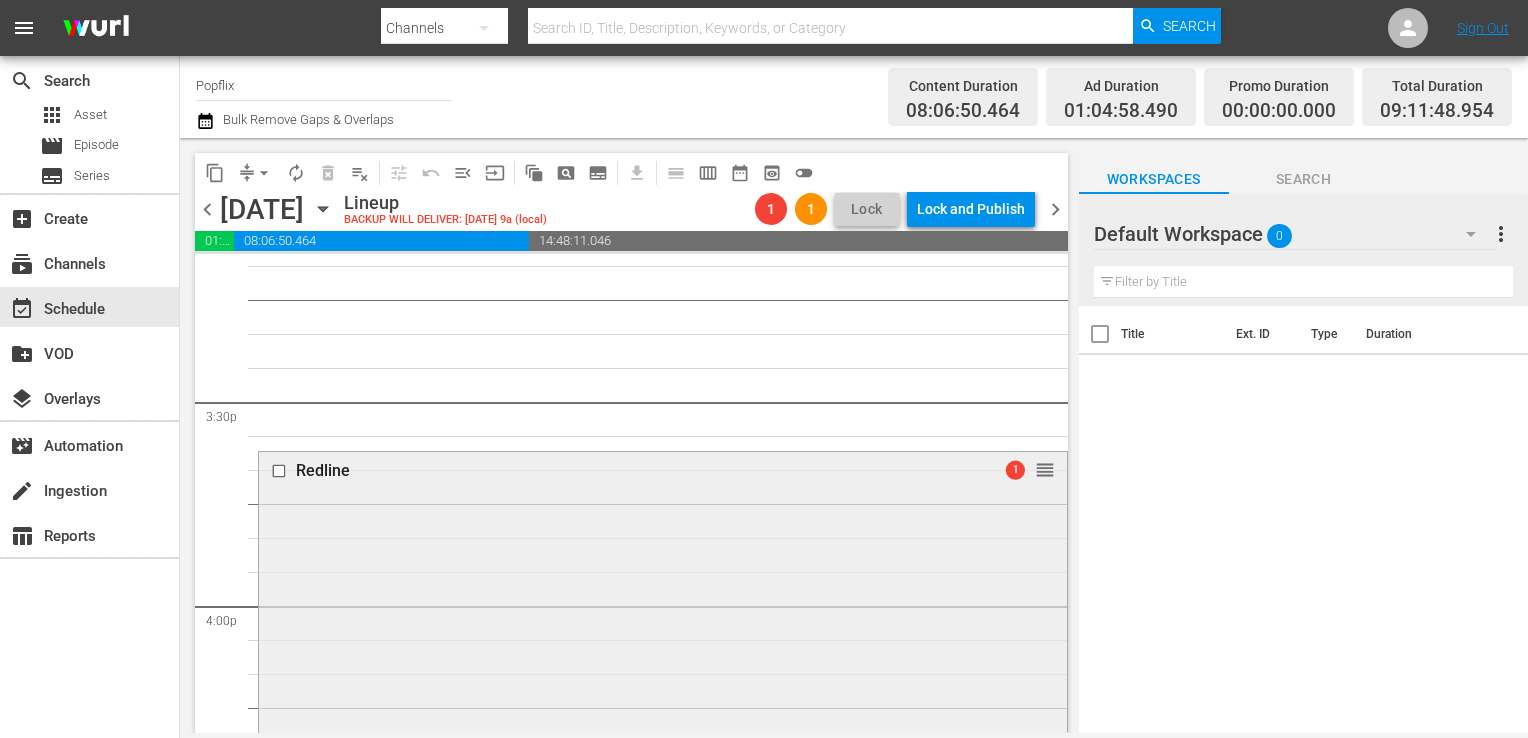 click on "Redline 1 reorder" at bounding box center [663, 810] 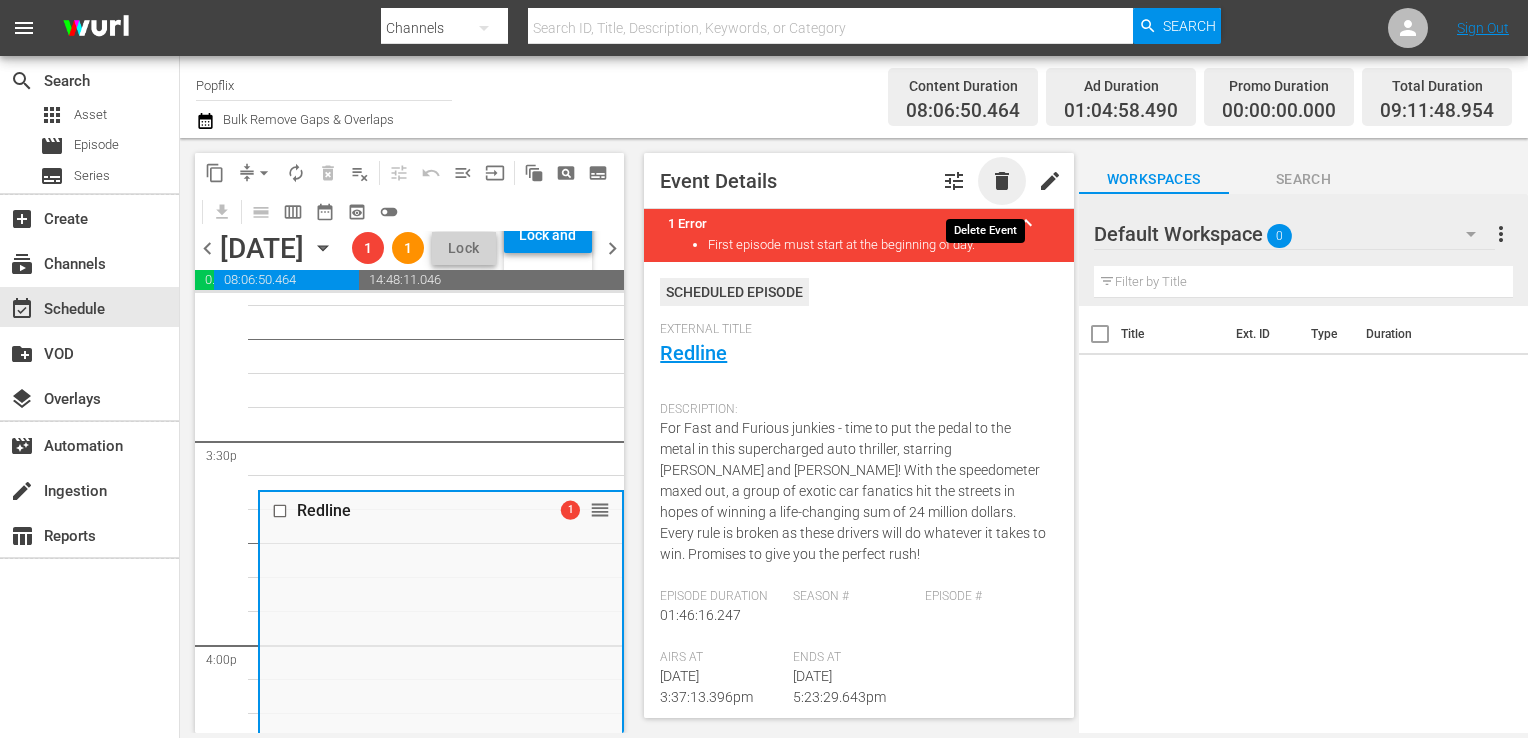 click on "delete" at bounding box center [1002, 181] 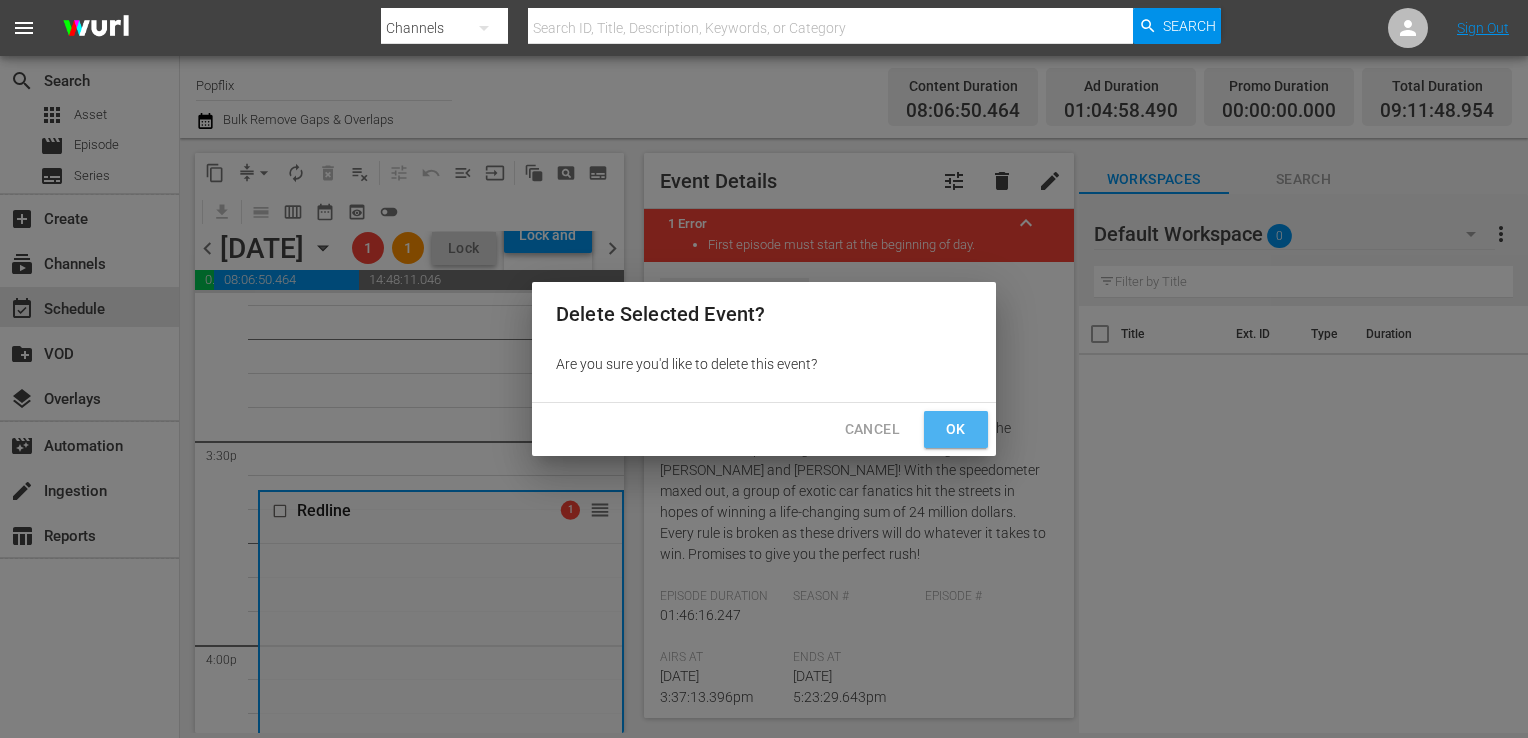 click on "Ok" at bounding box center [956, 429] 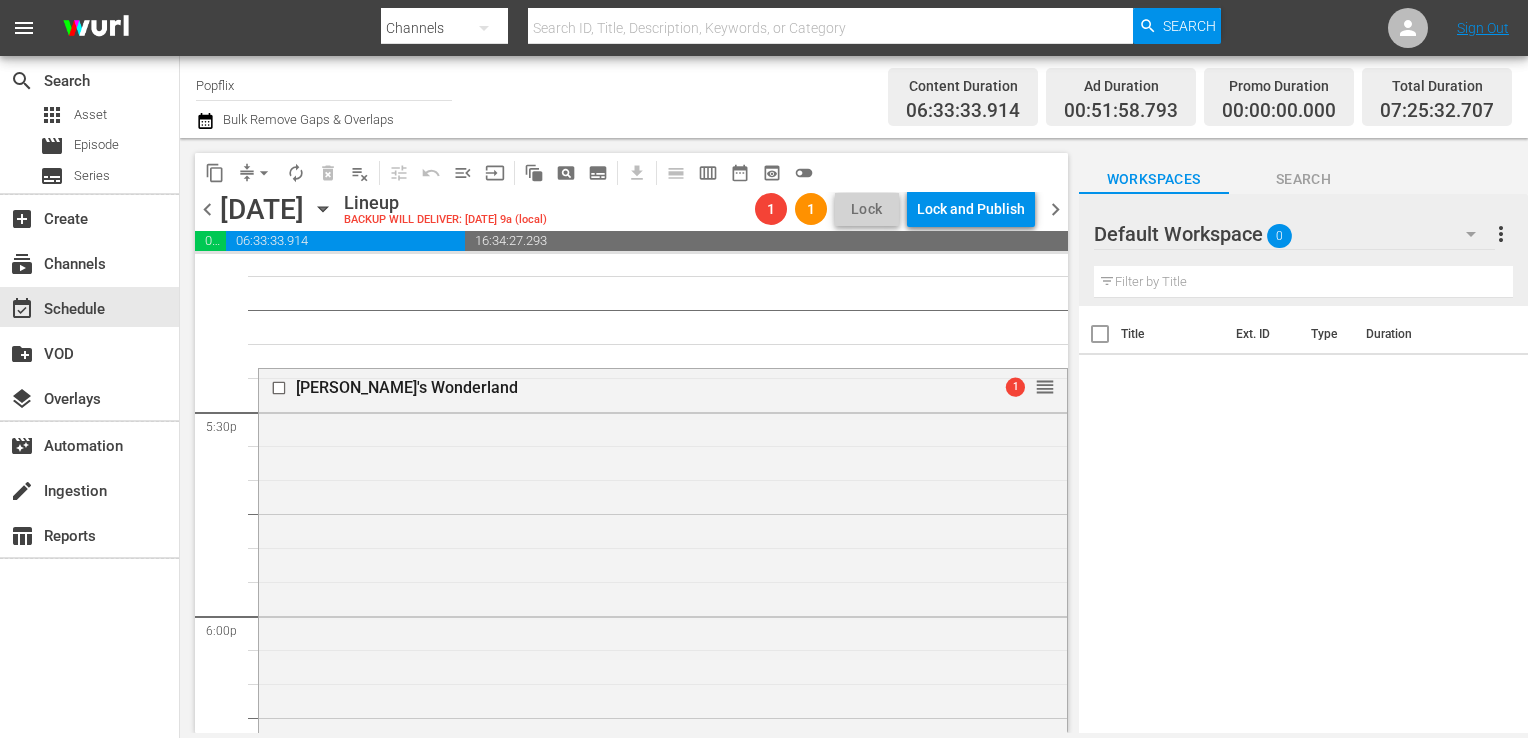 scroll, scrollTop: 7011, scrollLeft: 0, axis: vertical 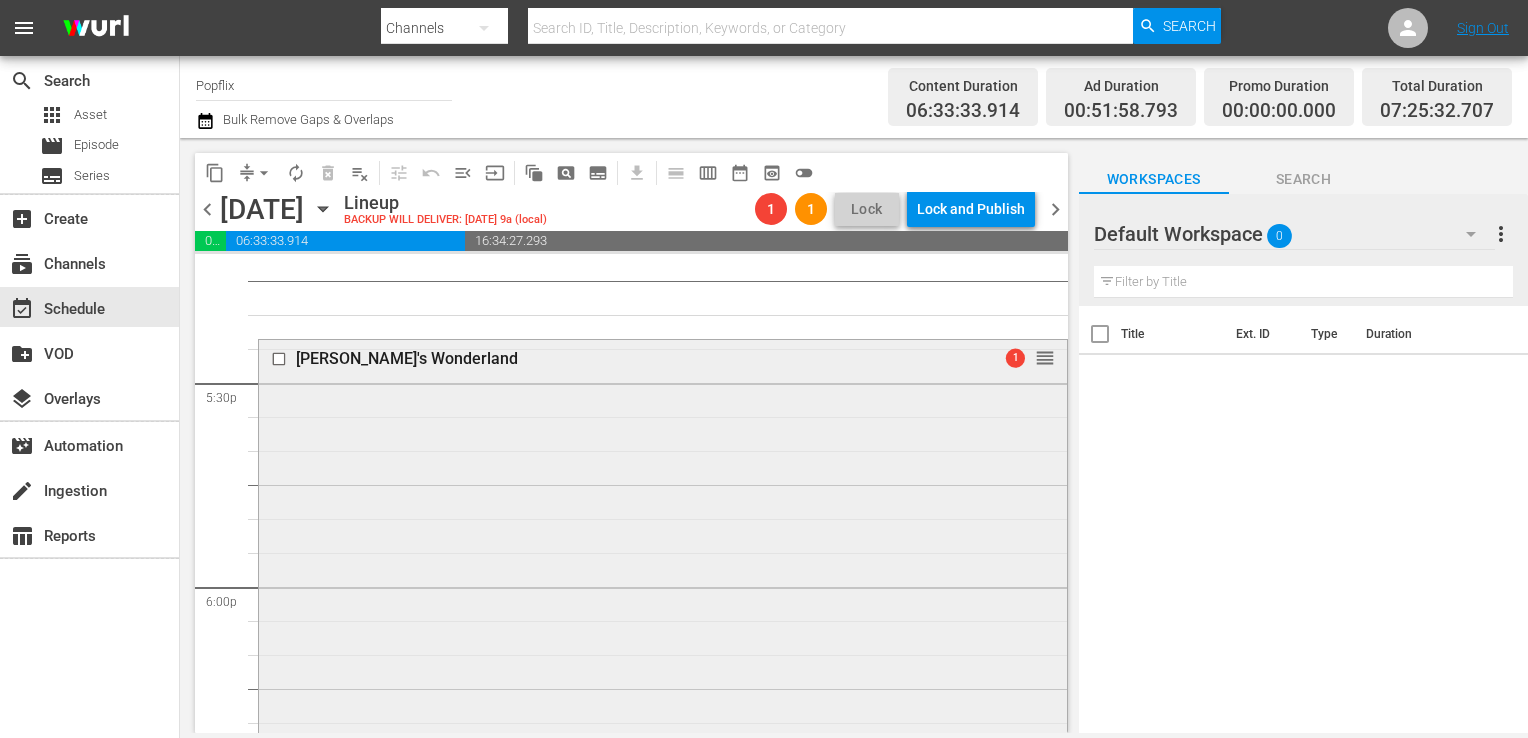 click on "[PERSON_NAME]'s Wonderland 1 reorder" at bounding box center (663, 680) 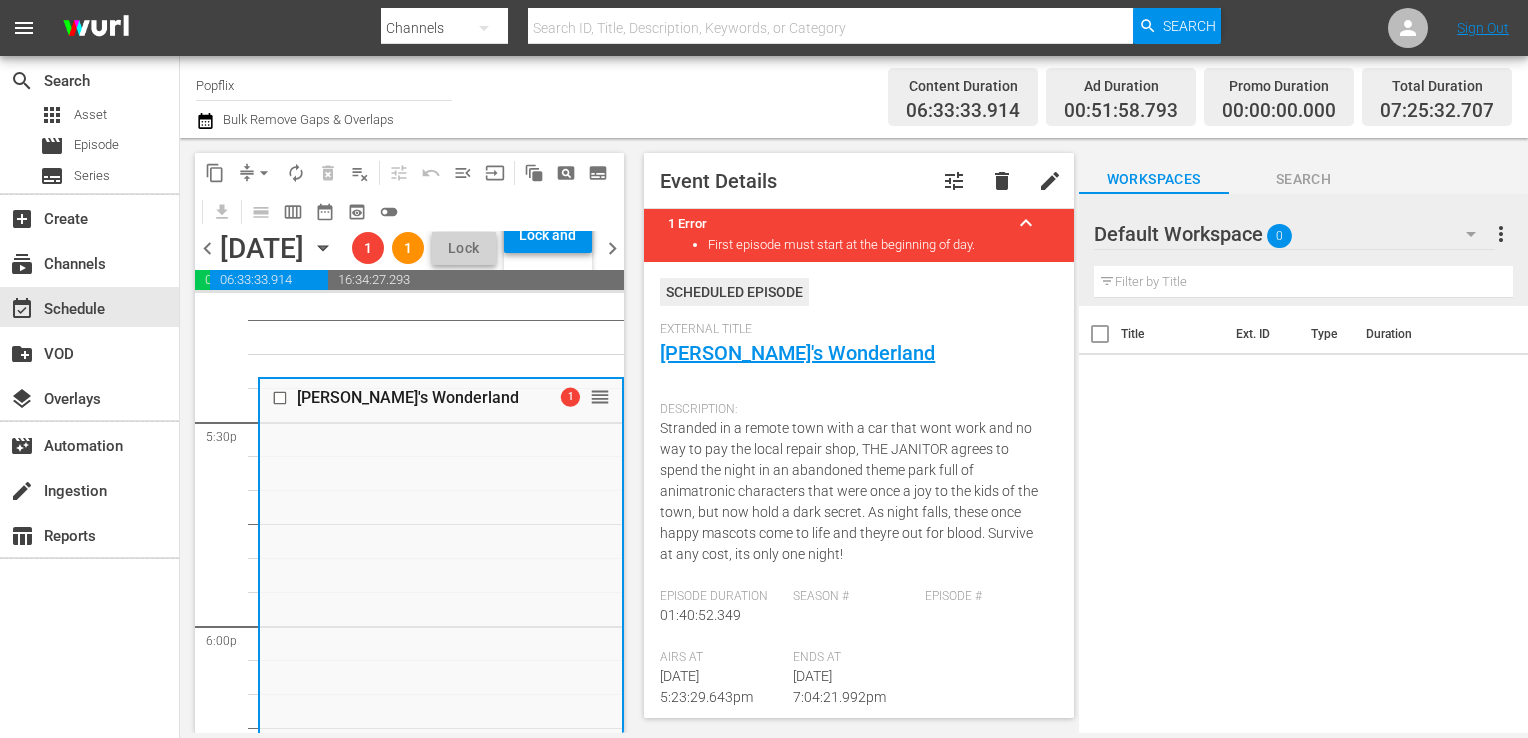 click on "delete" at bounding box center [1002, 181] 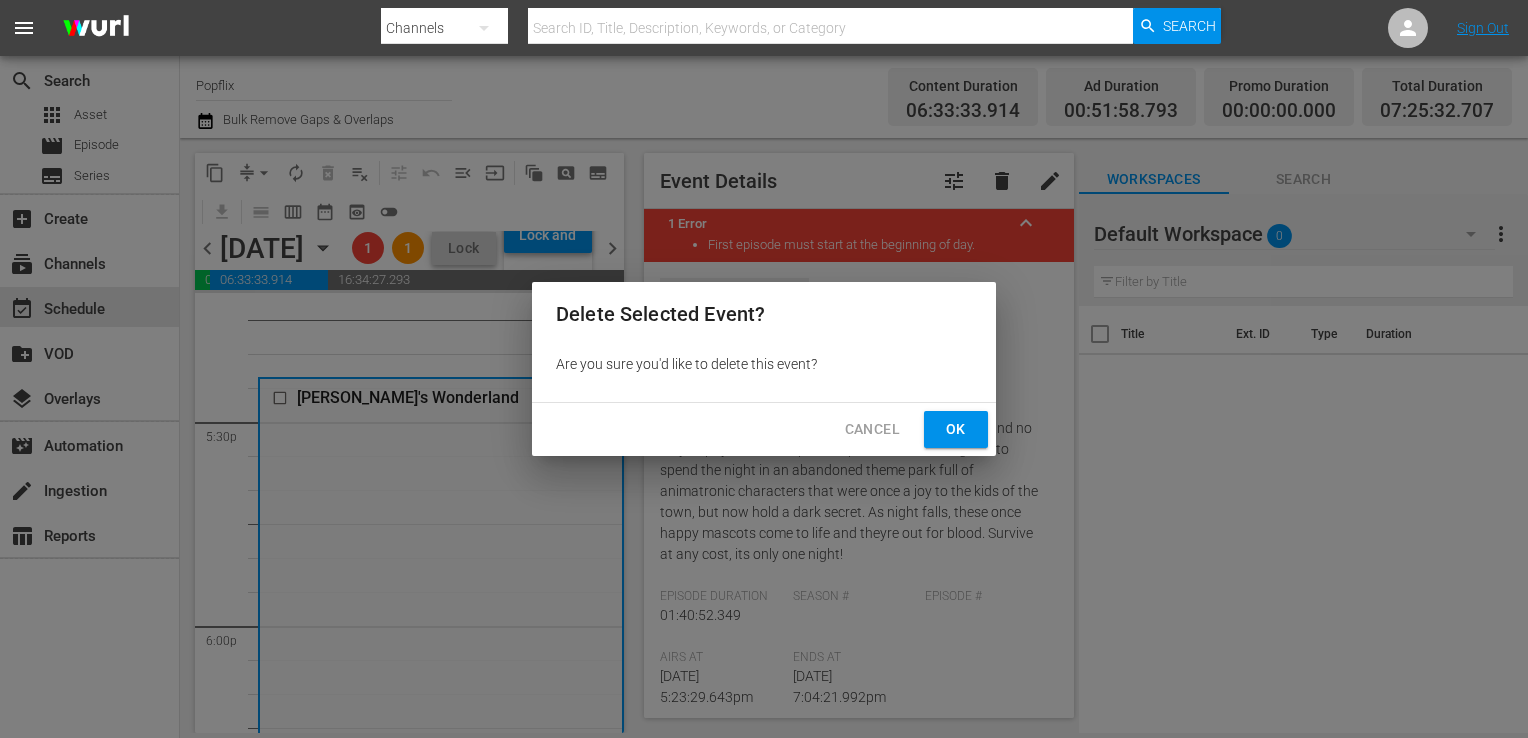 click on "Ok" at bounding box center [956, 429] 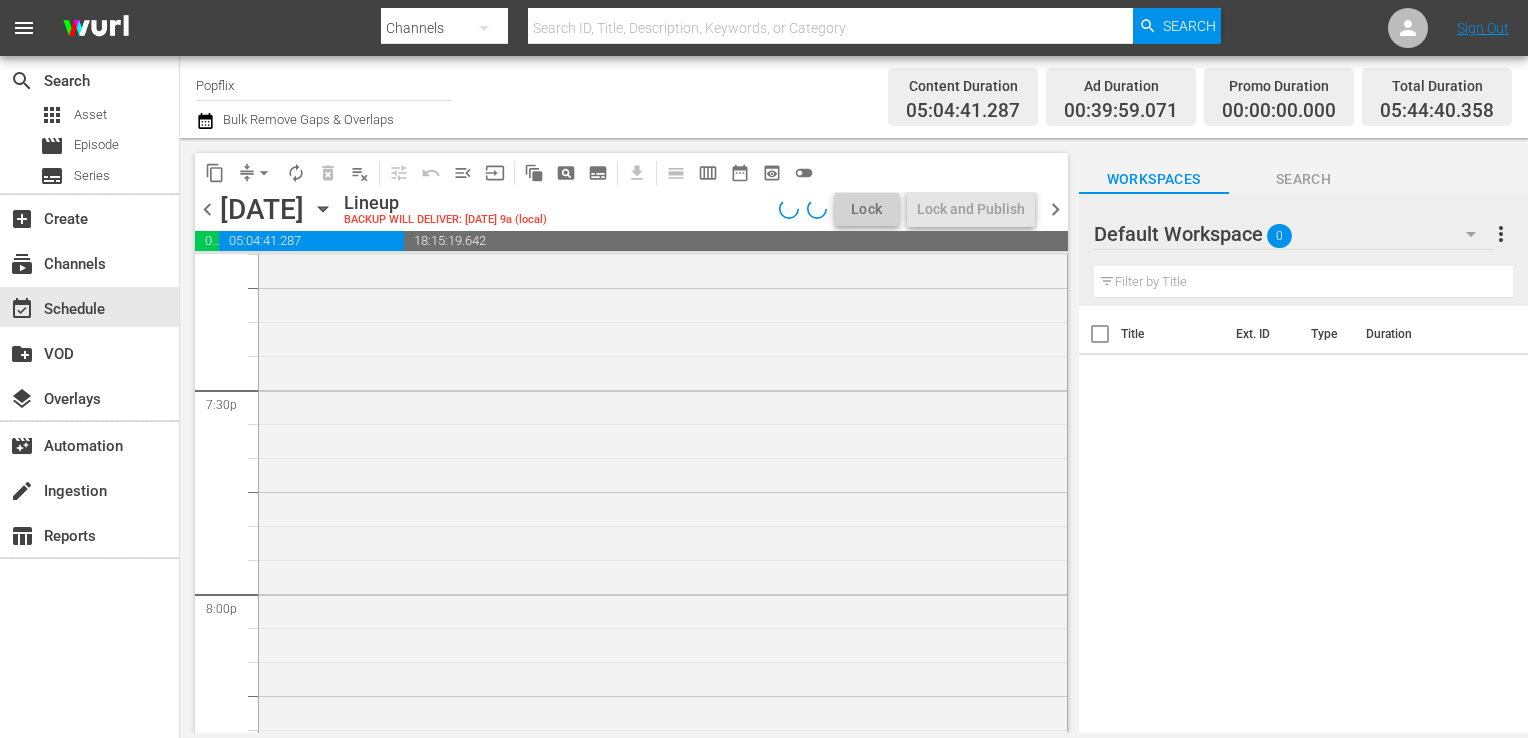 scroll, scrollTop: 7820, scrollLeft: 0, axis: vertical 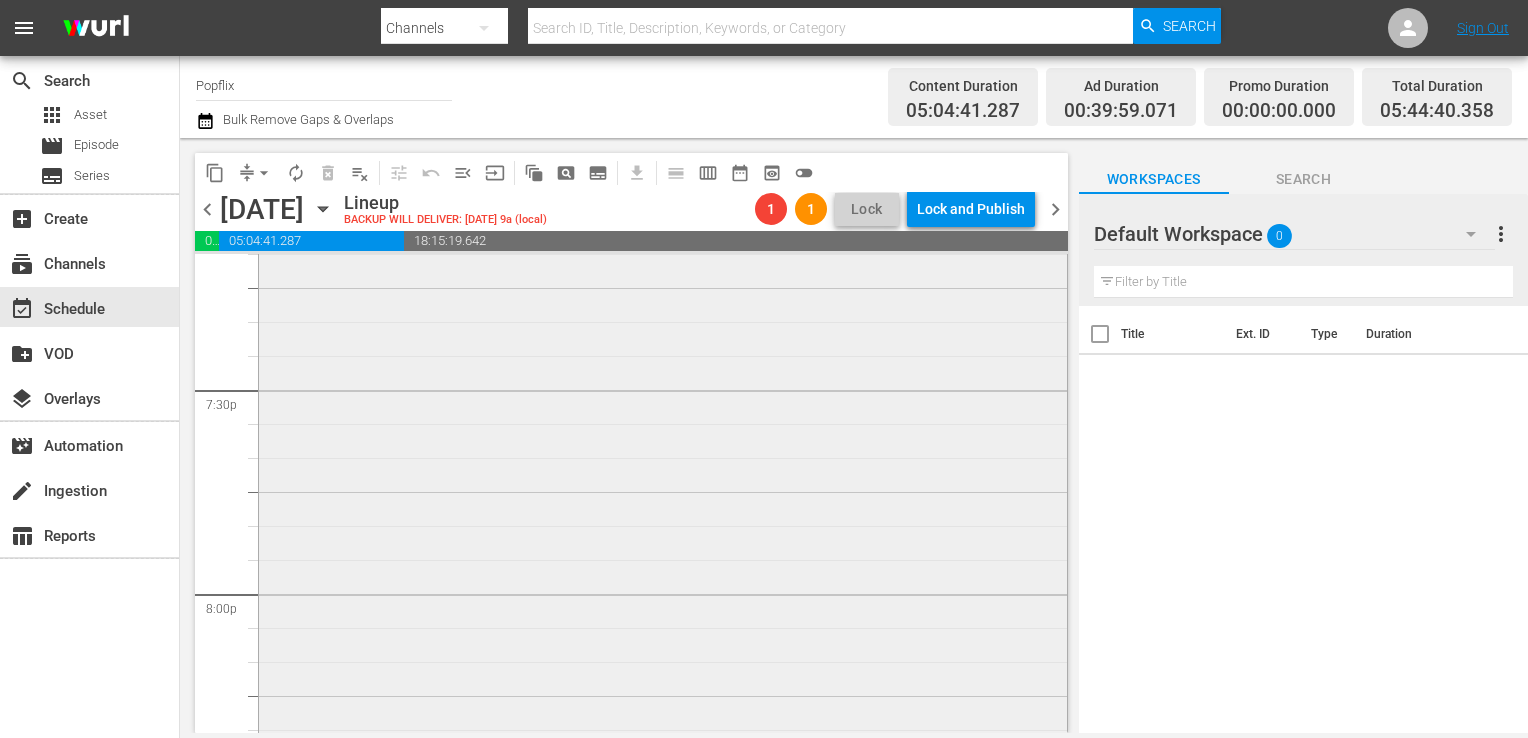 click on "The Furnace 1 reorder" at bounding box center [663, 661] 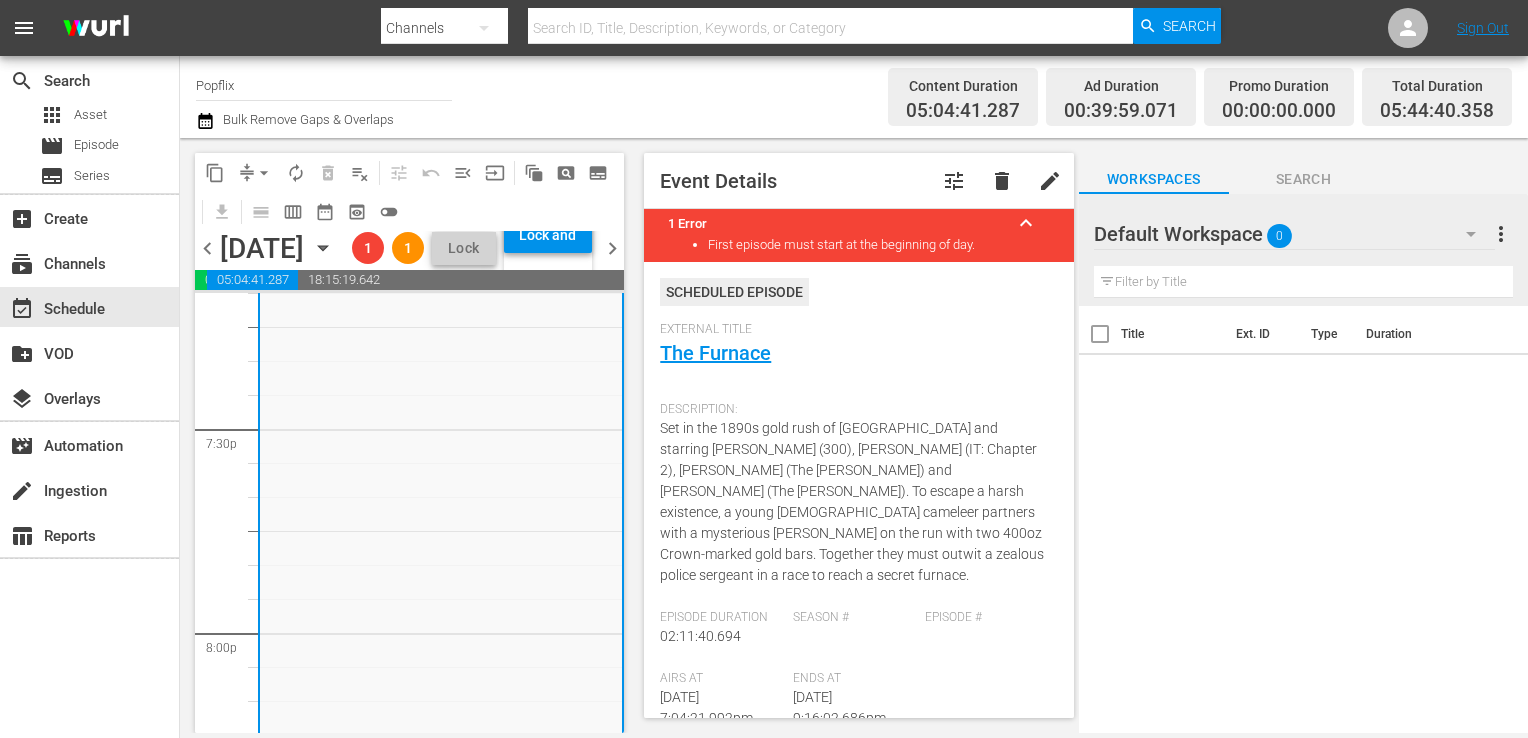 click on "delete" at bounding box center [1002, 181] 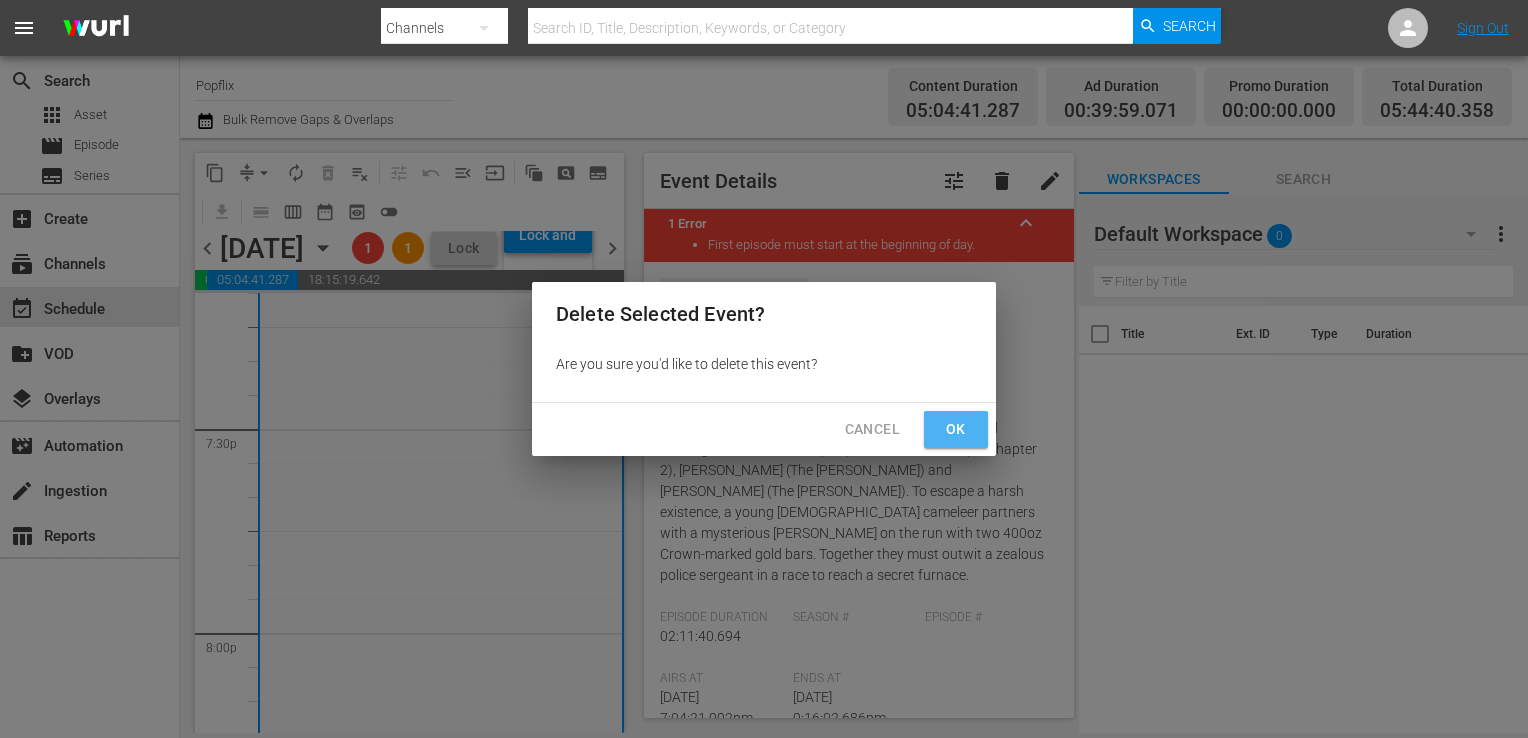 click on "Ok" at bounding box center (956, 429) 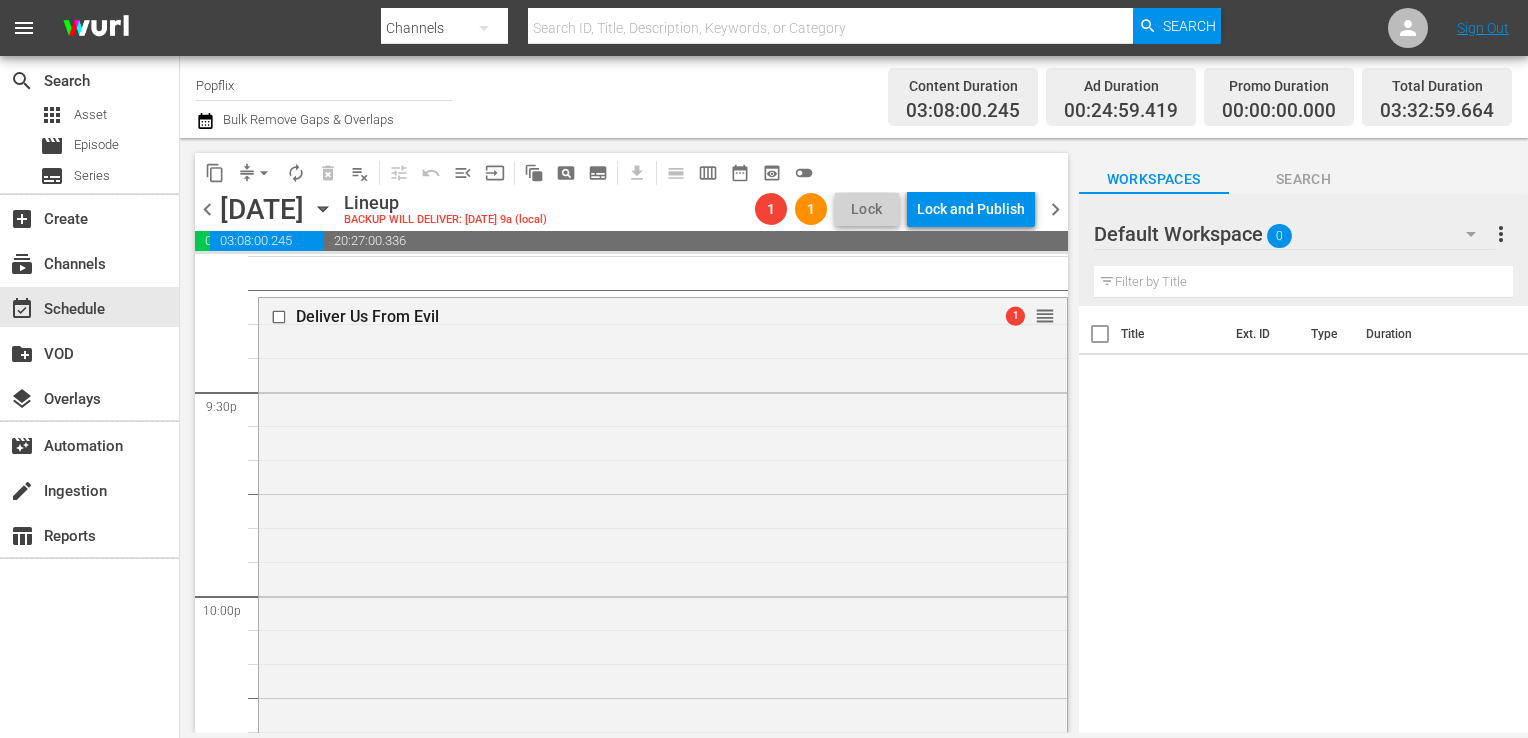 scroll, scrollTop: 8635, scrollLeft: 0, axis: vertical 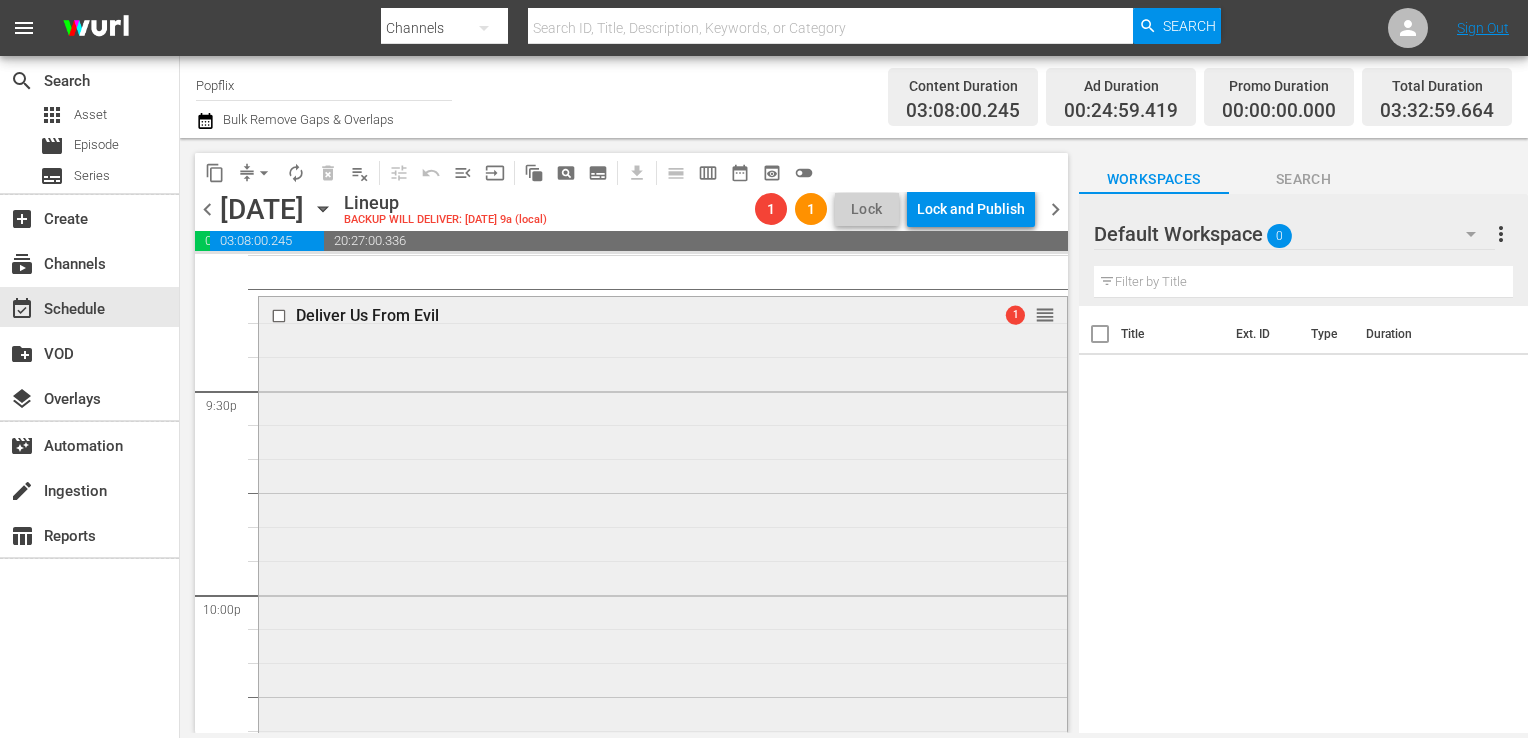 click on "Deliver Us From Evil 1 reorder" at bounding box center (663, 710) 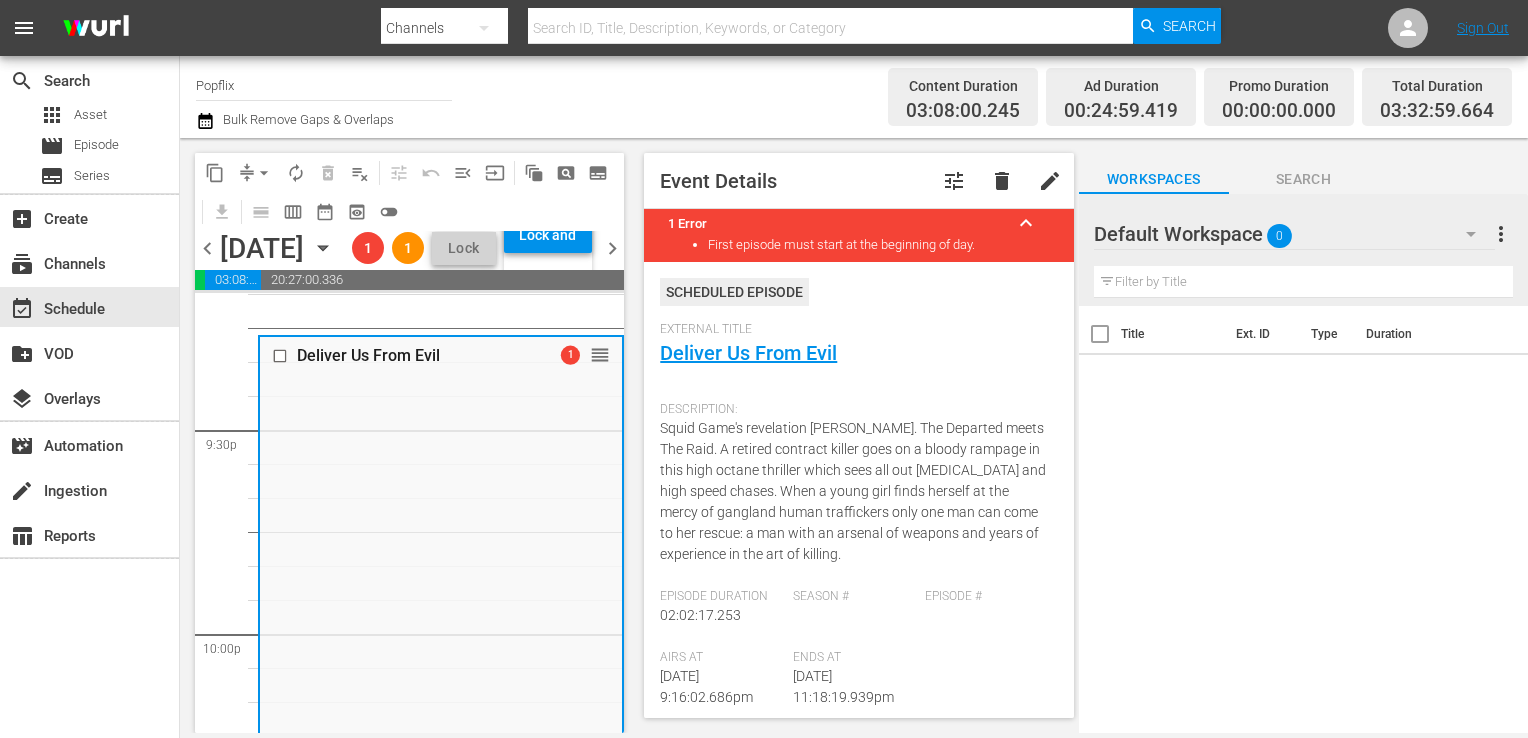 click on "delete" at bounding box center (1002, 181) 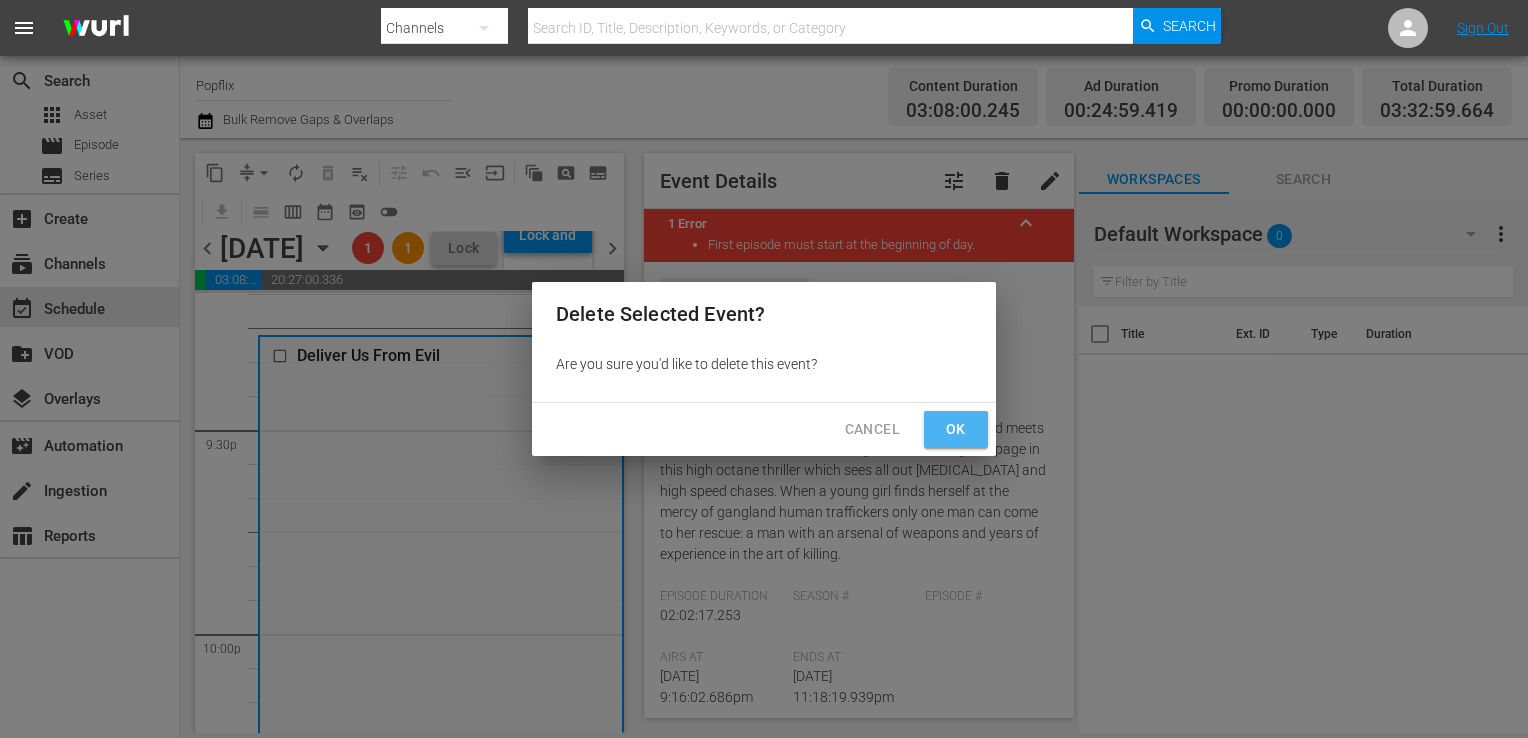 click on "Ok" at bounding box center (956, 429) 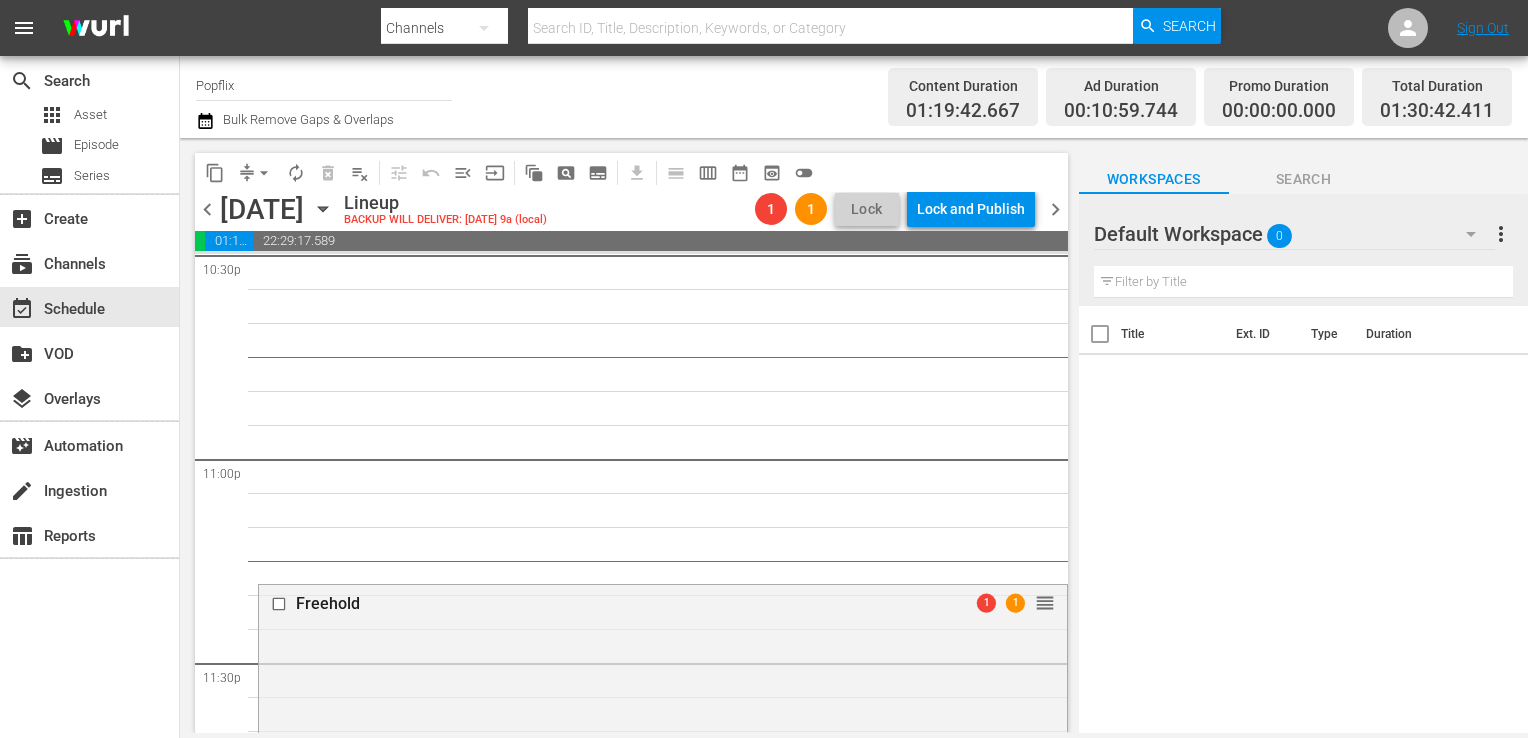 scroll, scrollTop: 9536, scrollLeft: 0, axis: vertical 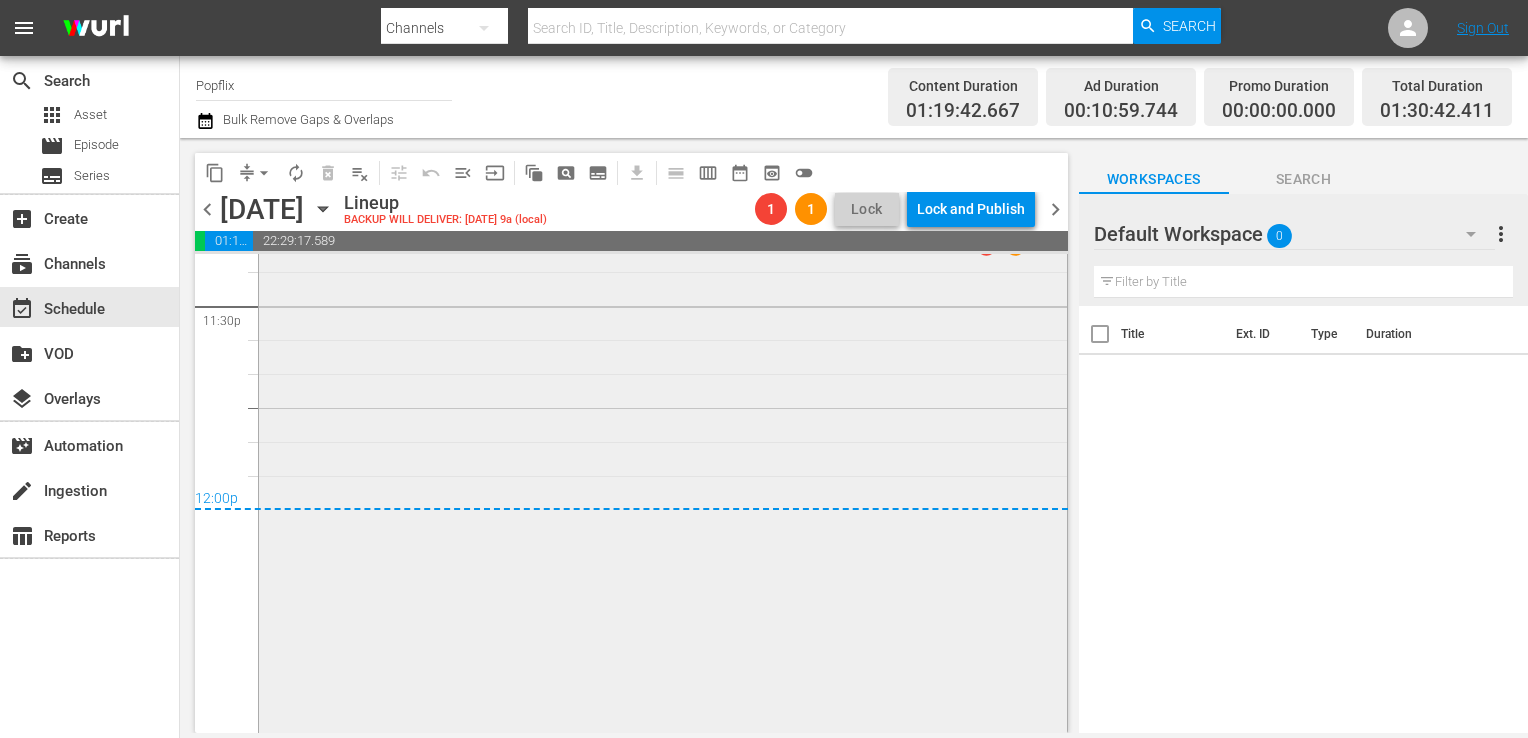 click on "Freehold 1 1 reorder" at bounding box center [663, 533] 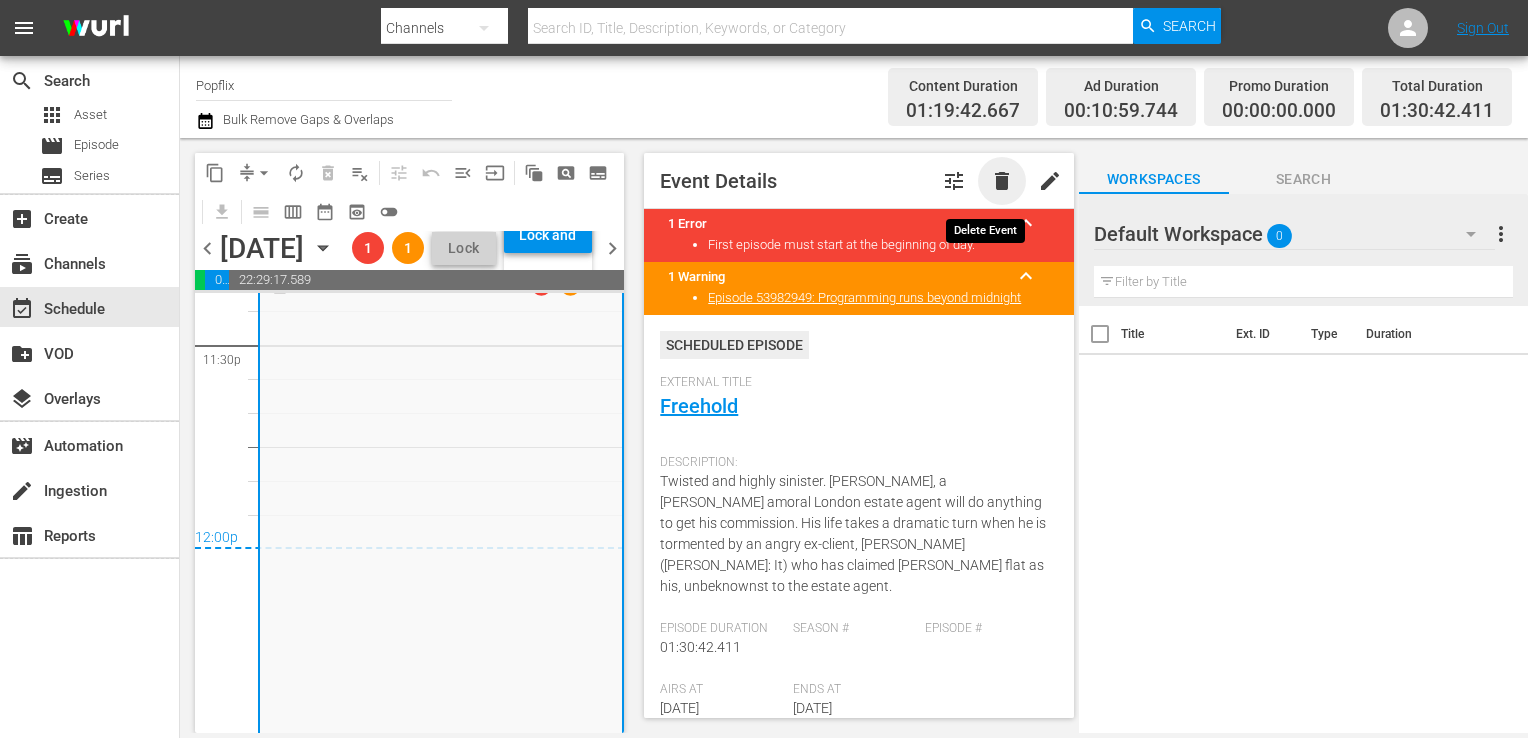 click on "delete" at bounding box center (1002, 181) 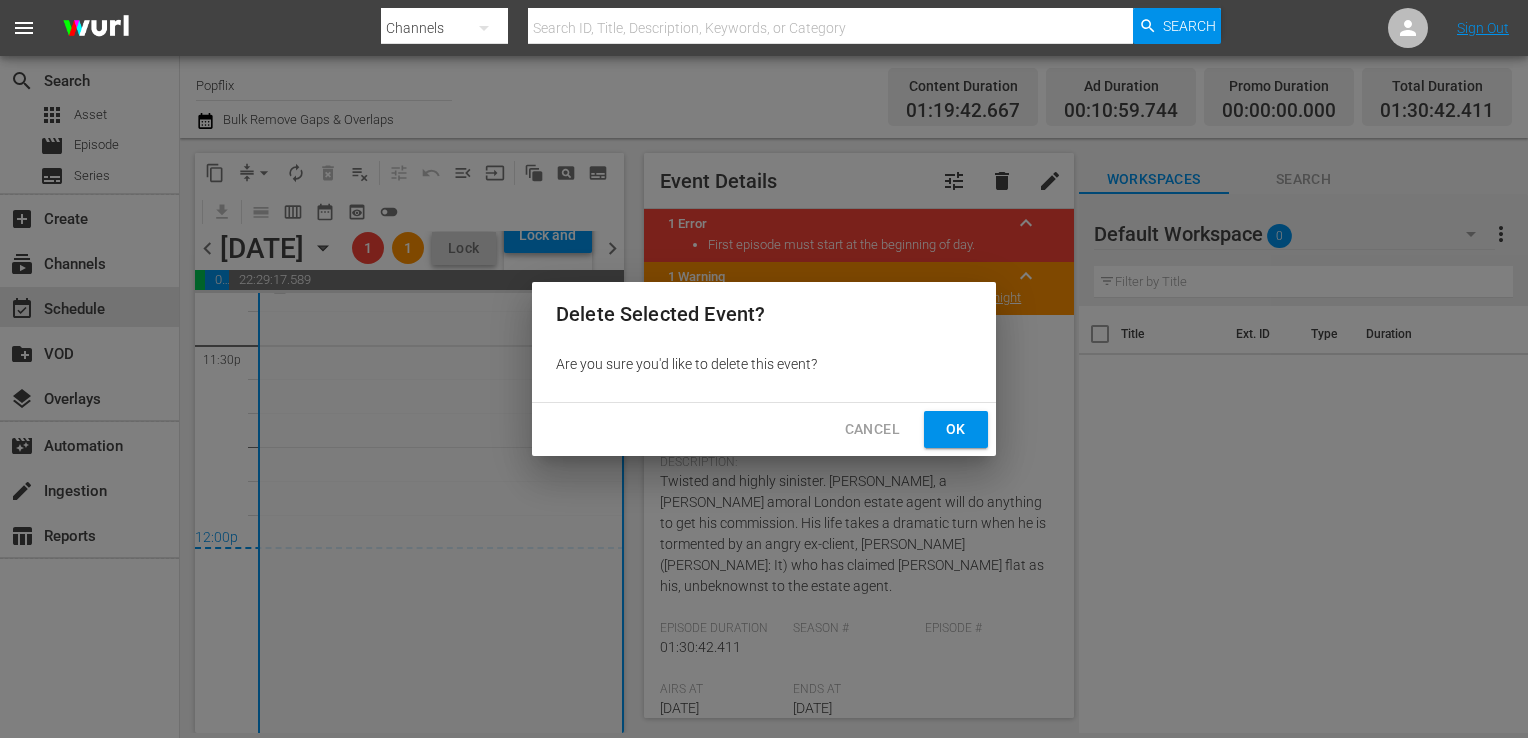 click on "Ok" at bounding box center (956, 429) 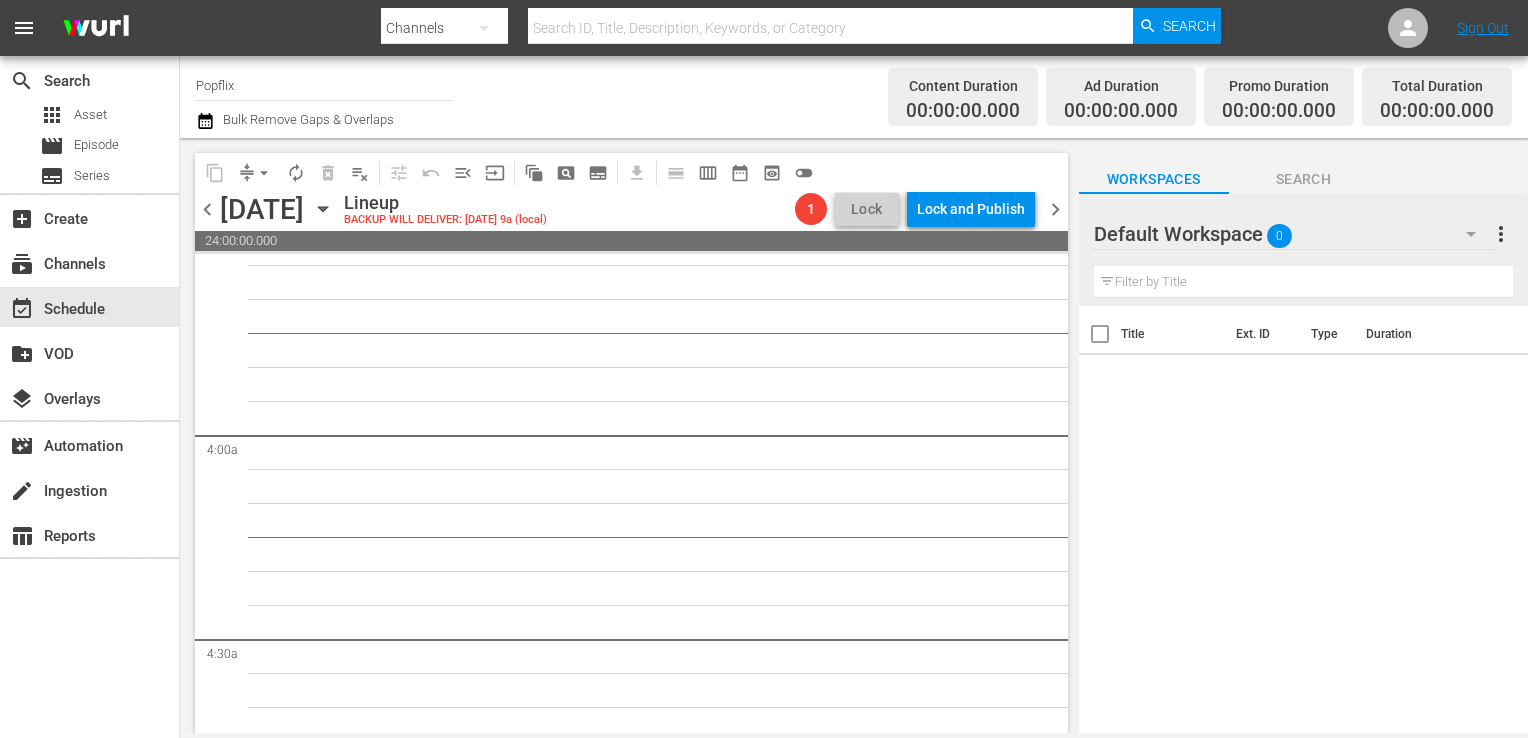 scroll, scrollTop: 0, scrollLeft: 0, axis: both 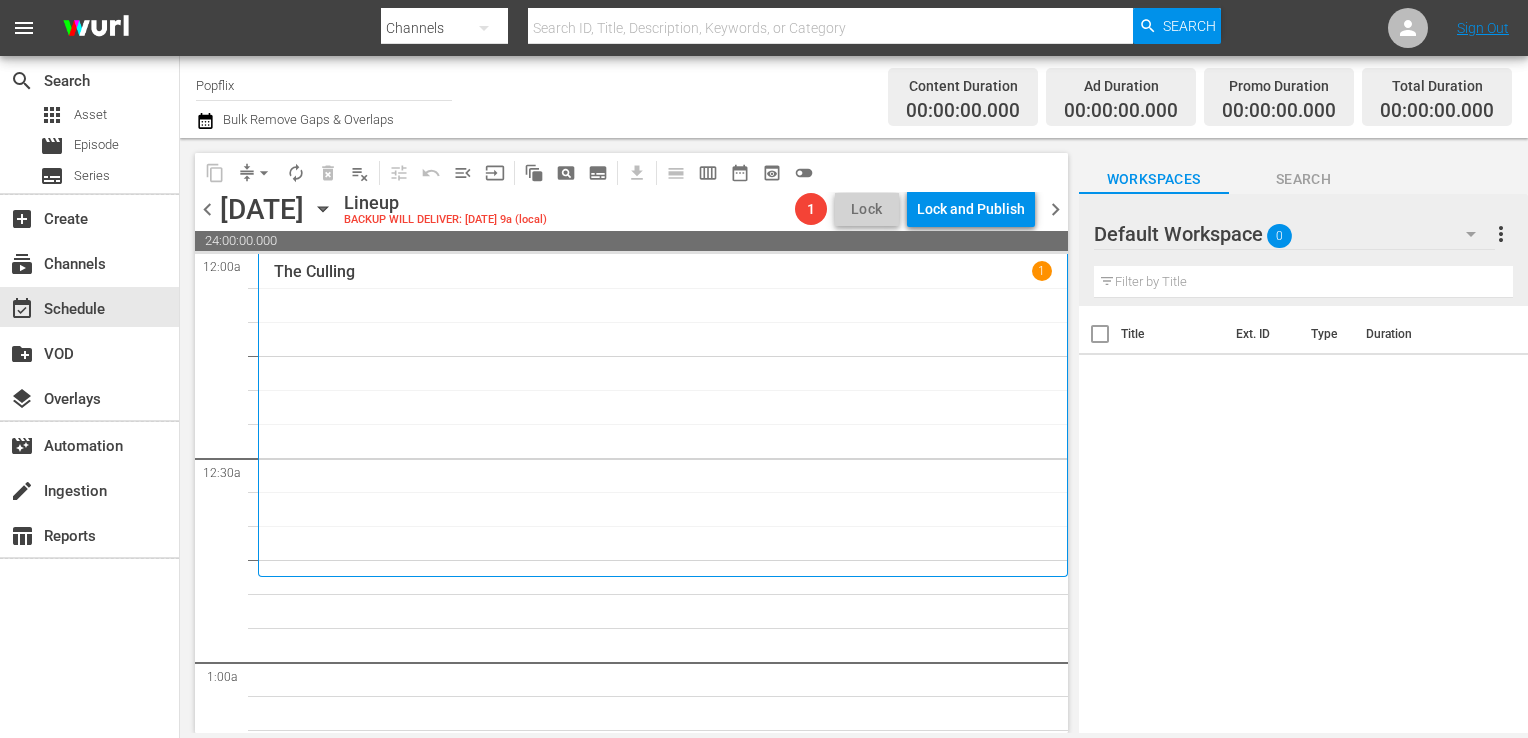 click on "The Culling 1" at bounding box center [663, 415] 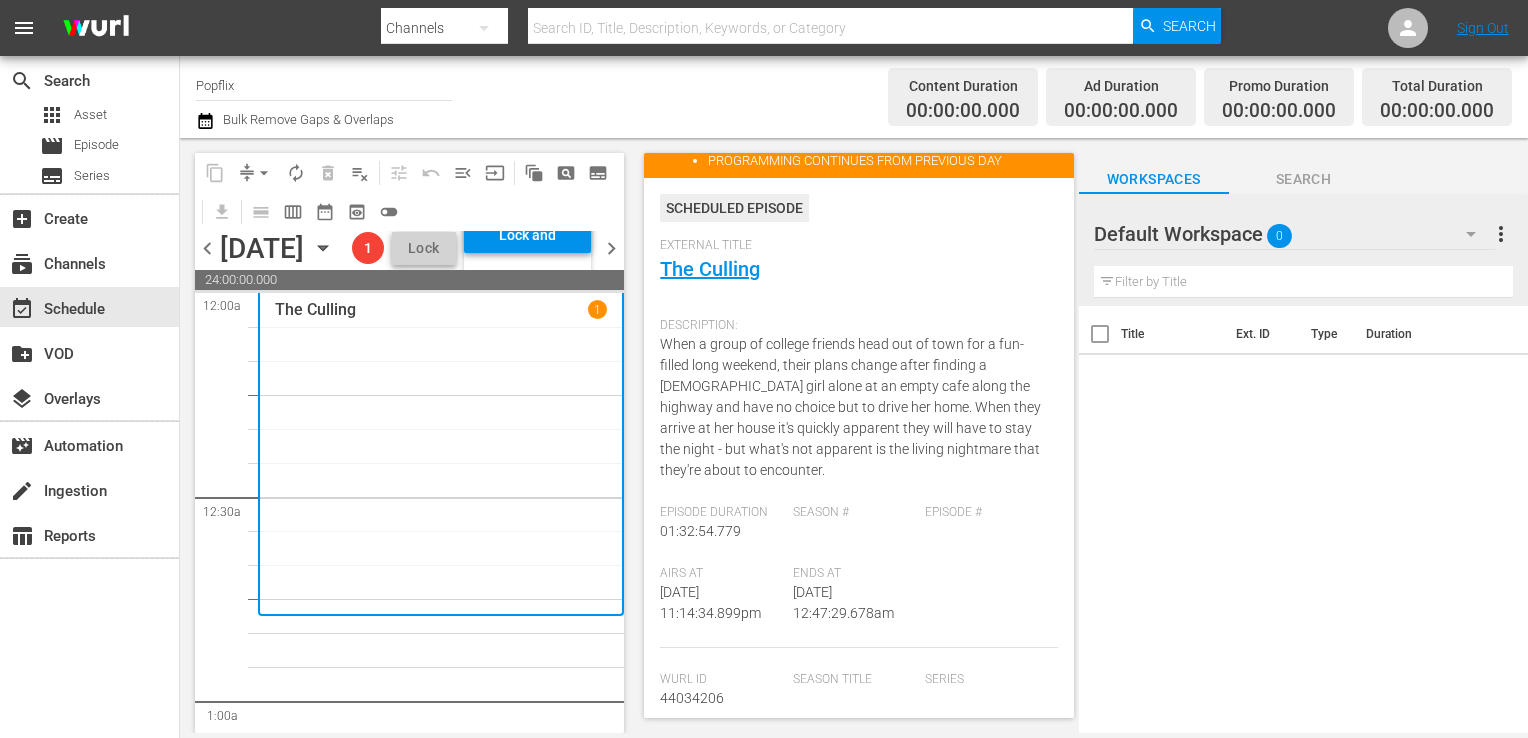scroll, scrollTop: 0, scrollLeft: 0, axis: both 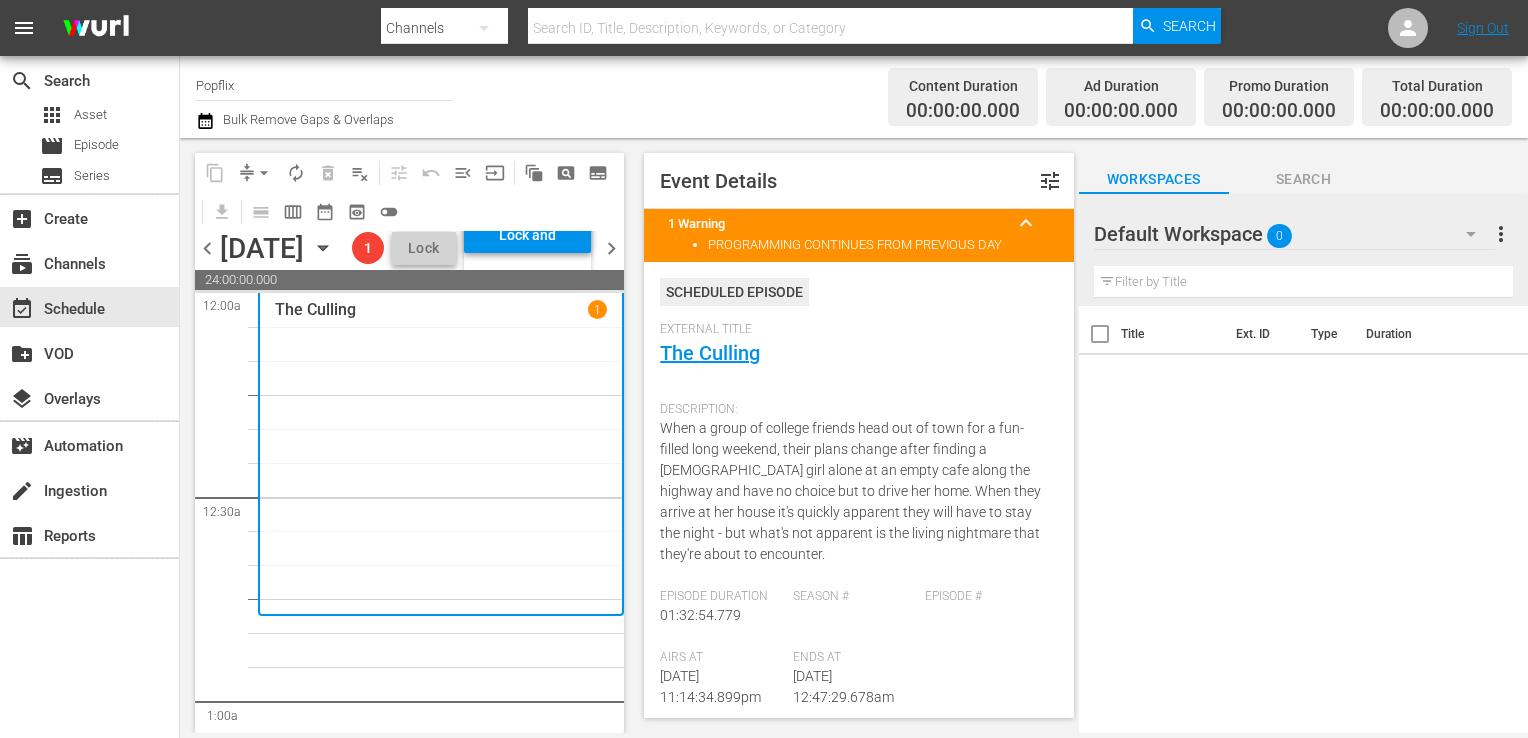 click on "The Culling 1" at bounding box center [441, 453] 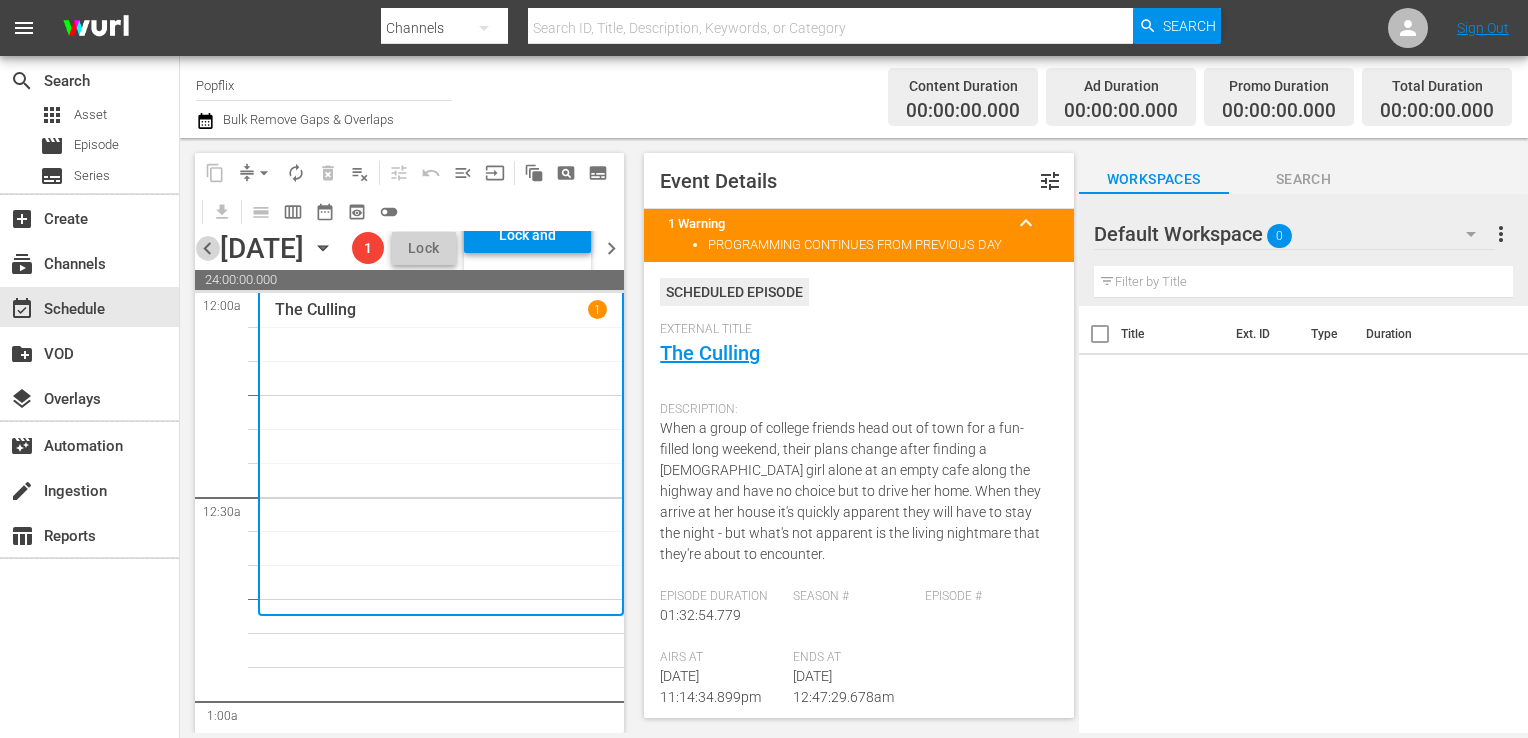 click on "chevron_left" at bounding box center [207, 248] 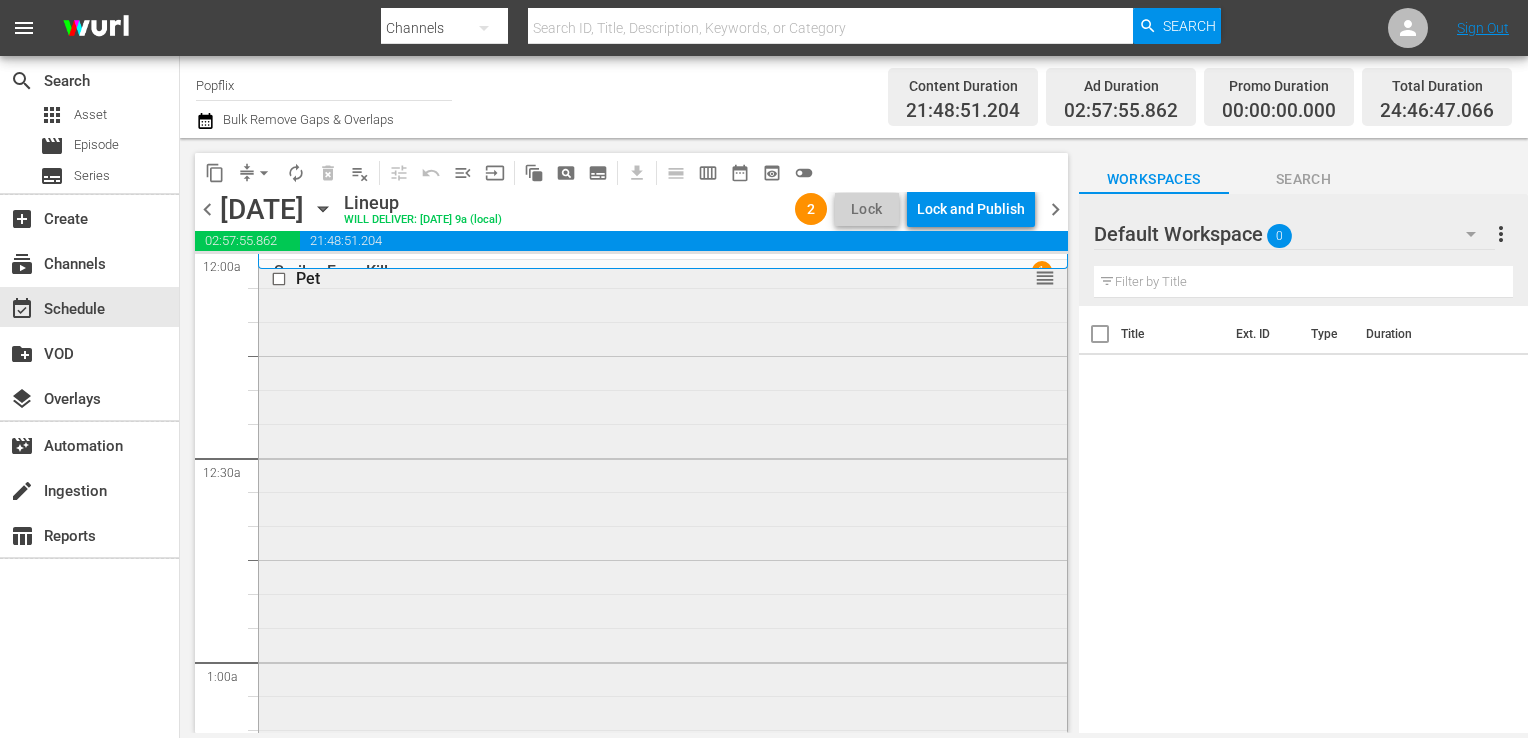 click on "Pet reorder" at bounding box center (663, 621) 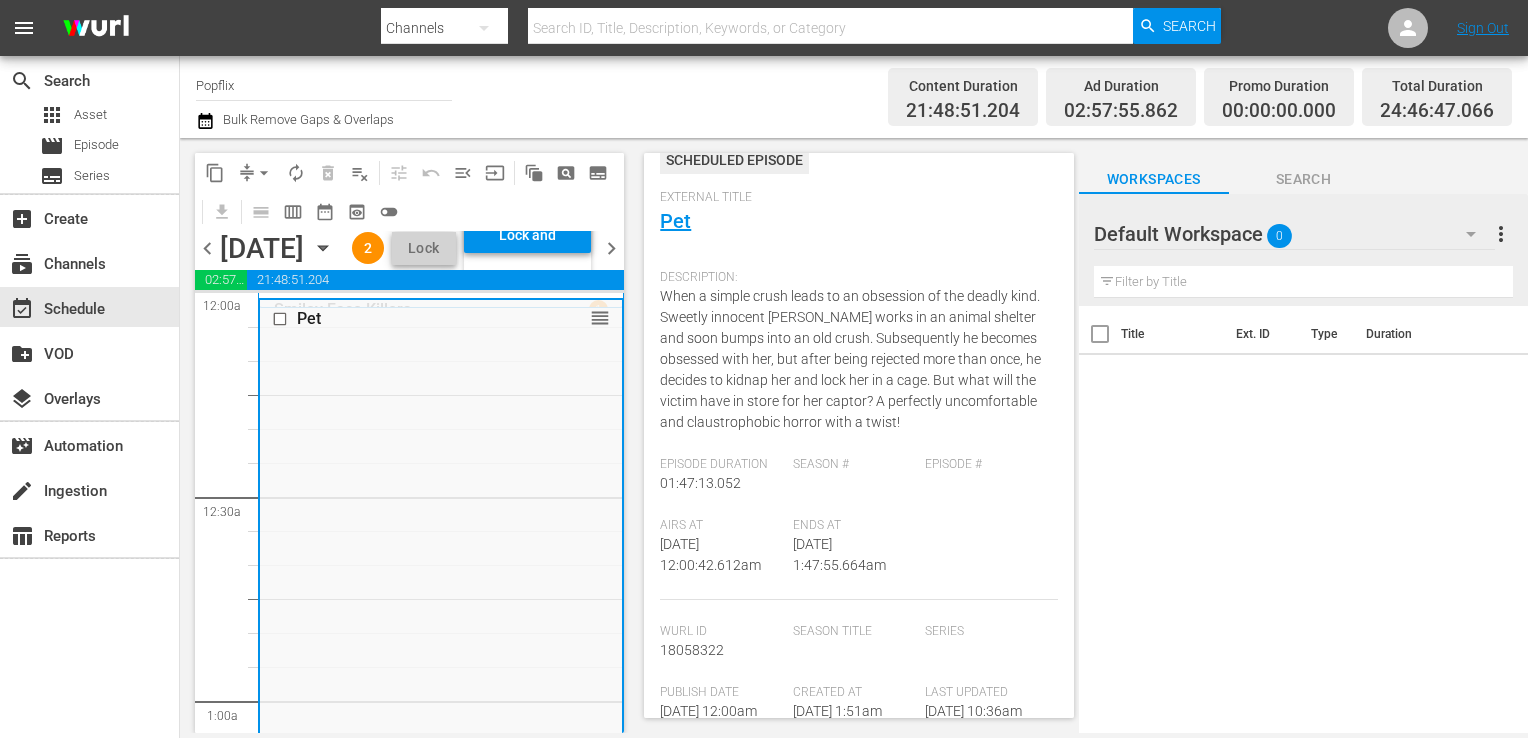 scroll, scrollTop: 80, scrollLeft: 0, axis: vertical 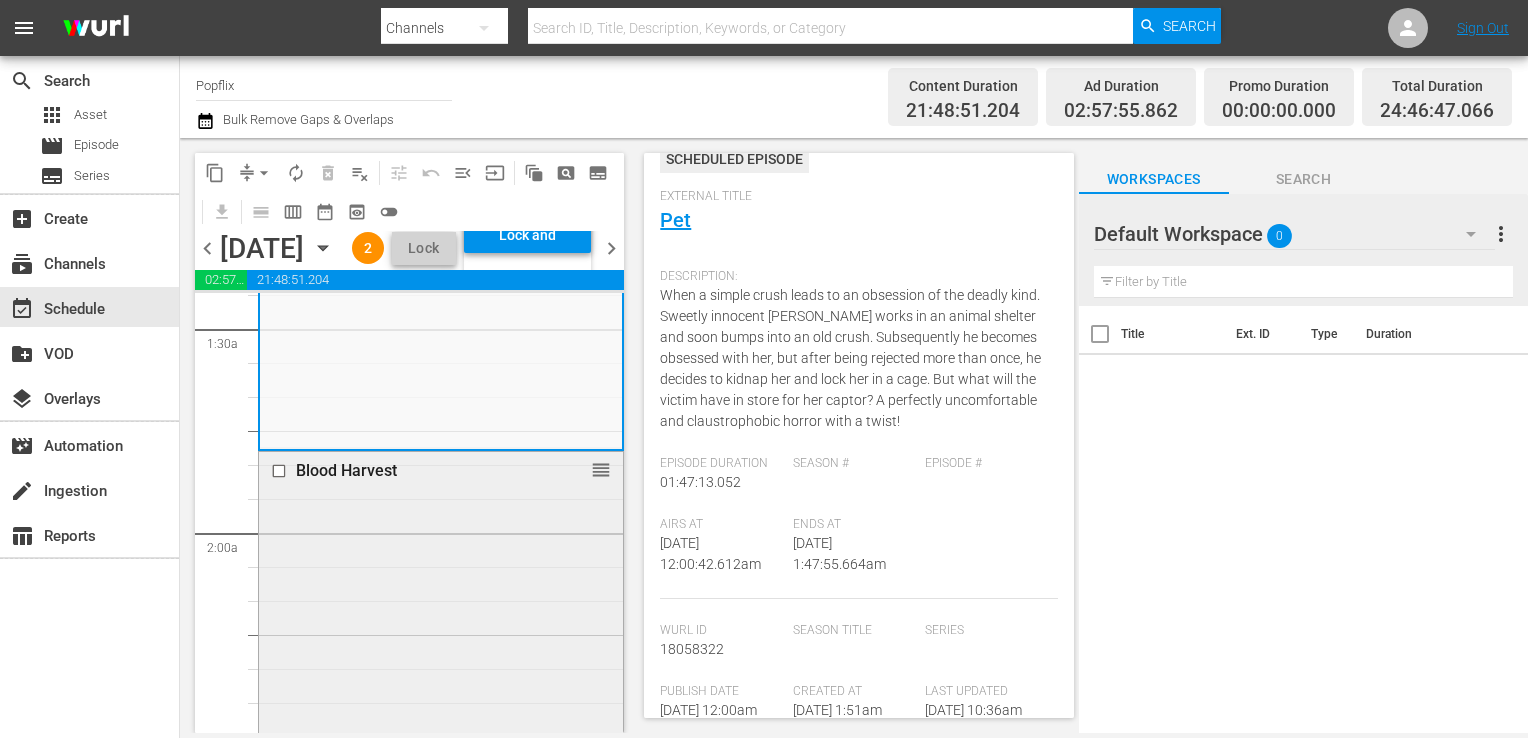 click on "Blood Harvest reorder" at bounding box center [441, 813] 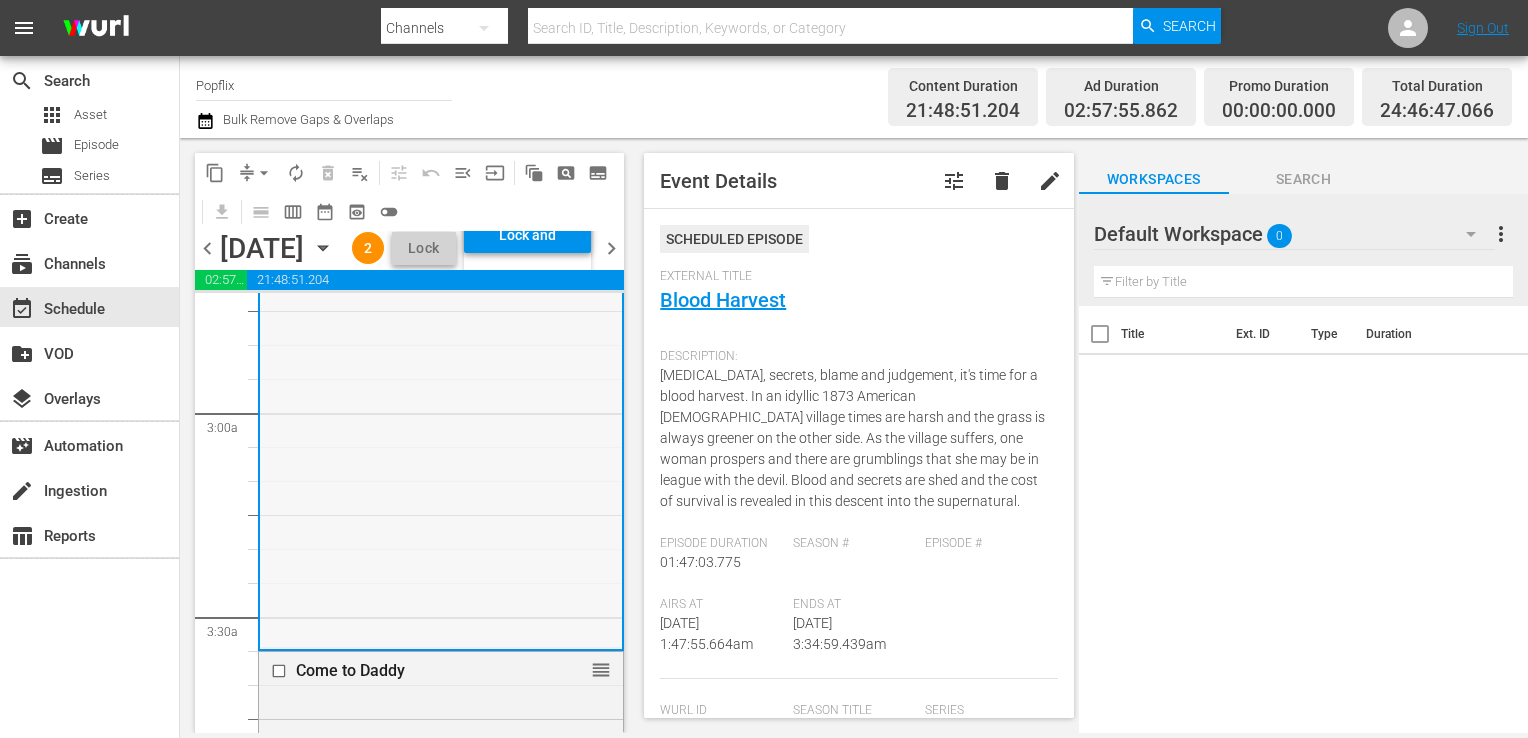 scroll, scrollTop: 1408, scrollLeft: 0, axis: vertical 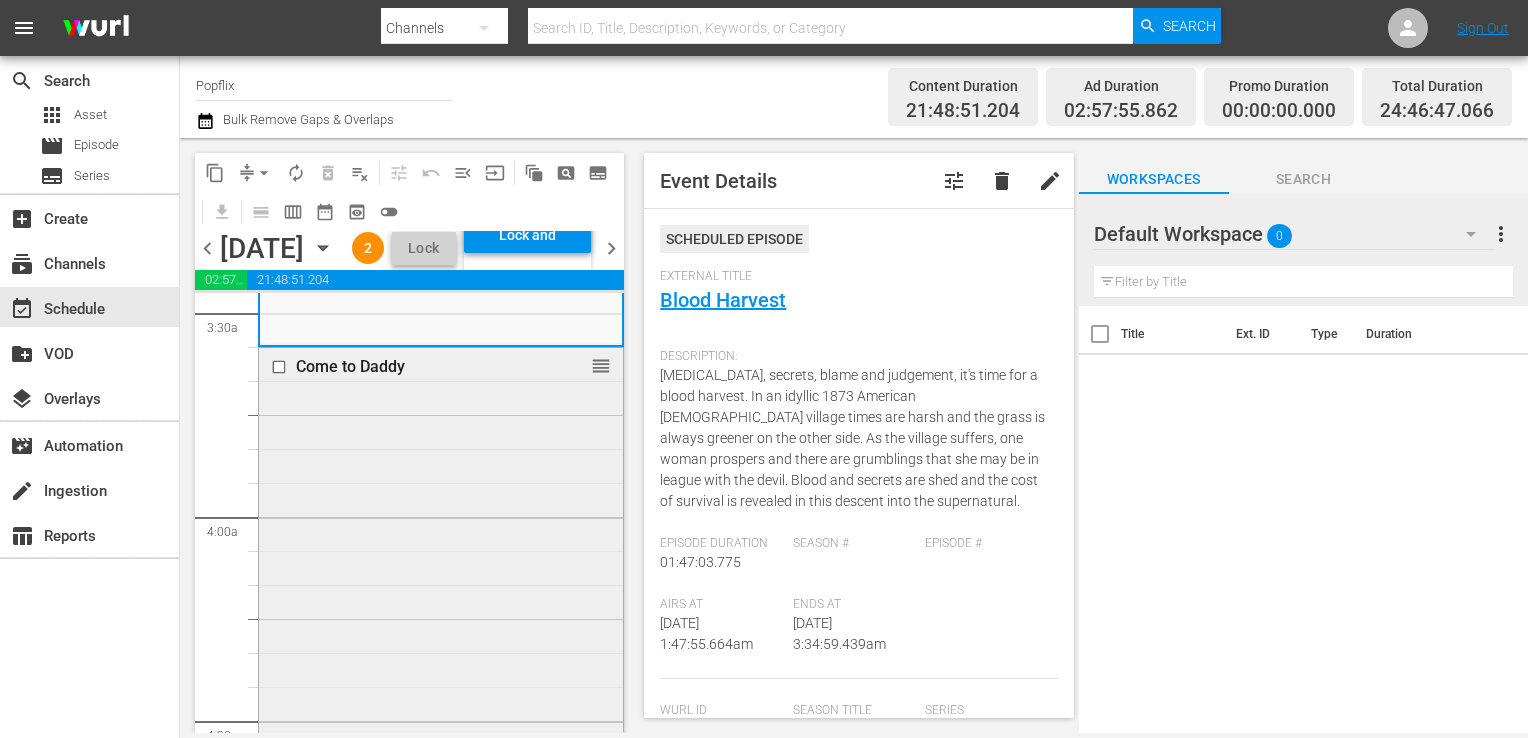 click on "Come to Daddy reorder" at bounding box center [441, 712] 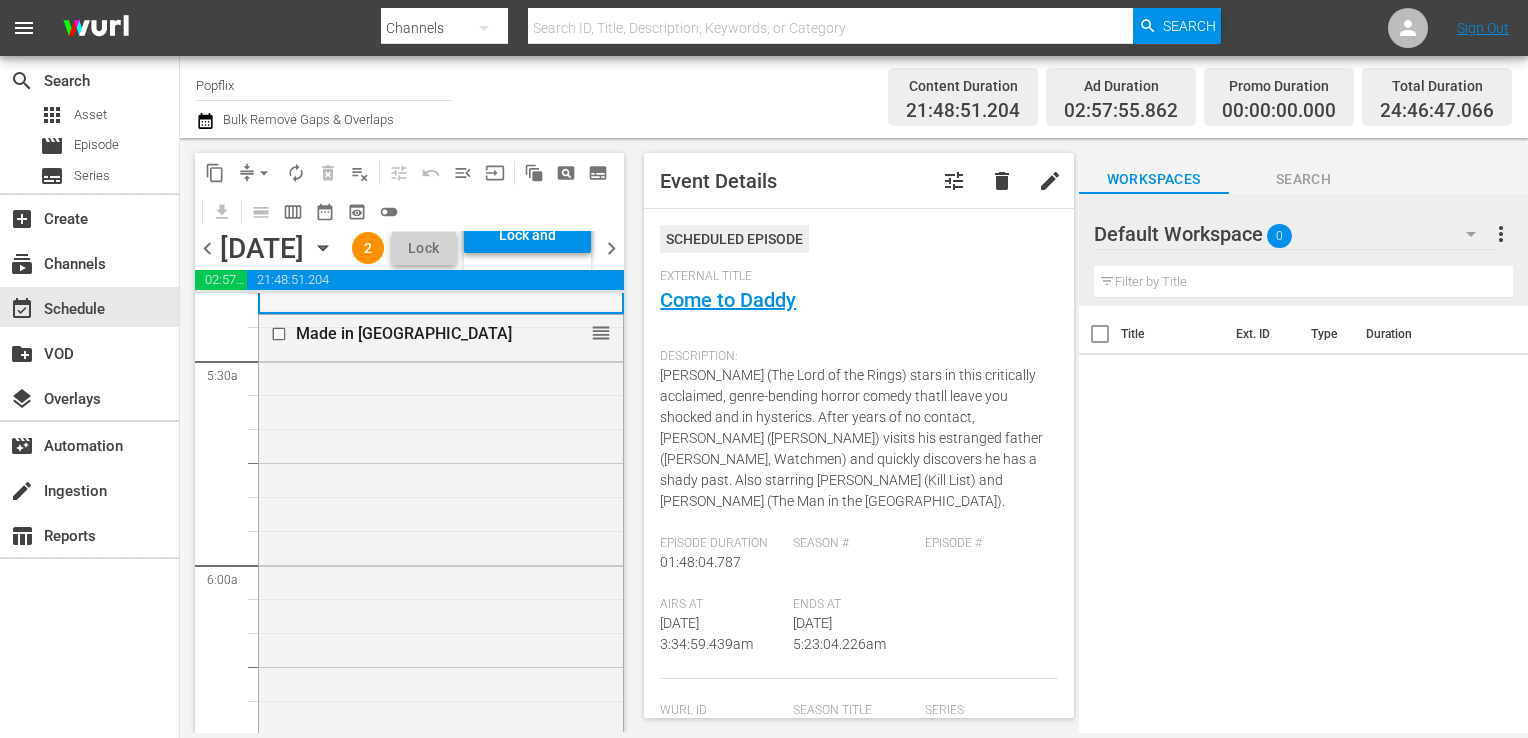 scroll, scrollTop: 2250, scrollLeft: 0, axis: vertical 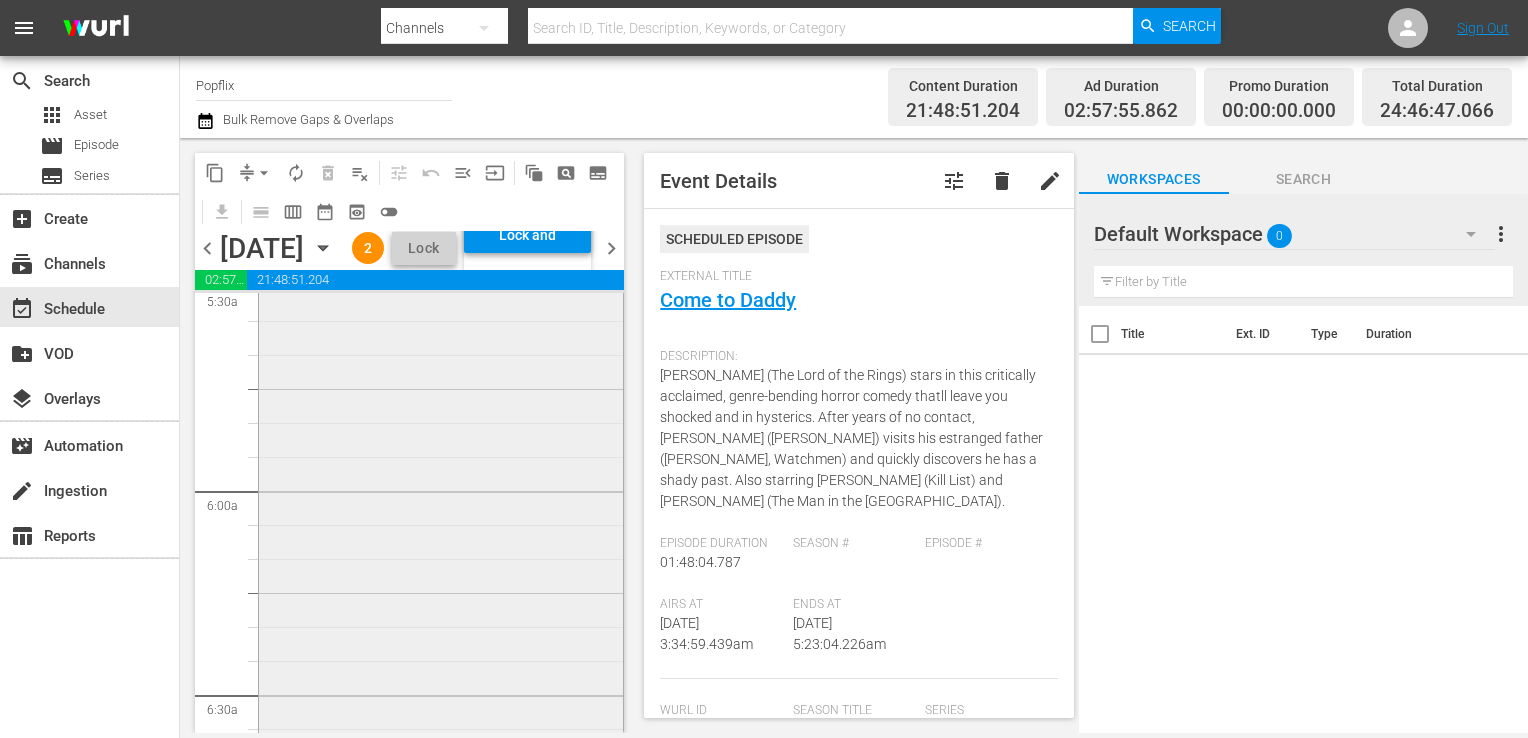 click on "Made in [GEOGRAPHIC_DATA] reorder" at bounding box center (441, 525) 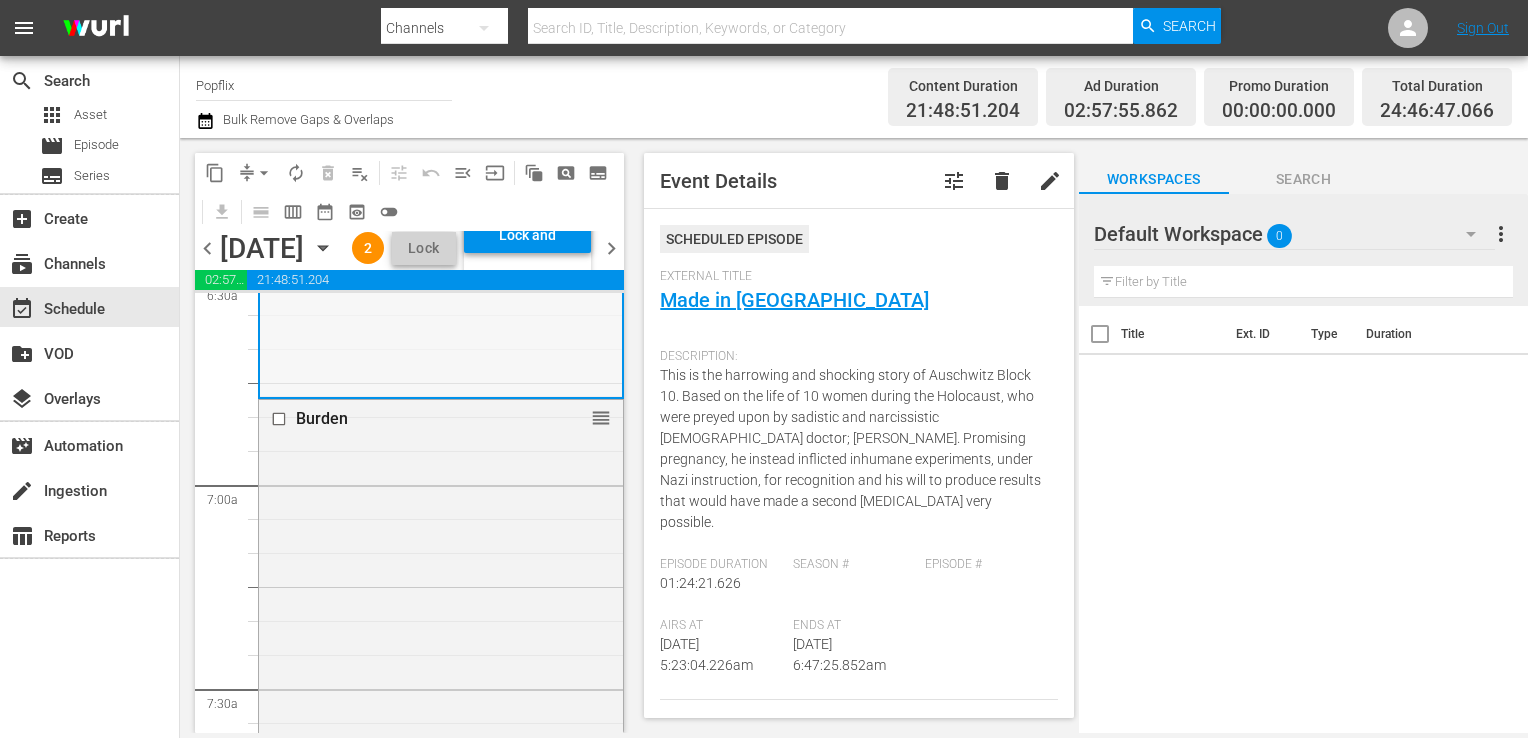scroll, scrollTop: 2866, scrollLeft: 0, axis: vertical 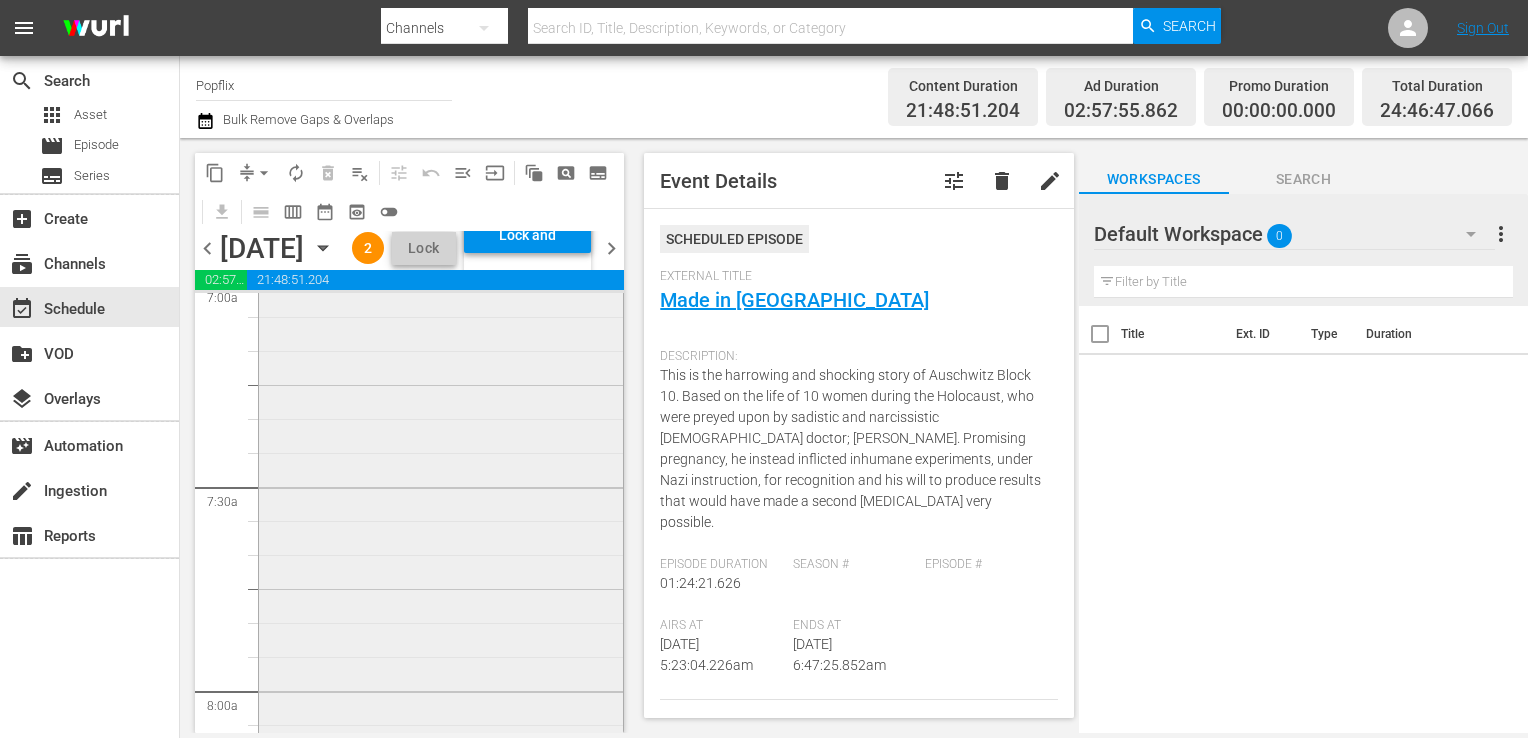click on "Burden reorder" at bounding box center [441, 643] 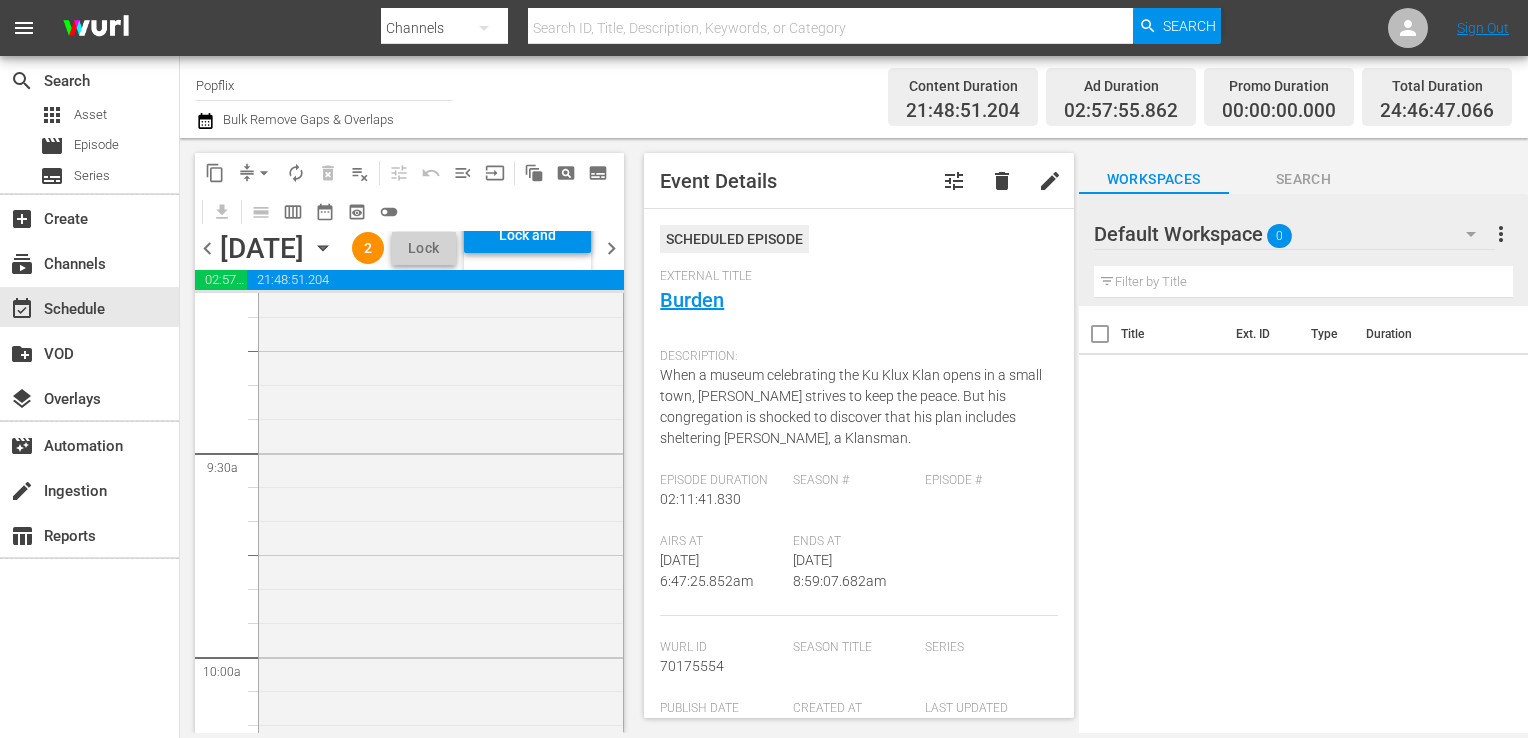 scroll, scrollTop: 3571, scrollLeft: 0, axis: vertical 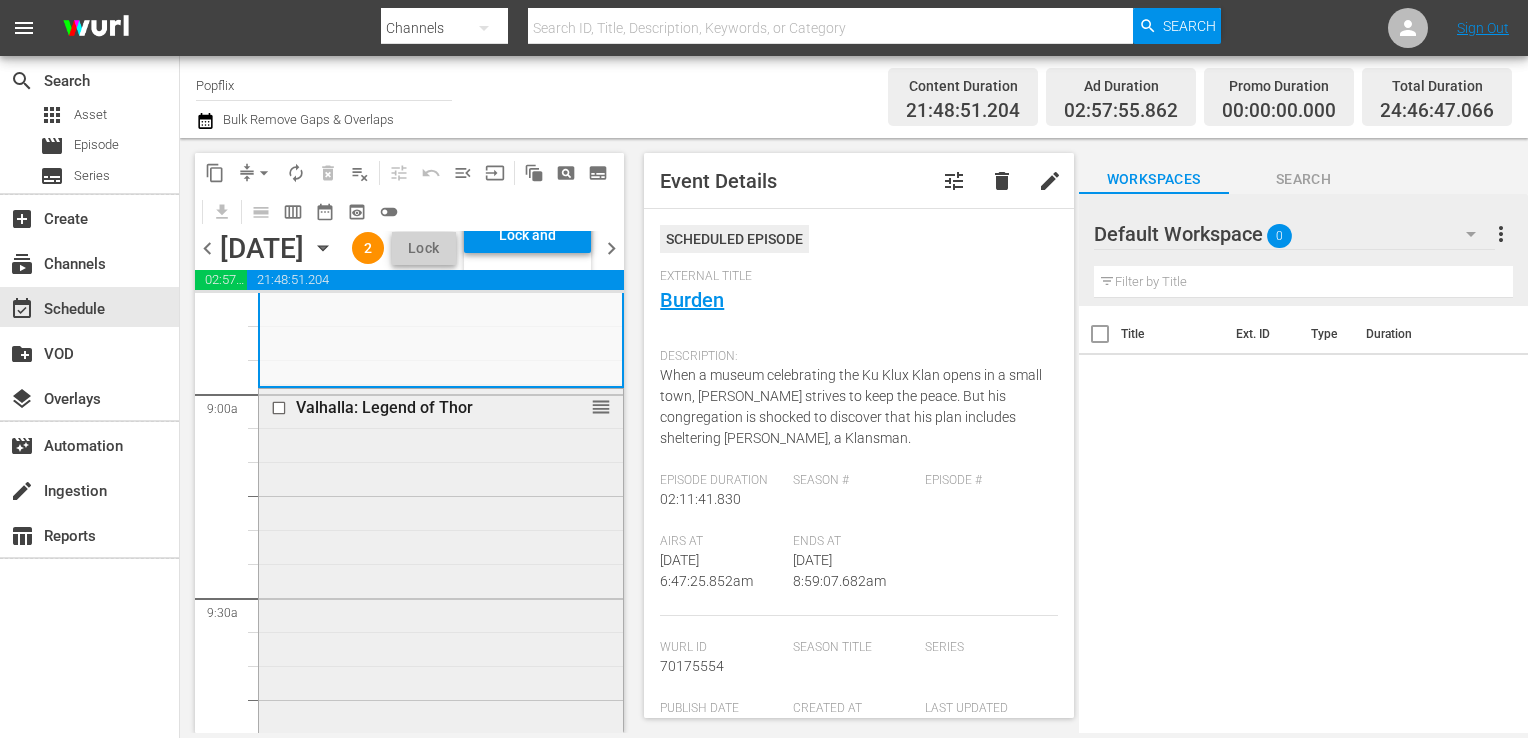 click on "Valhalla: Legend of Thor reorder" at bounding box center [441, 795] 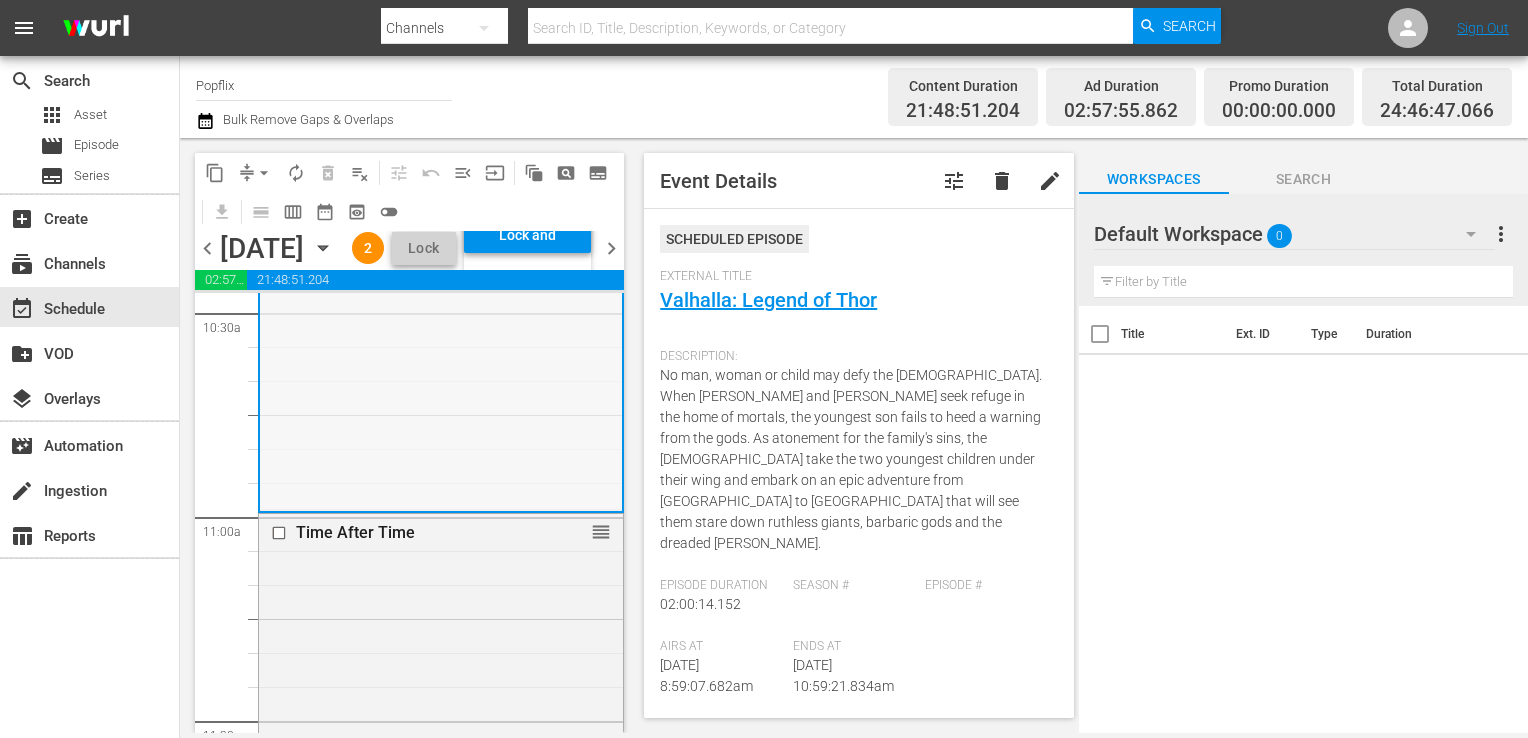 scroll, scrollTop: 4454, scrollLeft: 0, axis: vertical 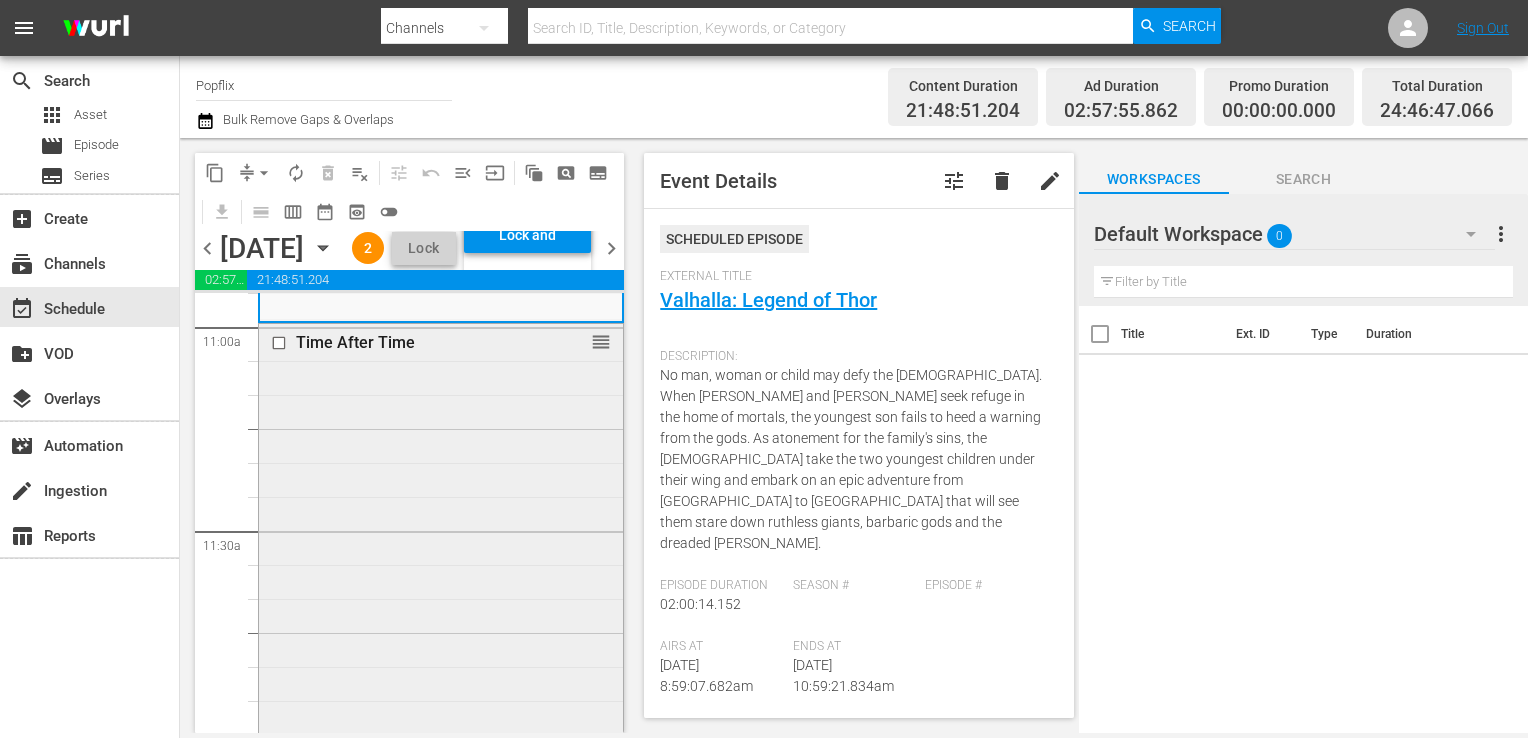 click on "Time After Time reorder" at bounding box center [441, 728] 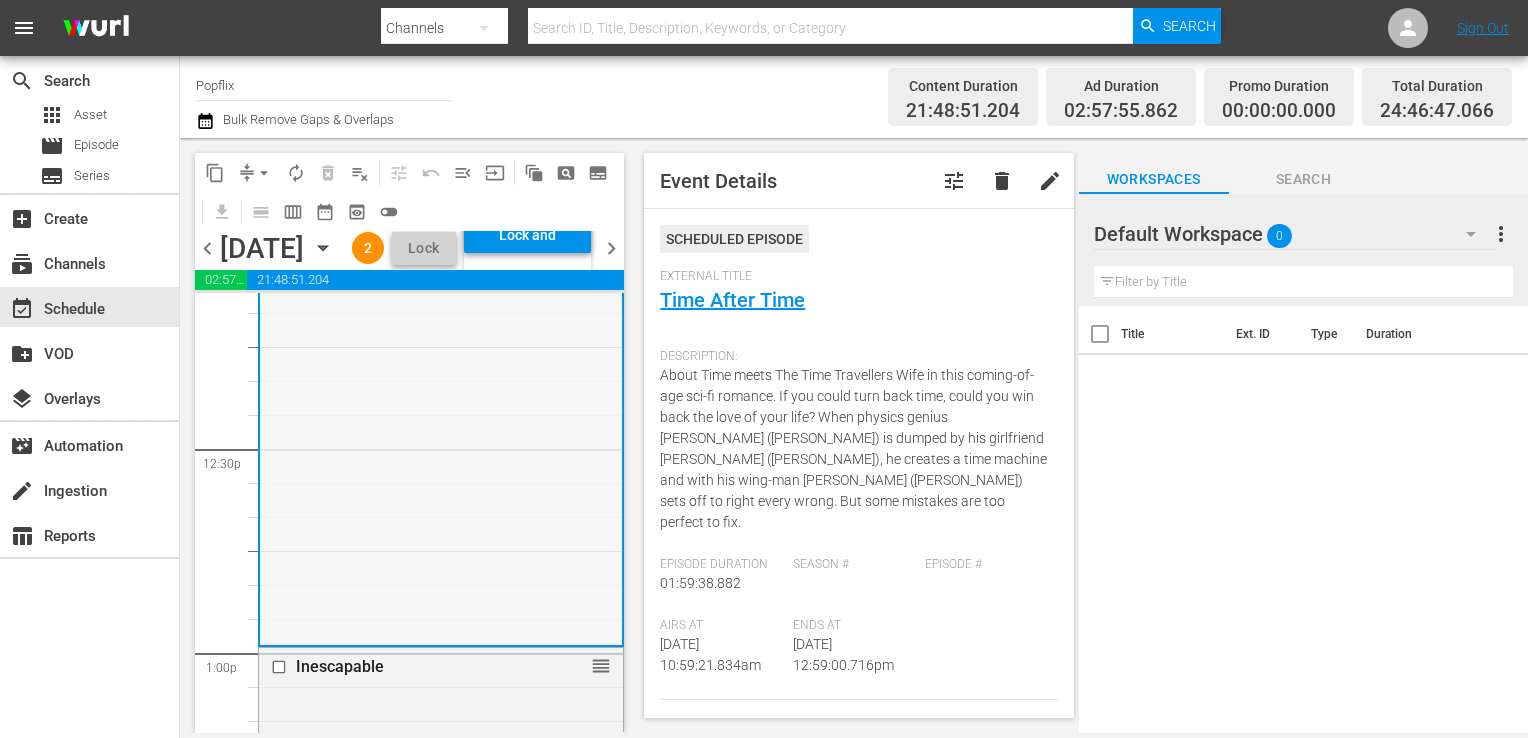 scroll, scrollTop: 5316, scrollLeft: 0, axis: vertical 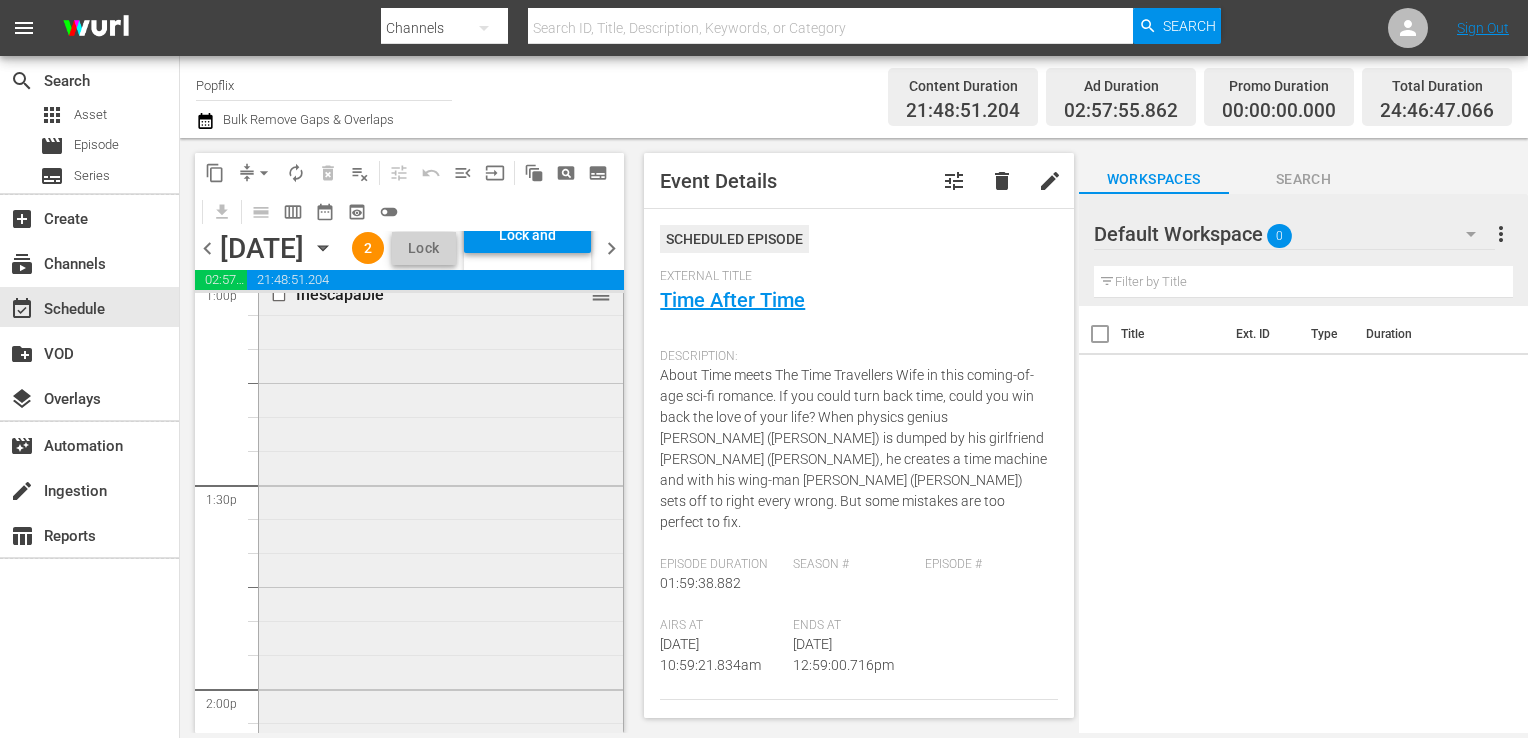 click on "Inescapable reorder" at bounding box center [441, 633] 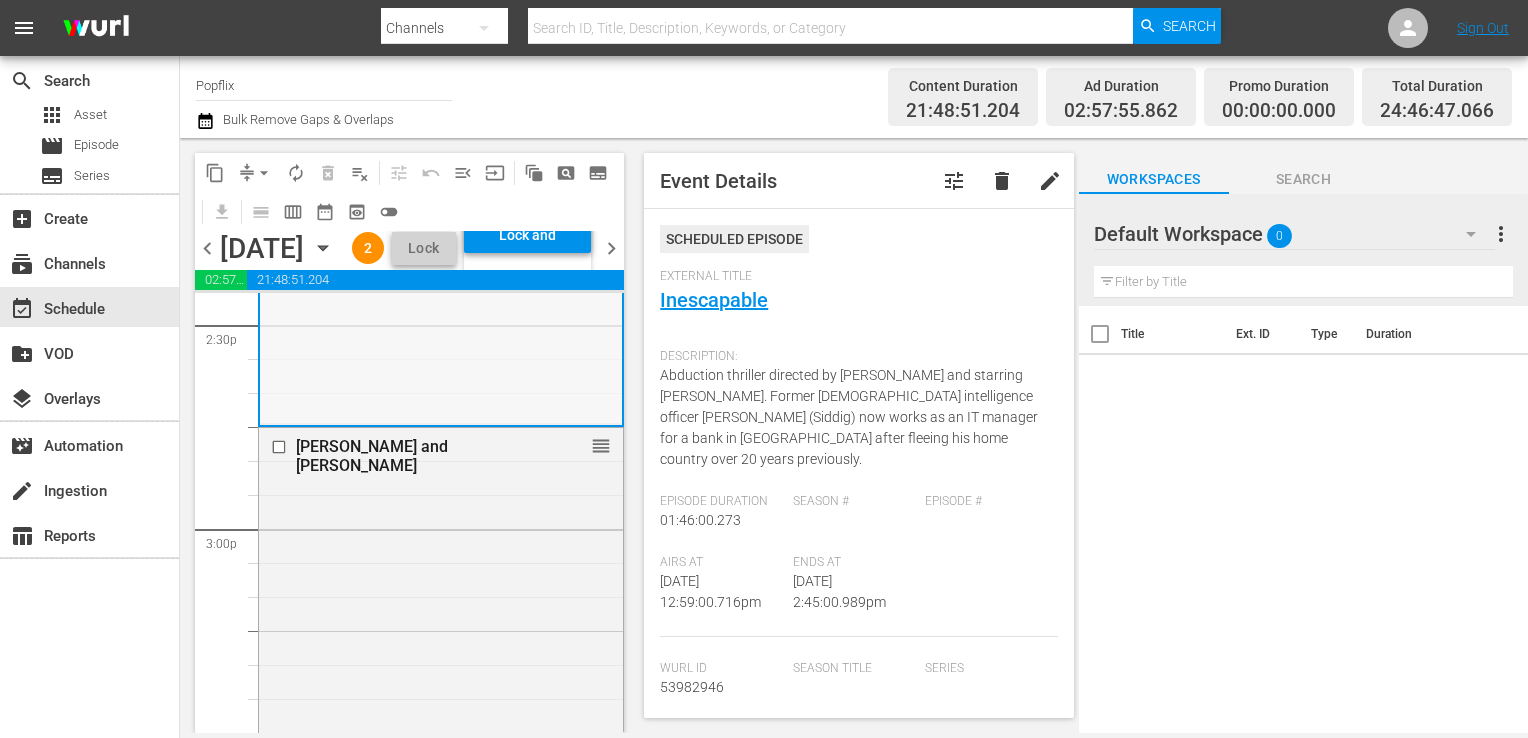 scroll, scrollTop: 5884, scrollLeft: 0, axis: vertical 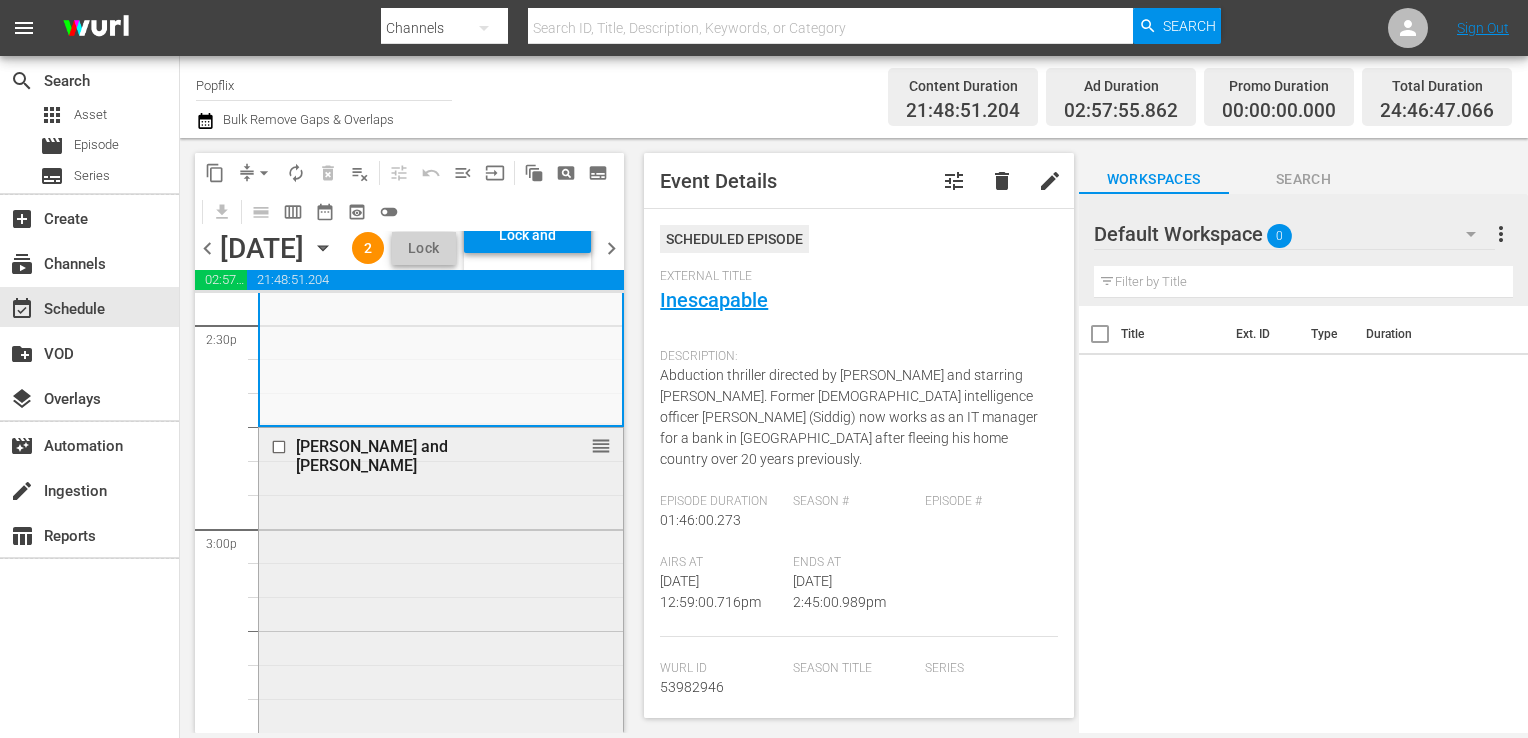 click on "[PERSON_NAME] and [PERSON_NAME] reorder" at bounding box center (441, 845) 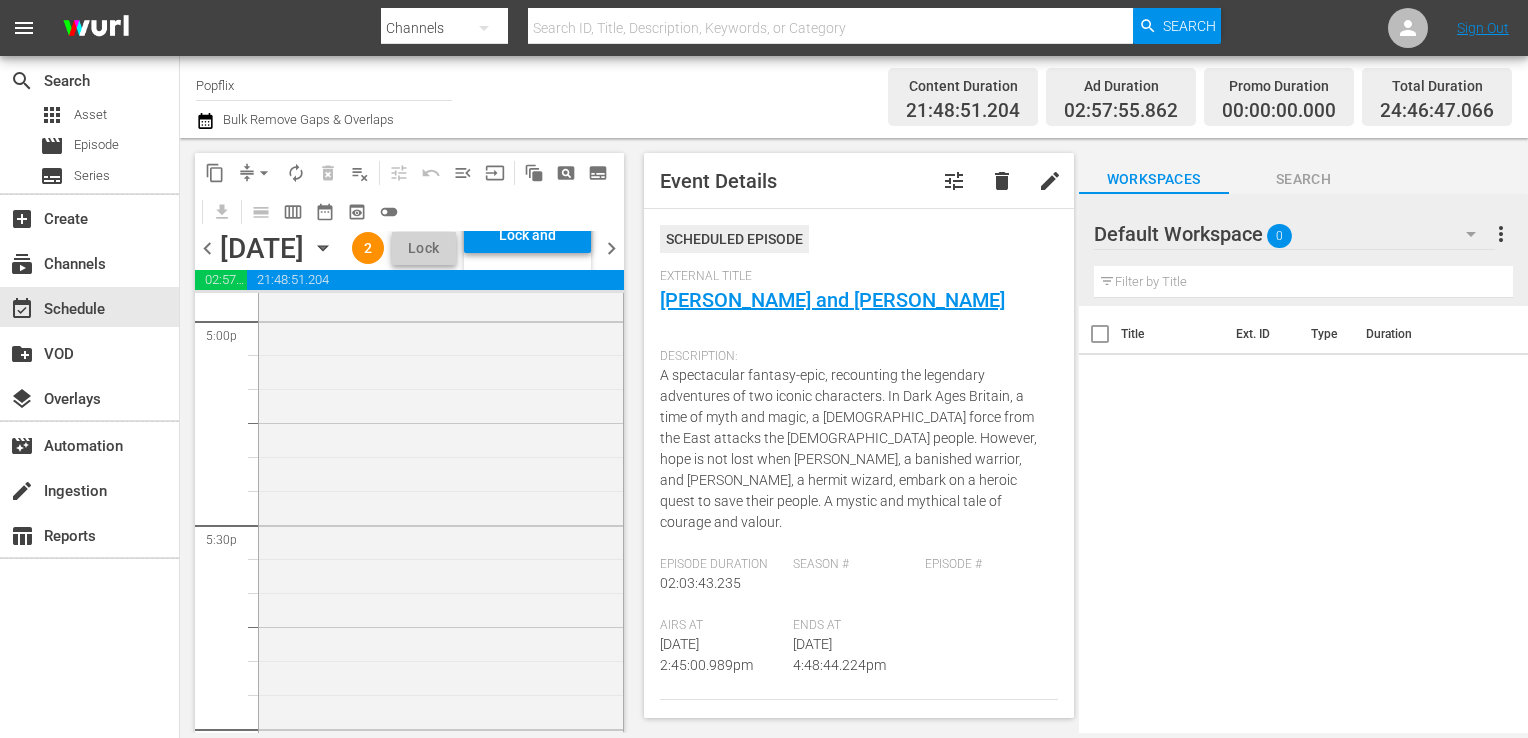 scroll, scrollTop: 6908, scrollLeft: 0, axis: vertical 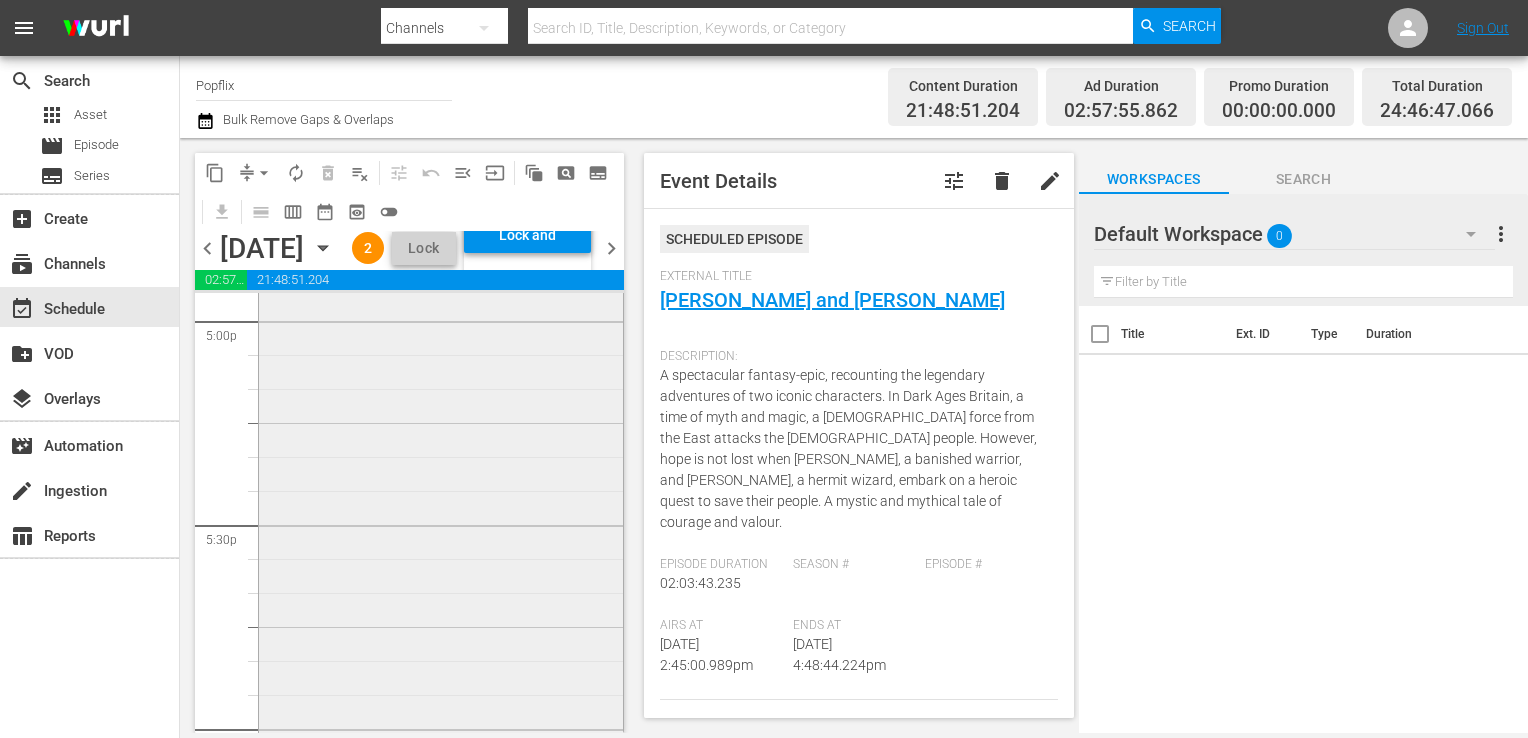 click on "The Fortress reorder" at bounding box center (441, 781) 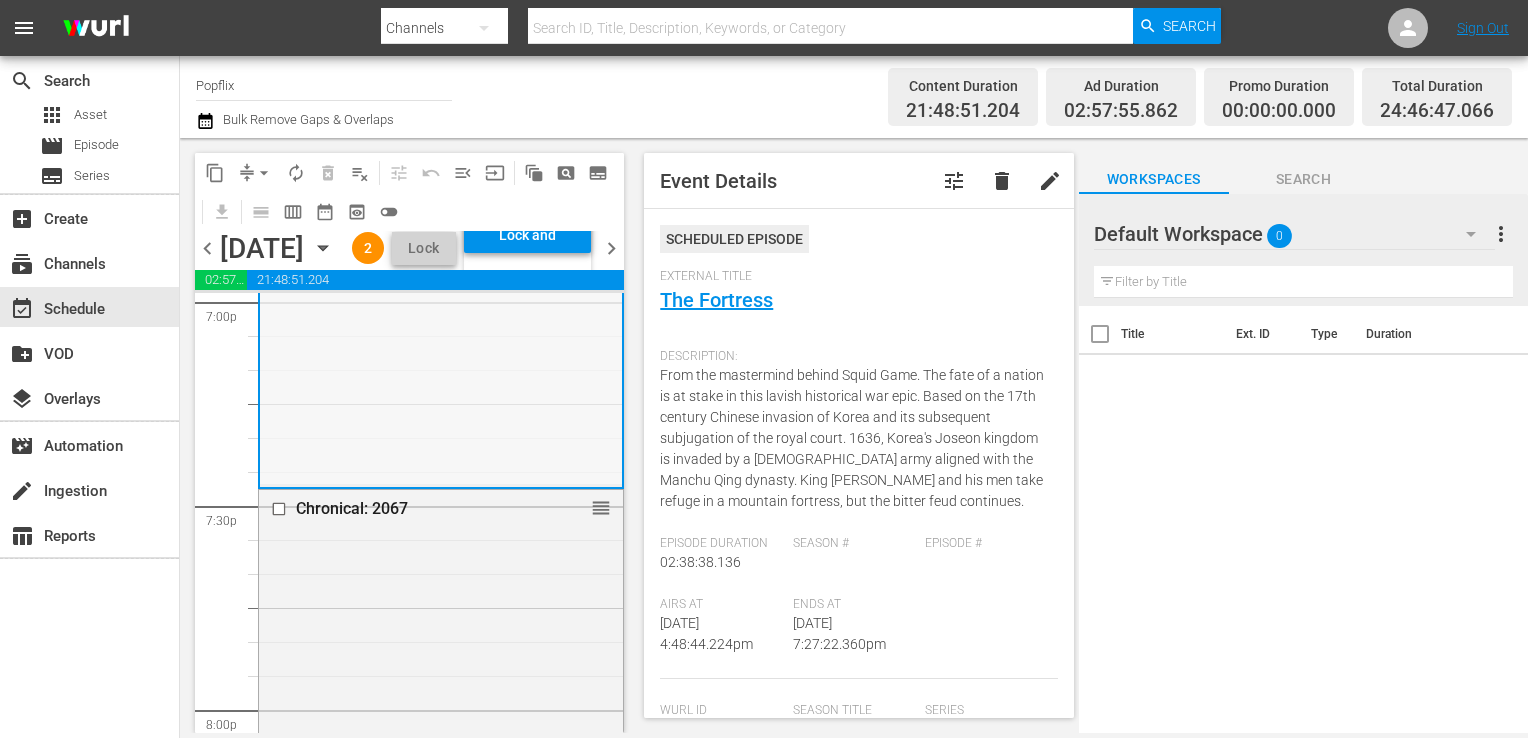 scroll, scrollTop: 7744, scrollLeft: 0, axis: vertical 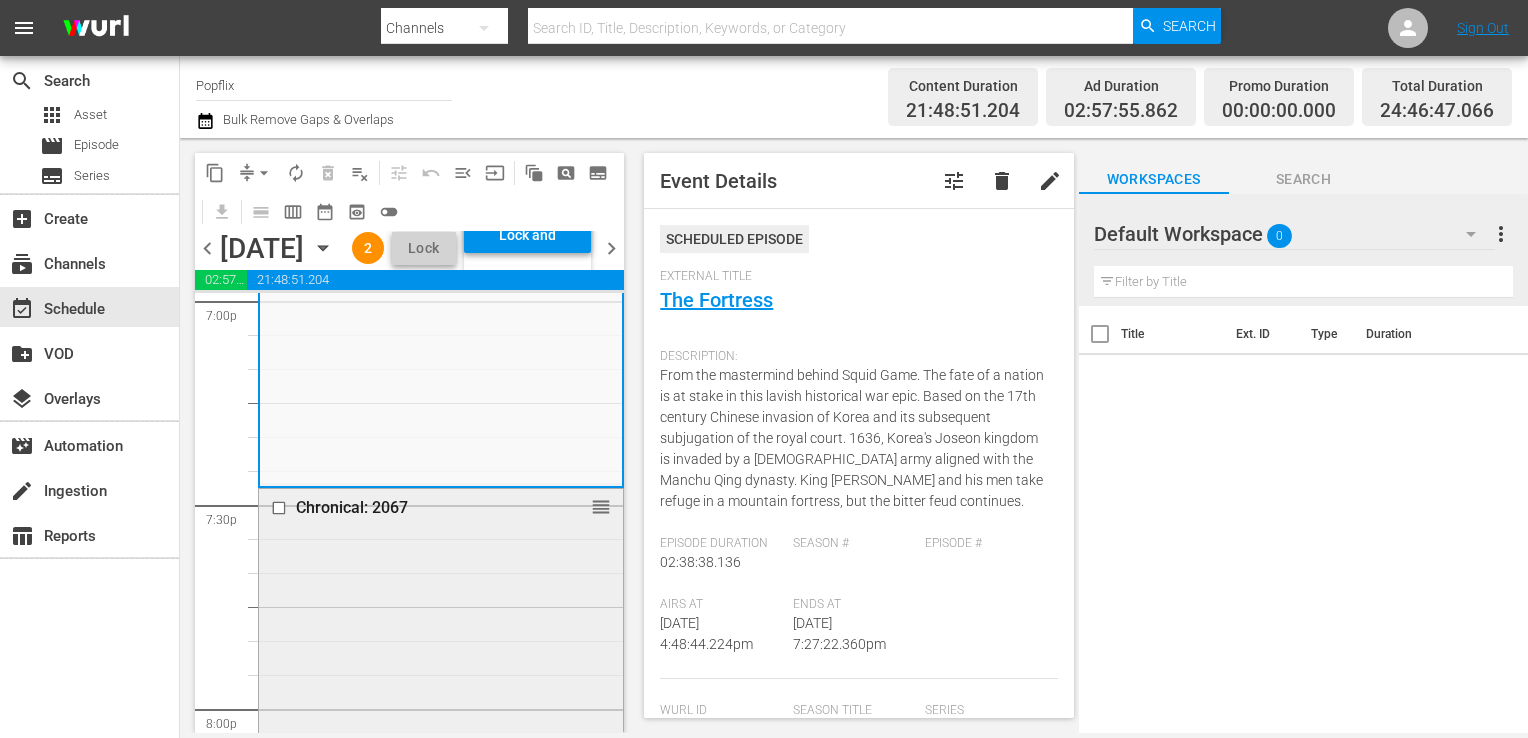 click on "Chronical: 2067 reorder" at bounding box center [441, 927] 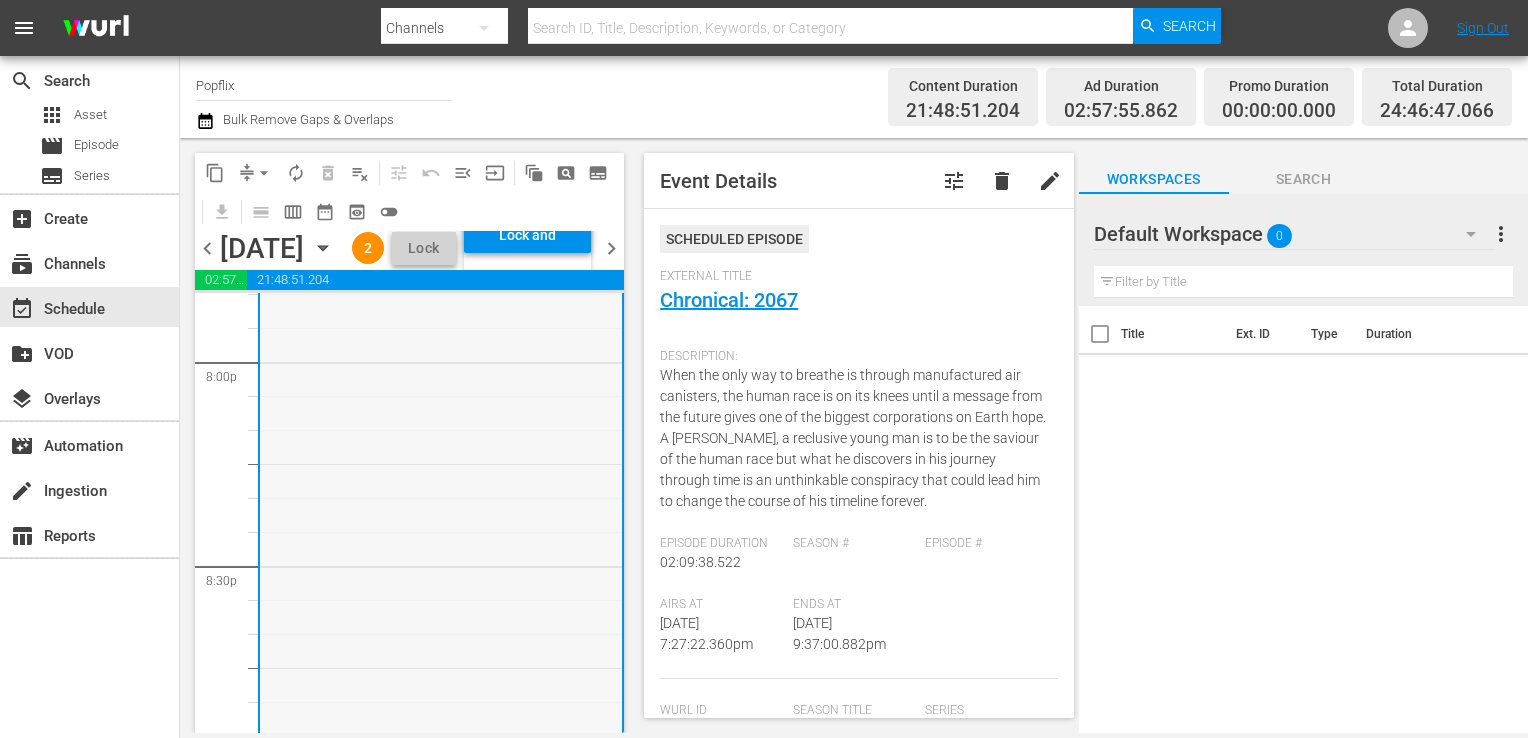 scroll, scrollTop: 8511, scrollLeft: 0, axis: vertical 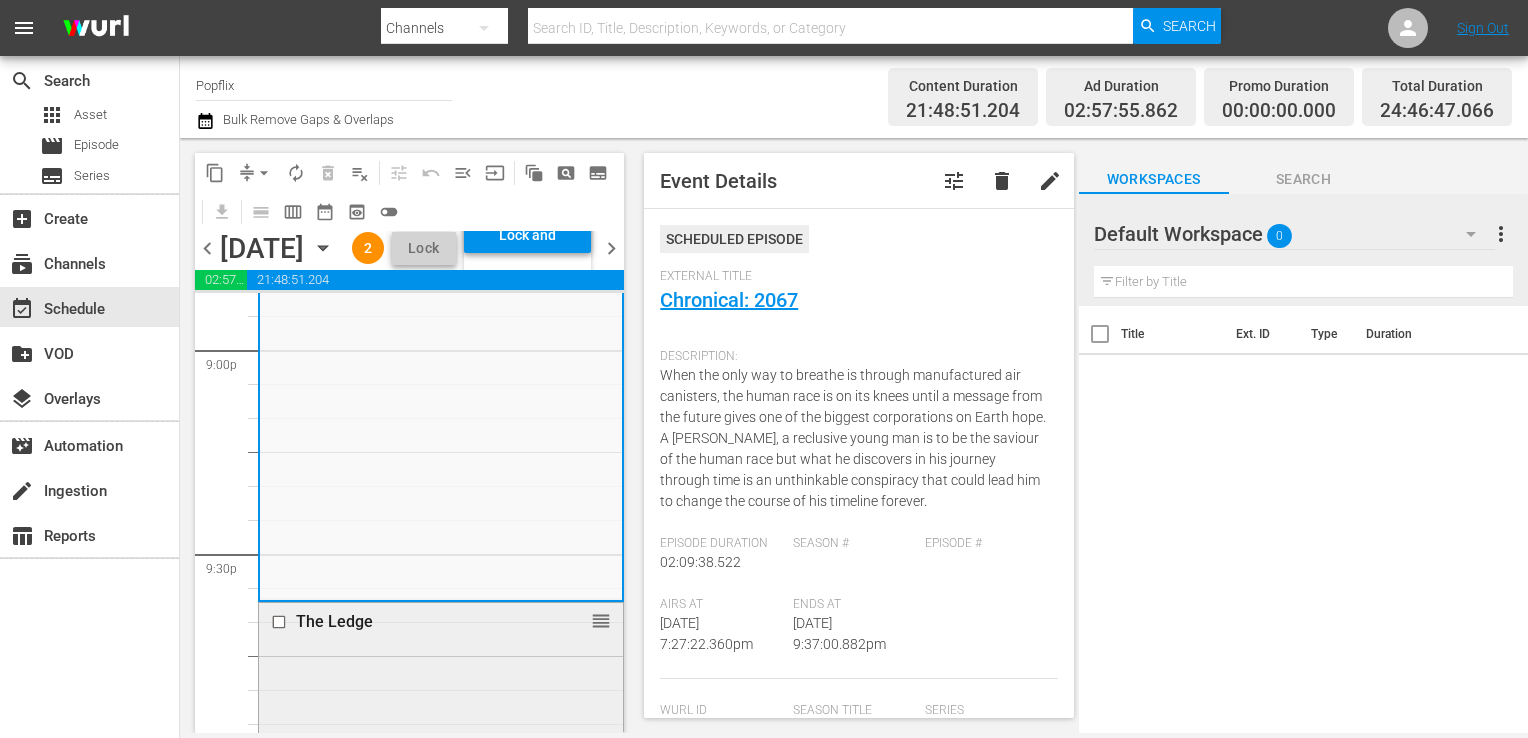 click on "The Ledge reorder" at bounding box center [441, 622] 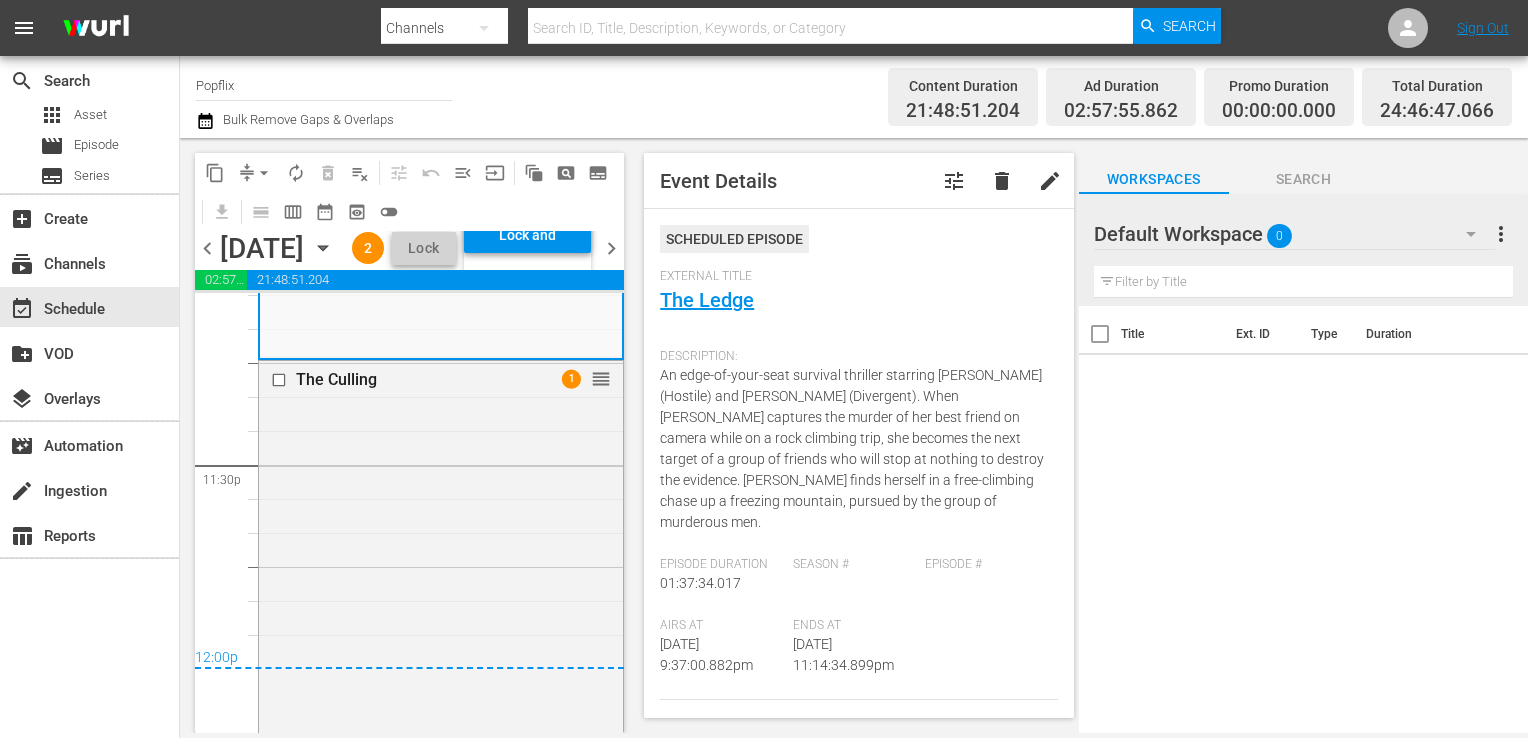 scroll, scrollTop: 9418, scrollLeft: 0, axis: vertical 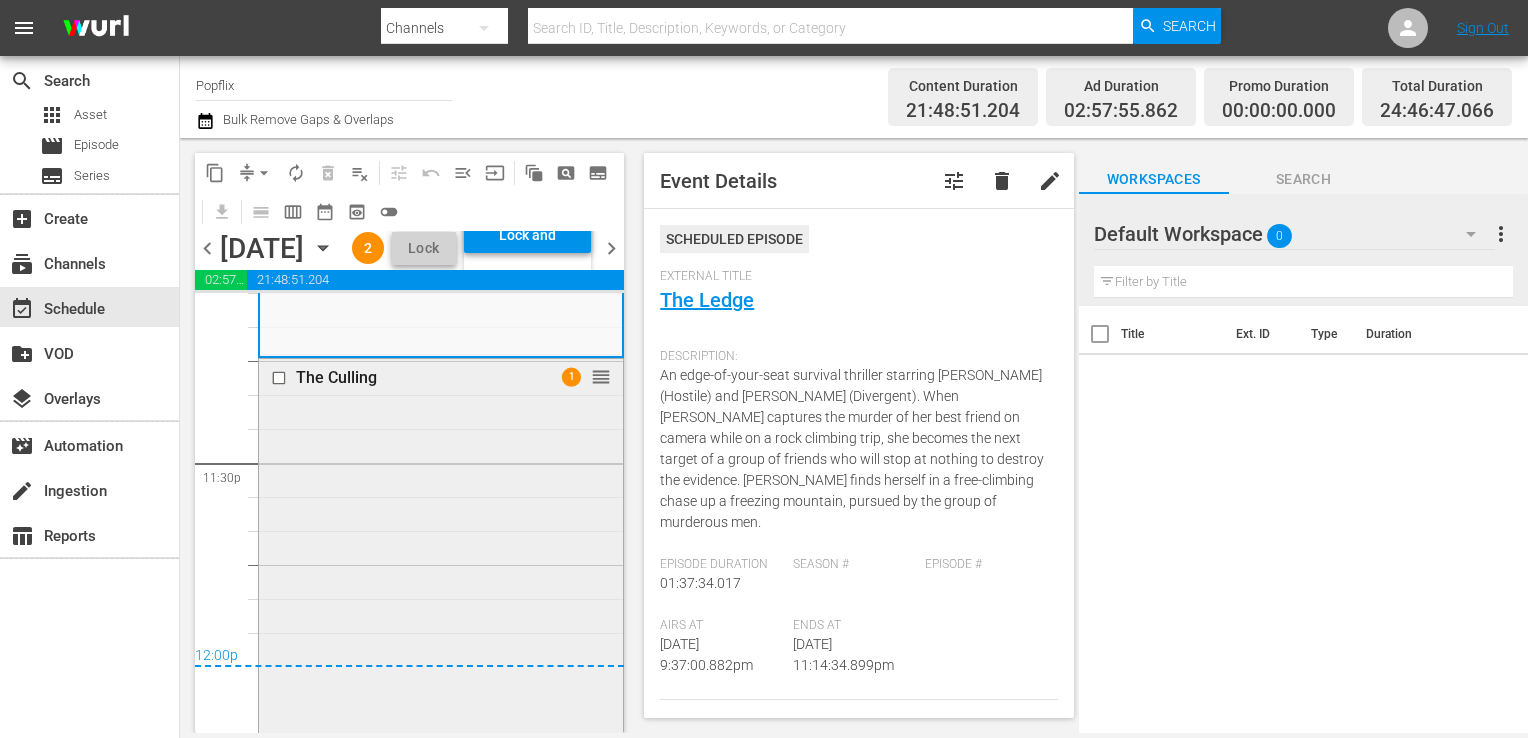 click on "The Culling 1 reorder" at bounding box center [441, 672] 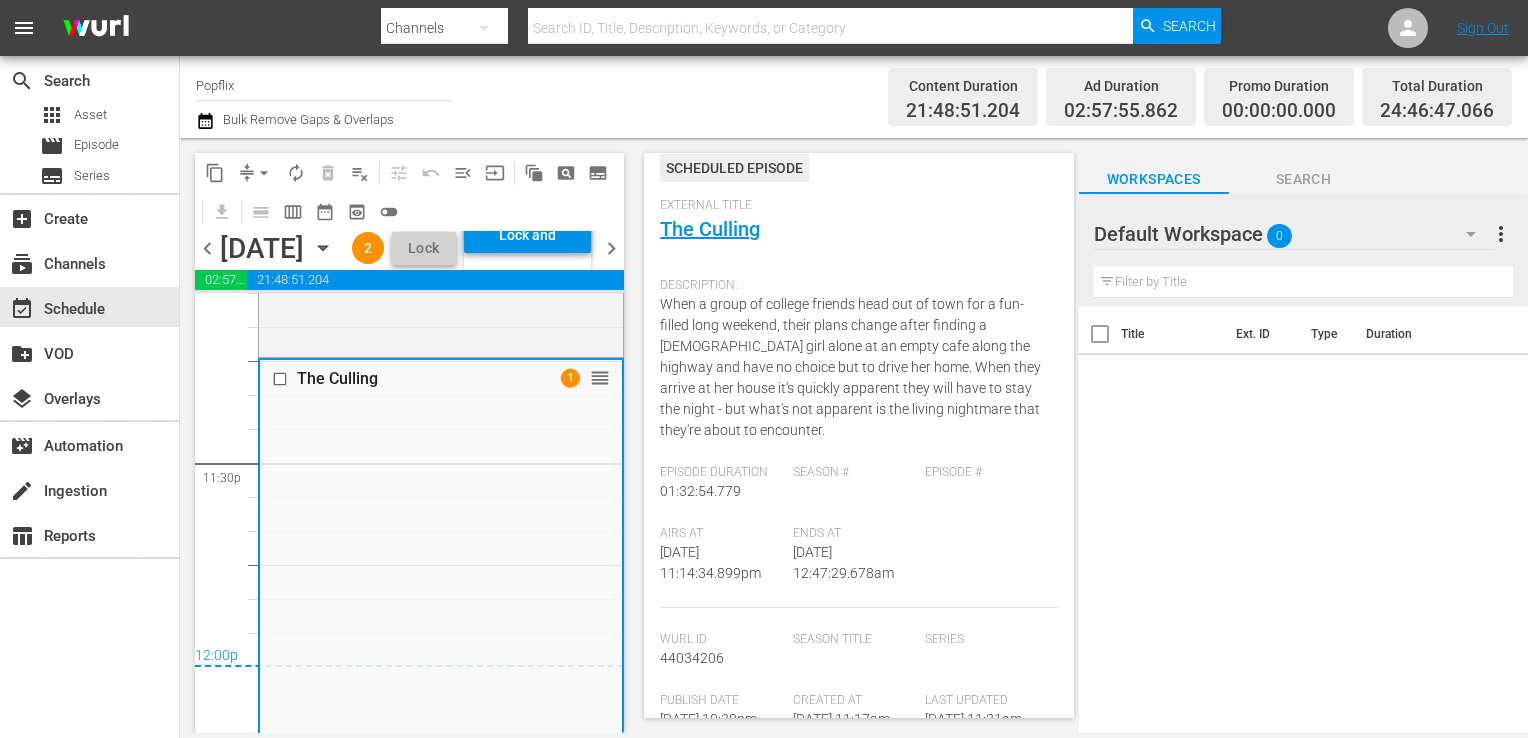 scroll, scrollTop: 86, scrollLeft: 0, axis: vertical 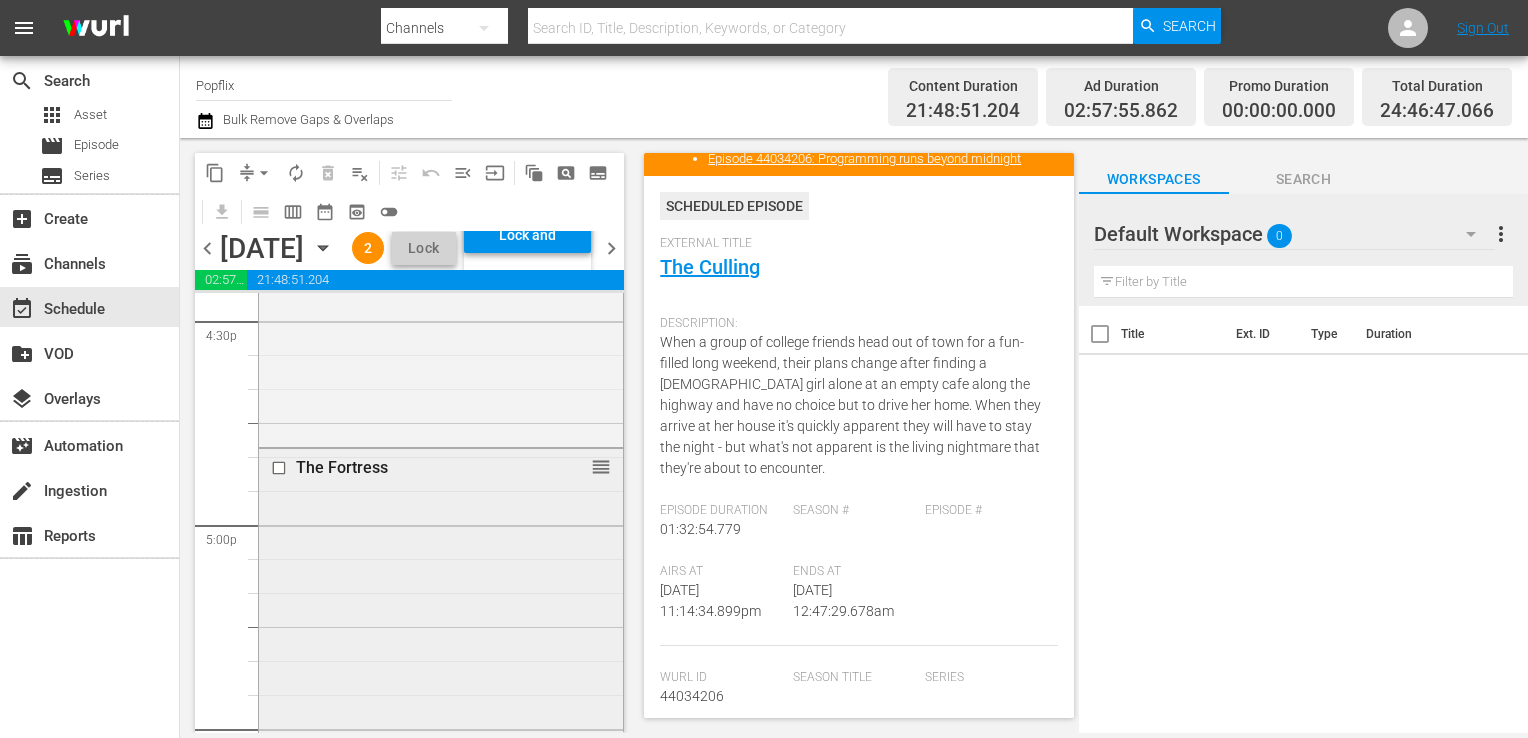 click on "The Fortress reorder" at bounding box center (441, 985) 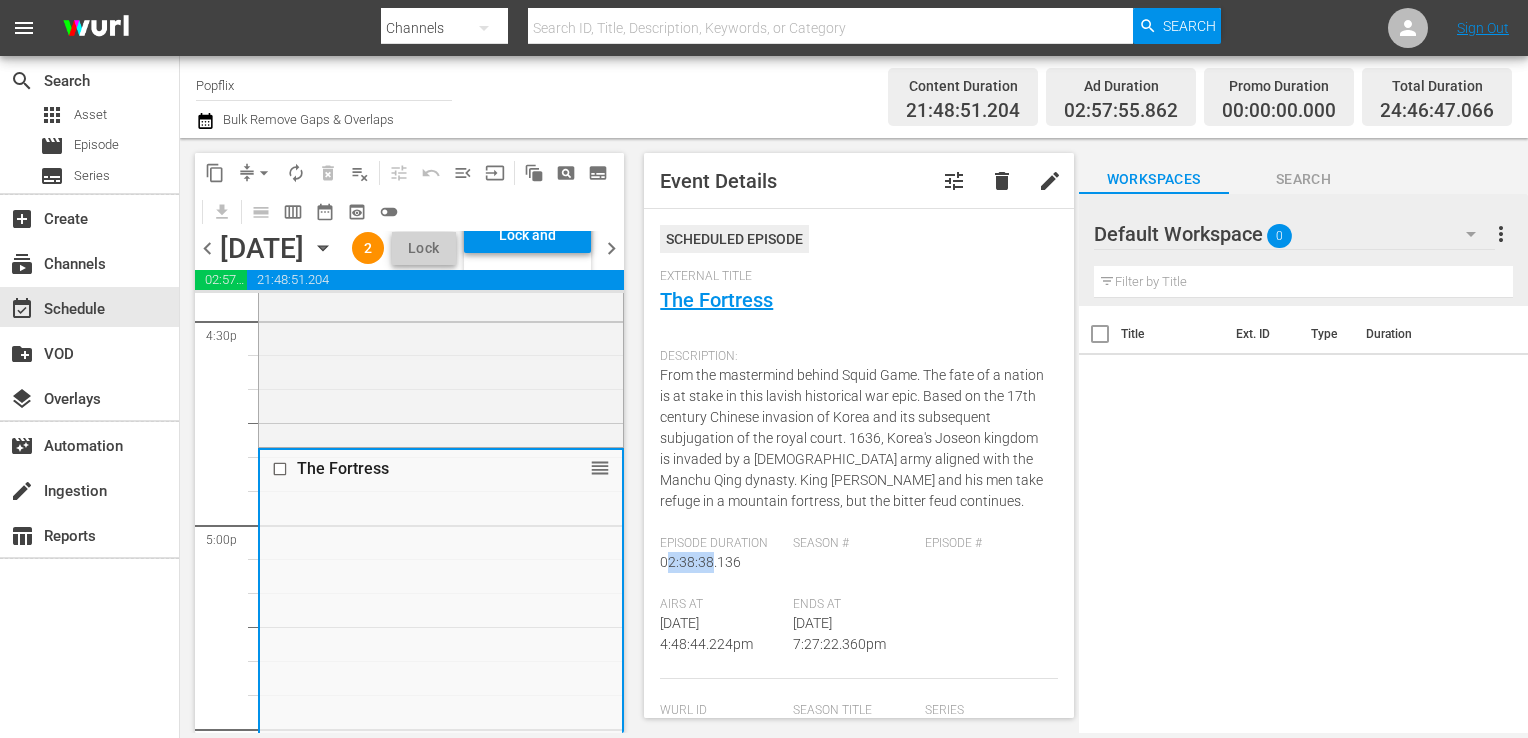 drag, startPoint x: 713, startPoint y: 563, endPoint x: 668, endPoint y: 563, distance: 45 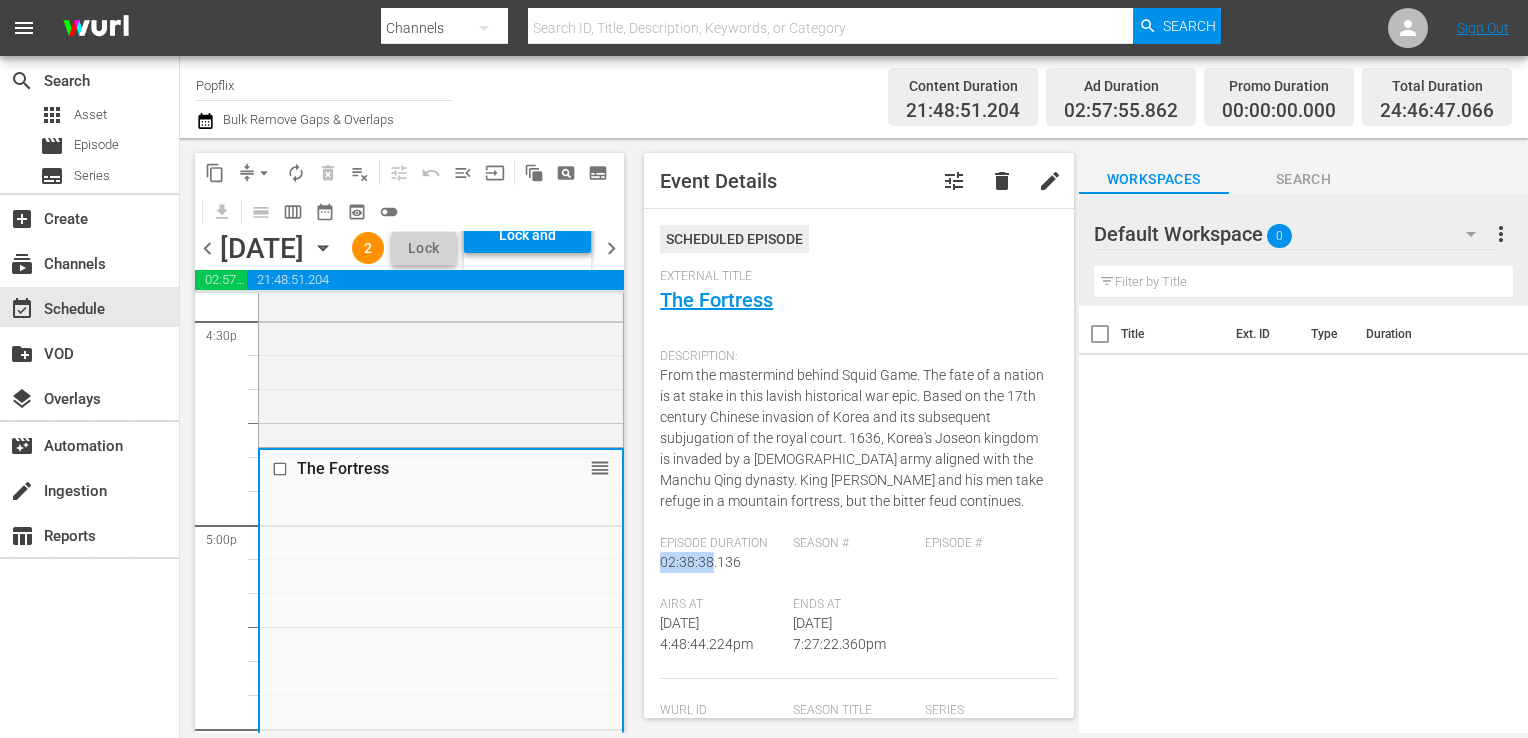drag, startPoint x: 712, startPoint y: 562, endPoint x: 656, endPoint y: 561, distance: 56.008926 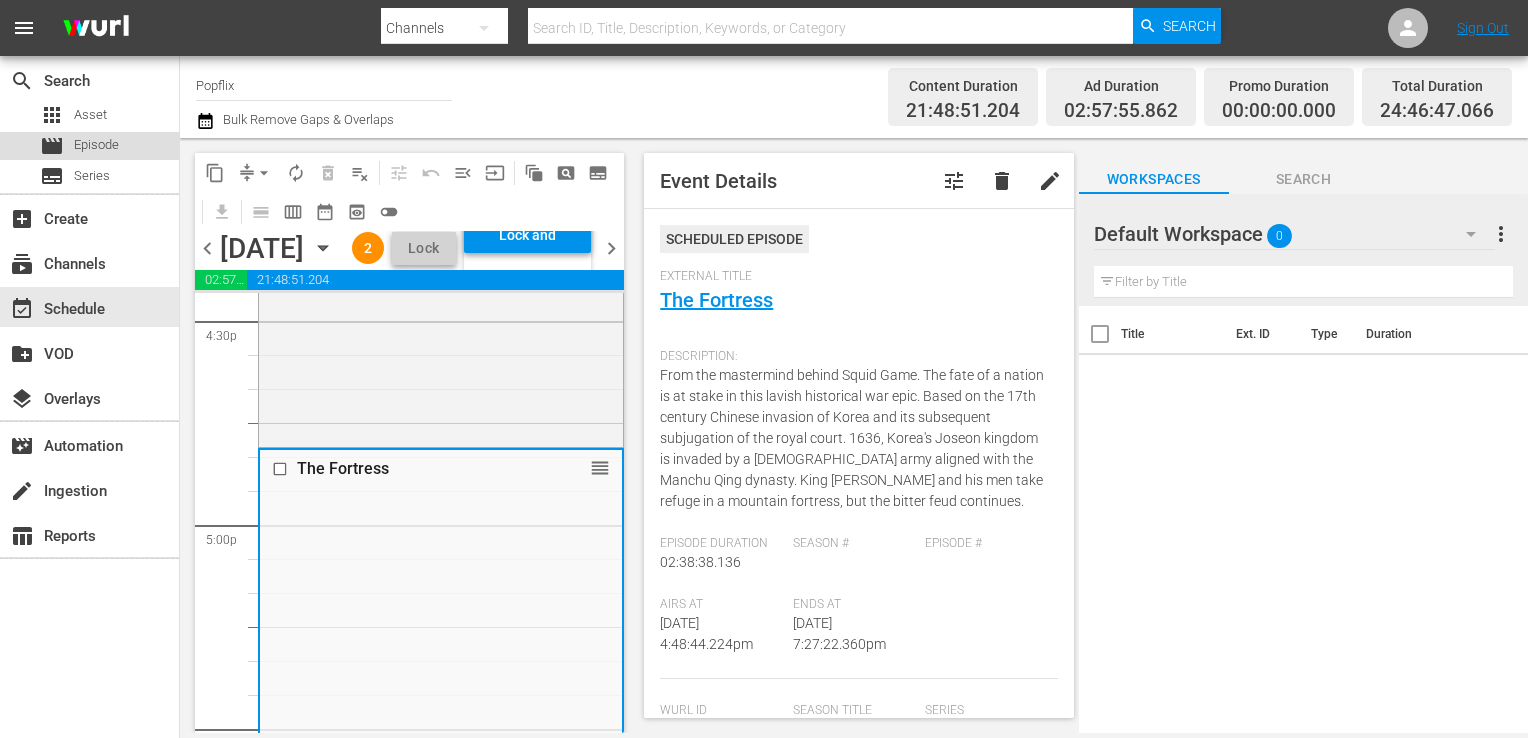 click on "Episode" at bounding box center [96, 145] 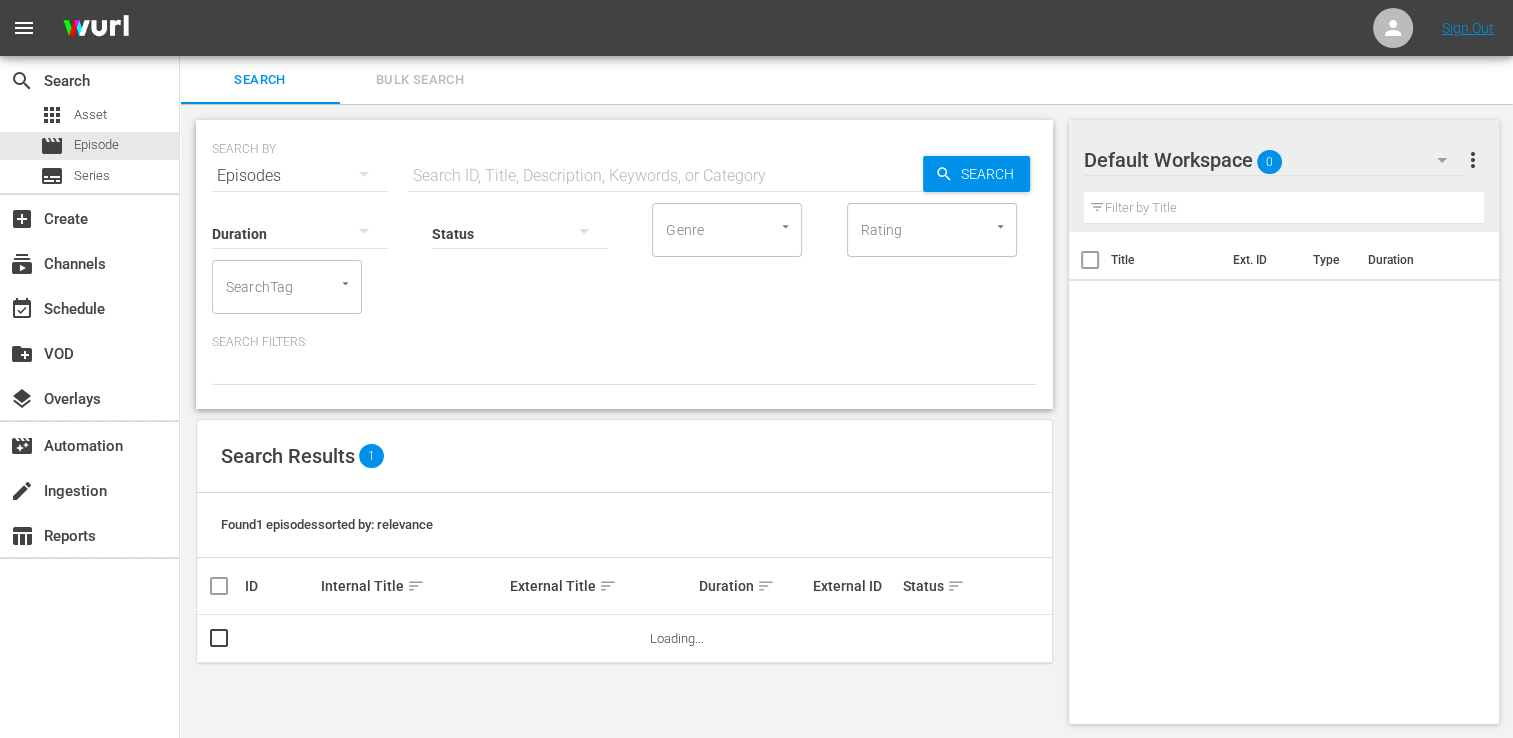 click on "Bulk Search" at bounding box center [420, 80] 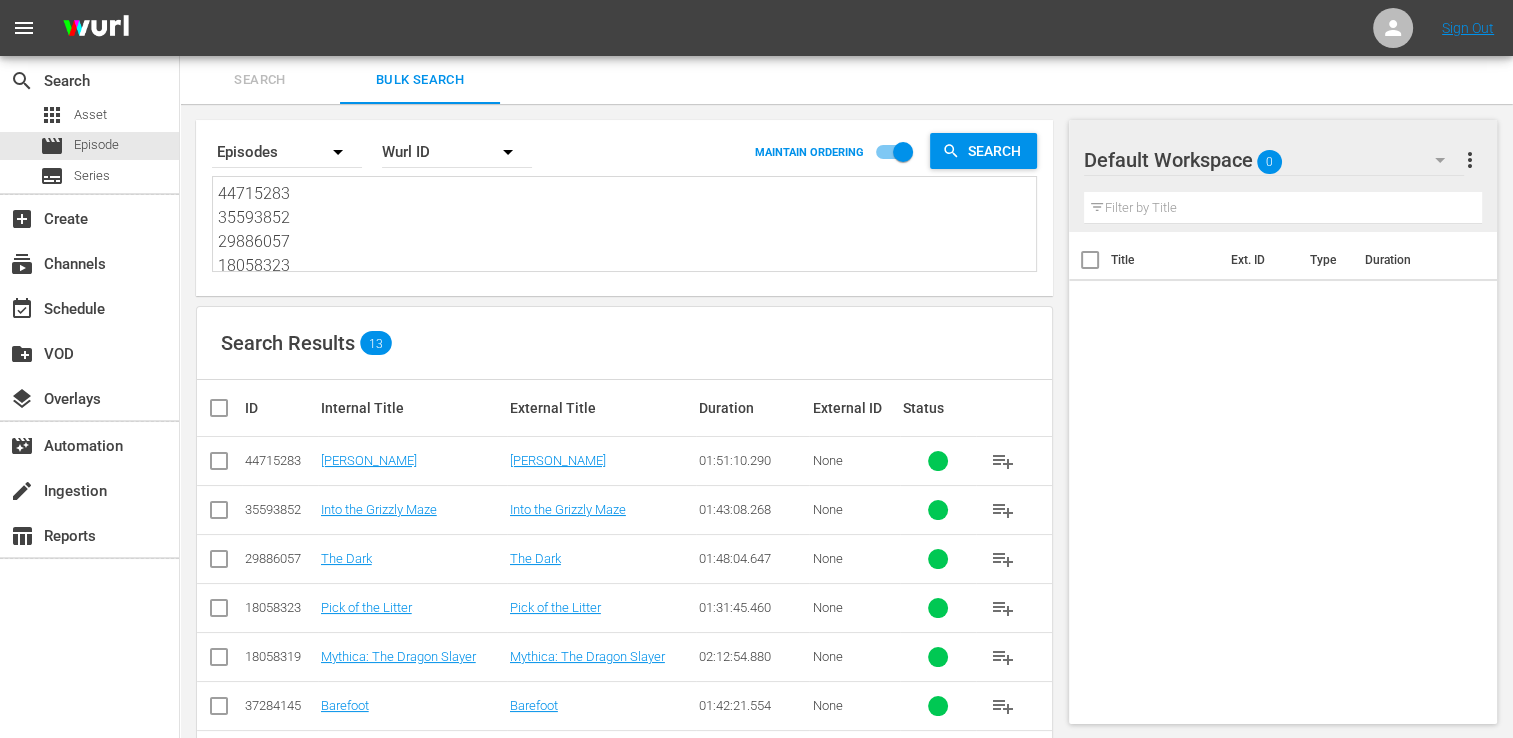 click on "44715283
35593852
29886057
18058323
18058319
37284145
45014268
18058318
29886071
70993827
42476050
61493394
53982949" at bounding box center (627, 227) 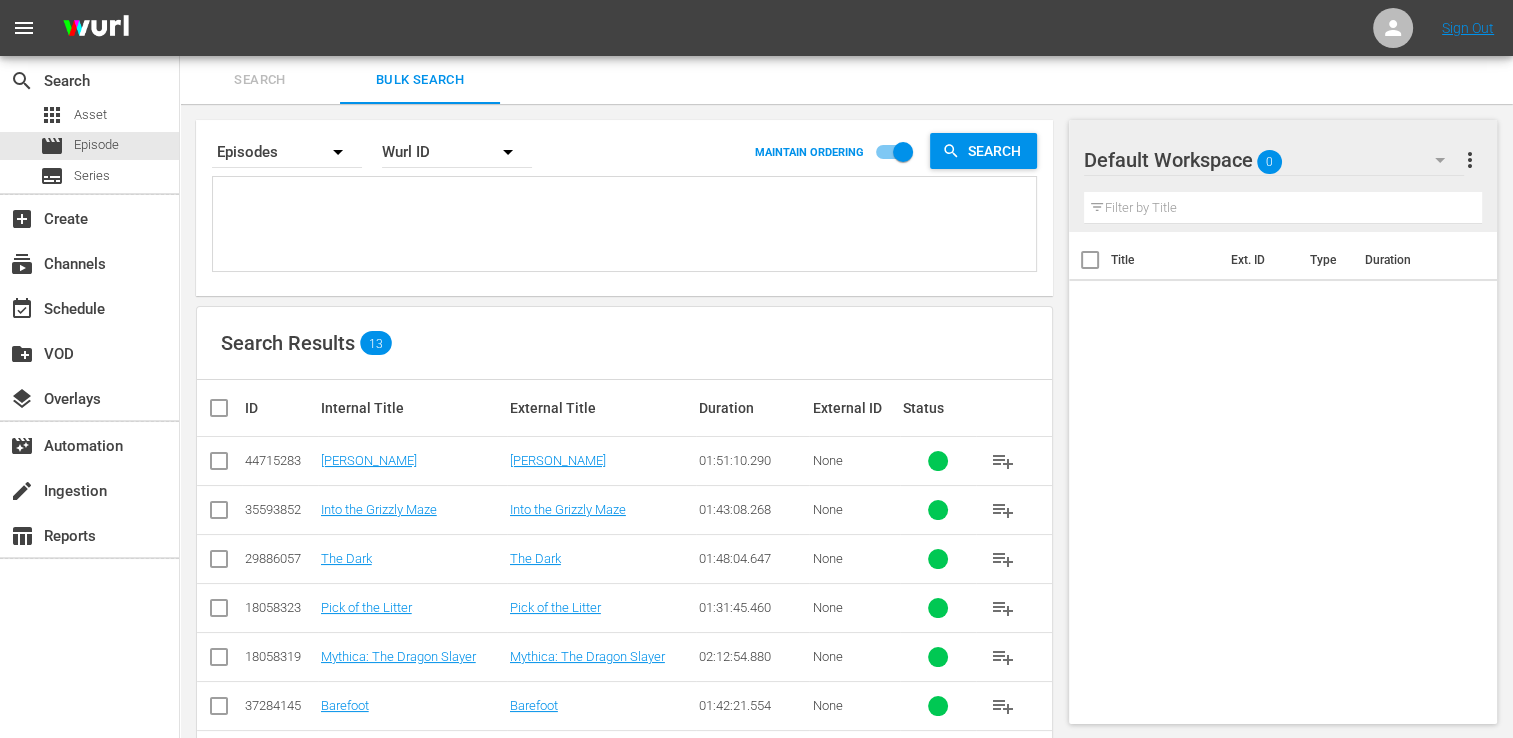paste on "18058322
18058308
47771966
35593854
70175554
30136457
45933566
53982946
21420899
21421401
40156264
46920305
44034206" 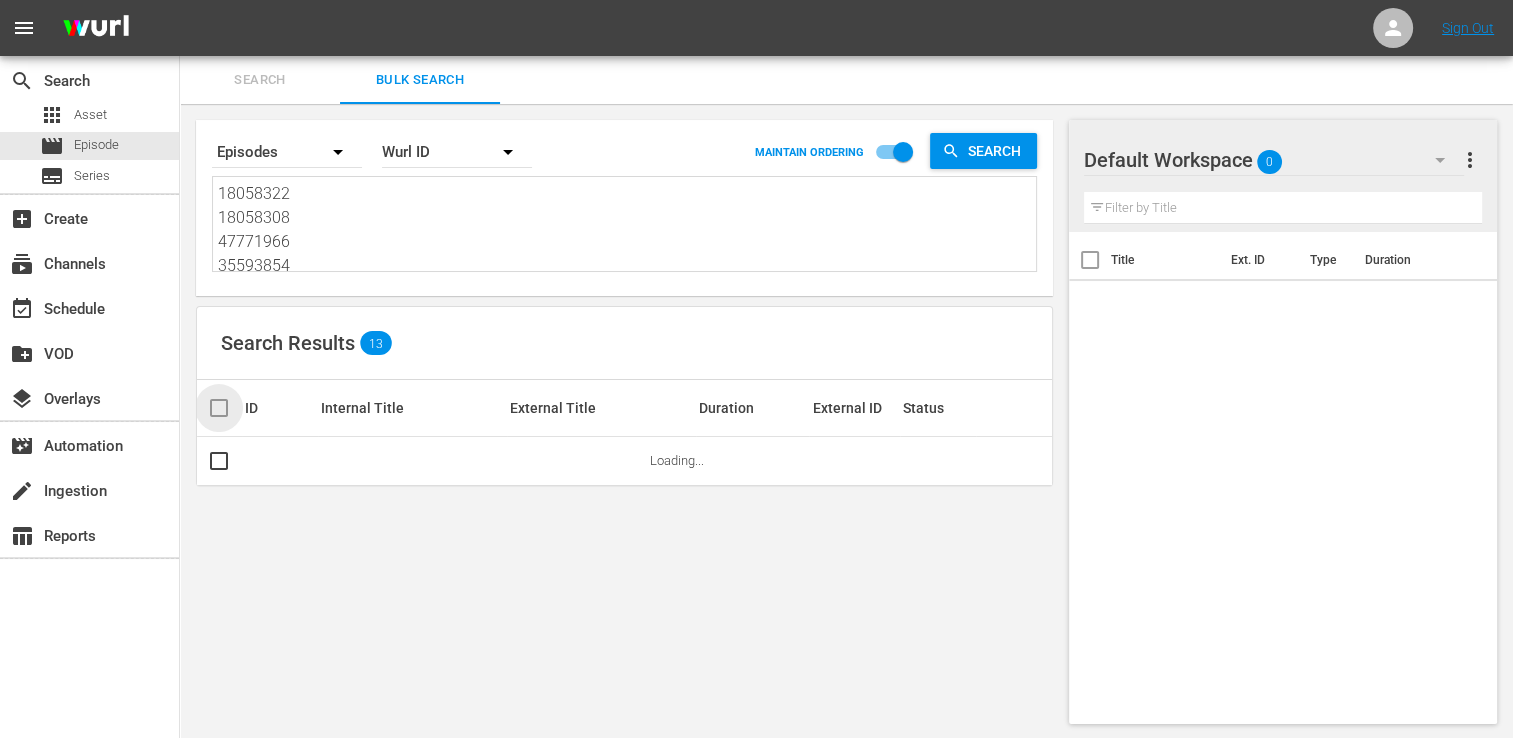 click at bounding box center [227, 408] 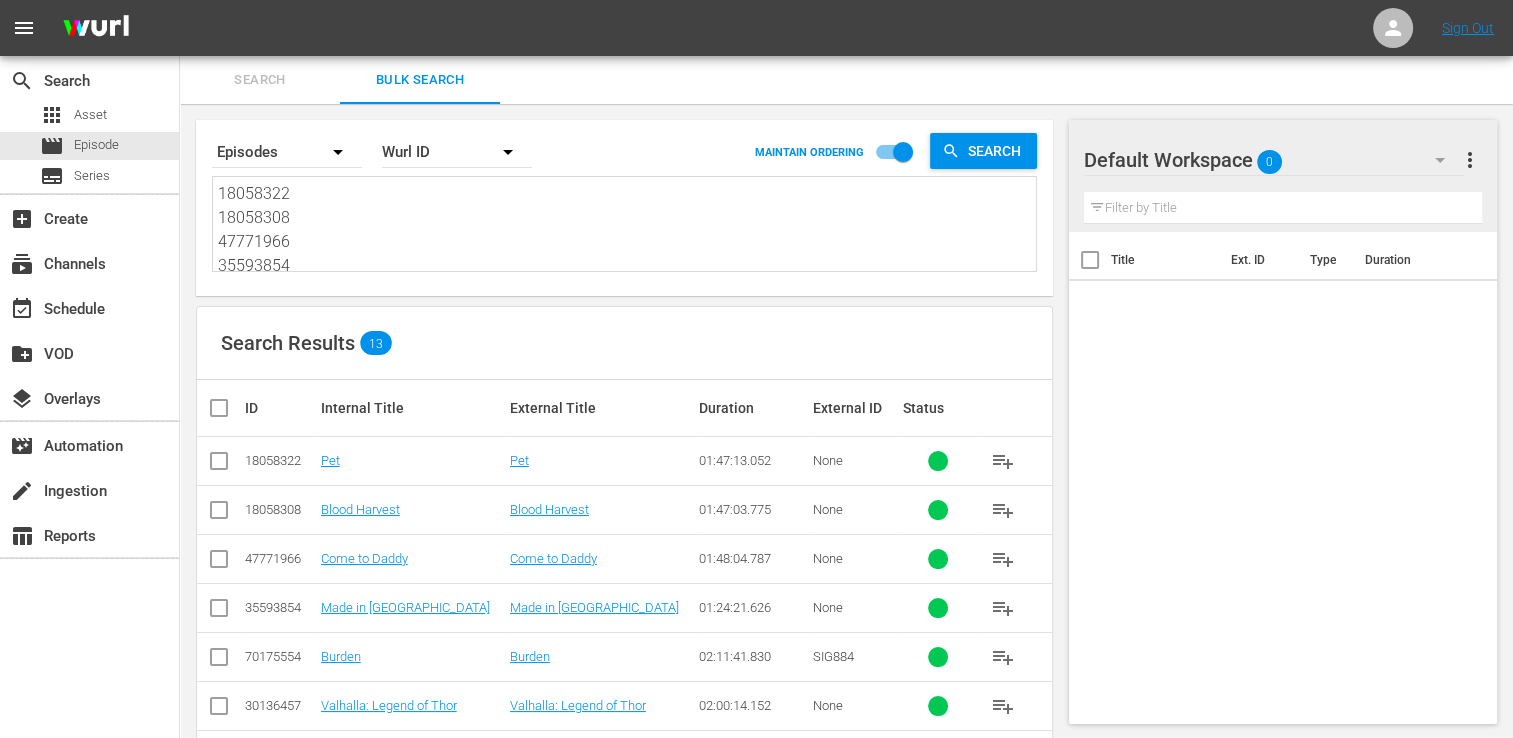 click at bounding box center (227, 408) 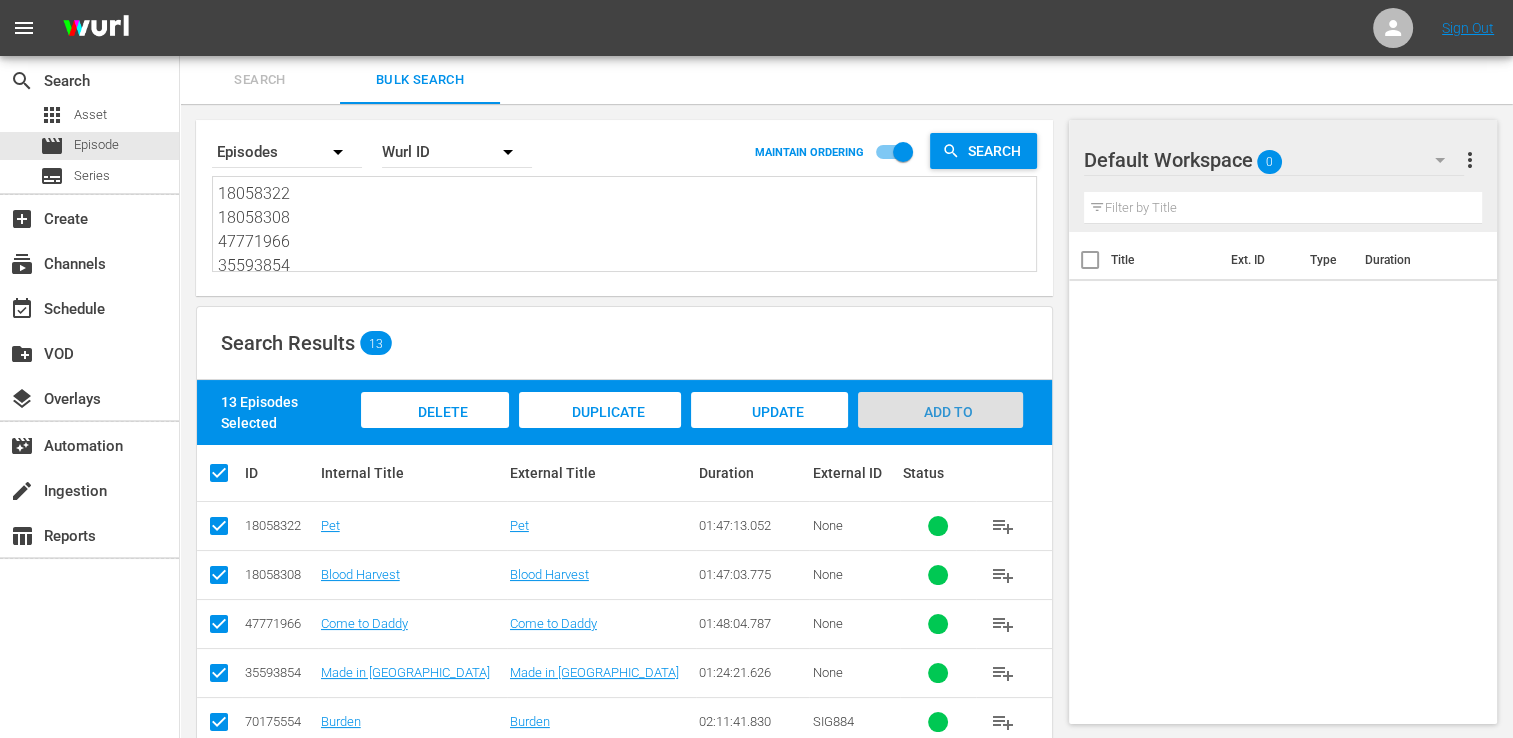 click on "Add to Workspace" at bounding box center [940, 429] 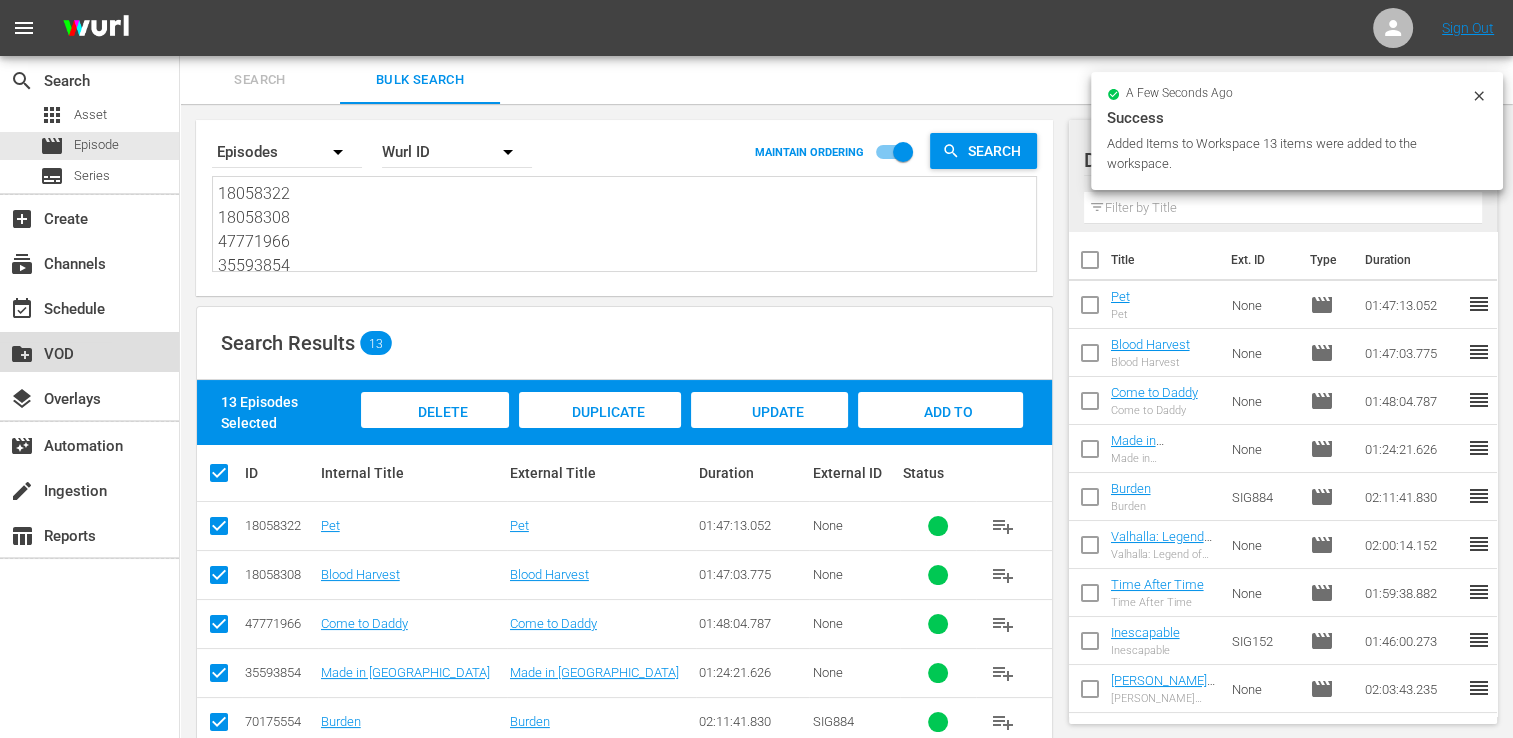 click on "create_new_folder   VOD" at bounding box center [56, 351] 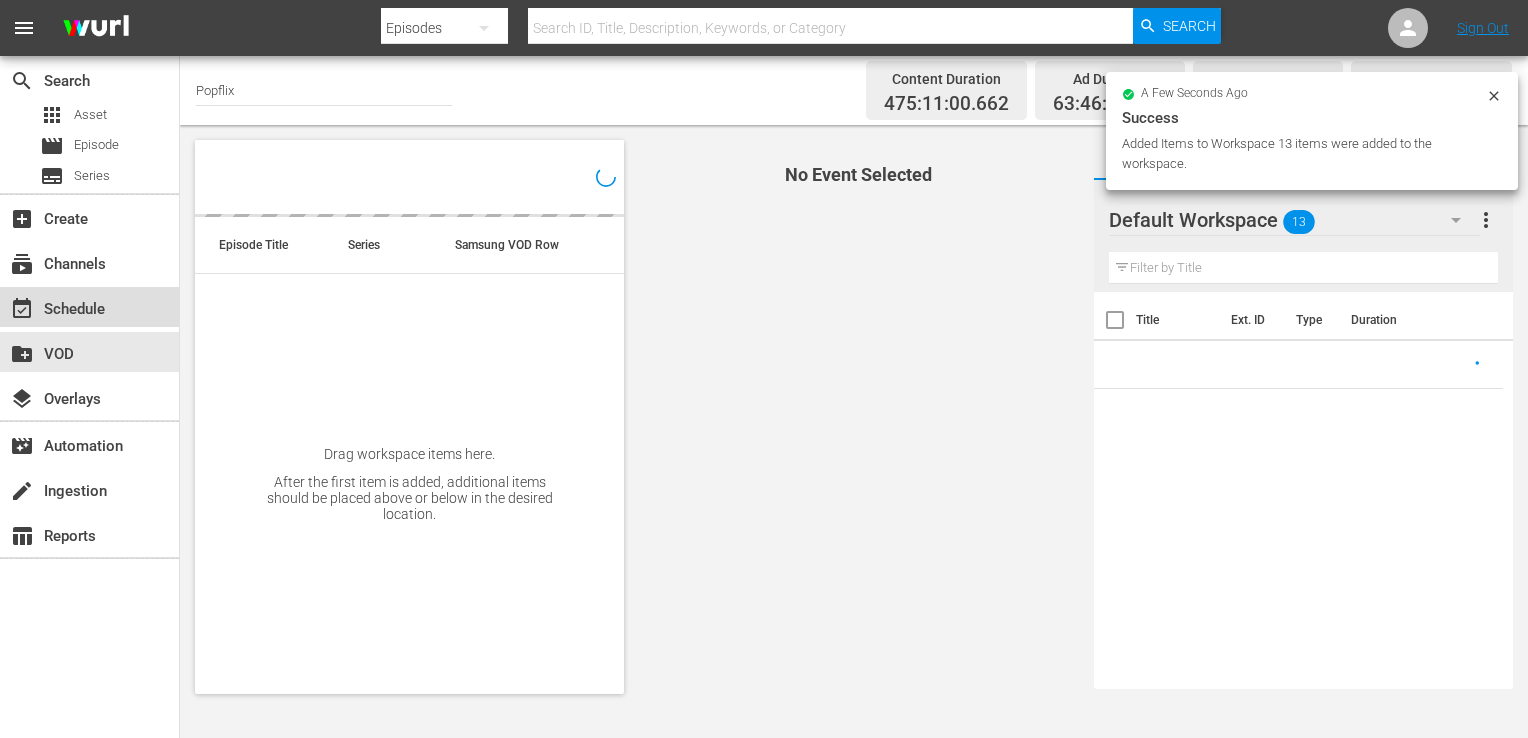 click on "event_available   Schedule" at bounding box center [56, 306] 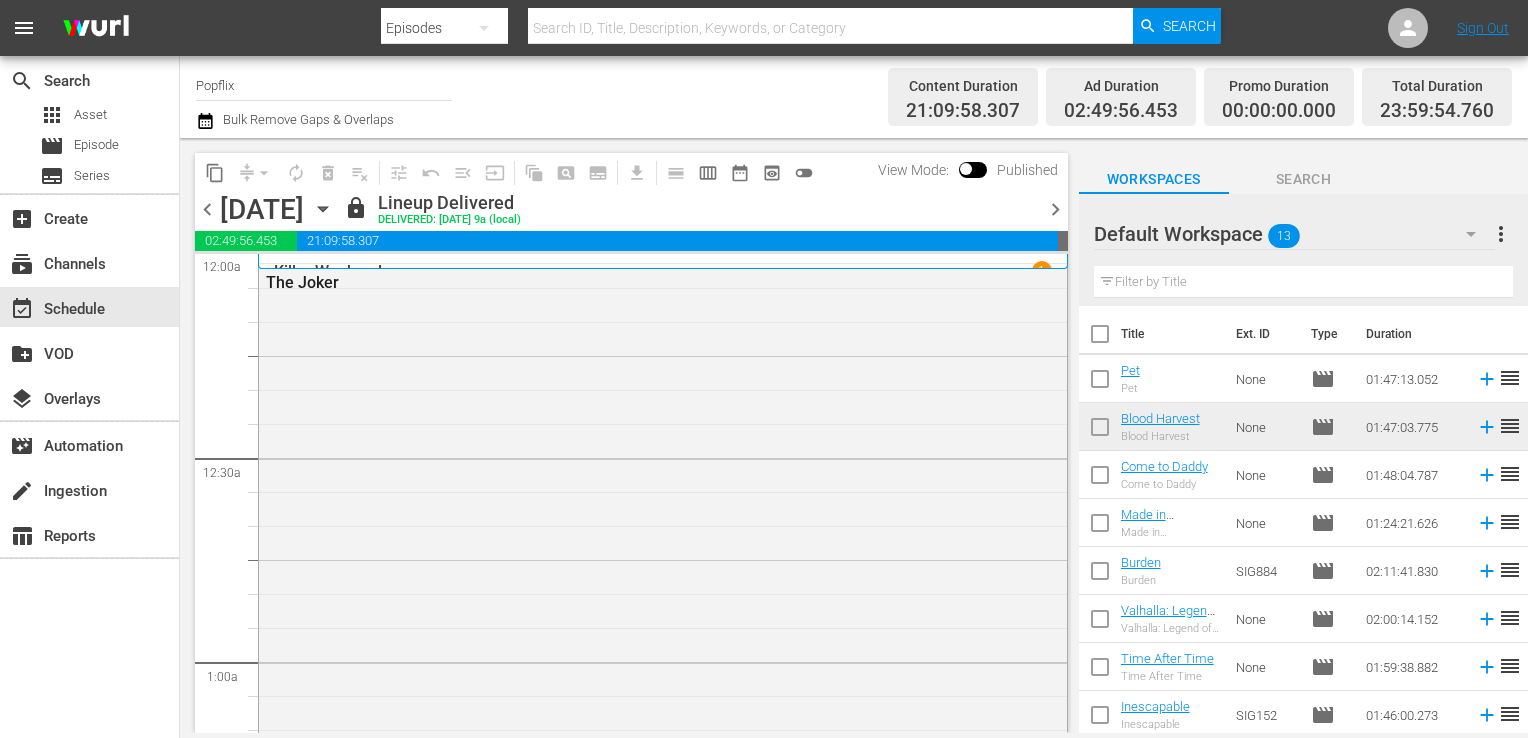 click on "chevron_right" at bounding box center (1055, 209) 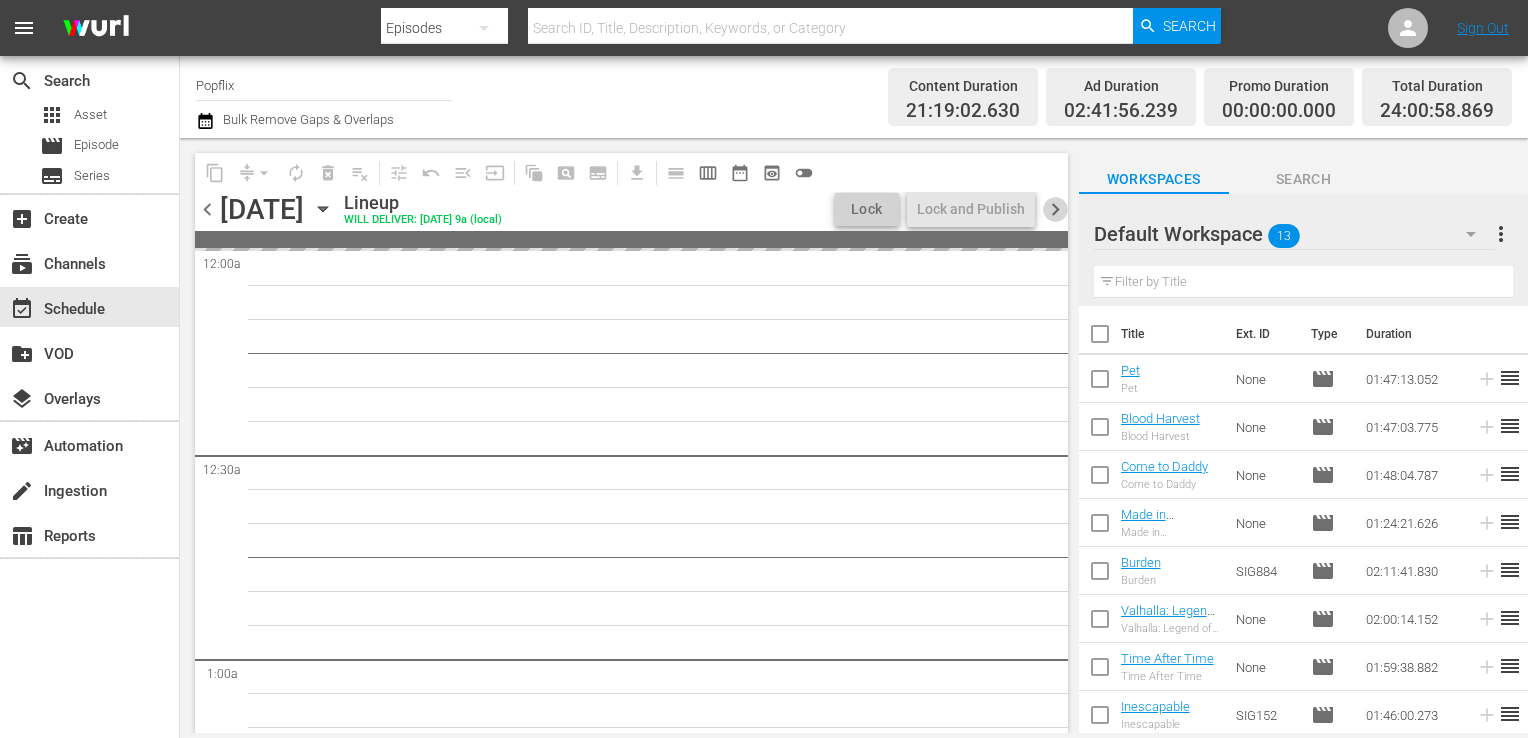 click on "chevron_right" at bounding box center [1055, 209] 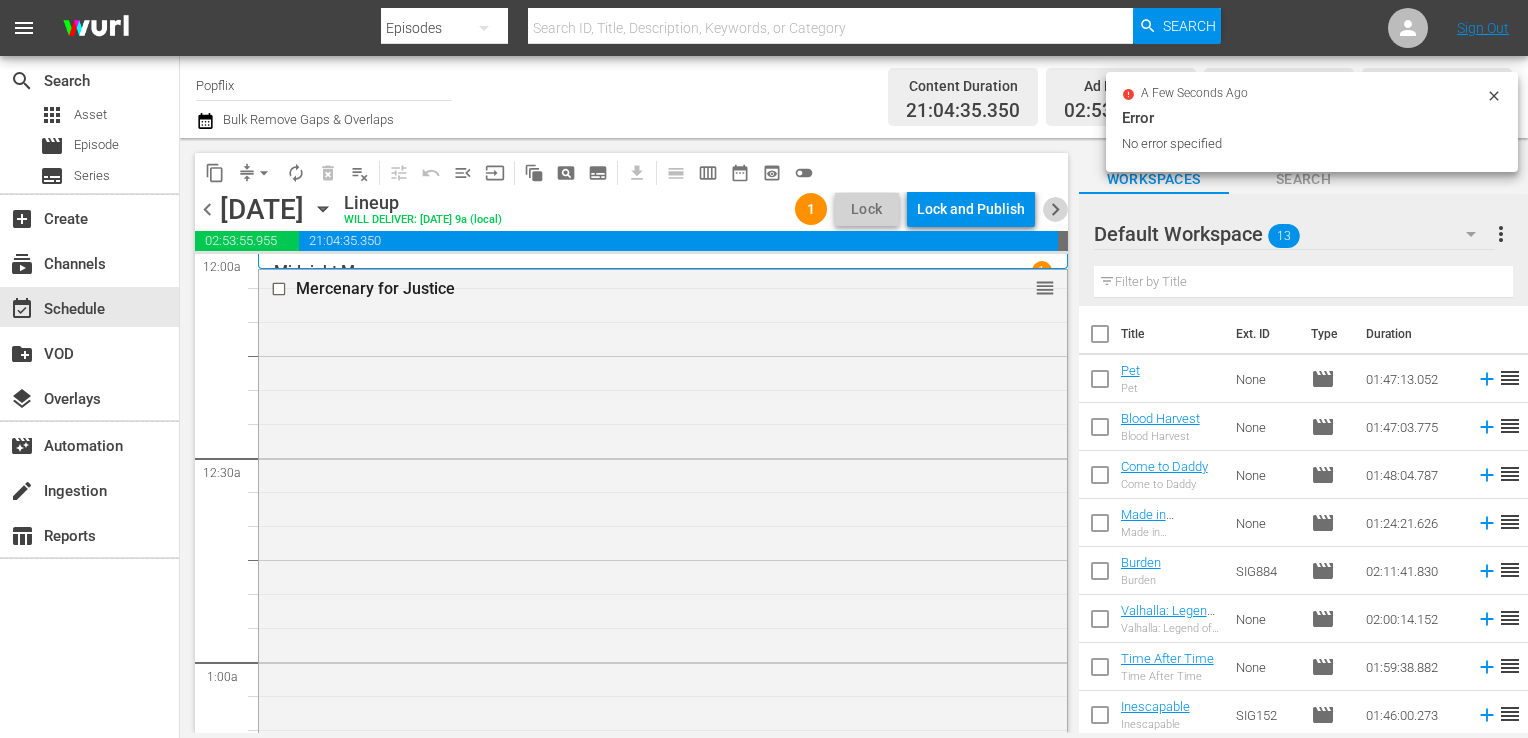click on "chevron_right" at bounding box center (1055, 209) 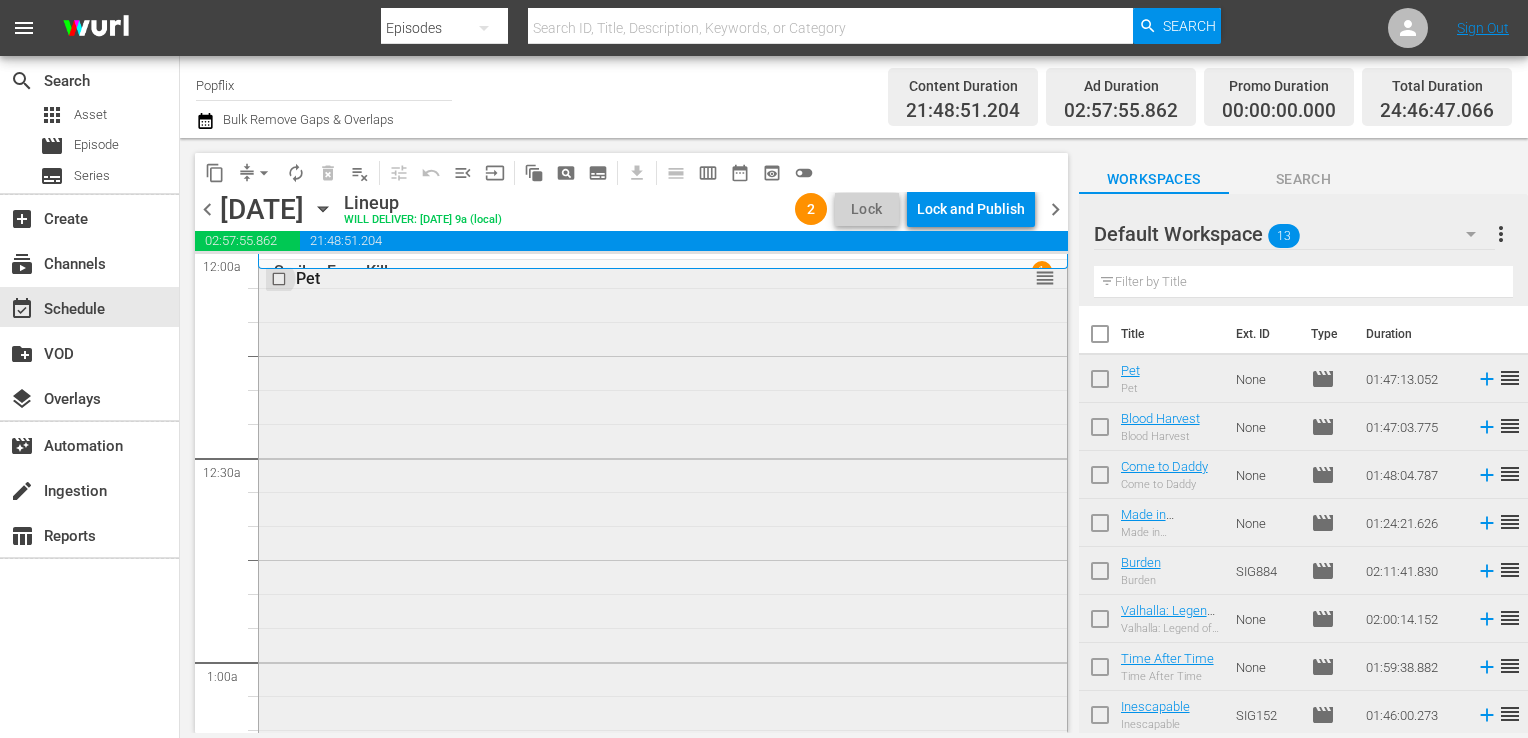 click at bounding box center (281, 279) 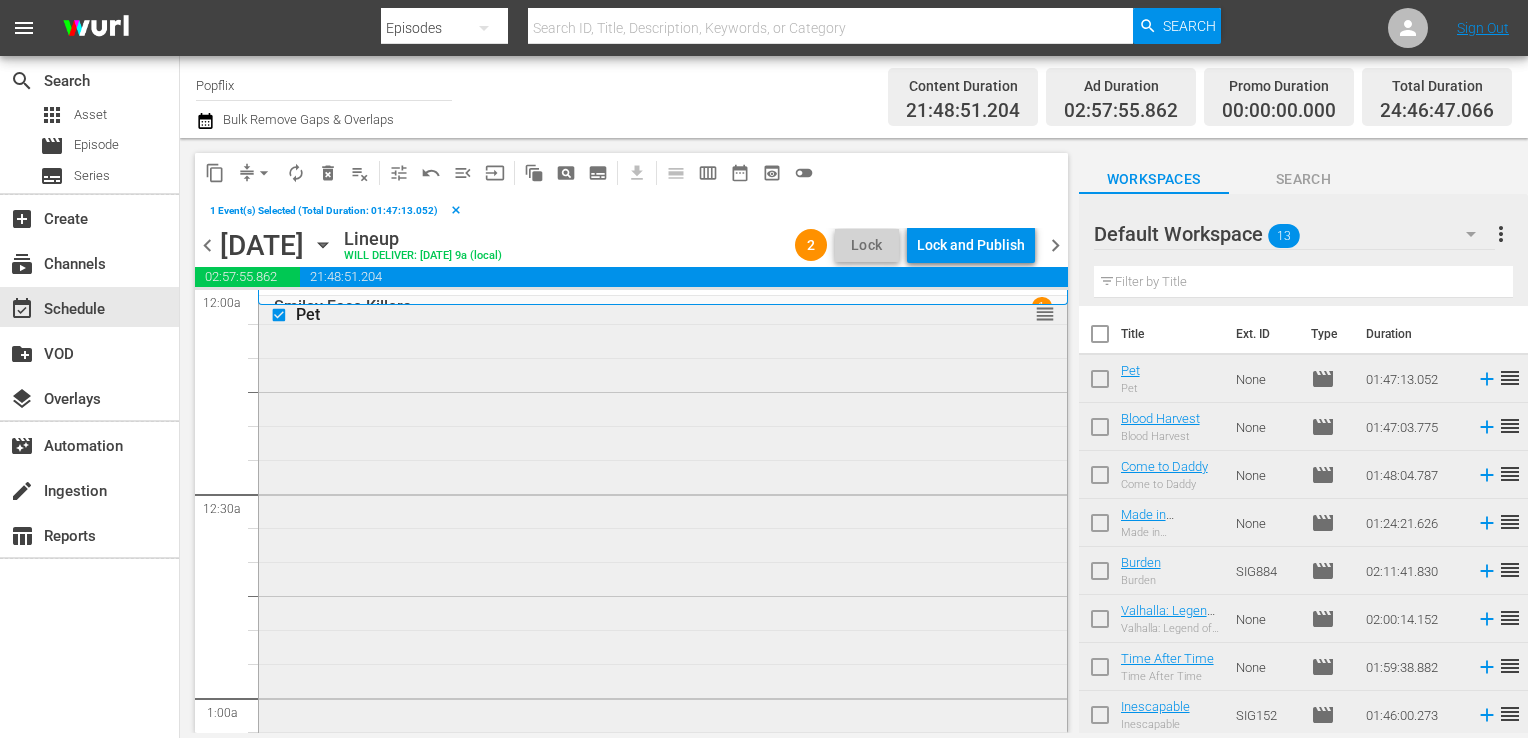 click on "Pet reorder" at bounding box center (663, 657) 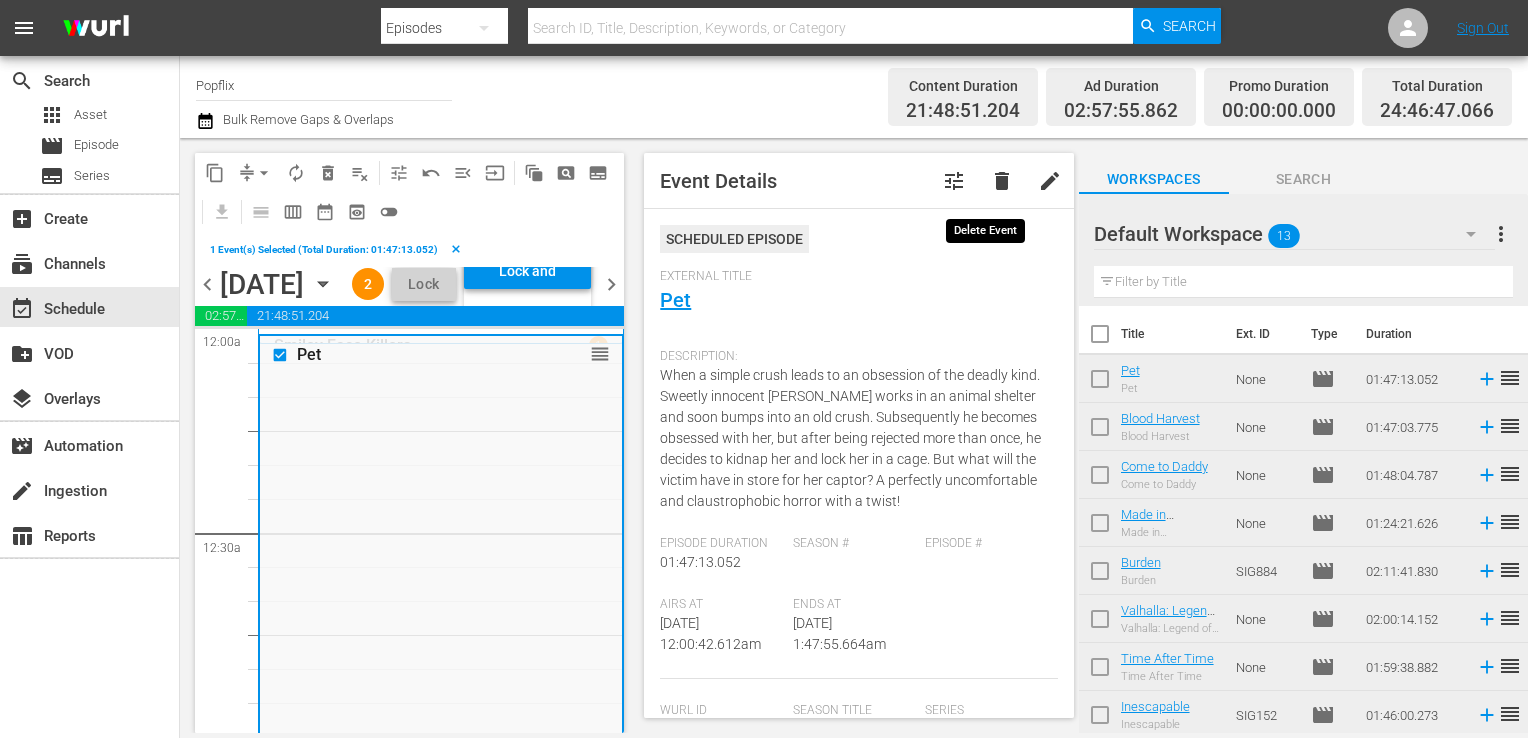 click on "delete" at bounding box center [1002, 181] 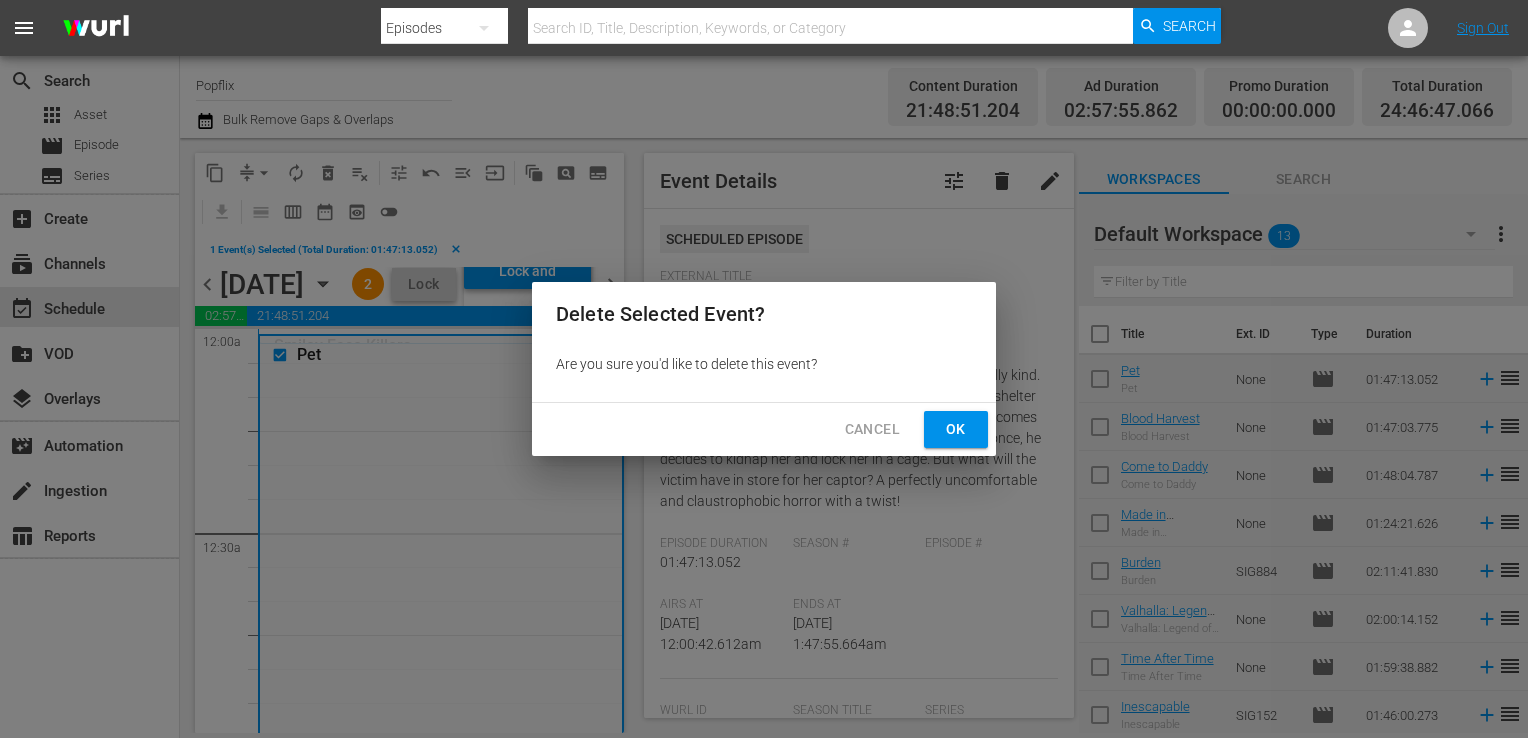 click on "Ok" at bounding box center [956, 429] 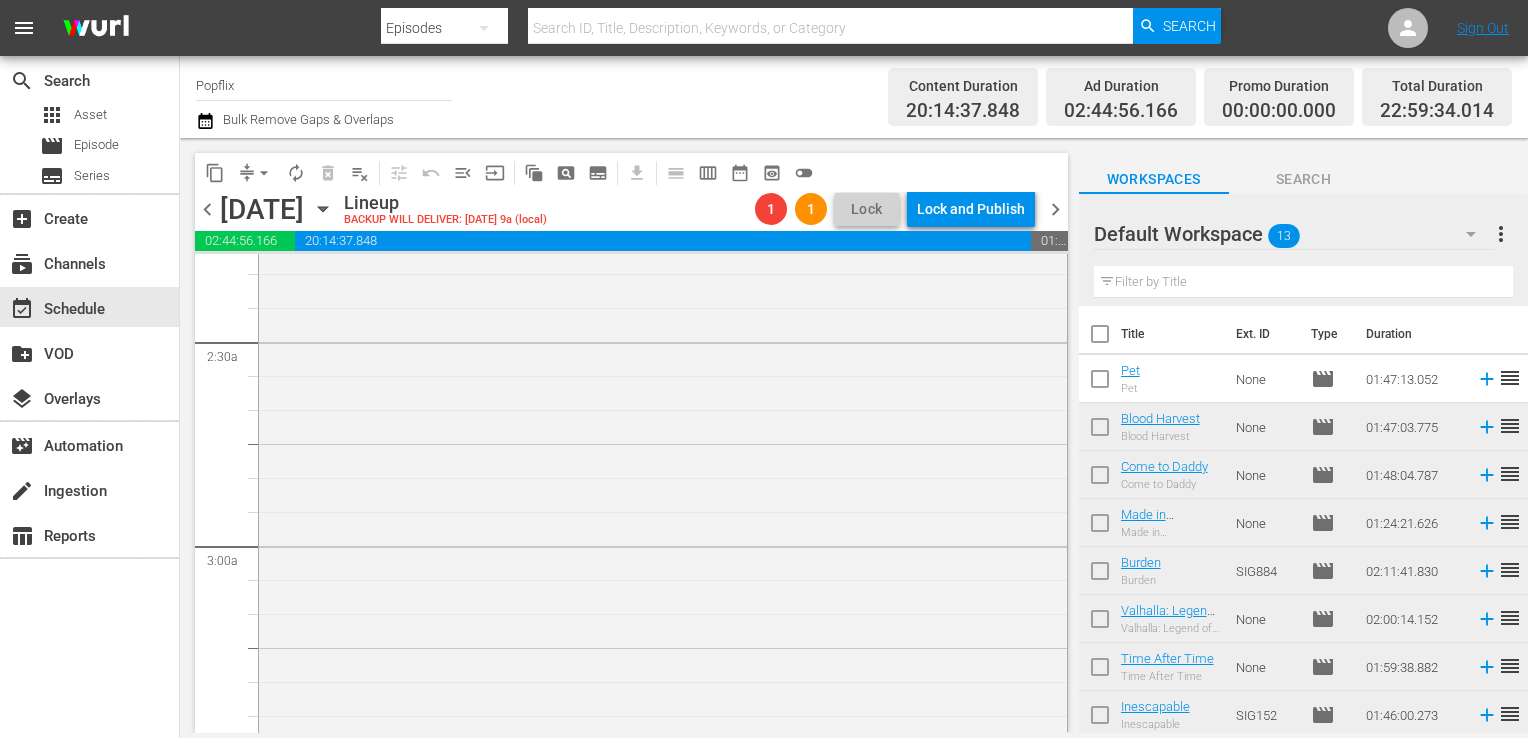 scroll, scrollTop: 724, scrollLeft: 0, axis: vertical 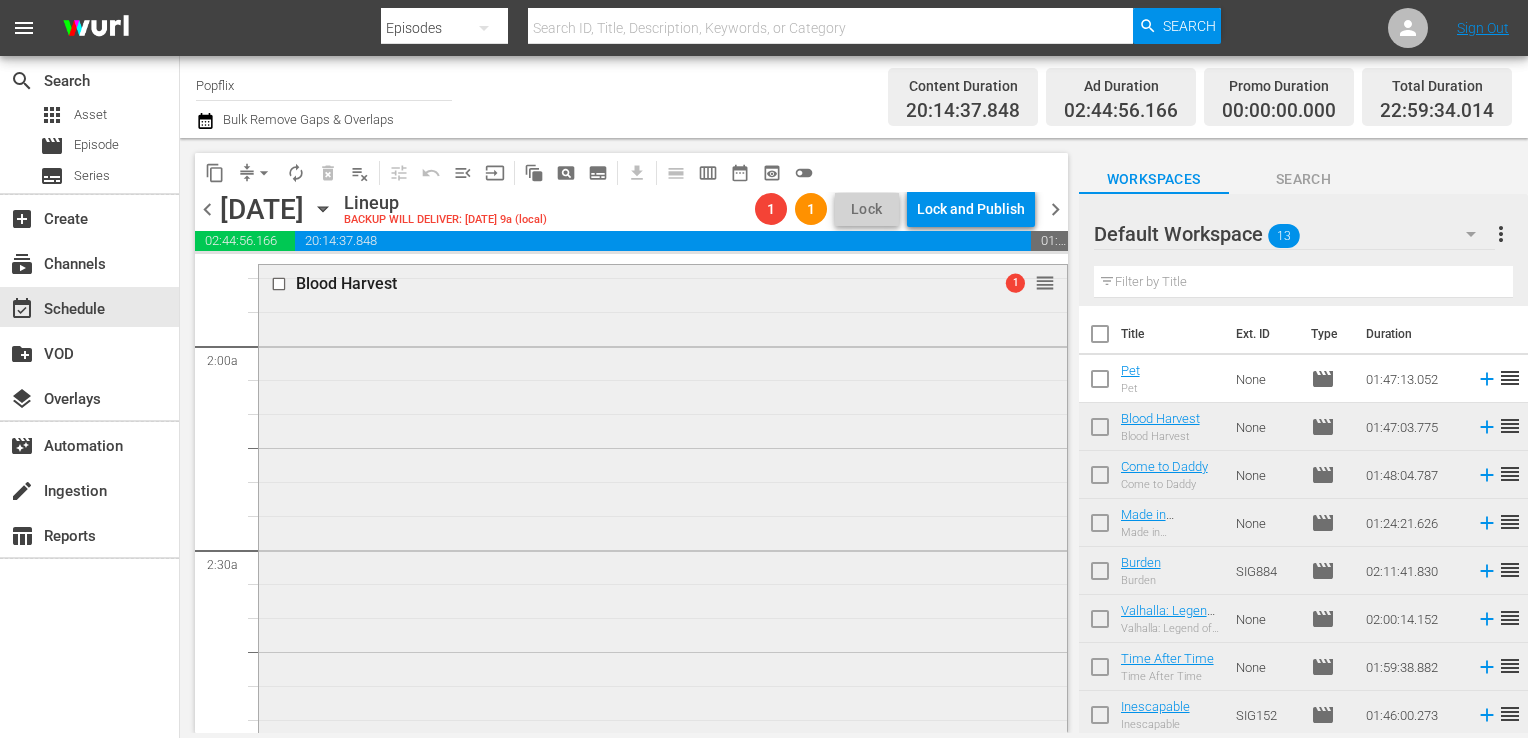 click on "Blood Harvest 1 reorder" at bounding box center [663, 626] 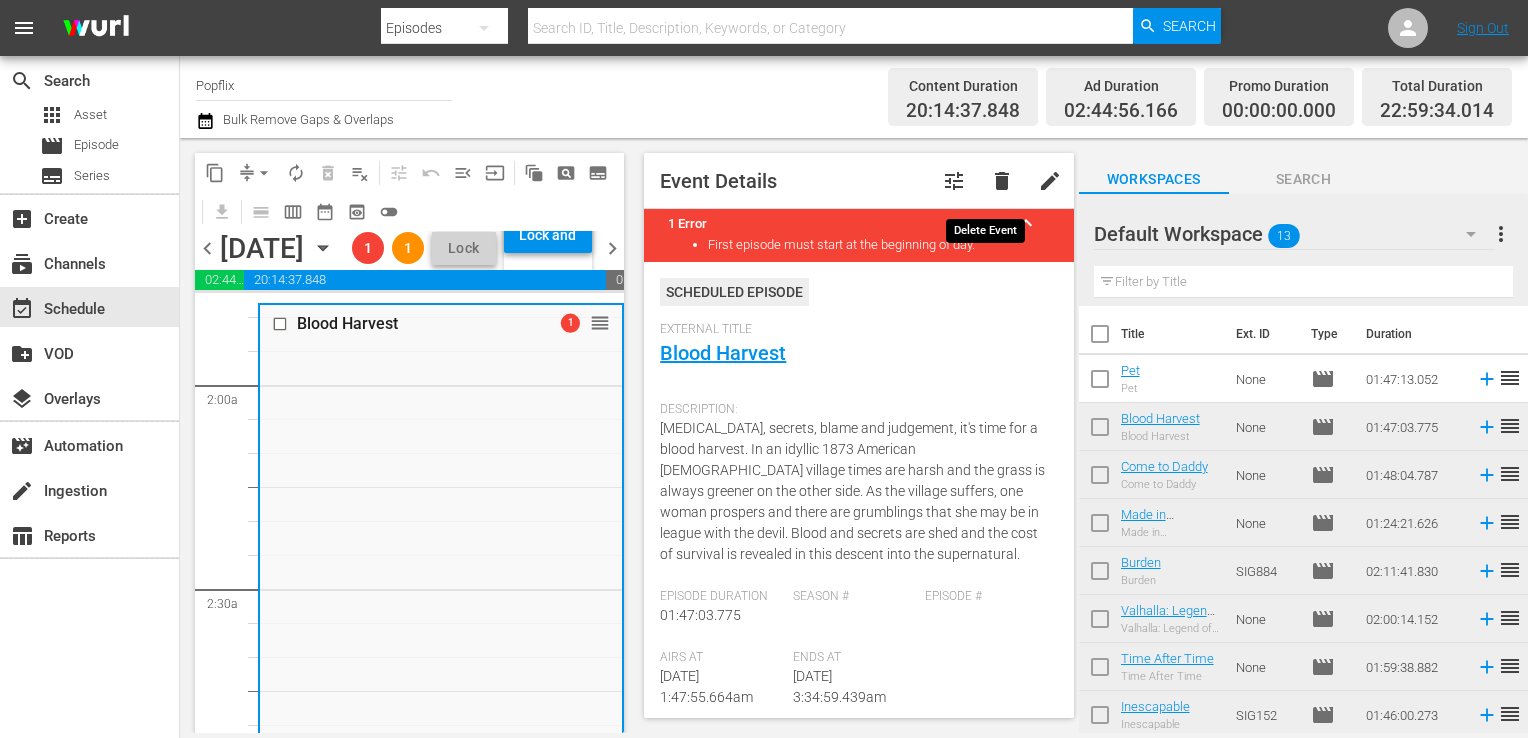 click on "delete" at bounding box center (1002, 181) 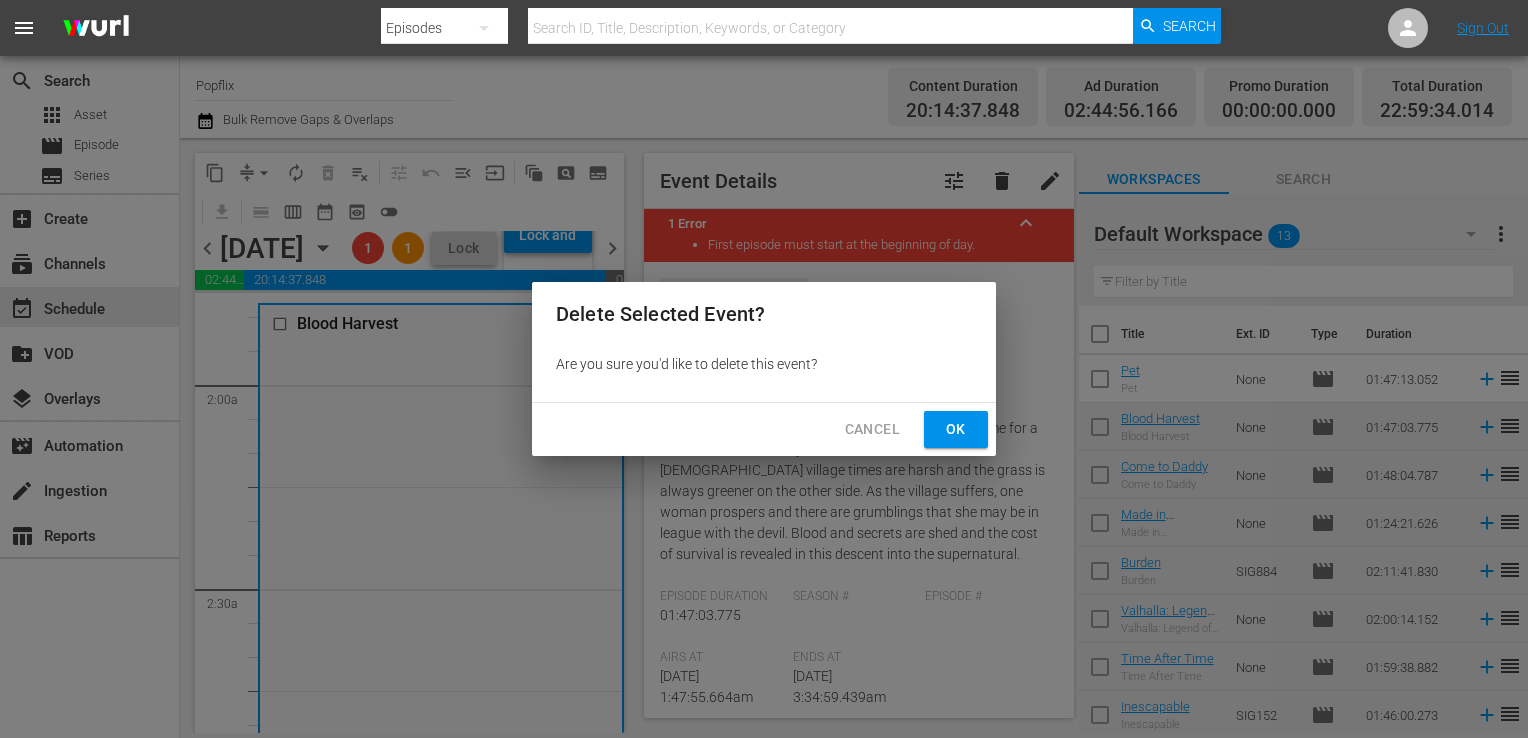 click on "Ok" at bounding box center [956, 429] 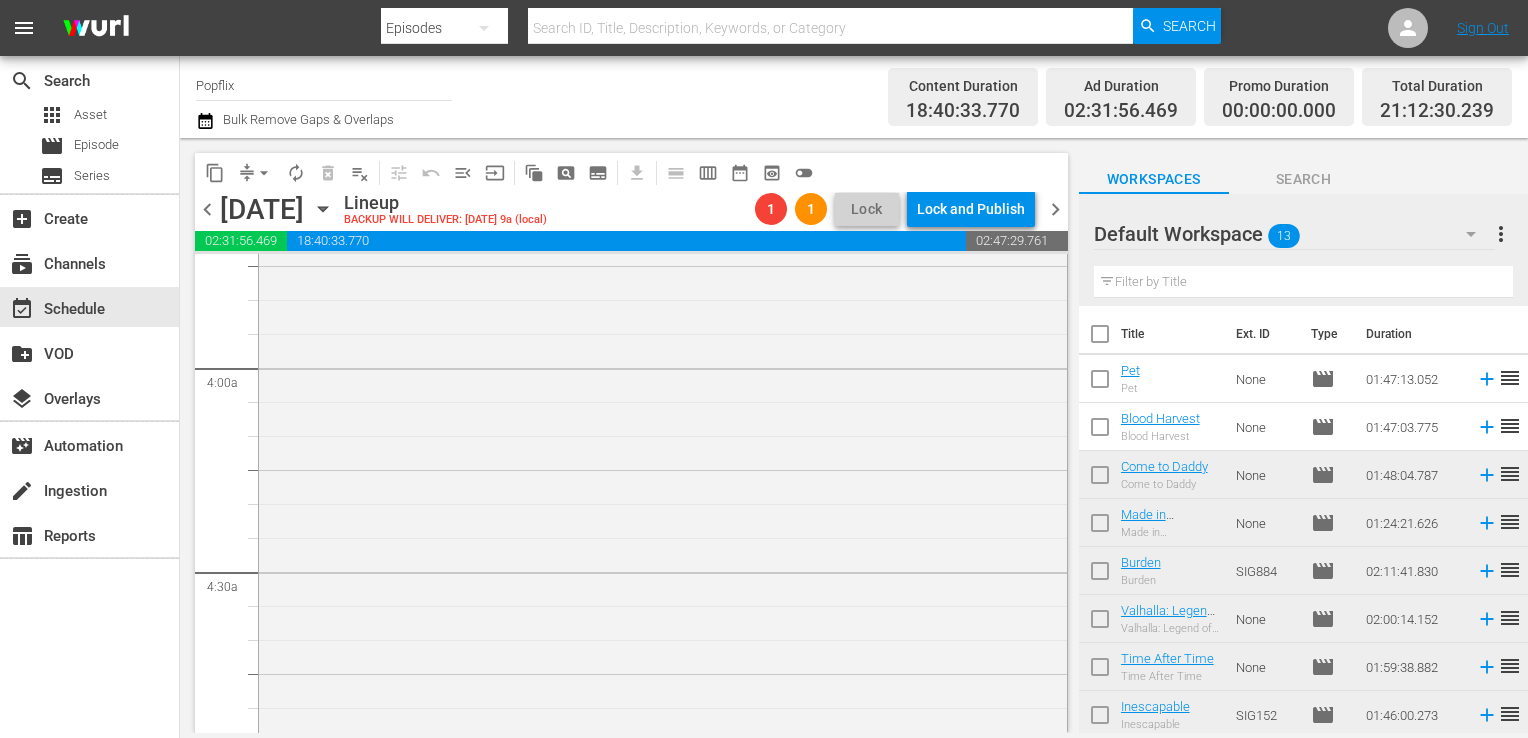 scroll, scrollTop: 1516, scrollLeft: 0, axis: vertical 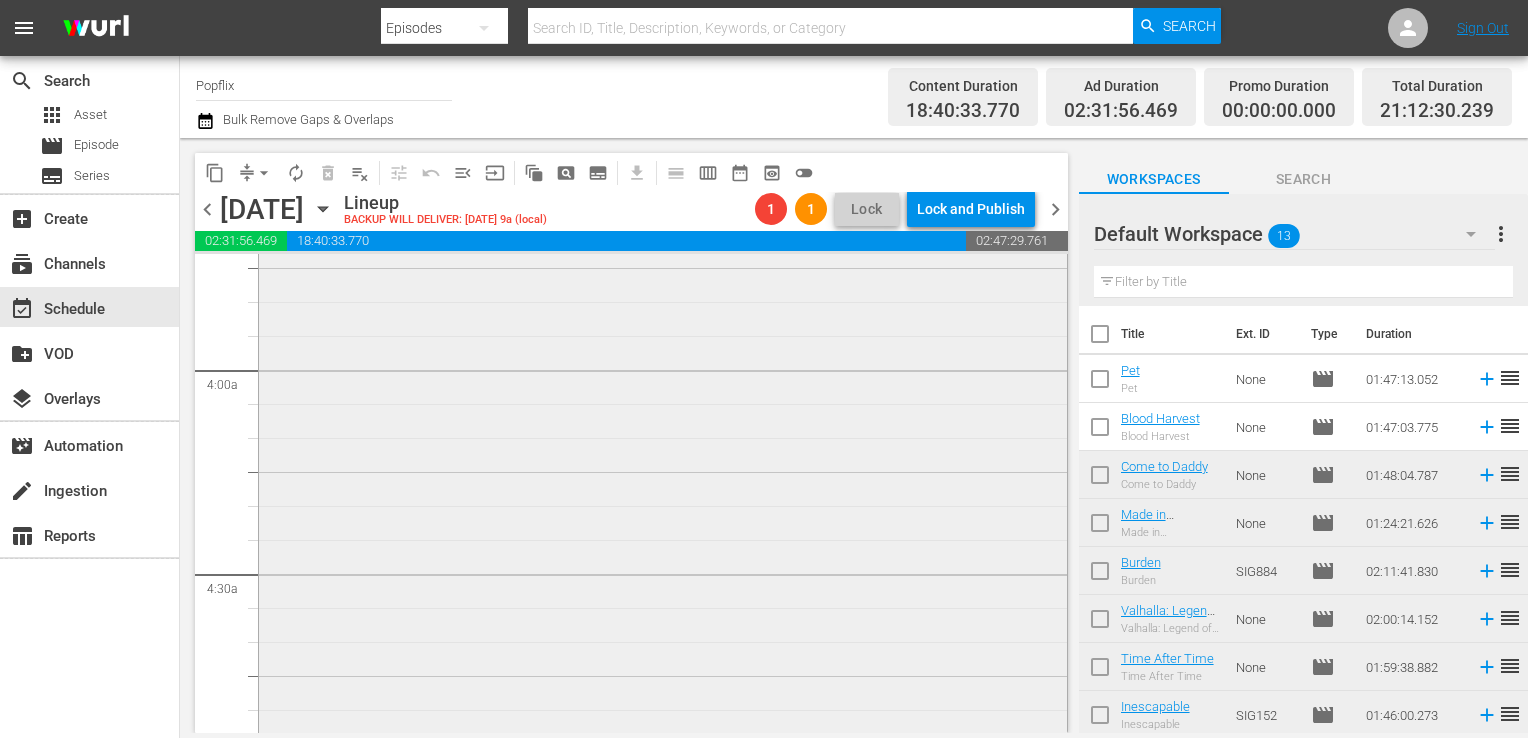 click on "Come to Daddy 1 reorder" at bounding box center [663, 565] 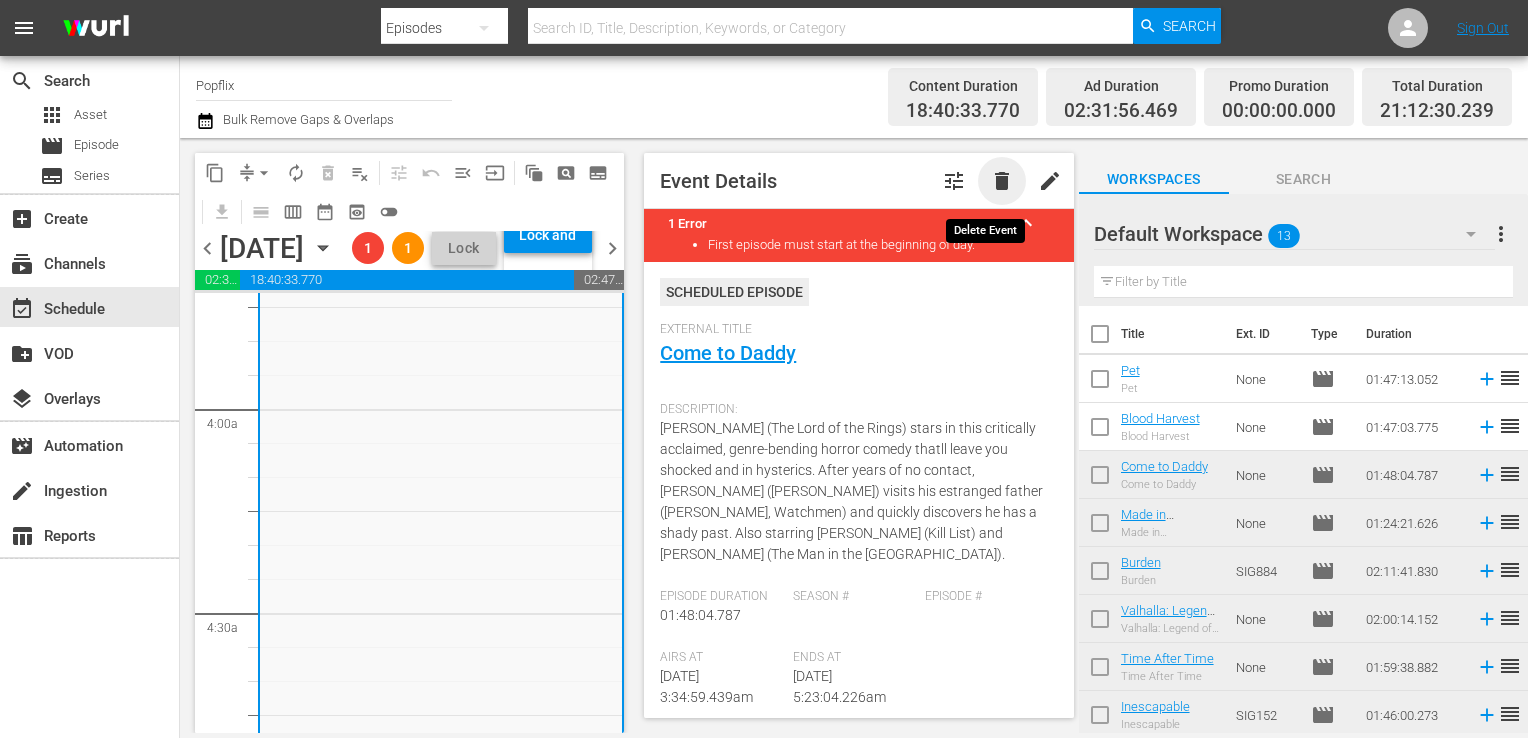 click on "delete" at bounding box center [1002, 181] 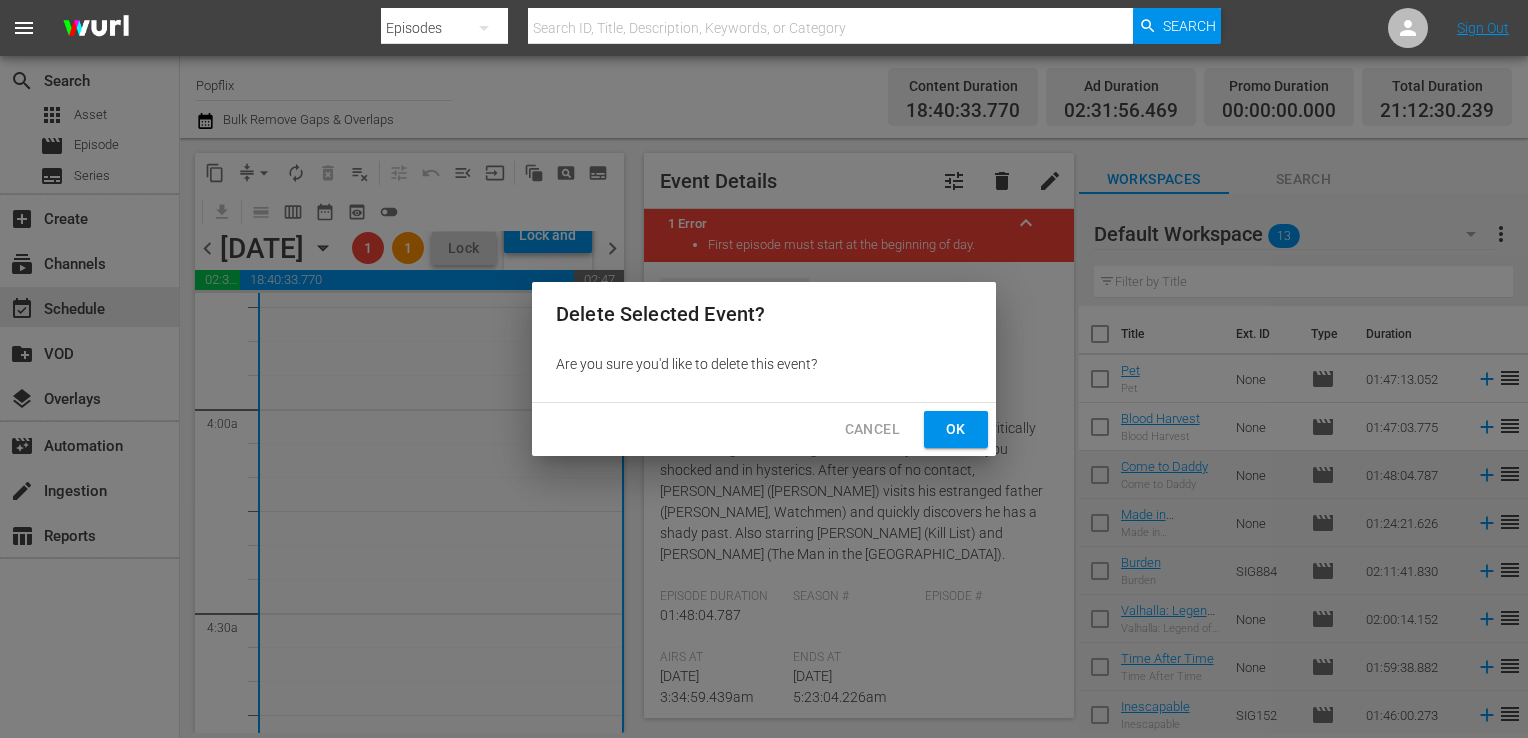 click on "Ok" at bounding box center (956, 429) 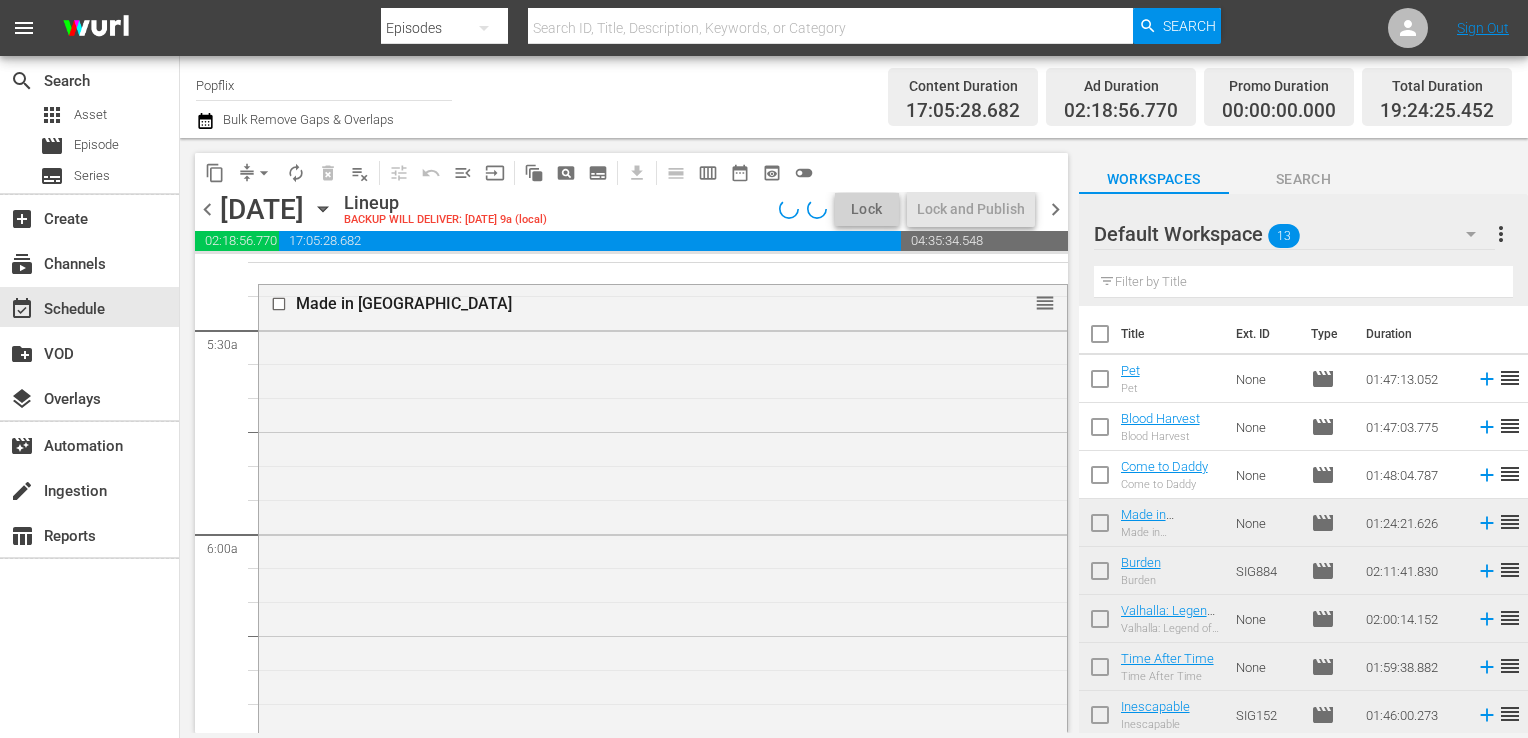 scroll, scrollTop: 2200, scrollLeft: 0, axis: vertical 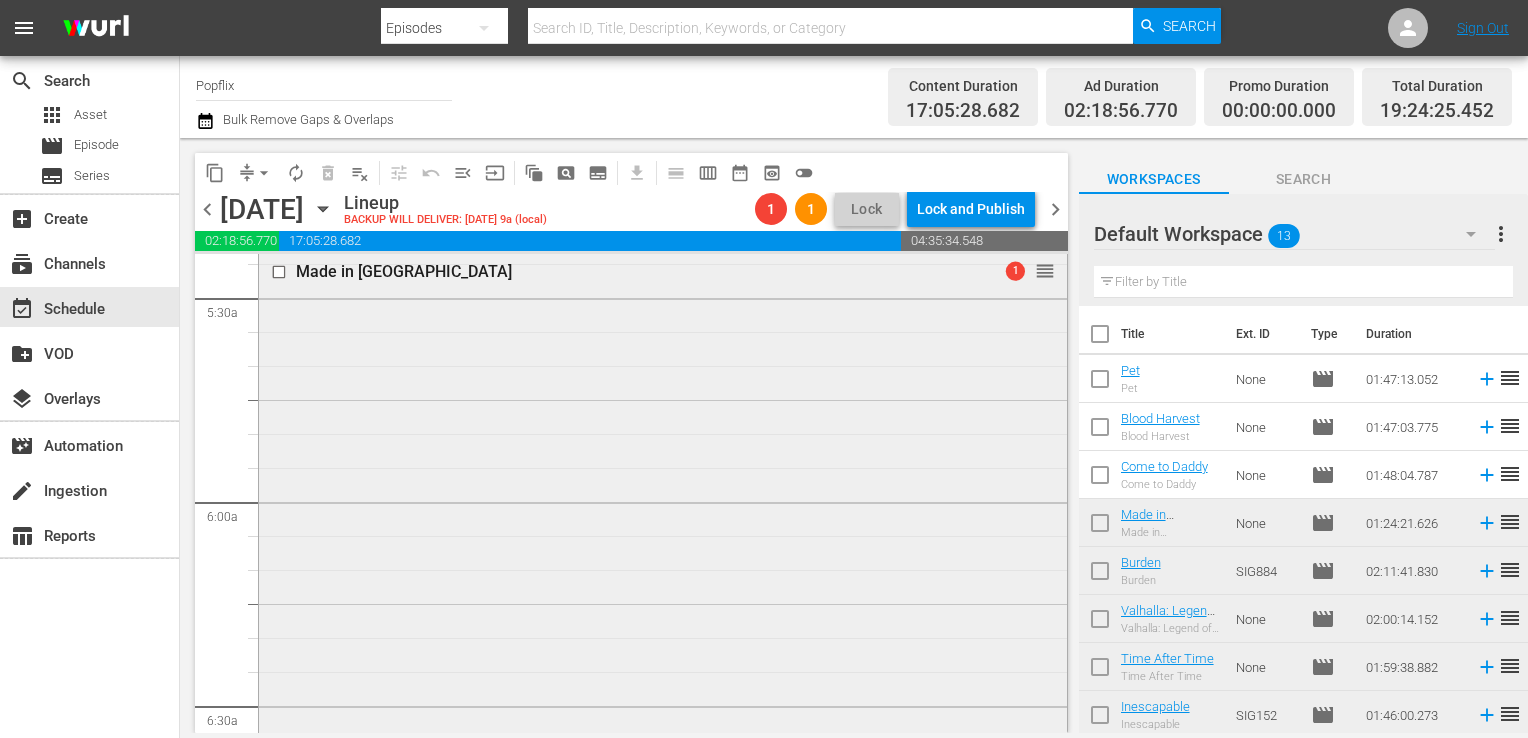 click on "Made in [GEOGRAPHIC_DATA] 1 reorder" at bounding box center (663, 537) 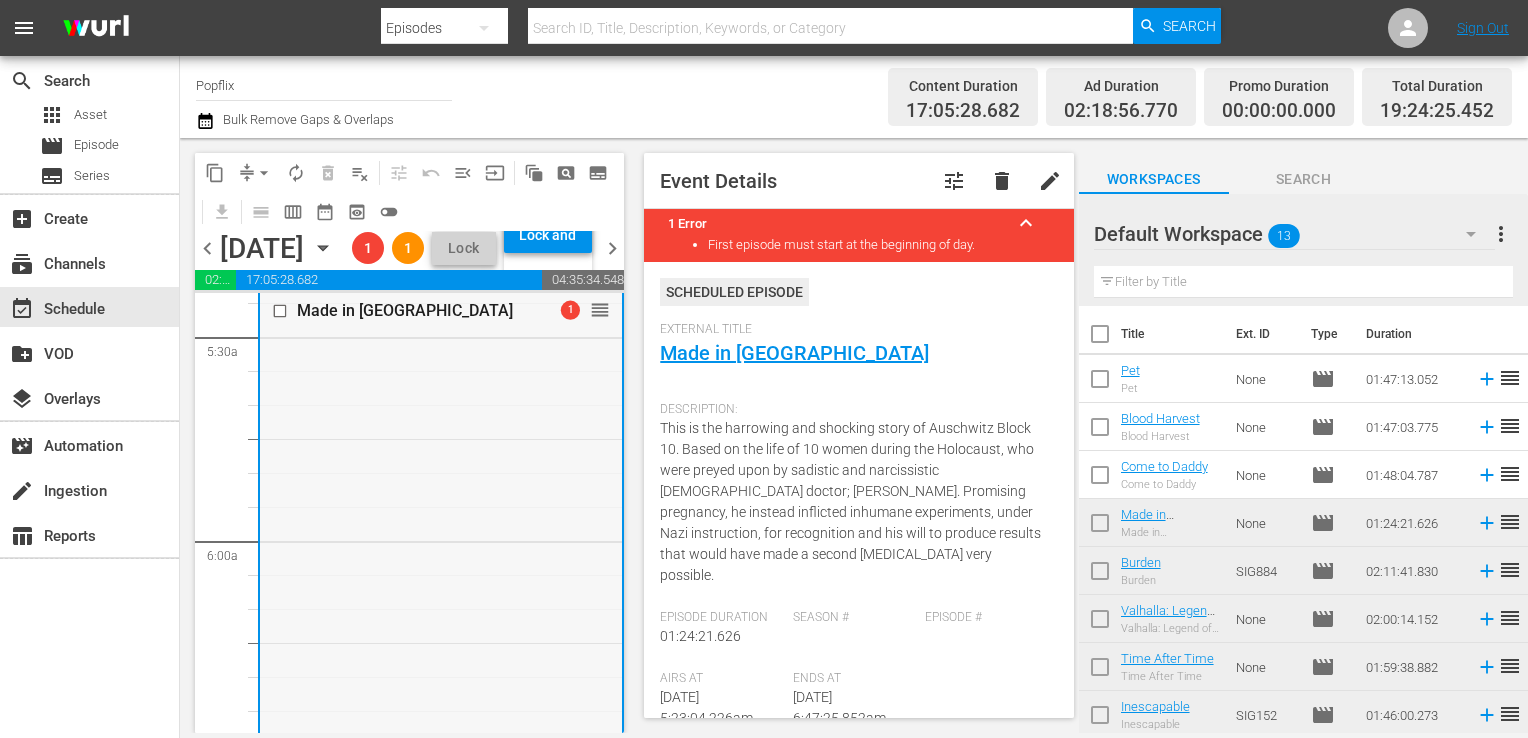 click on "Made in [GEOGRAPHIC_DATA] 1 reorder" at bounding box center (441, 576) 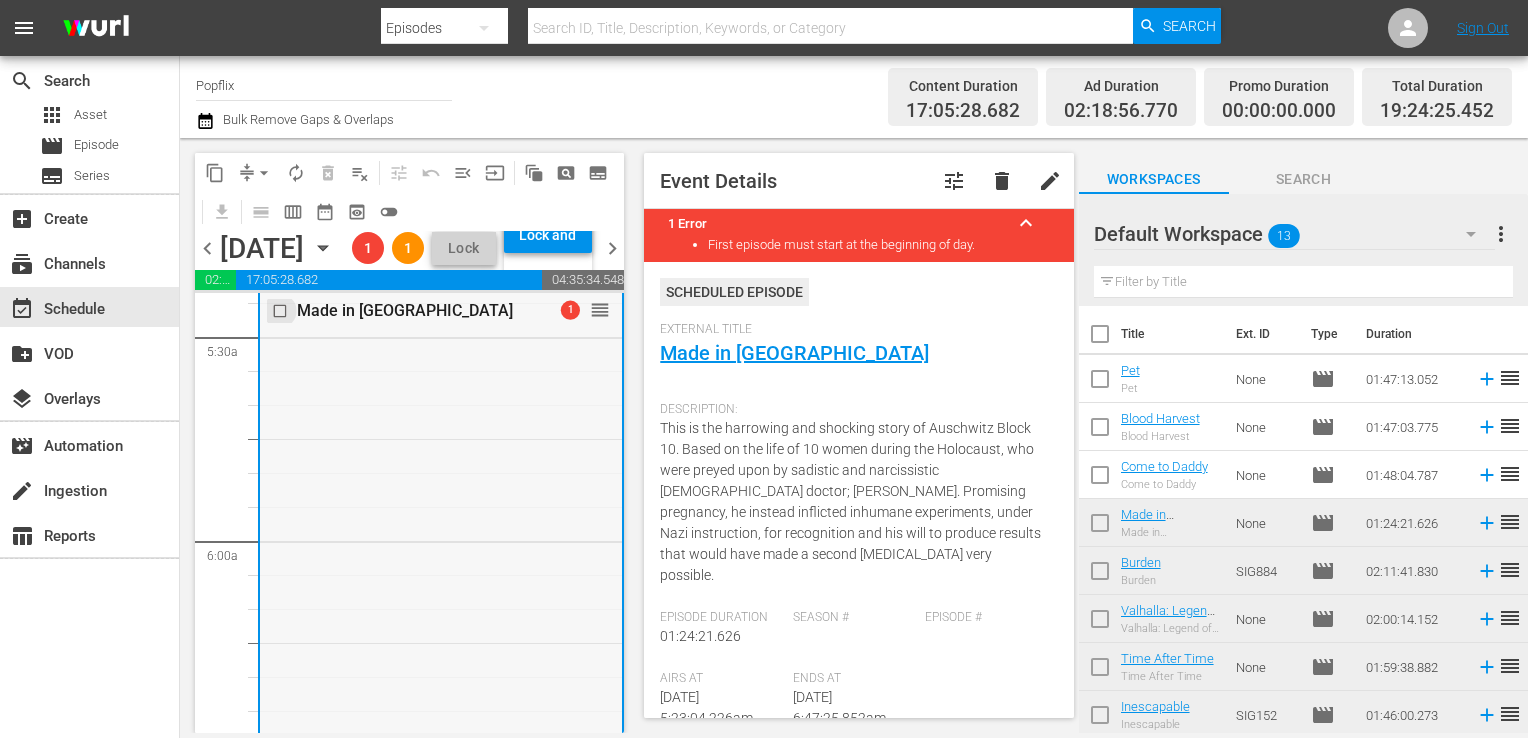 click at bounding box center [282, 311] 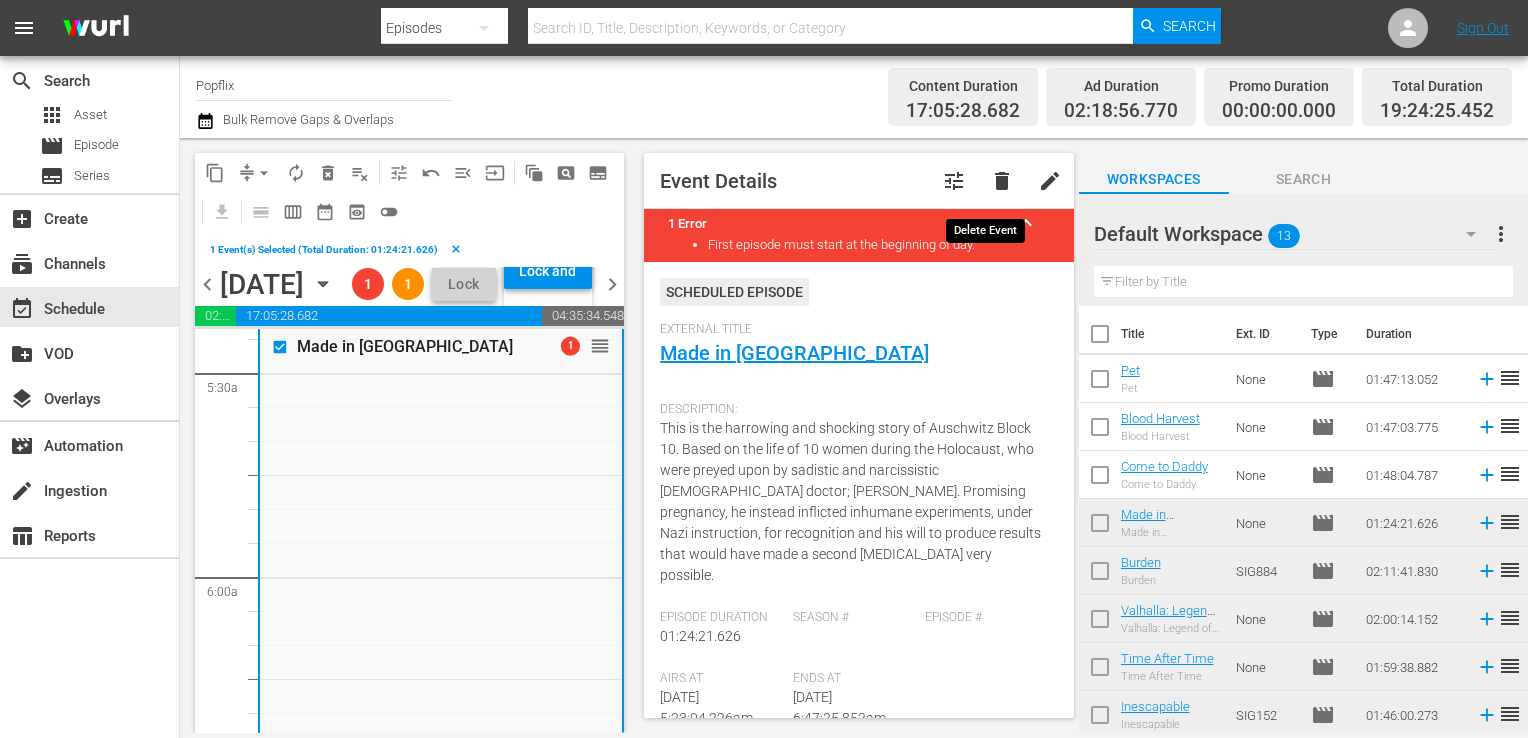 click on "delete" at bounding box center (1002, 181) 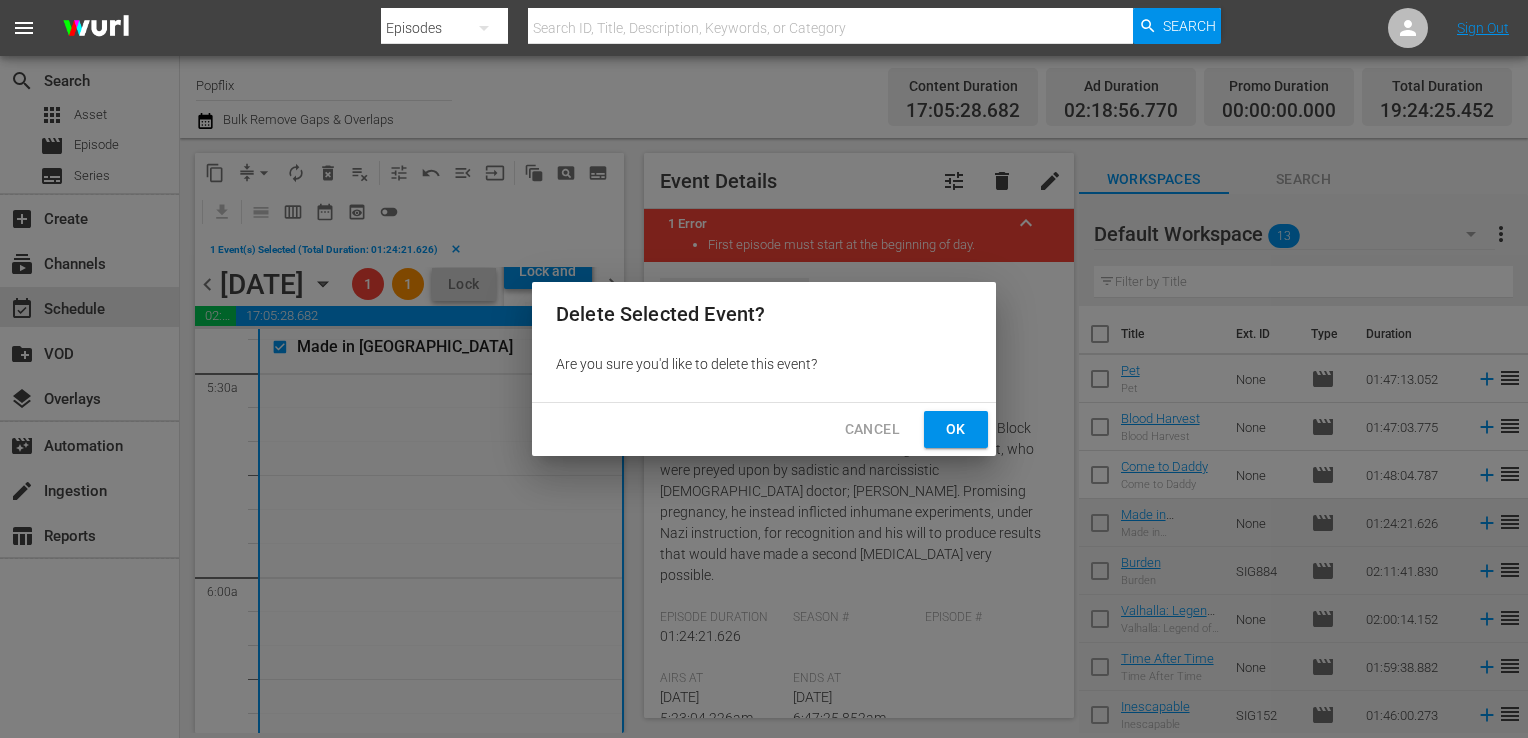 click on "Ok" at bounding box center [956, 429] 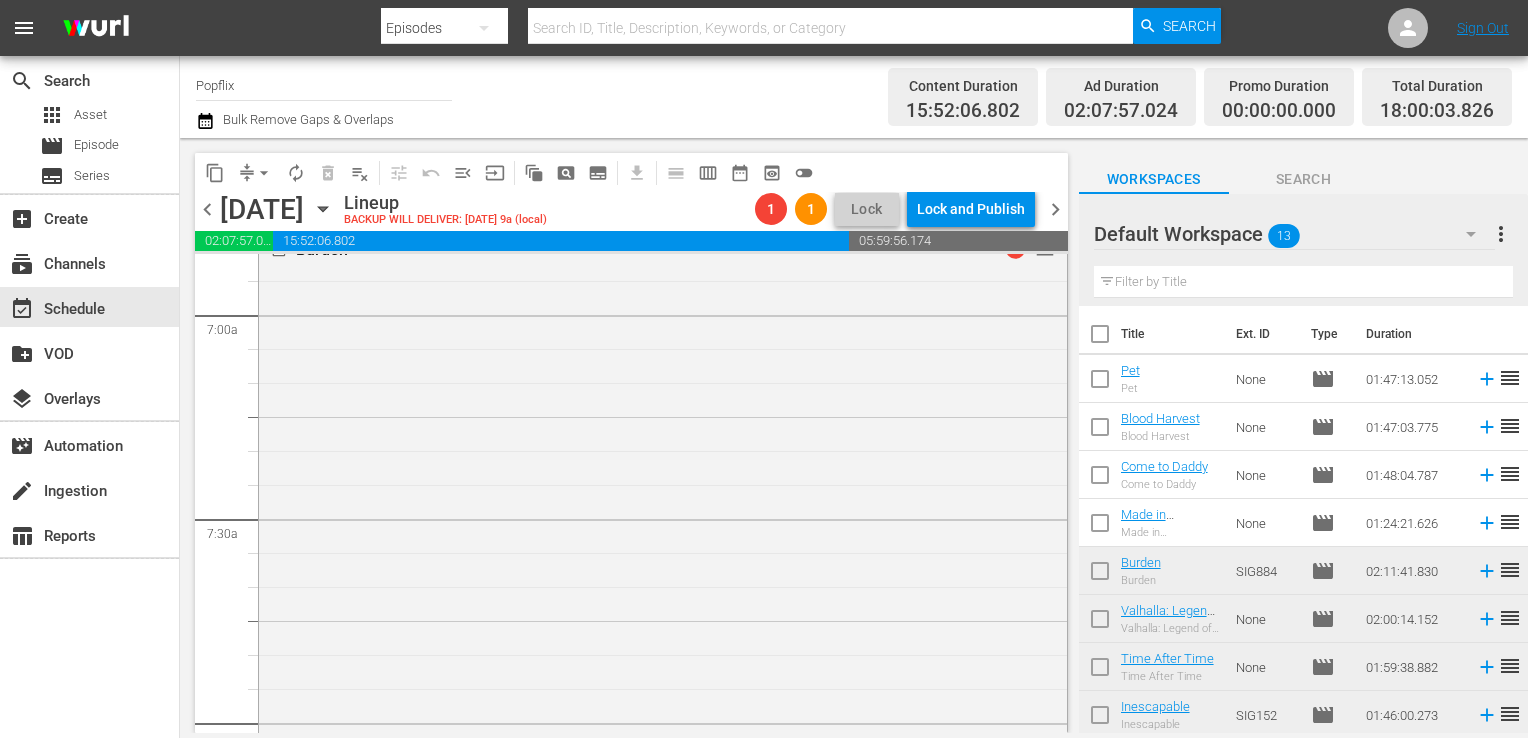 scroll, scrollTop: 2647, scrollLeft: 0, axis: vertical 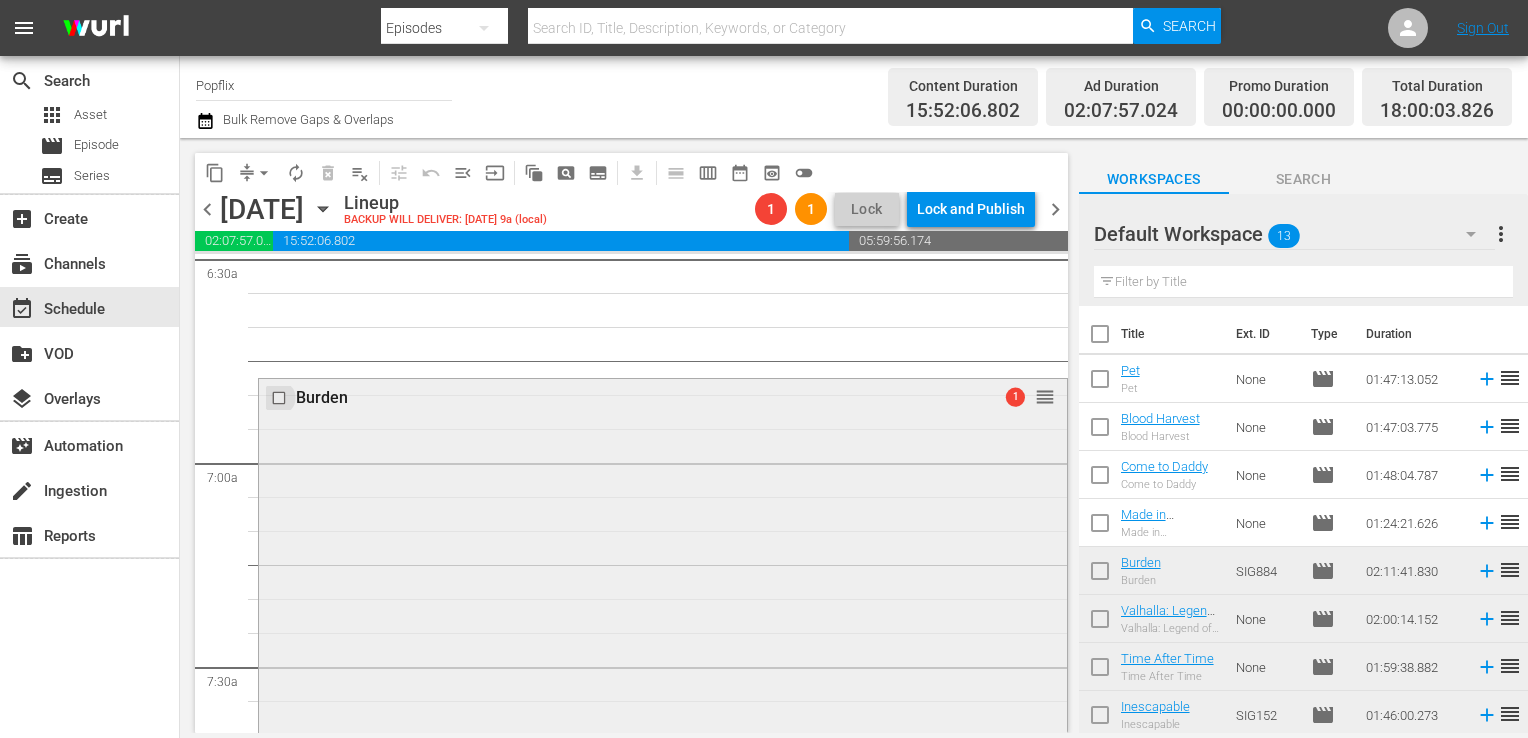 click at bounding box center (281, 397) 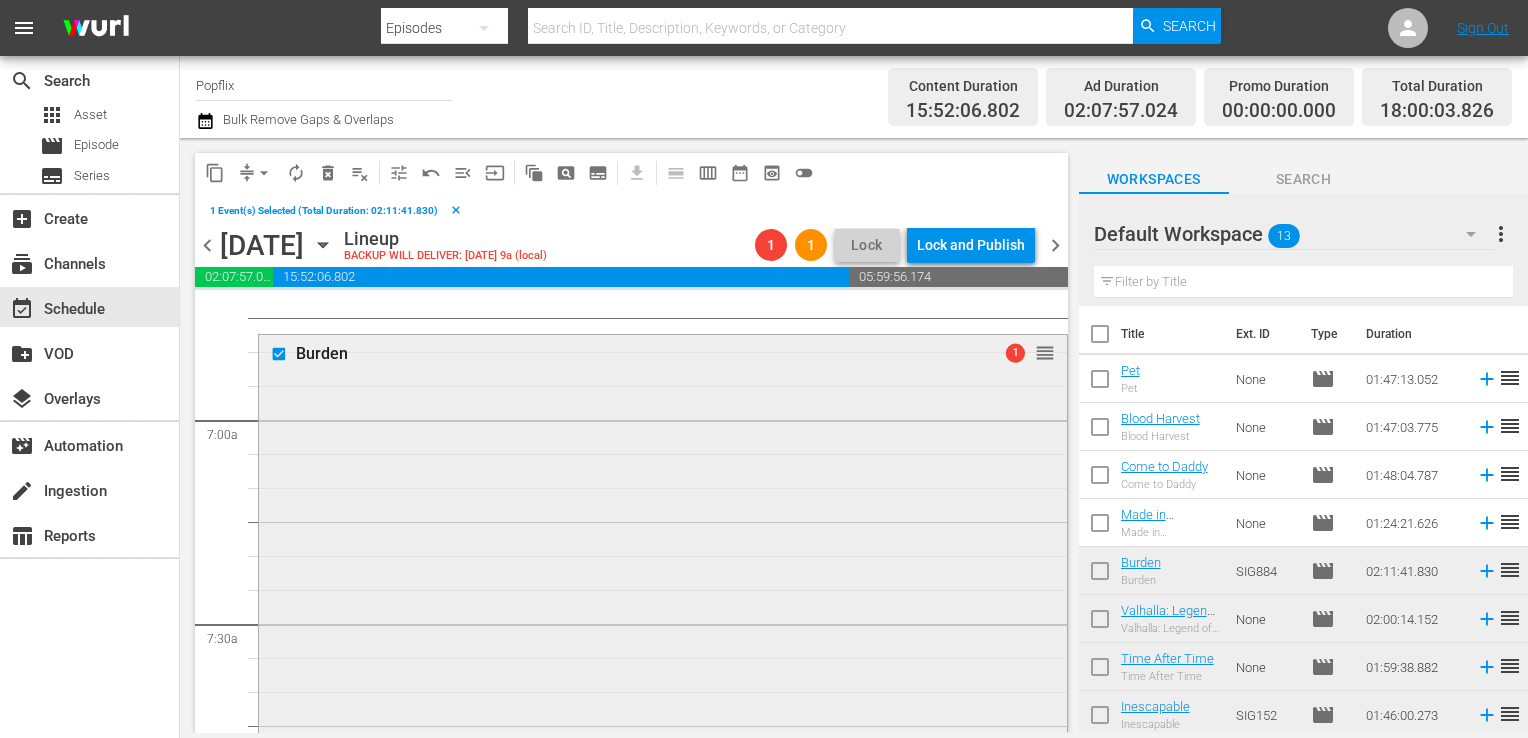 scroll, scrollTop: 2727, scrollLeft: 0, axis: vertical 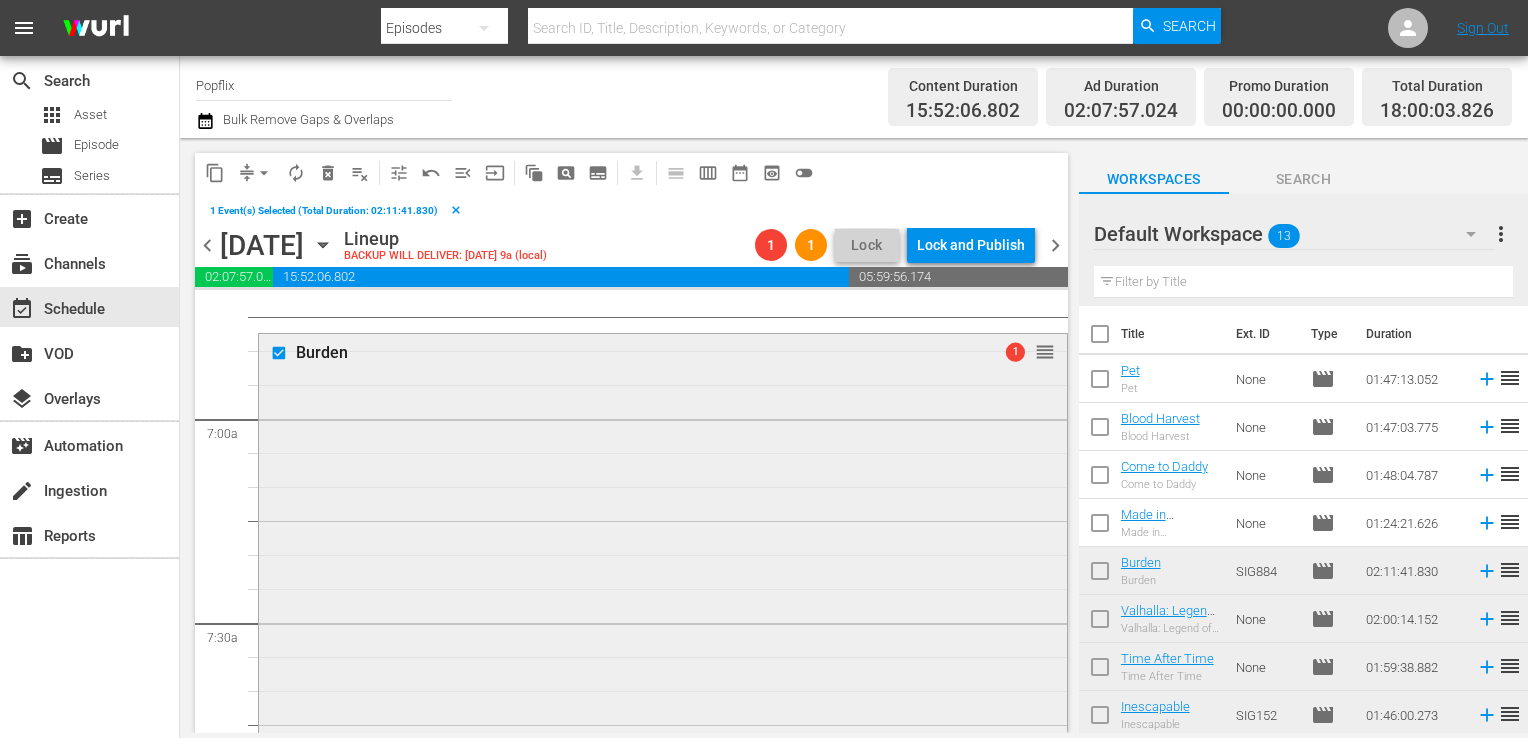 click on "Burden 1 reorder" at bounding box center [663, 779] 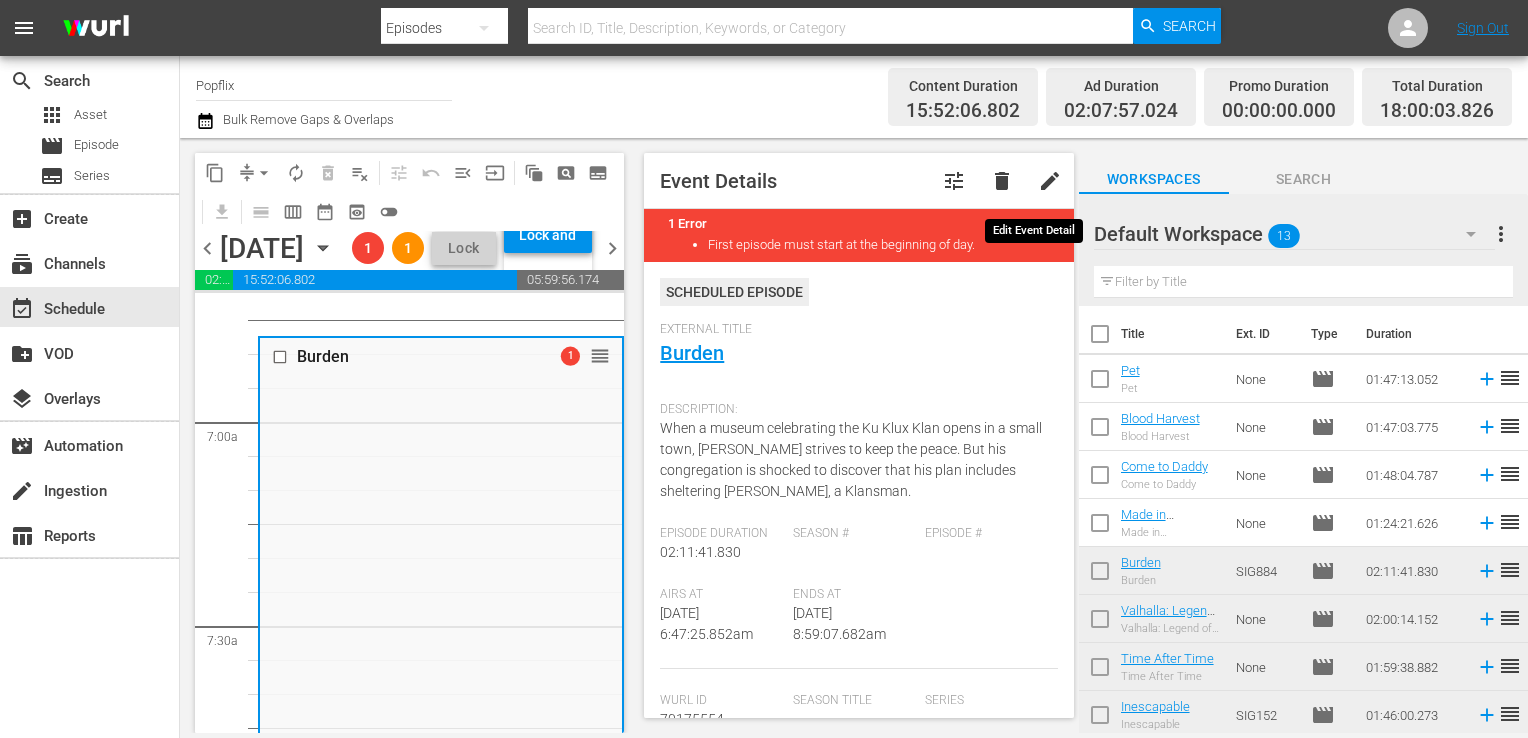 click on "delete" at bounding box center (1002, 181) 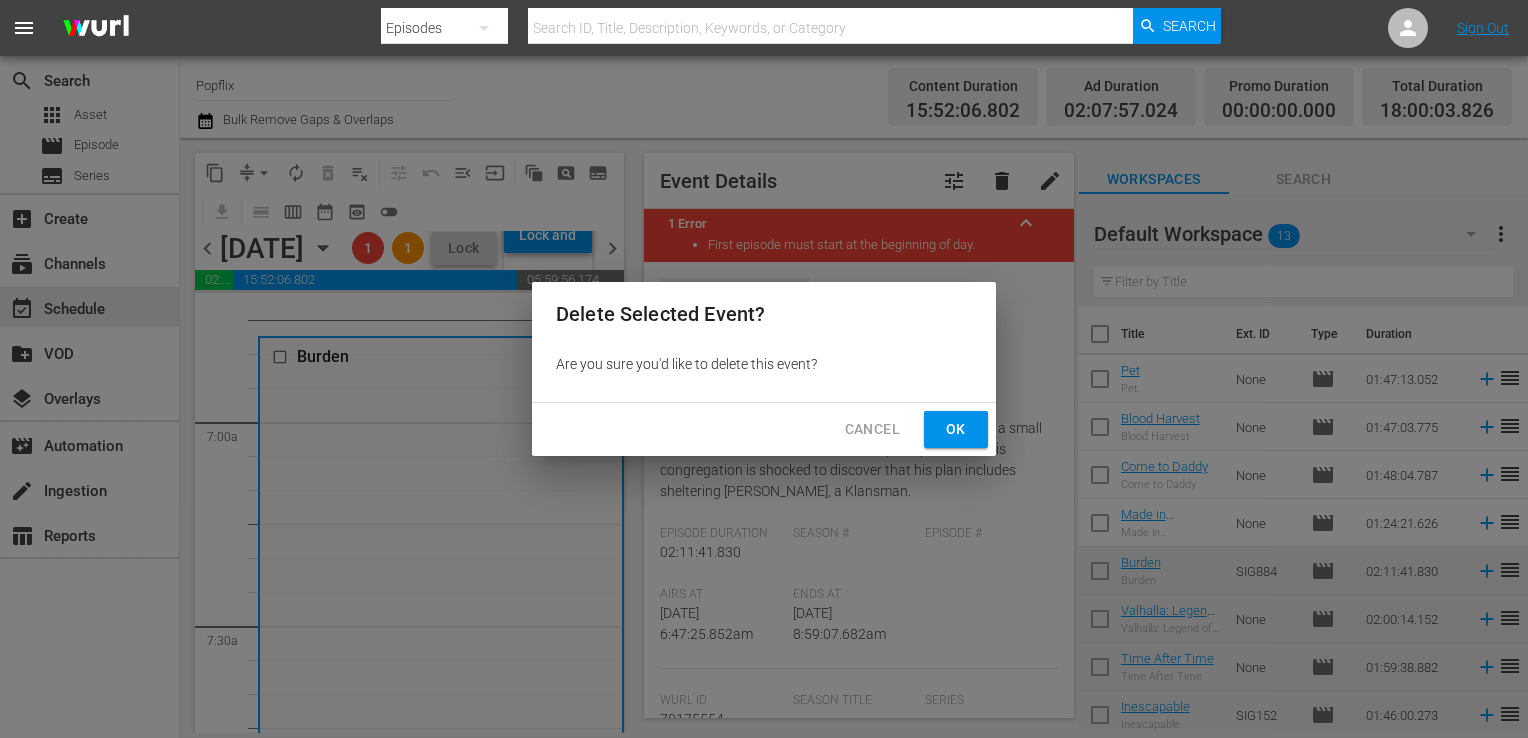 click on "Ok" at bounding box center [956, 429] 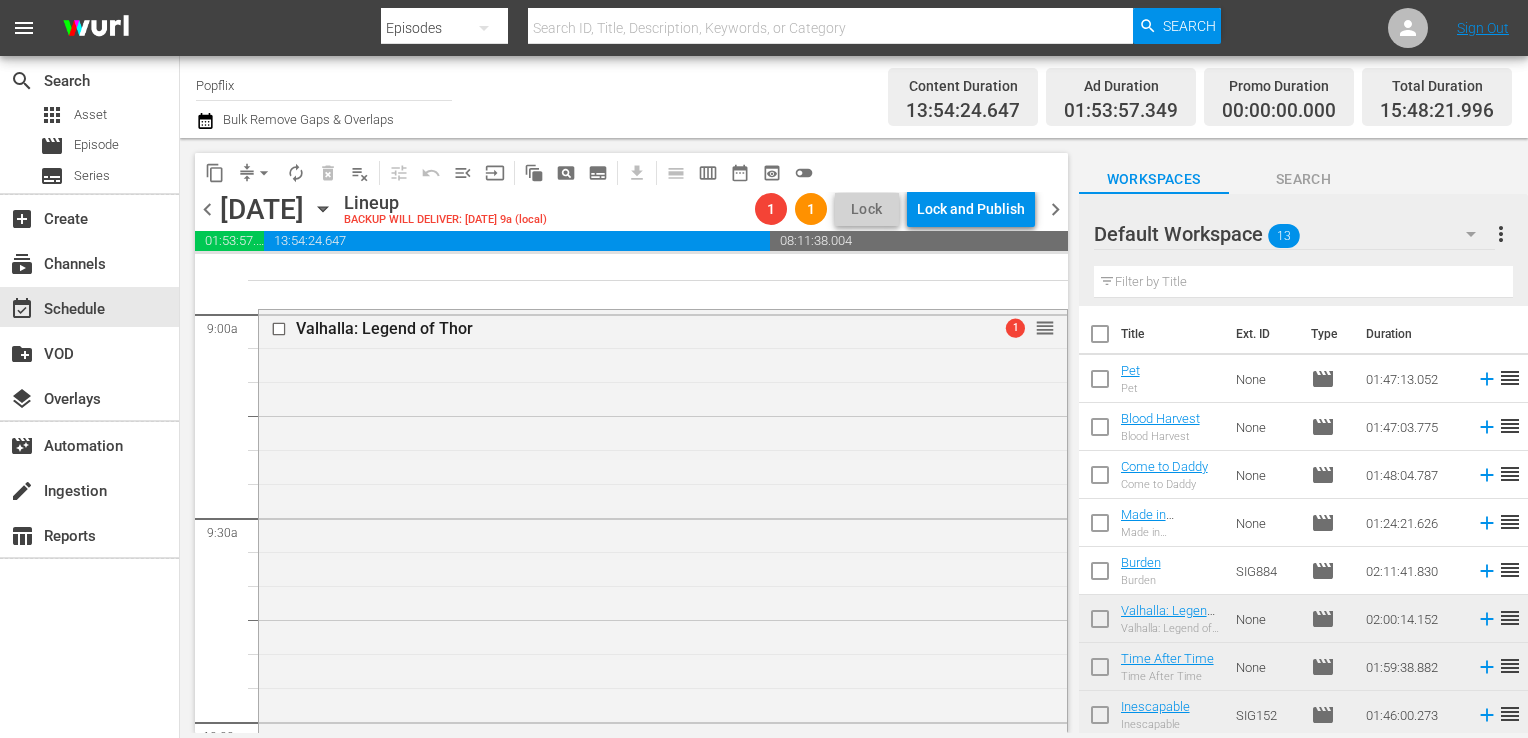 scroll, scrollTop: 3610, scrollLeft: 0, axis: vertical 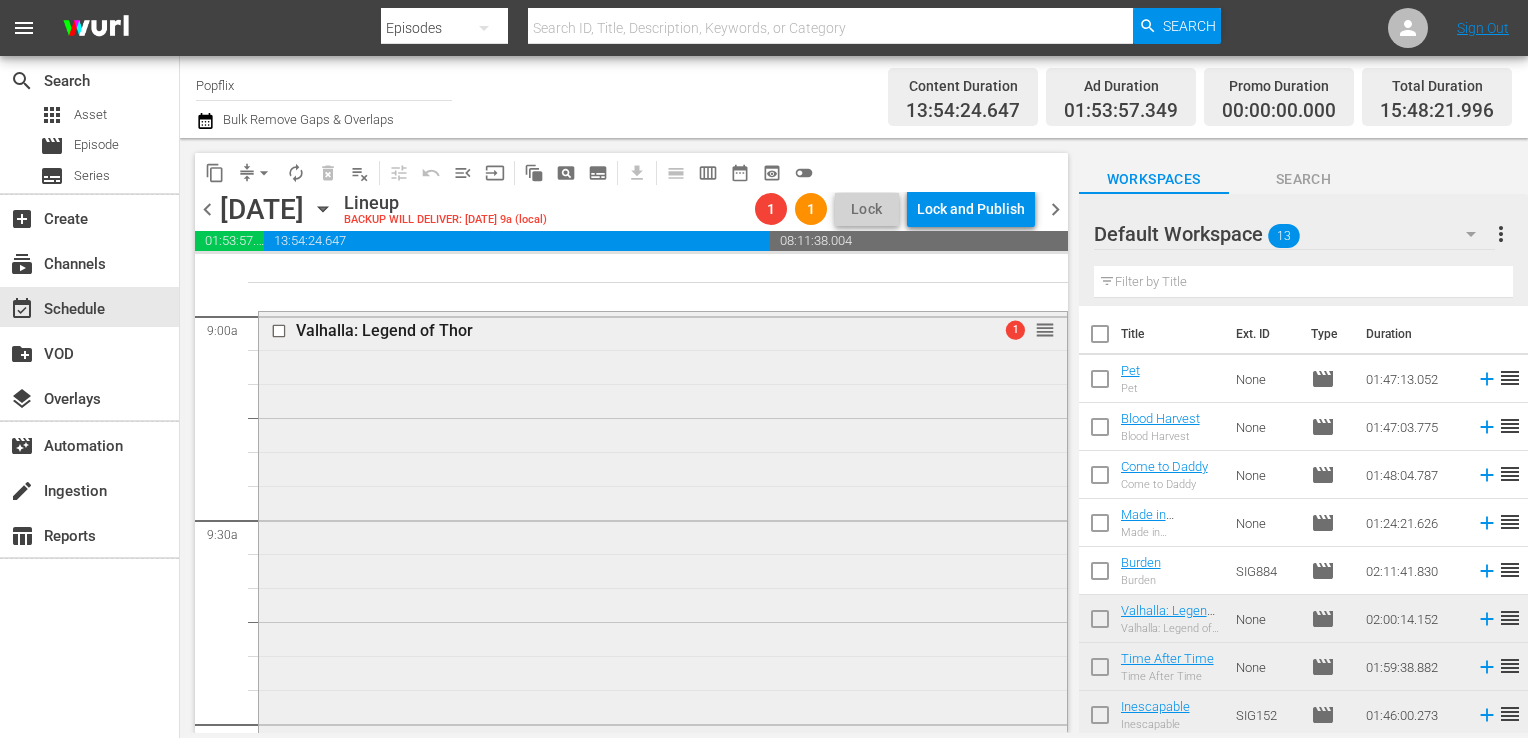 click on "Valhalla: Legend of Thor 1 reorder" at bounding box center (663, 718) 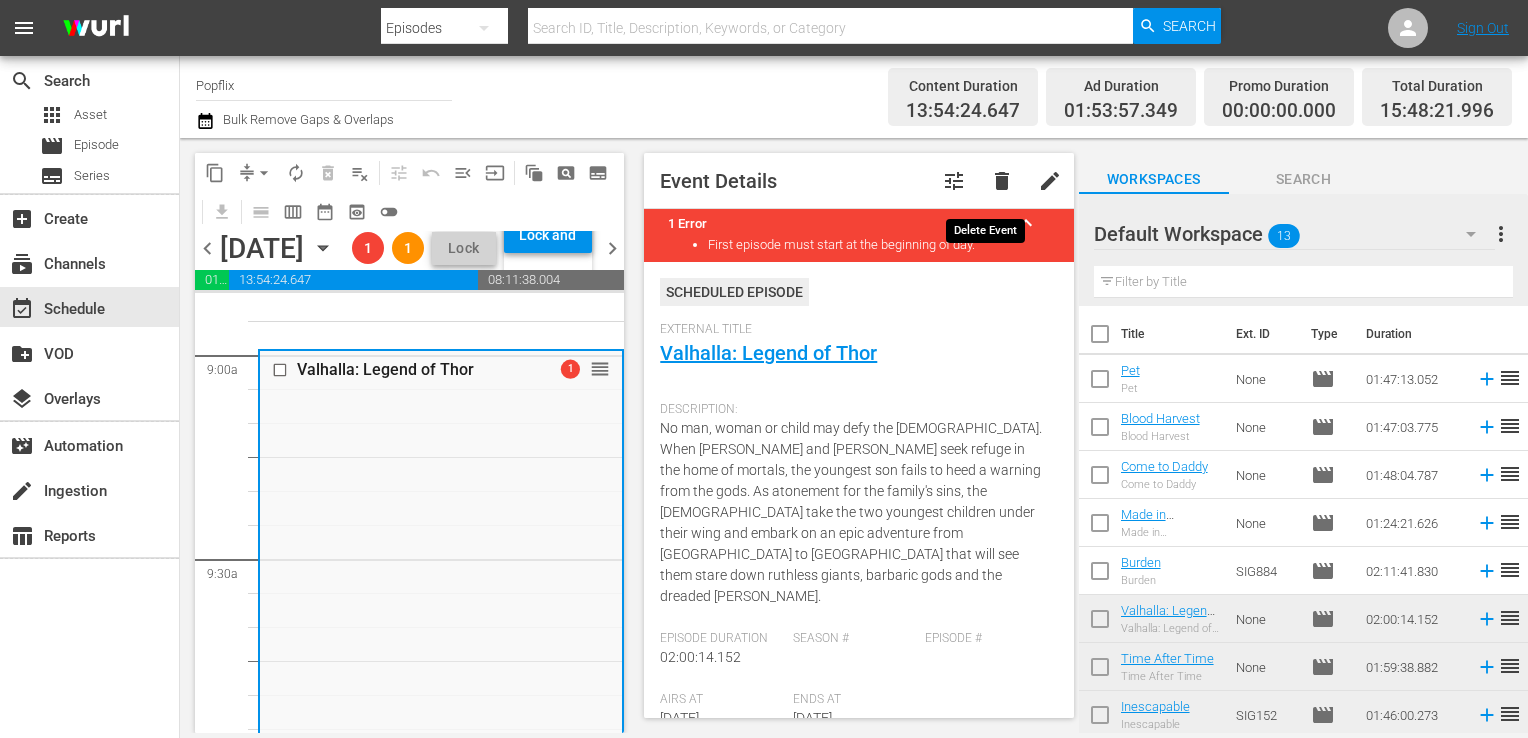 click on "delete" at bounding box center [1002, 181] 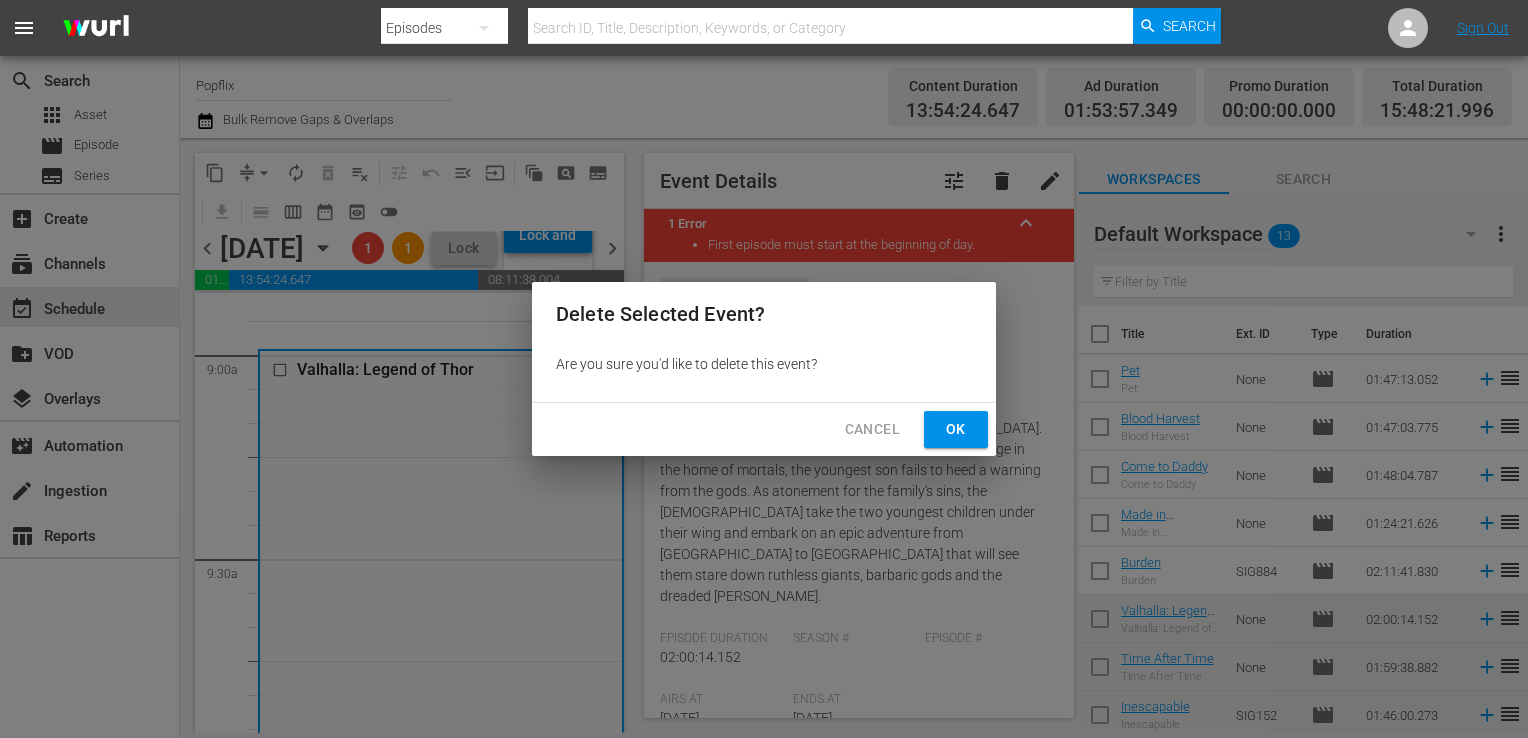 click on "Ok" at bounding box center (956, 429) 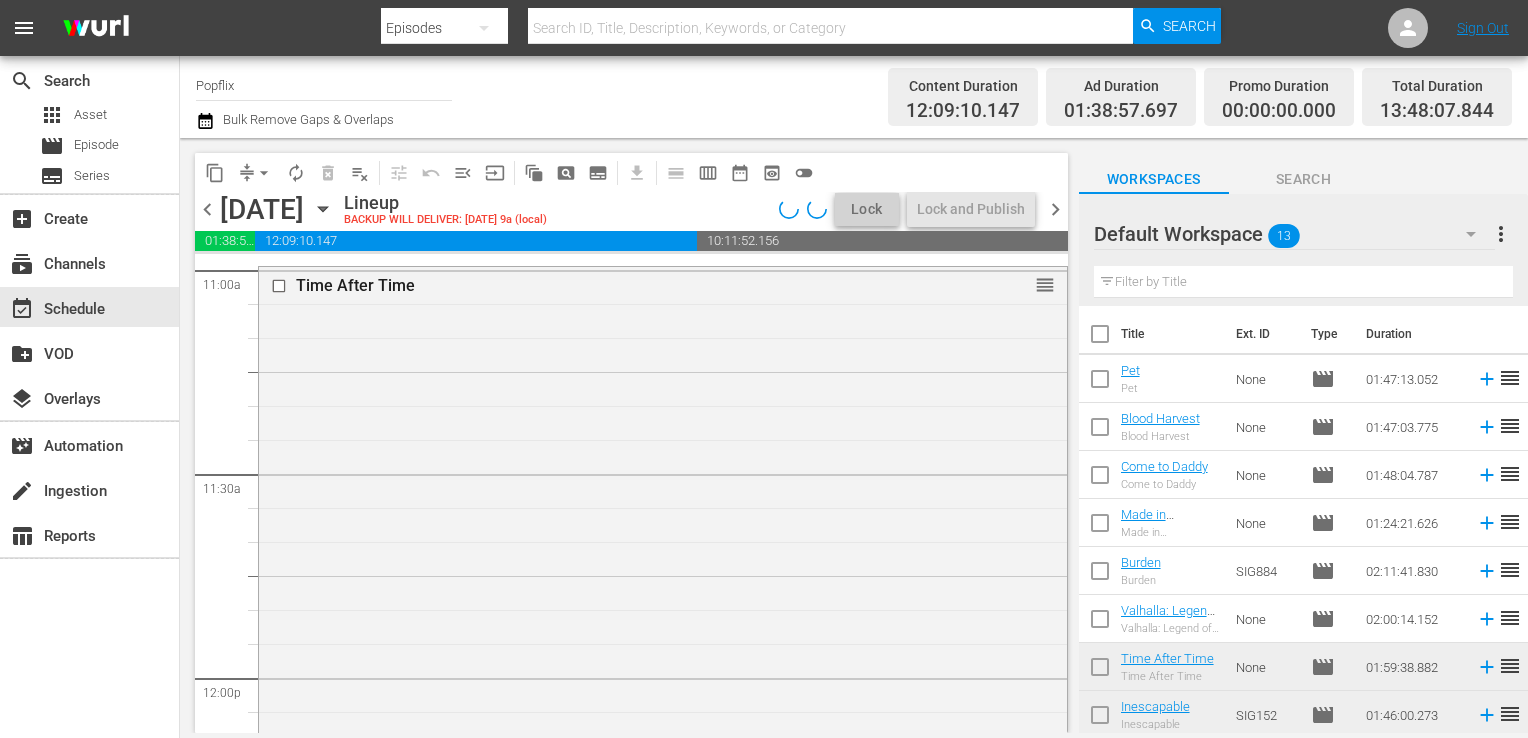 scroll, scrollTop: 4476, scrollLeft: 0, axis: vertical 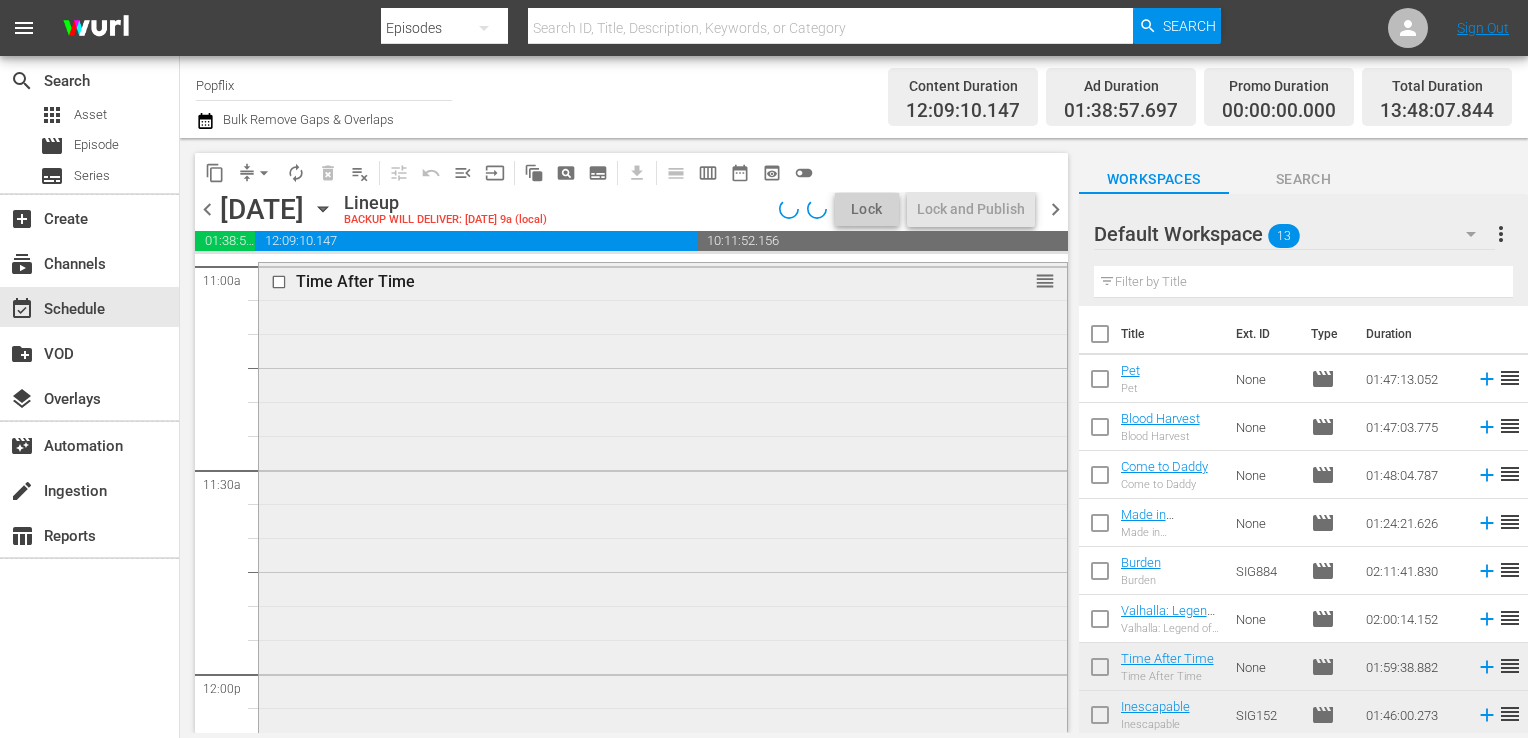 click on "Time After Time reorder" at bounding box center (663, 667) 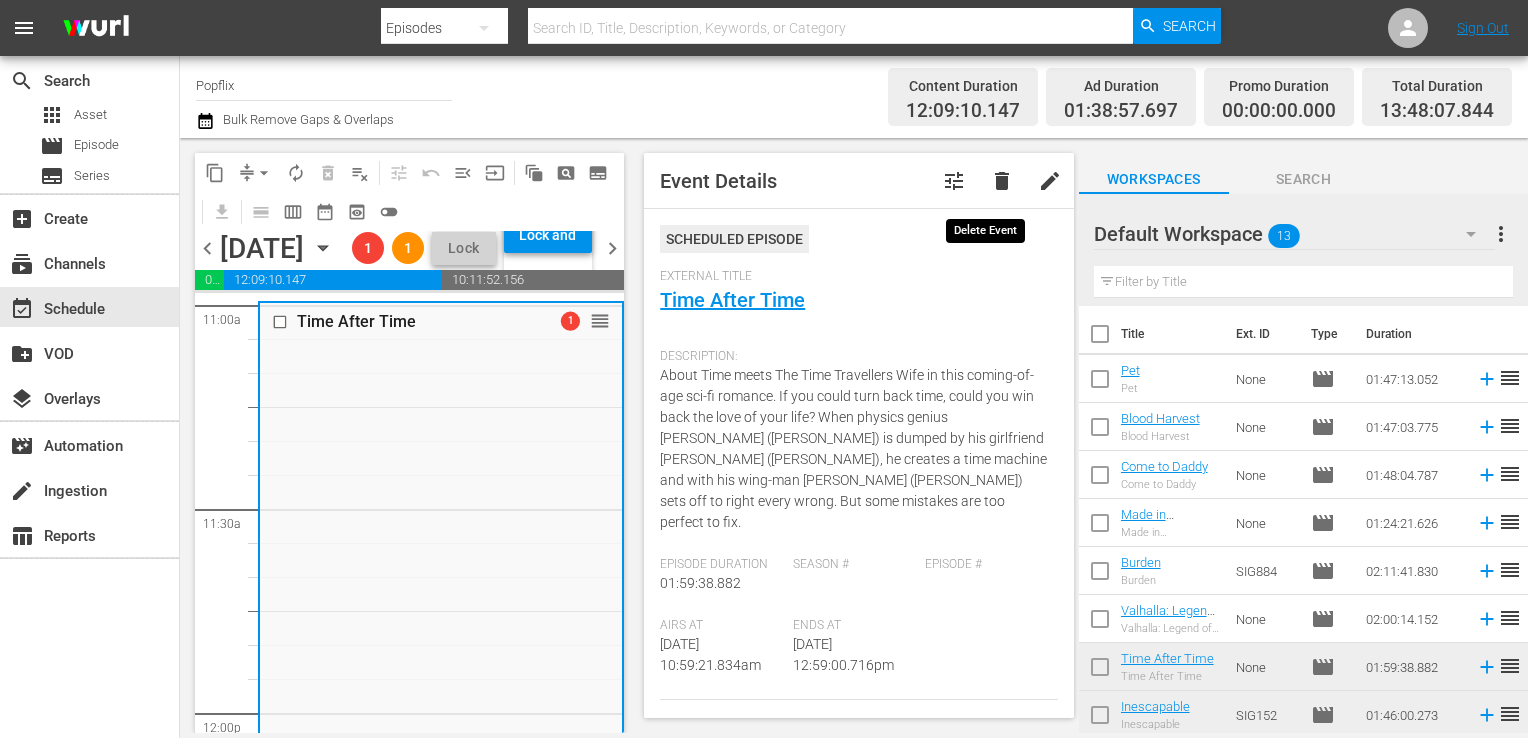 click on "delete" at bounding box center [1002, 181] 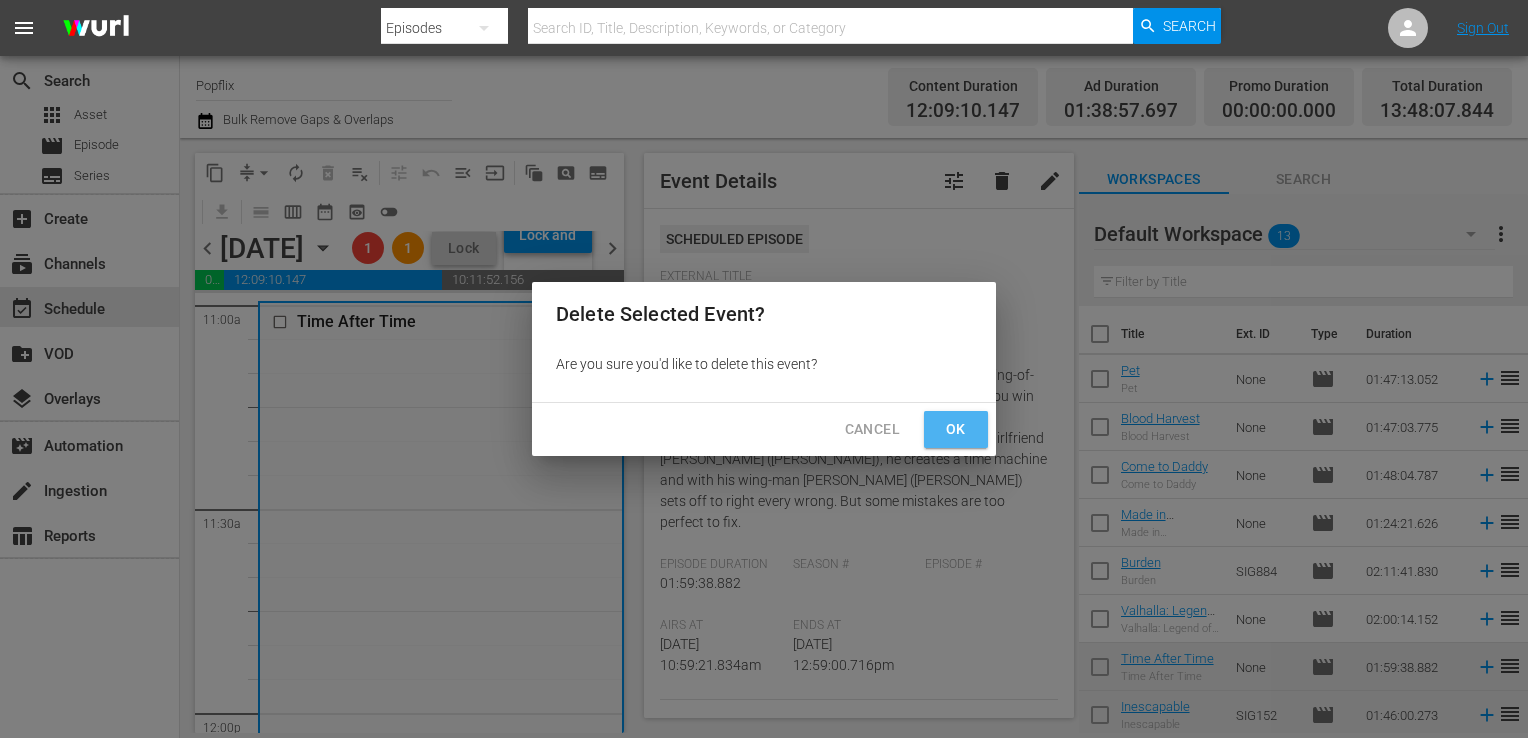 click on "Ok" at bounding box center [956, 429] 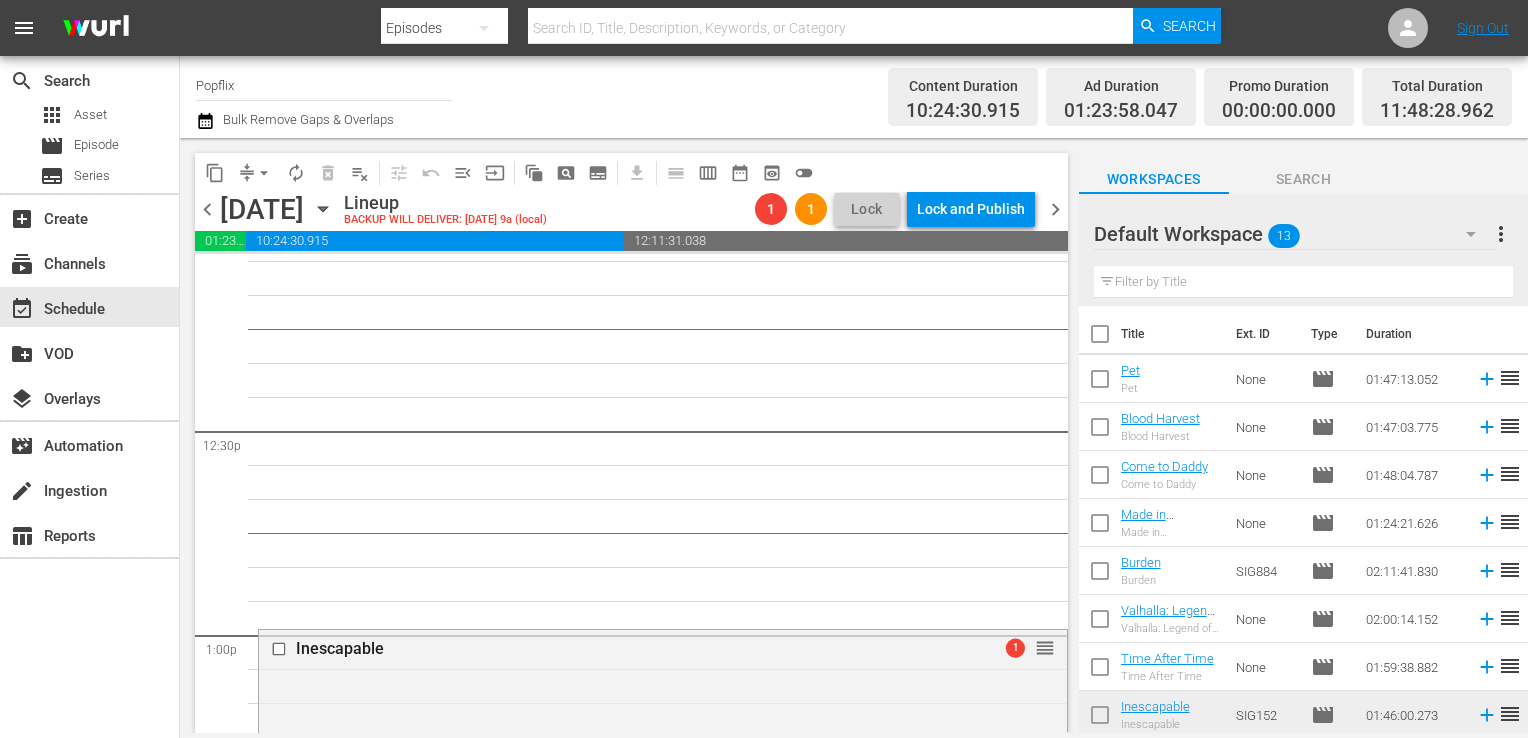 scroll, scrollTop: 5311, scrollLeft: 0, axis: vertical 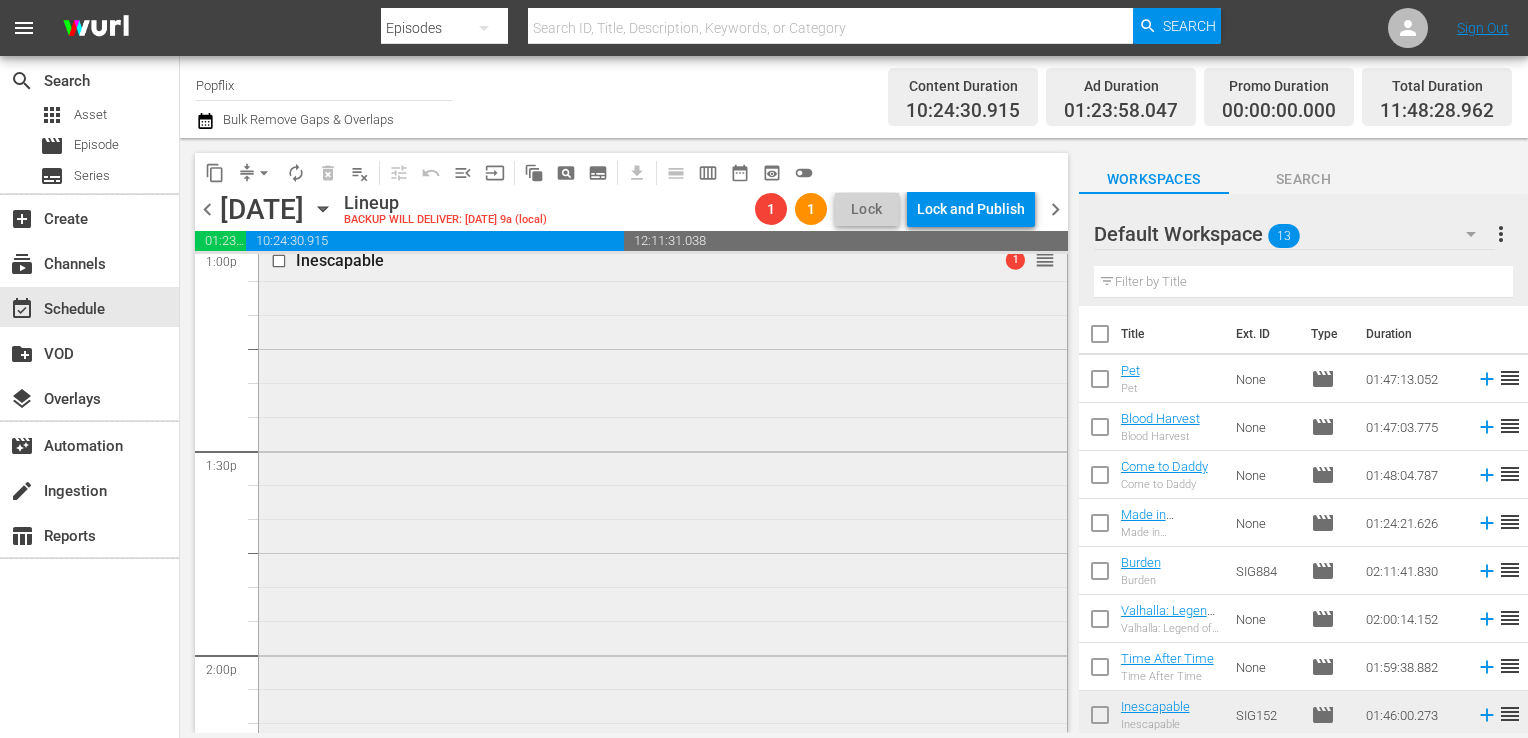 click on "Inescapable 1 reorder" at bounding box center (663, 599) 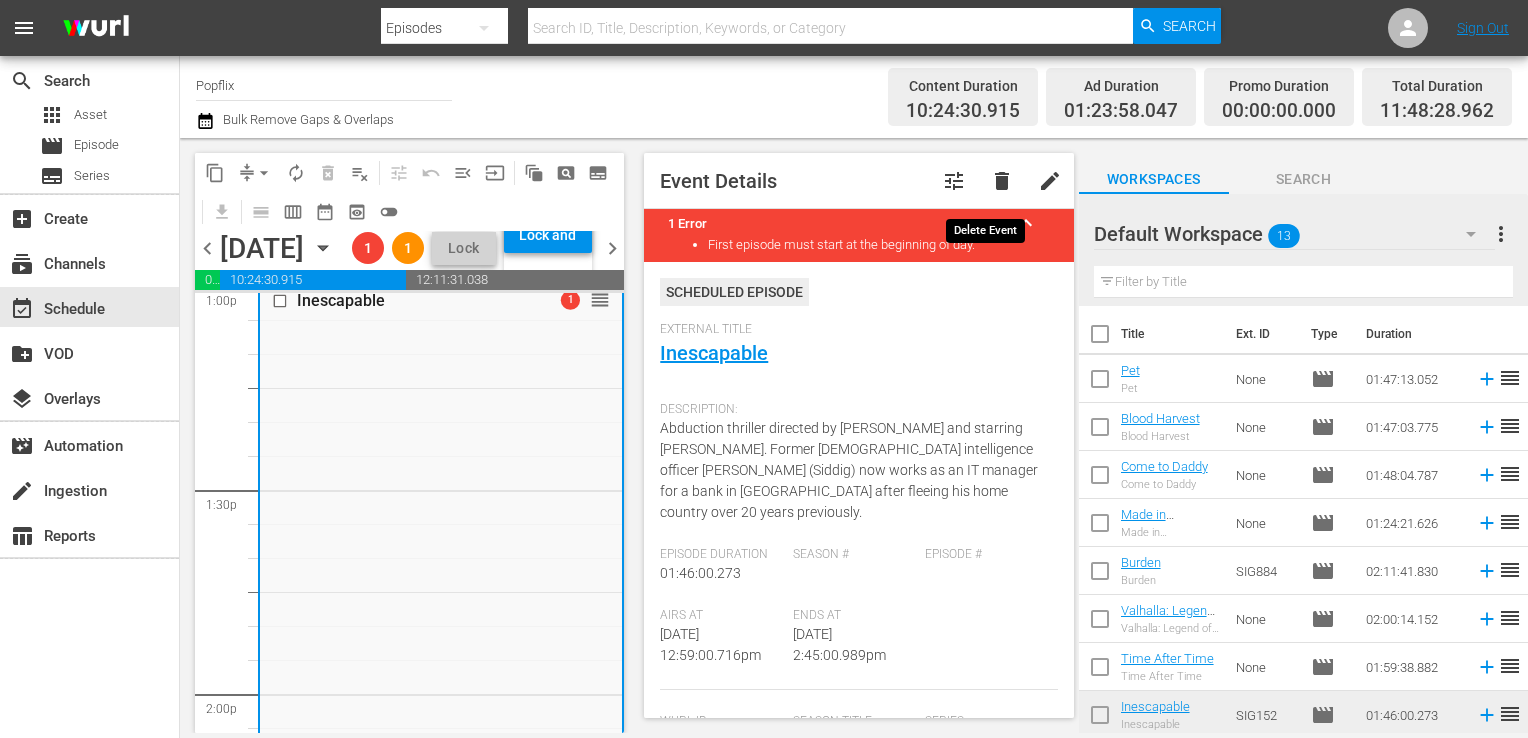 click on "delete" at bounding box center [1002, 181] 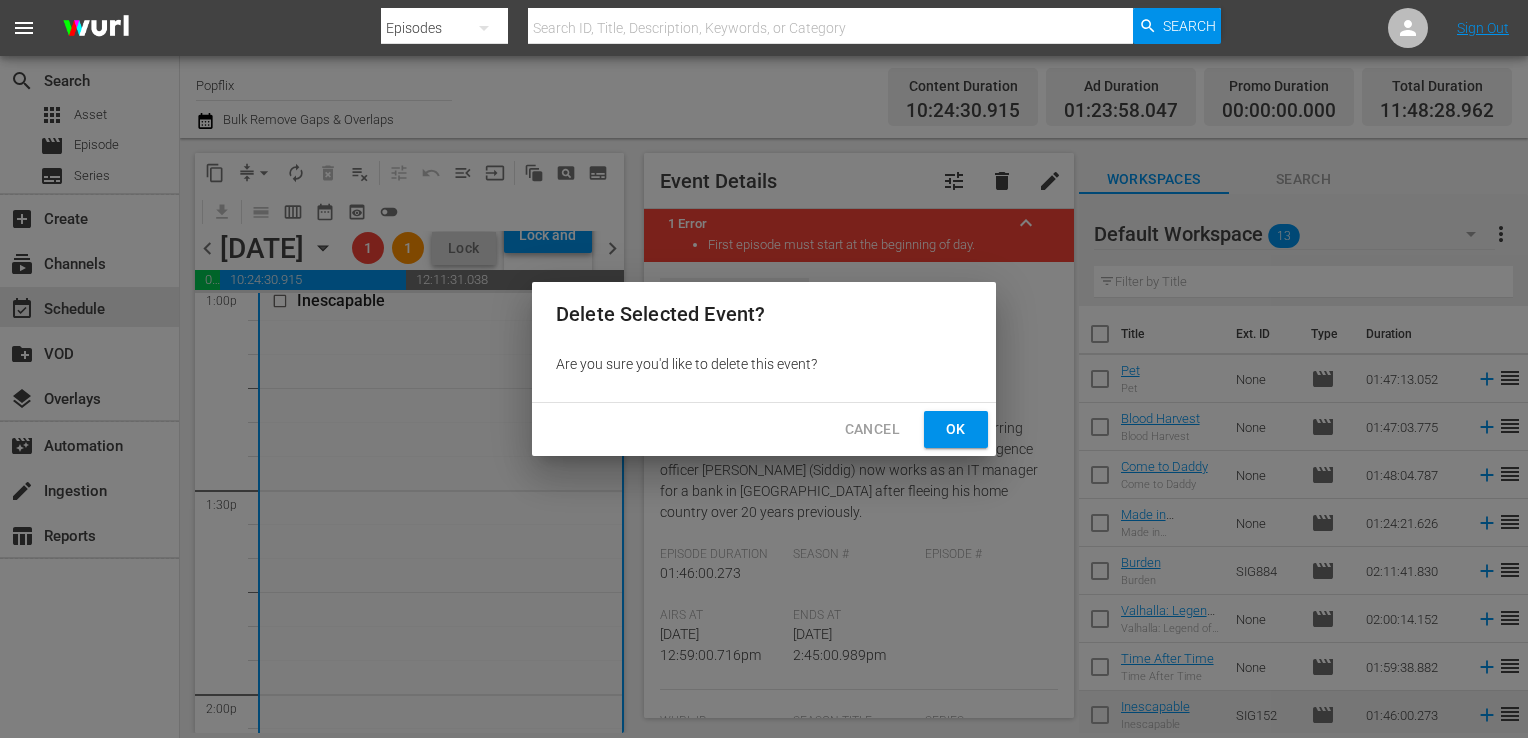 click on "Ok" at bounding box center (956, 429) 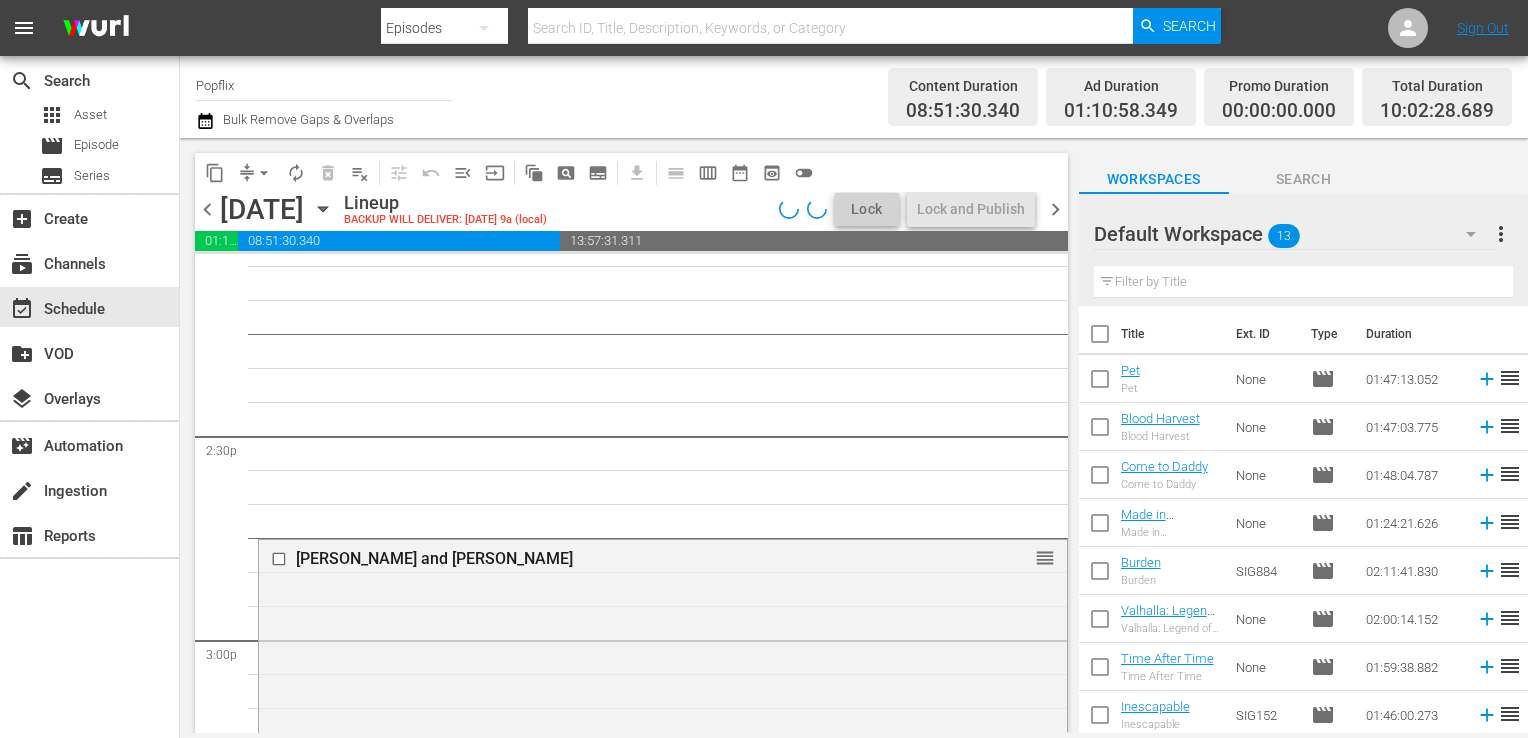 scroll, scrollTop: 5812, scrollLeft: 0, axis: vertical 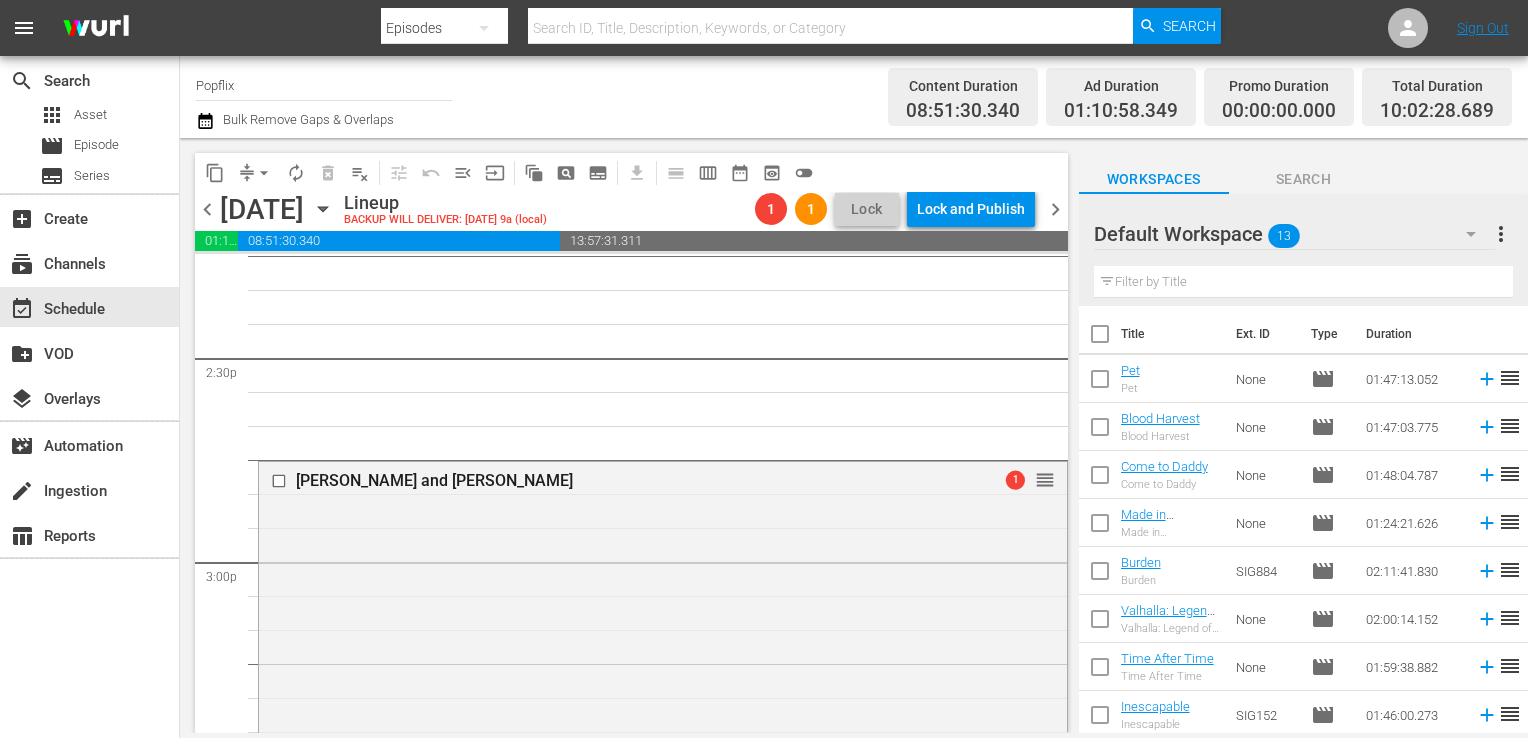 click at bounding box center (281, 481) 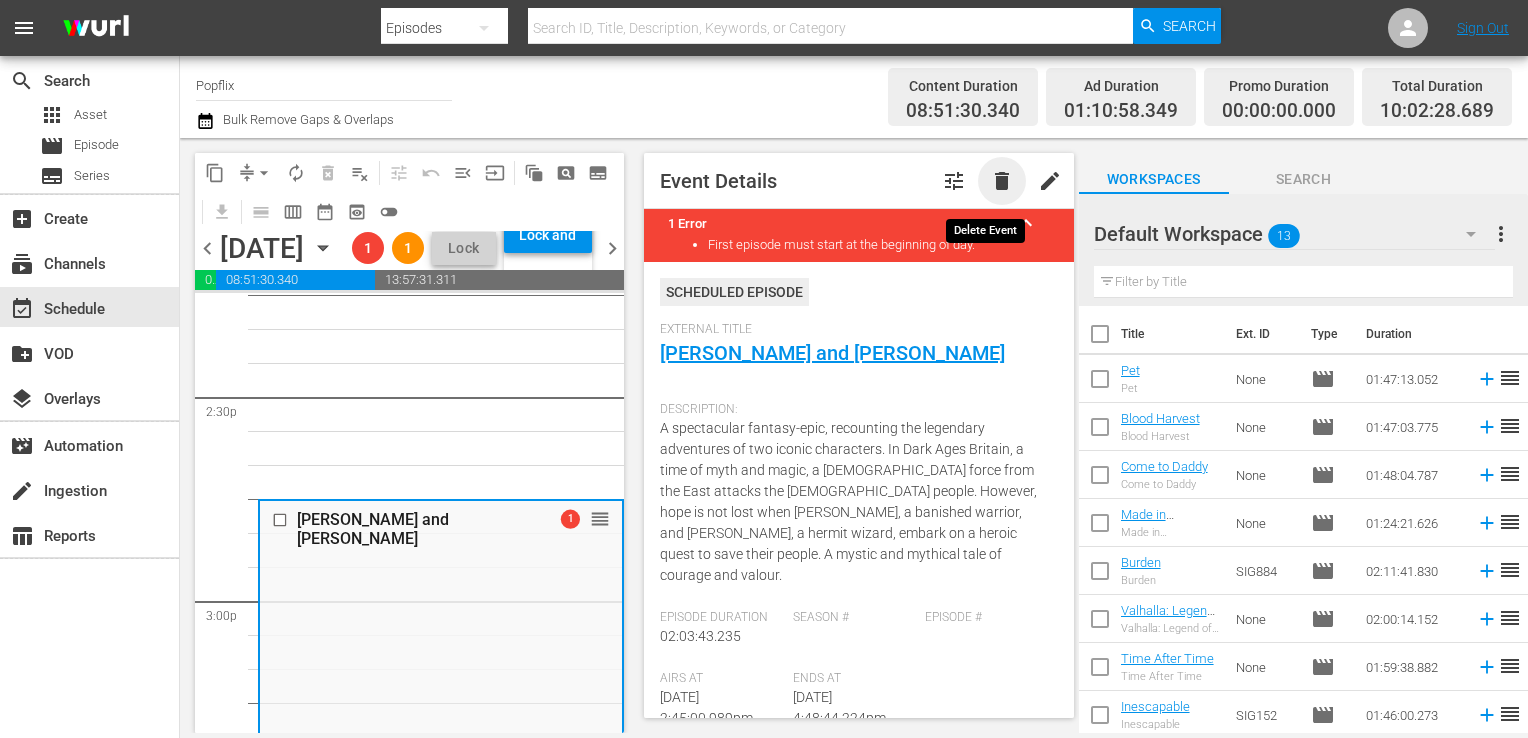 click on "delete" at bounding box center (1002, 181) 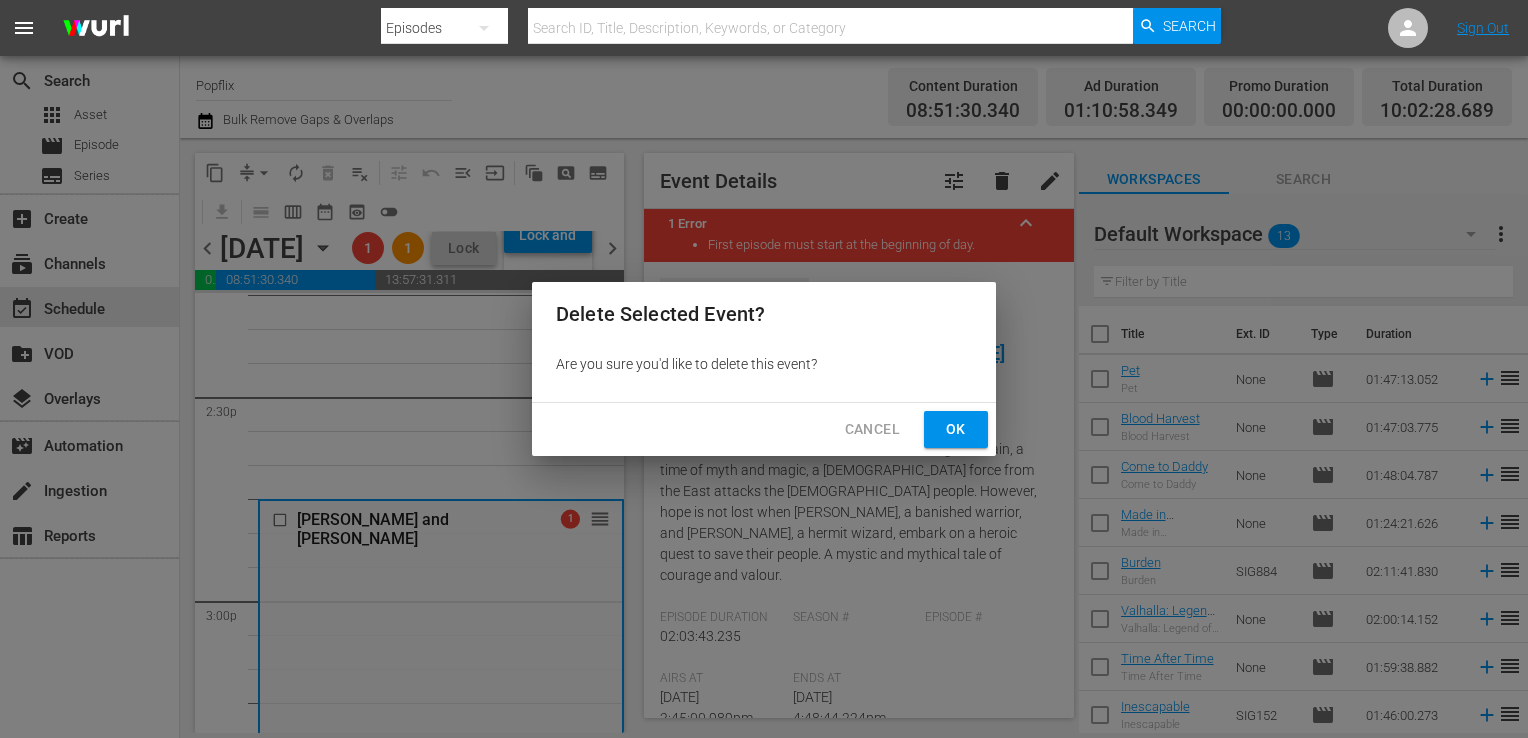 click on "Ok" at bounding box center (956, 429) 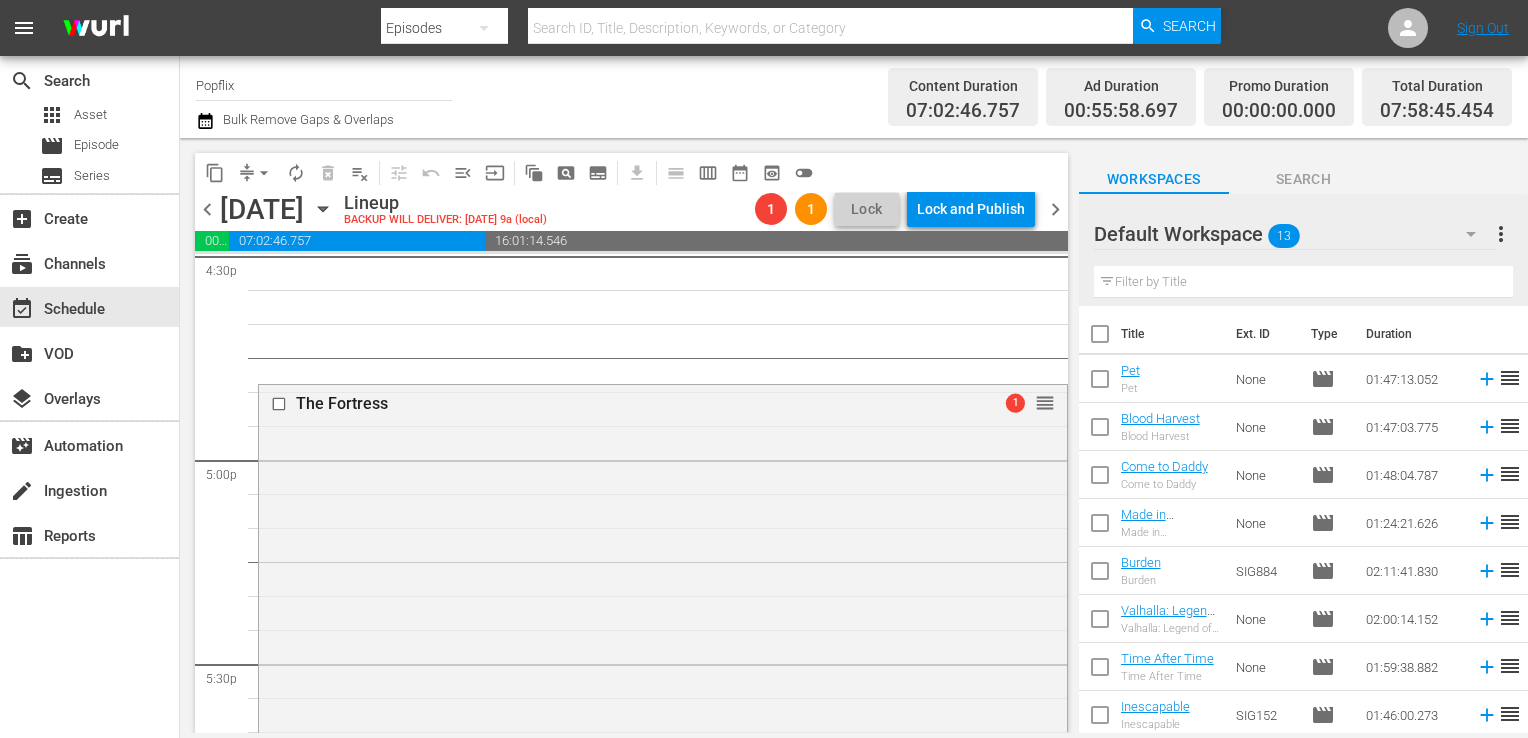 scroll, scrollTop: 6728, scrollLeft: 0, axis: vertical 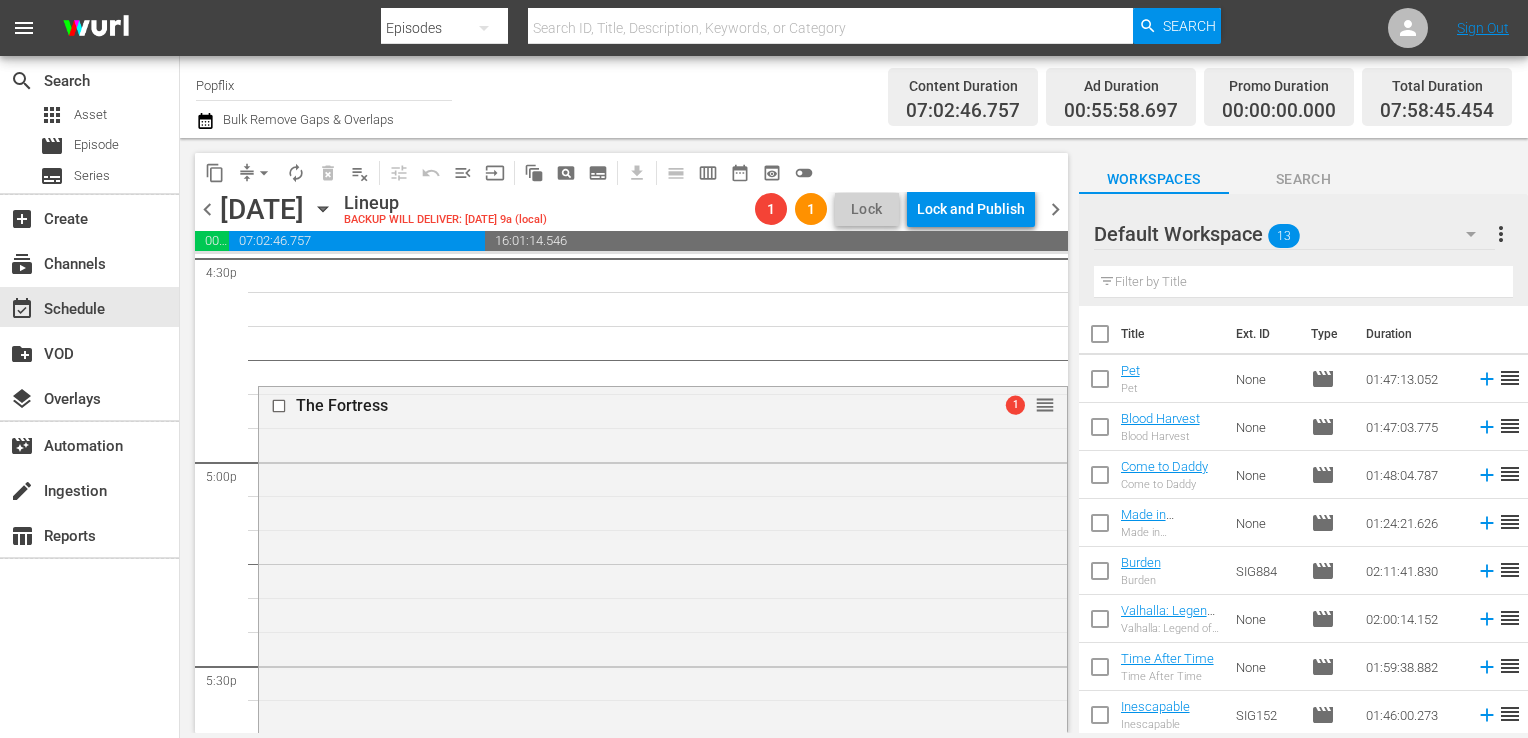 click on "The Fortress 1 reorder Chronical: 2067 reorder The Ledge reorder The Culling 1 reorder" at bounding box center [663, -1578] 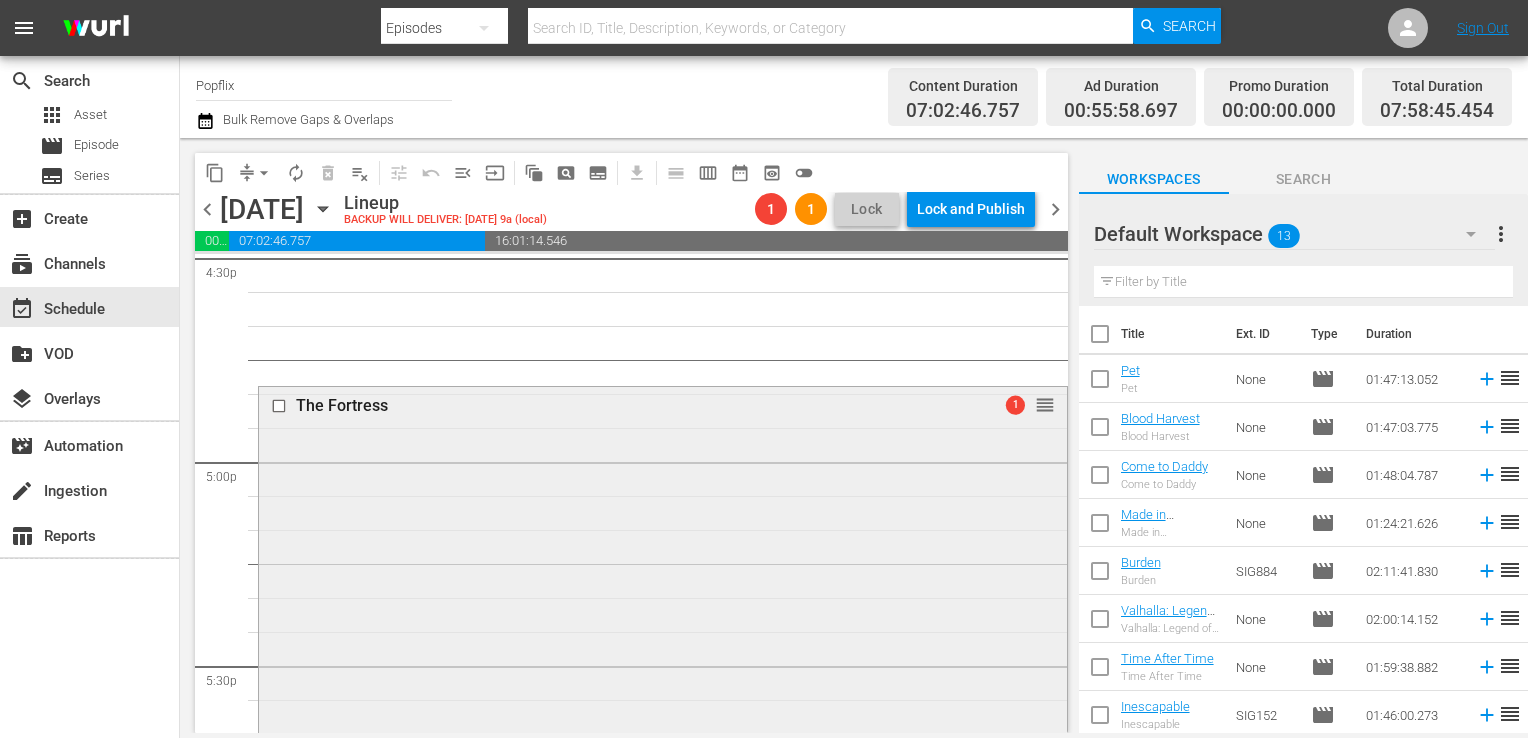 click on "The Fortress" at bounding box center [627, 405] 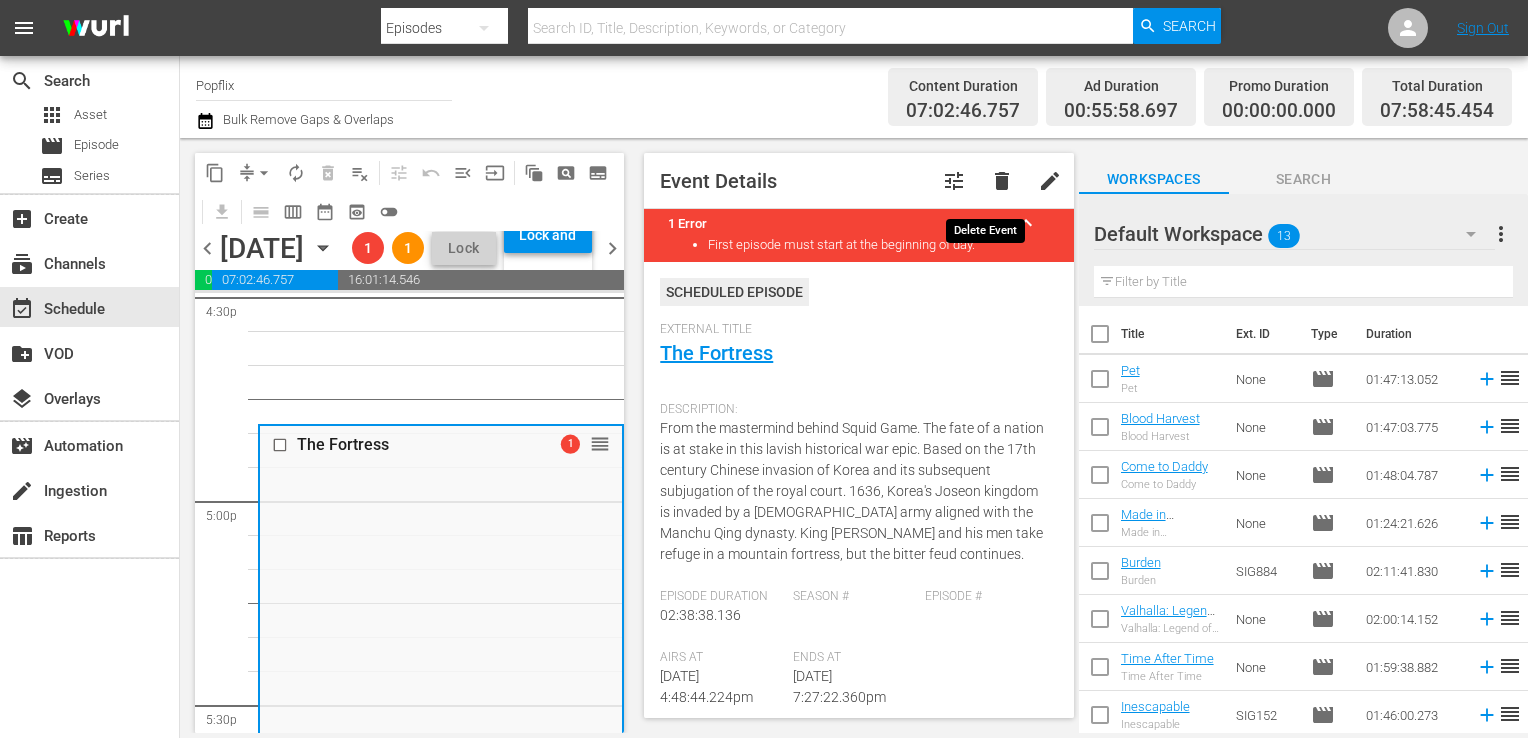 click on "delete" at bounding box center [1002, 181] 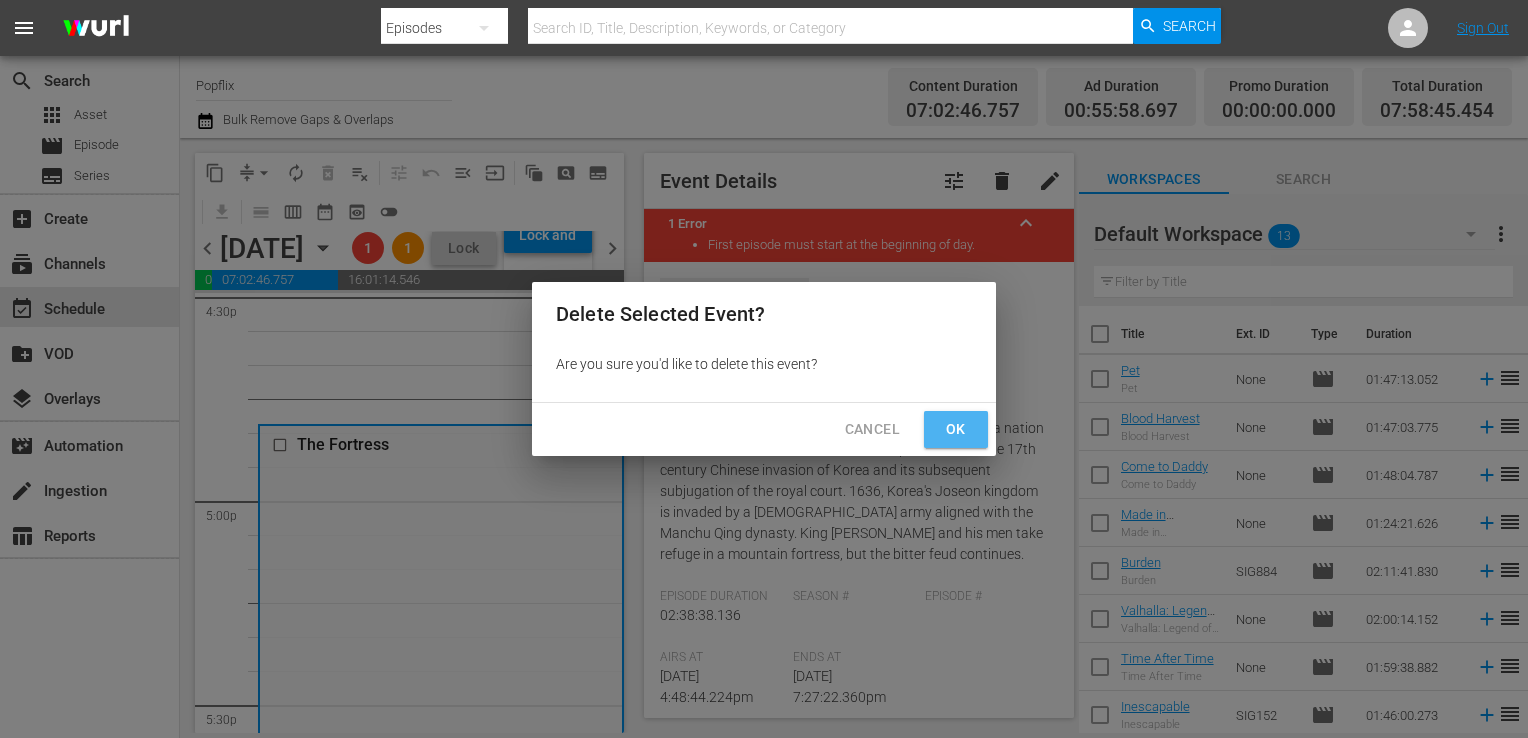click on "Ok" at bounding box center [956, 429] 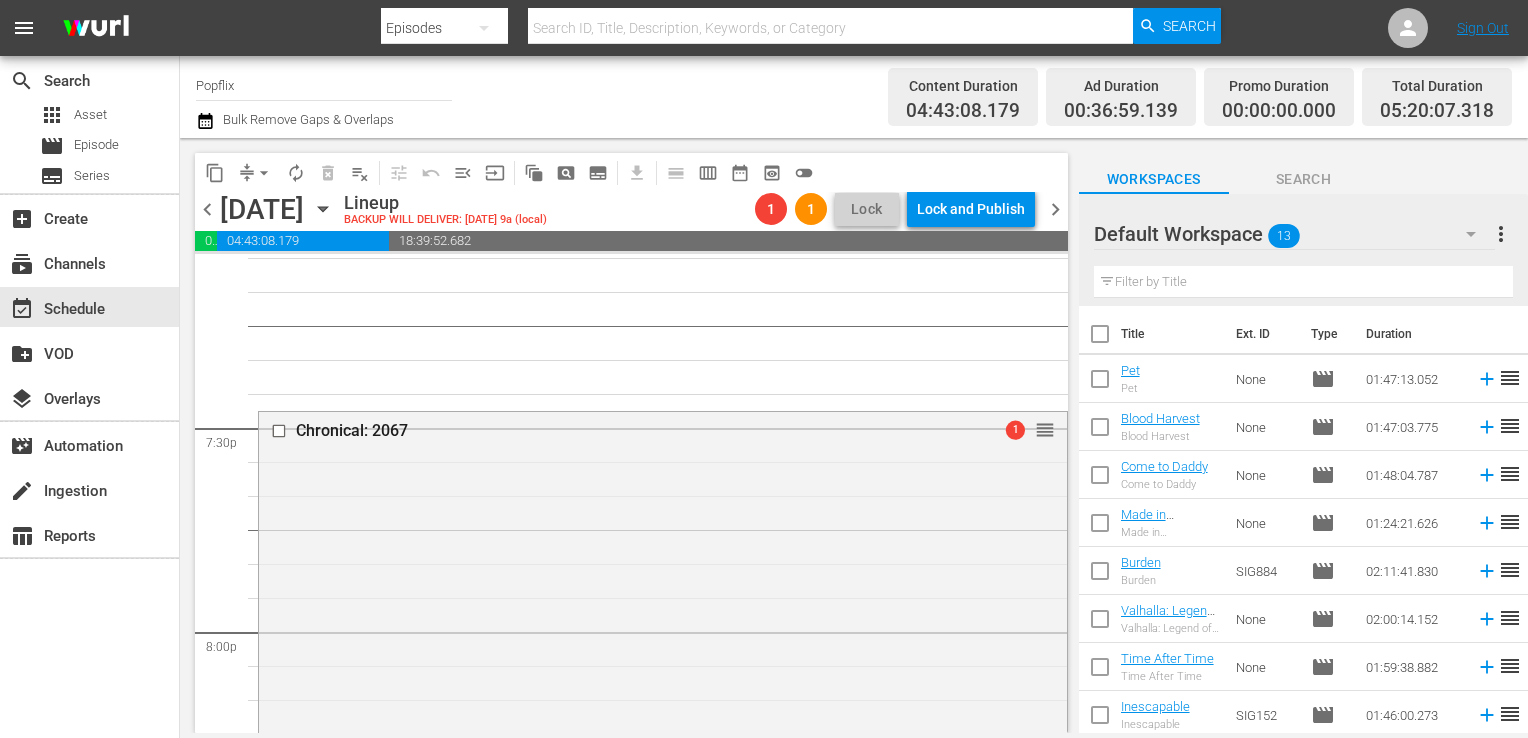 scroll, scrollTop: 7838, scrollLeft: 0, axis: vertical 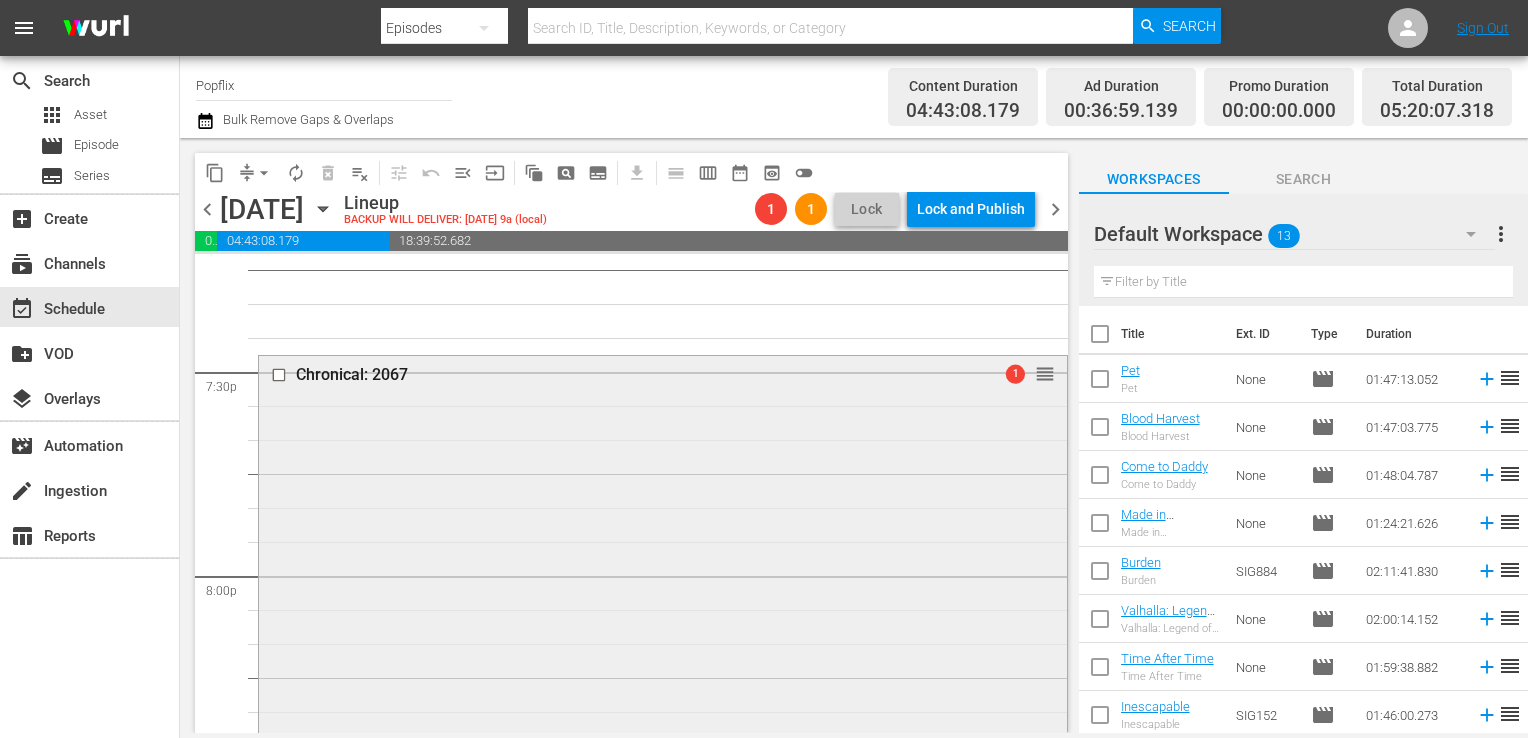click on "Chronical: 2067 1 reorder" at bounding box center (663, 794) 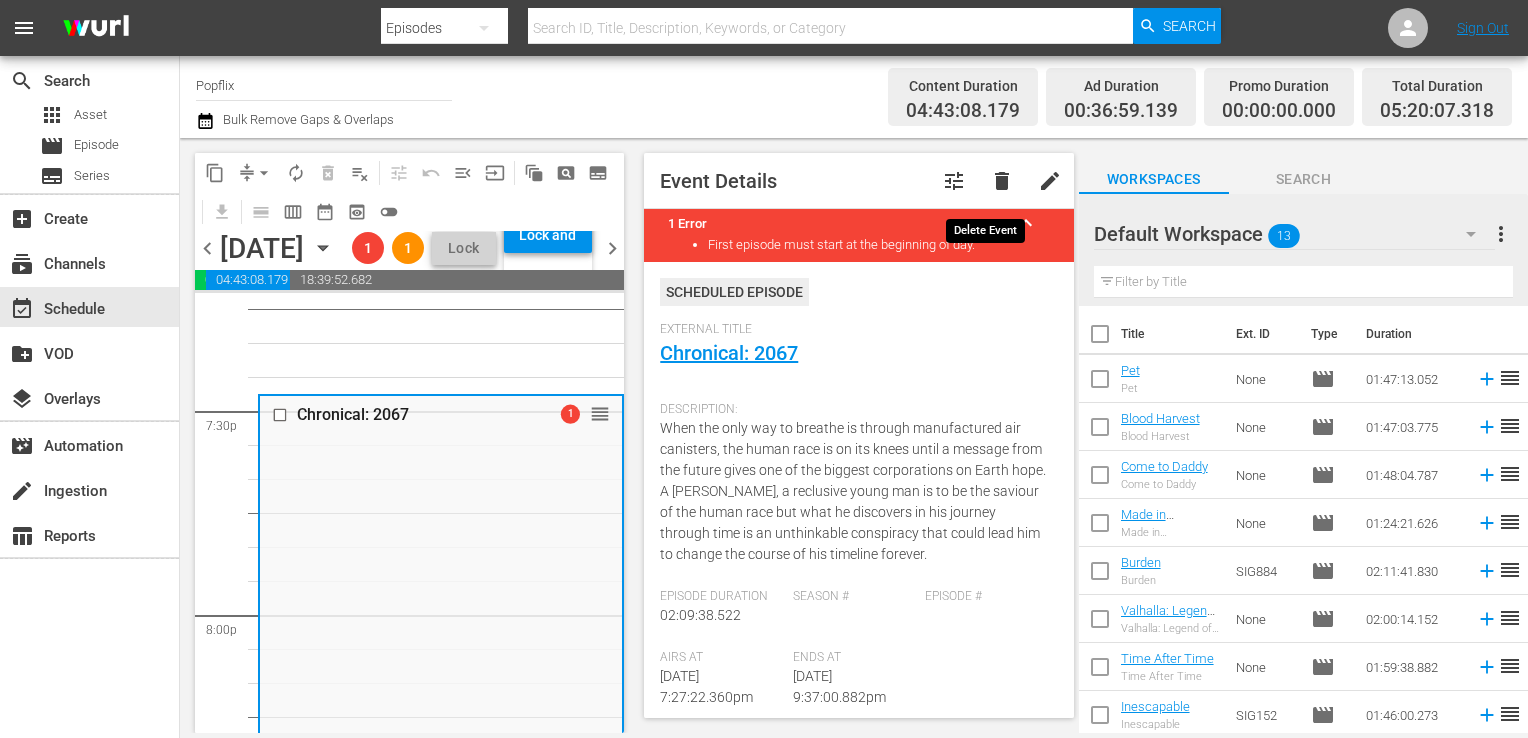 click on "delete" at bounding box center [1002, 181] 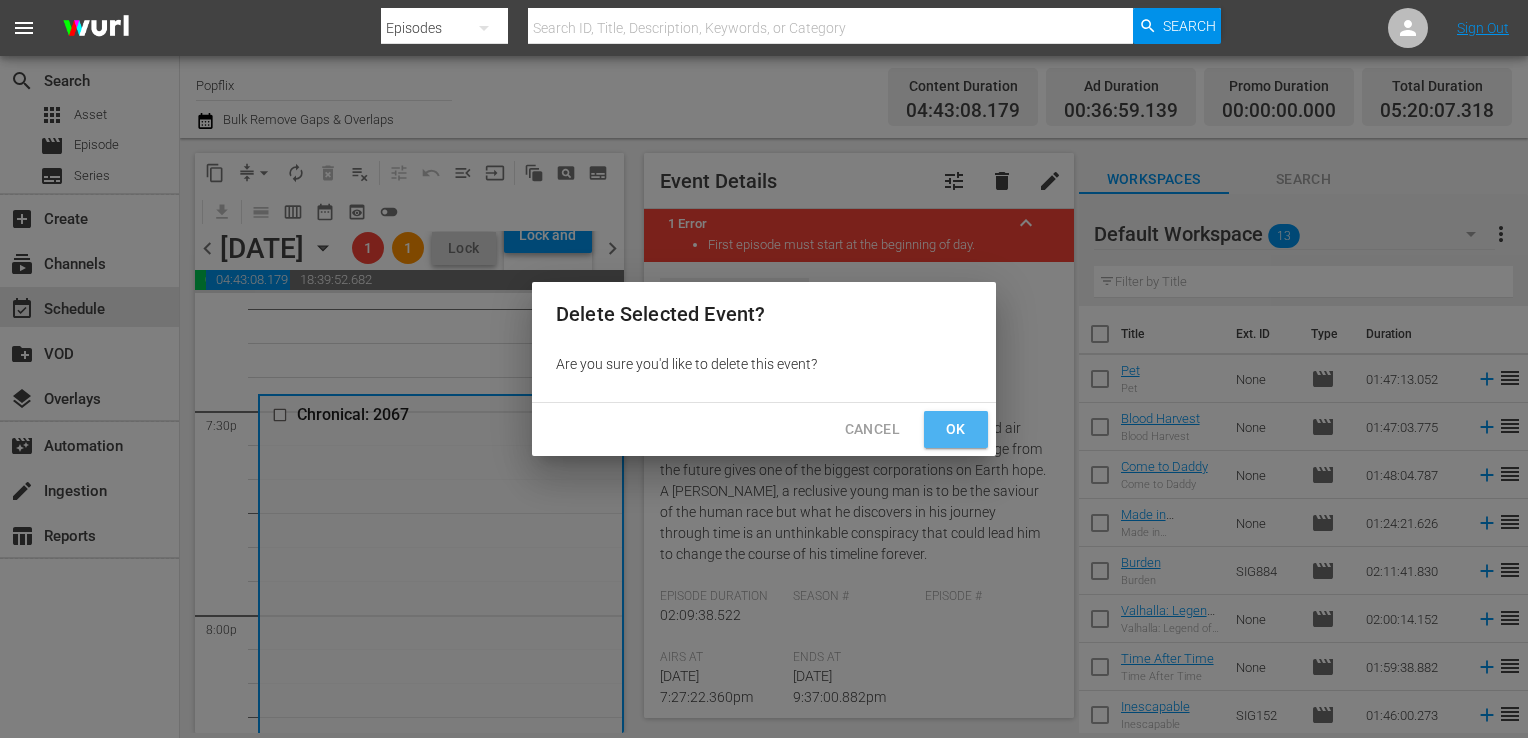 click on "Ok" at bounding box center (956, 429) 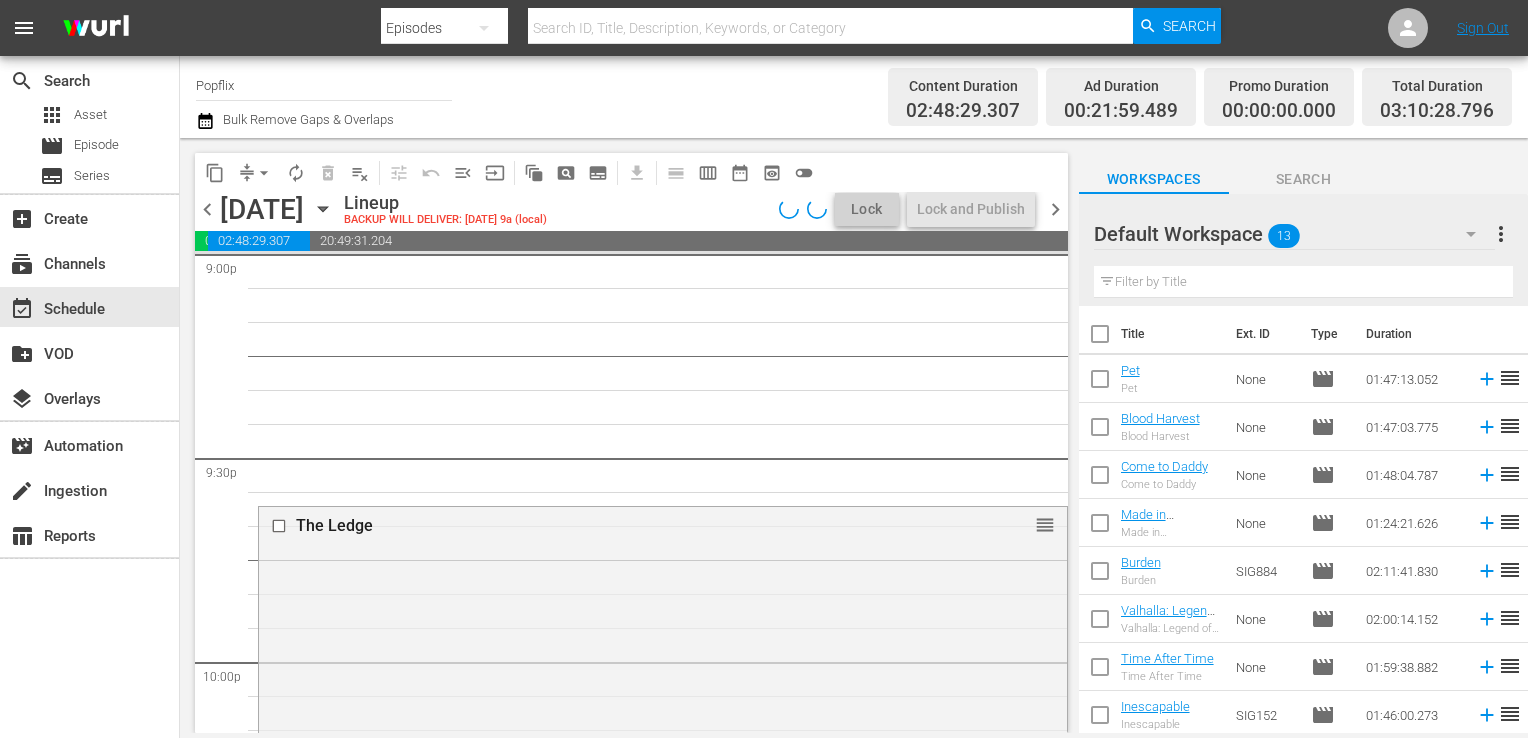 scroll, scrollTop: 8568, scrollLeft: 0, axis: vertical 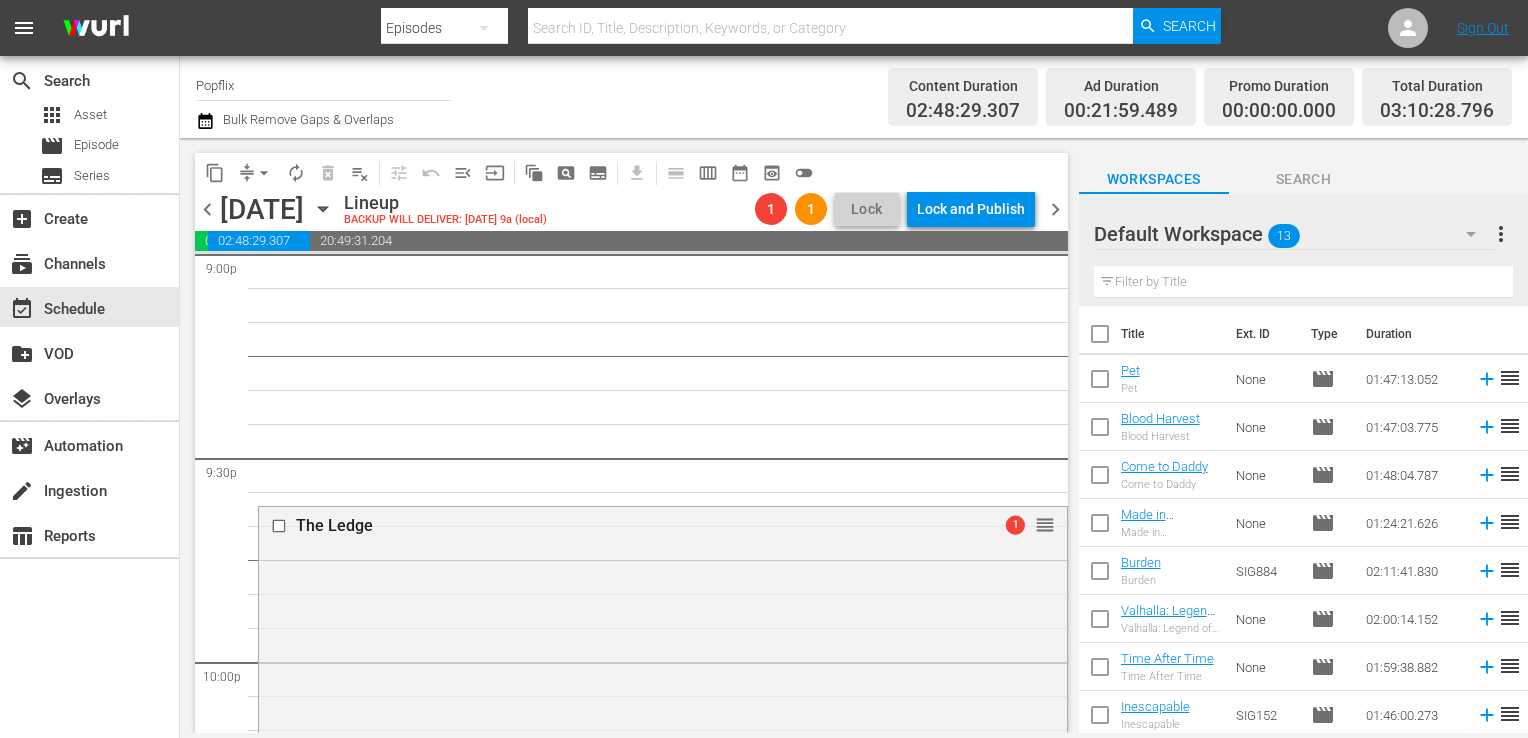 click on "The Ledge 1 reorder" at bounding box center [663, 835] 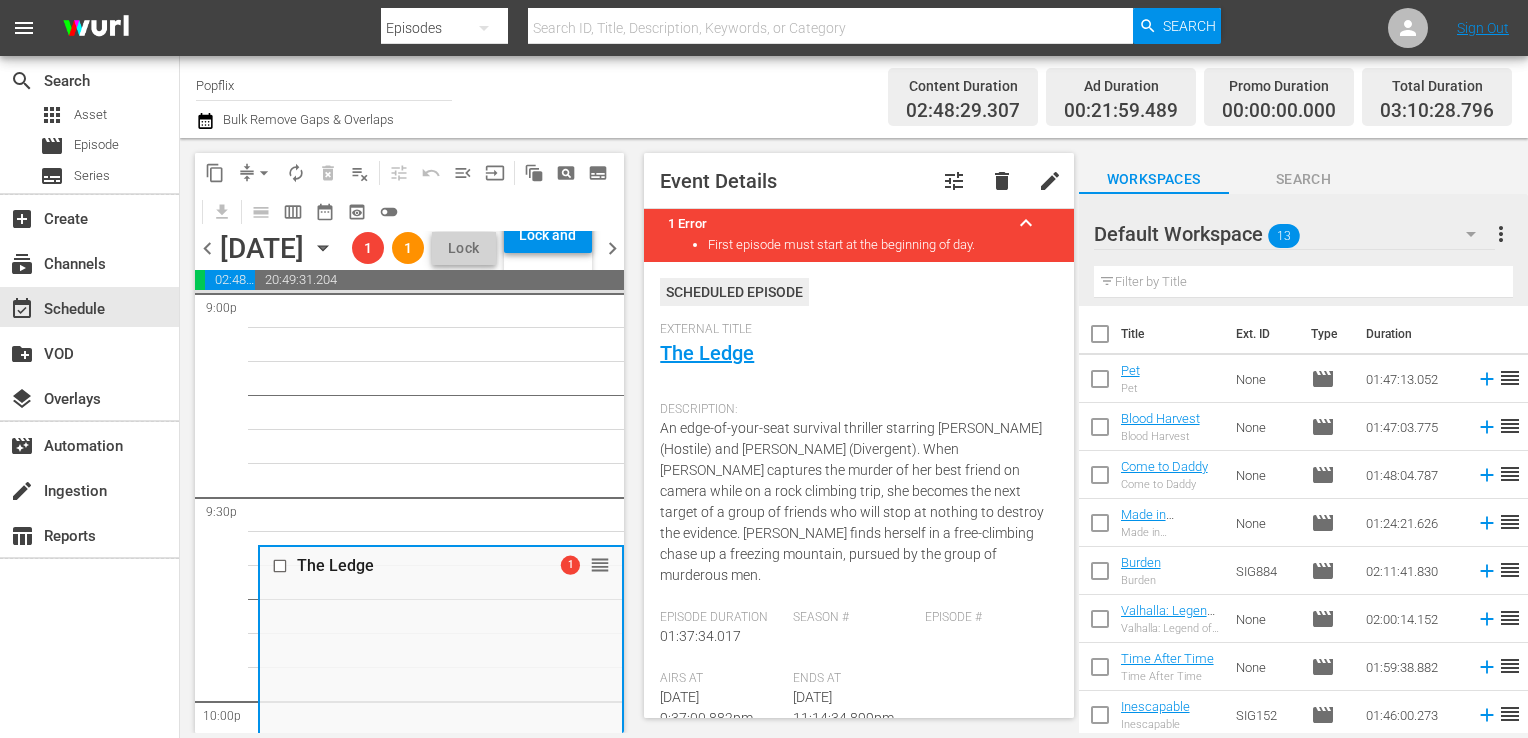 click on "delete" at bounding box center (1002, 181) 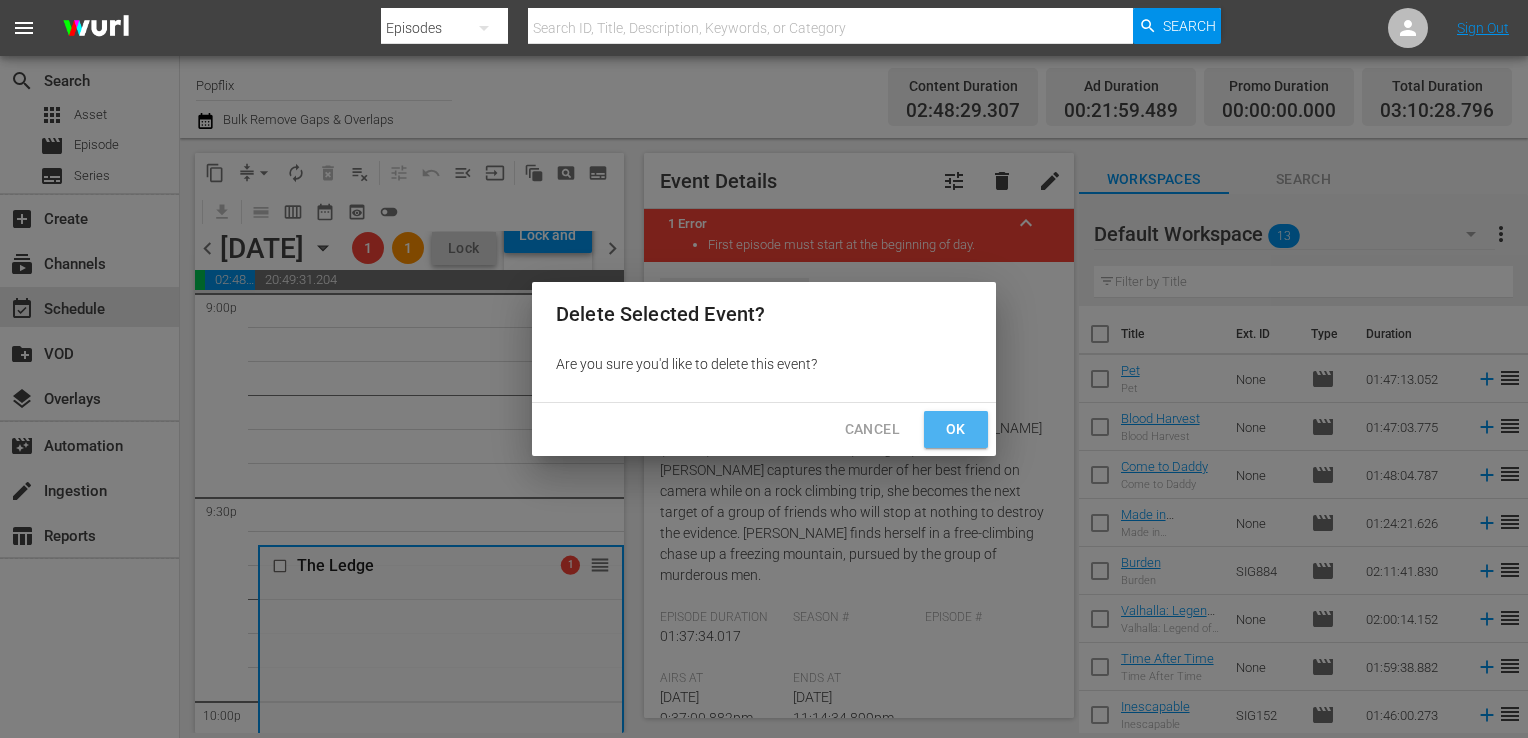 click on "Ok" at bounding box center [956, 429] 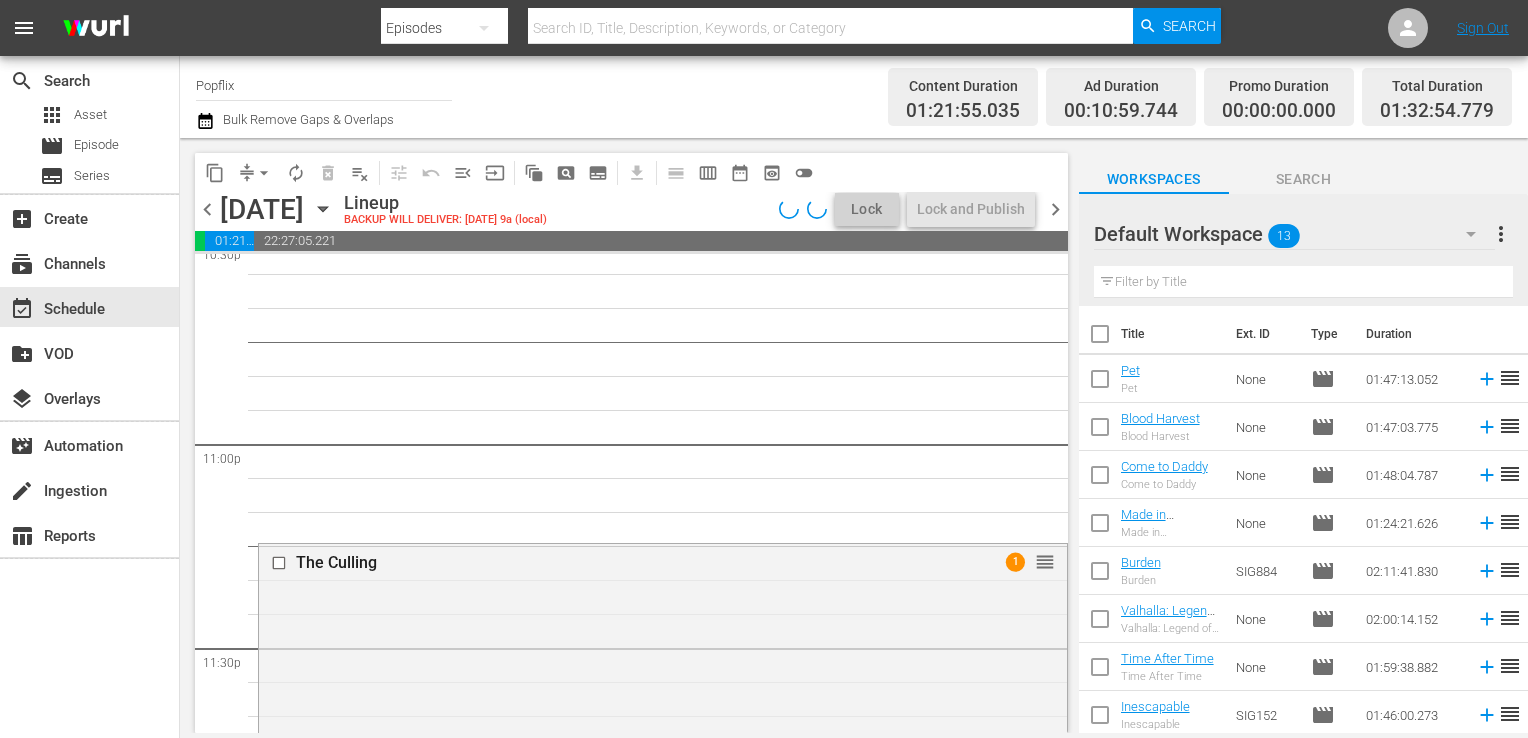 scroll, scrollTop: 9195, scrollLeft: 0, axis: vertical 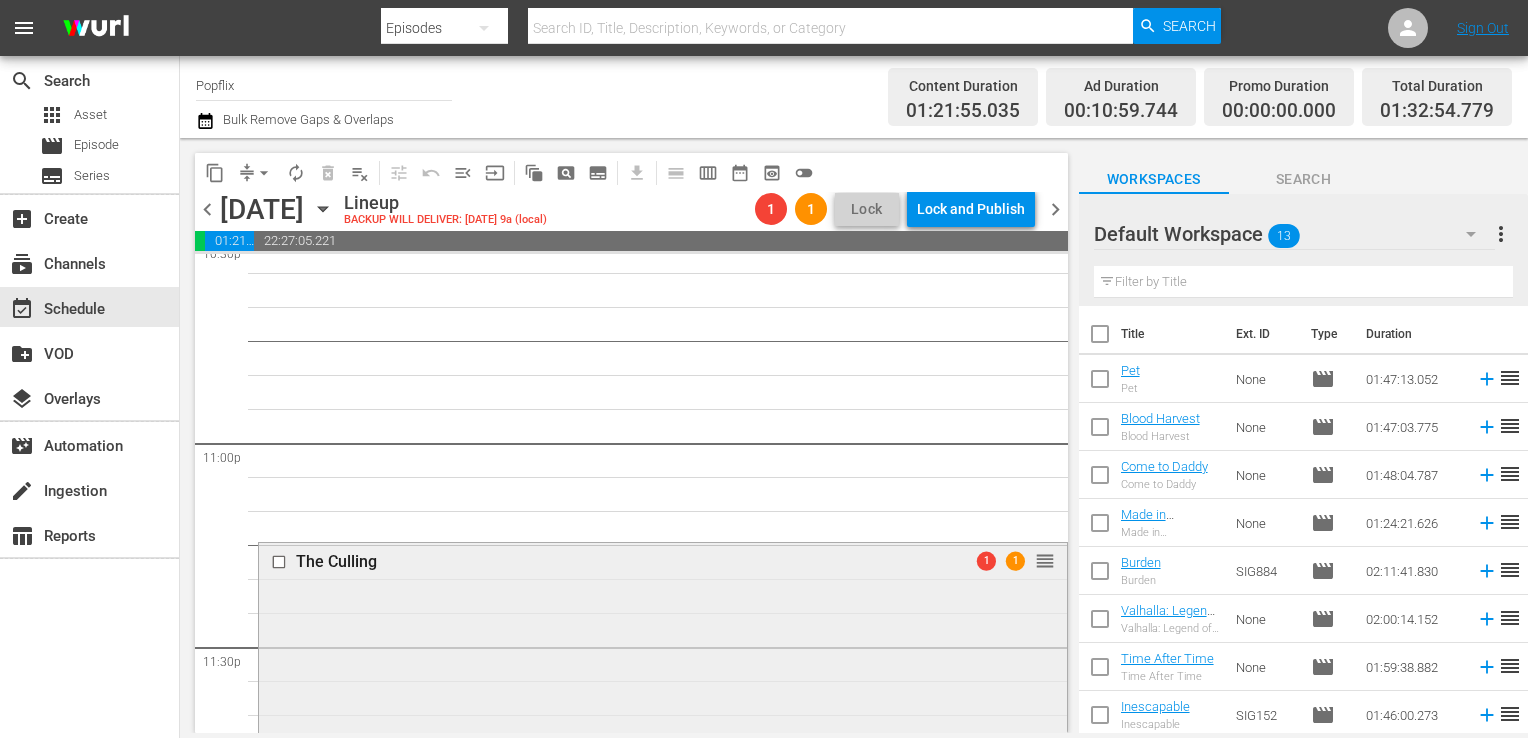 click on "The Culling 1 1 reorder" at bounding box center [663, 856] 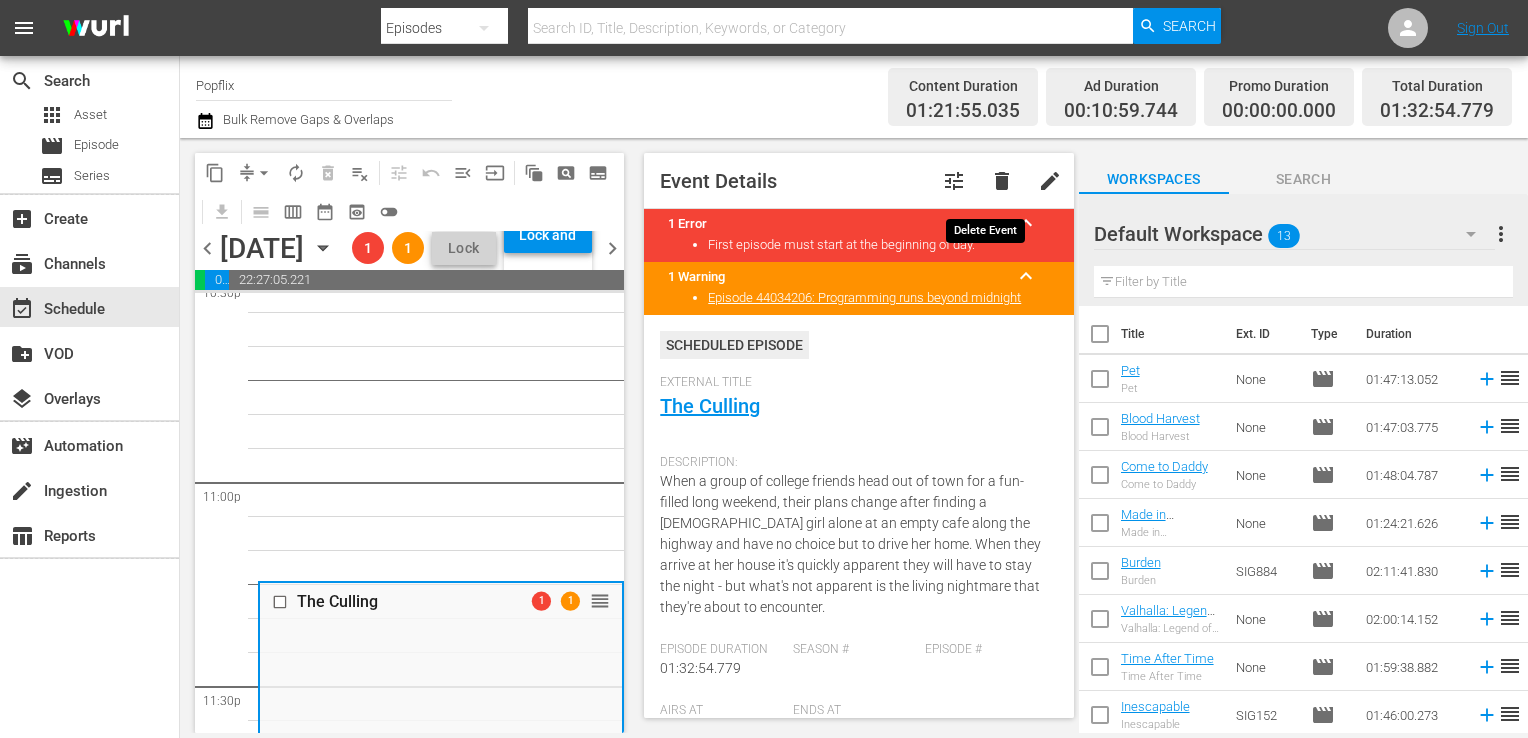 click on "delete" at bounding box center [1002, 181] 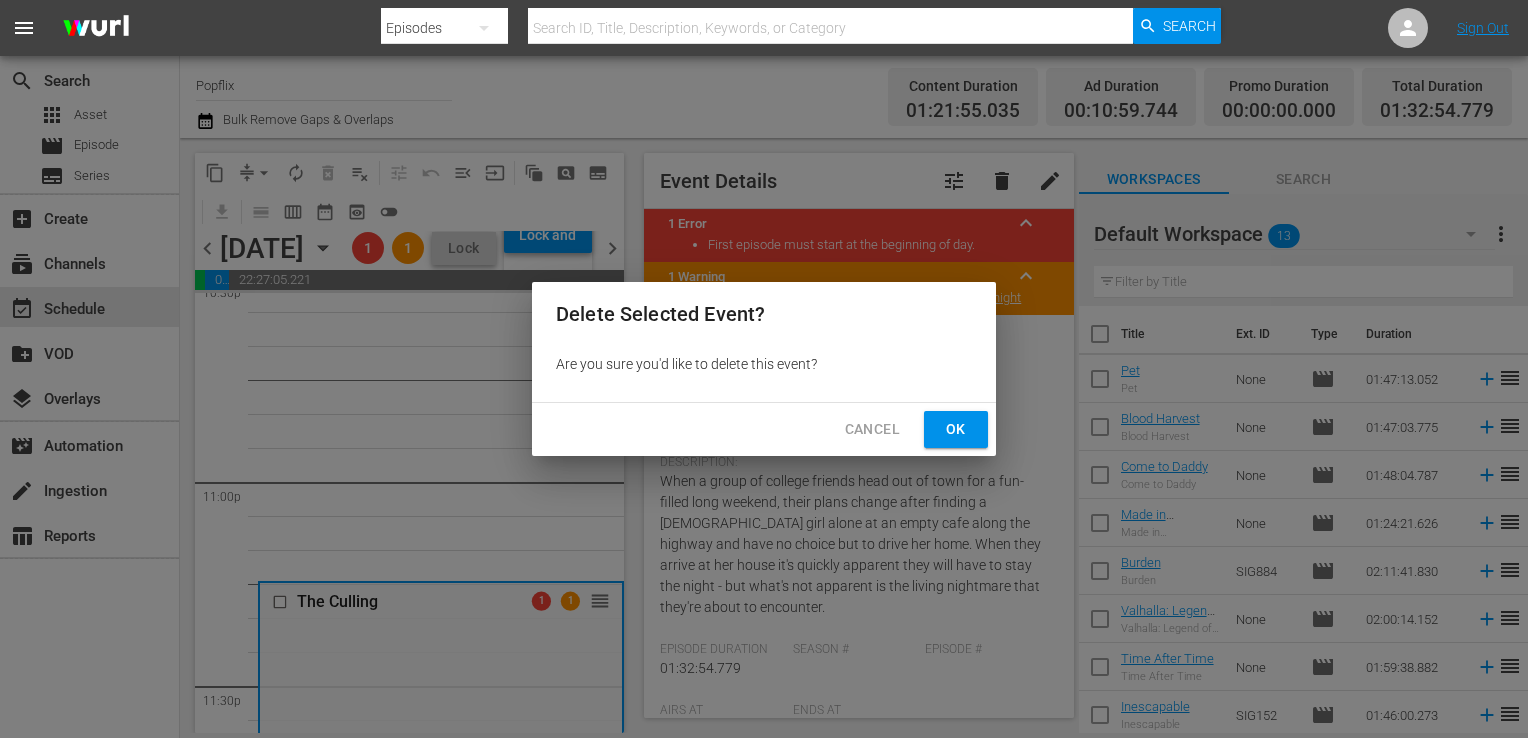 click on "Ok" at bounding box center (956, 429) 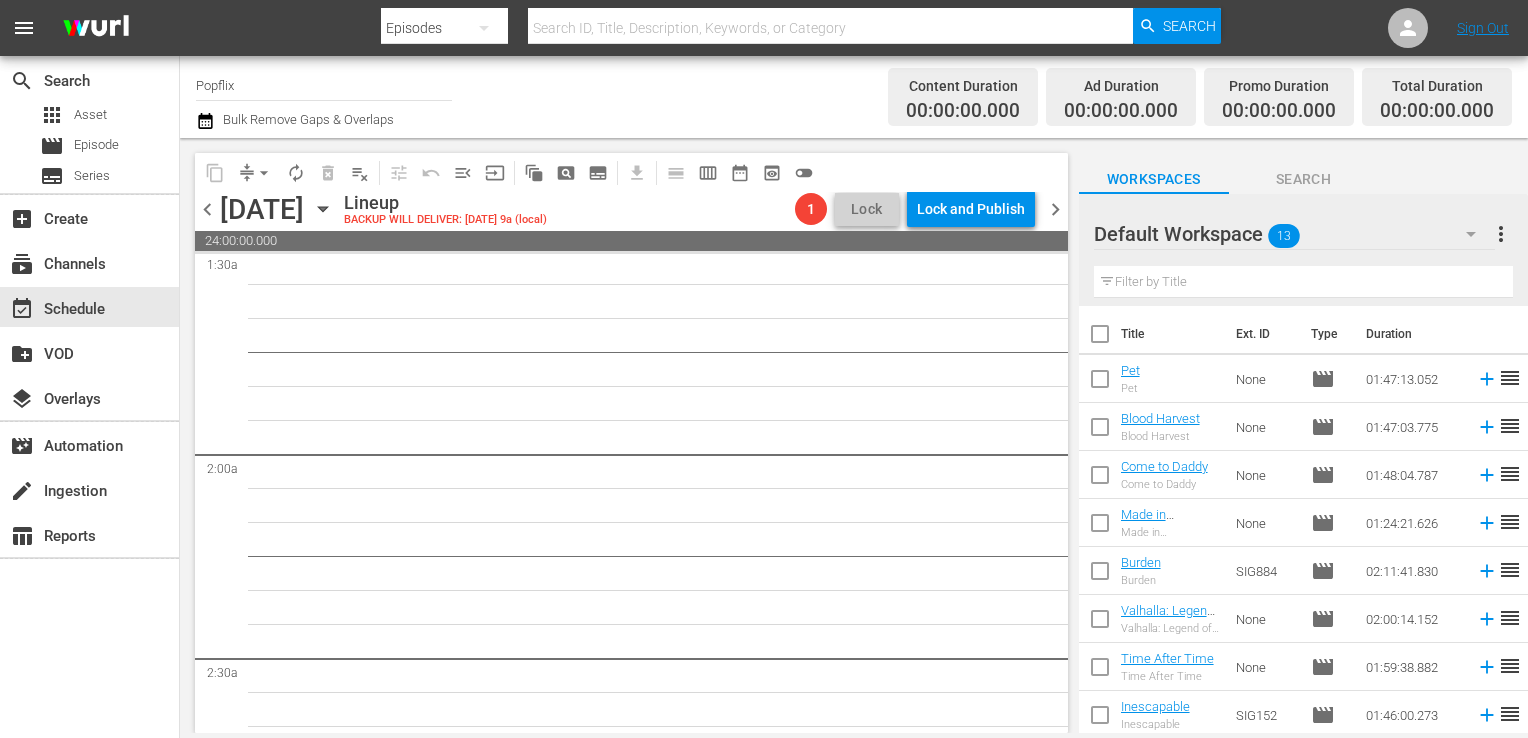scroll, scrollTop: 0, scrollLeft: 0, axis: both 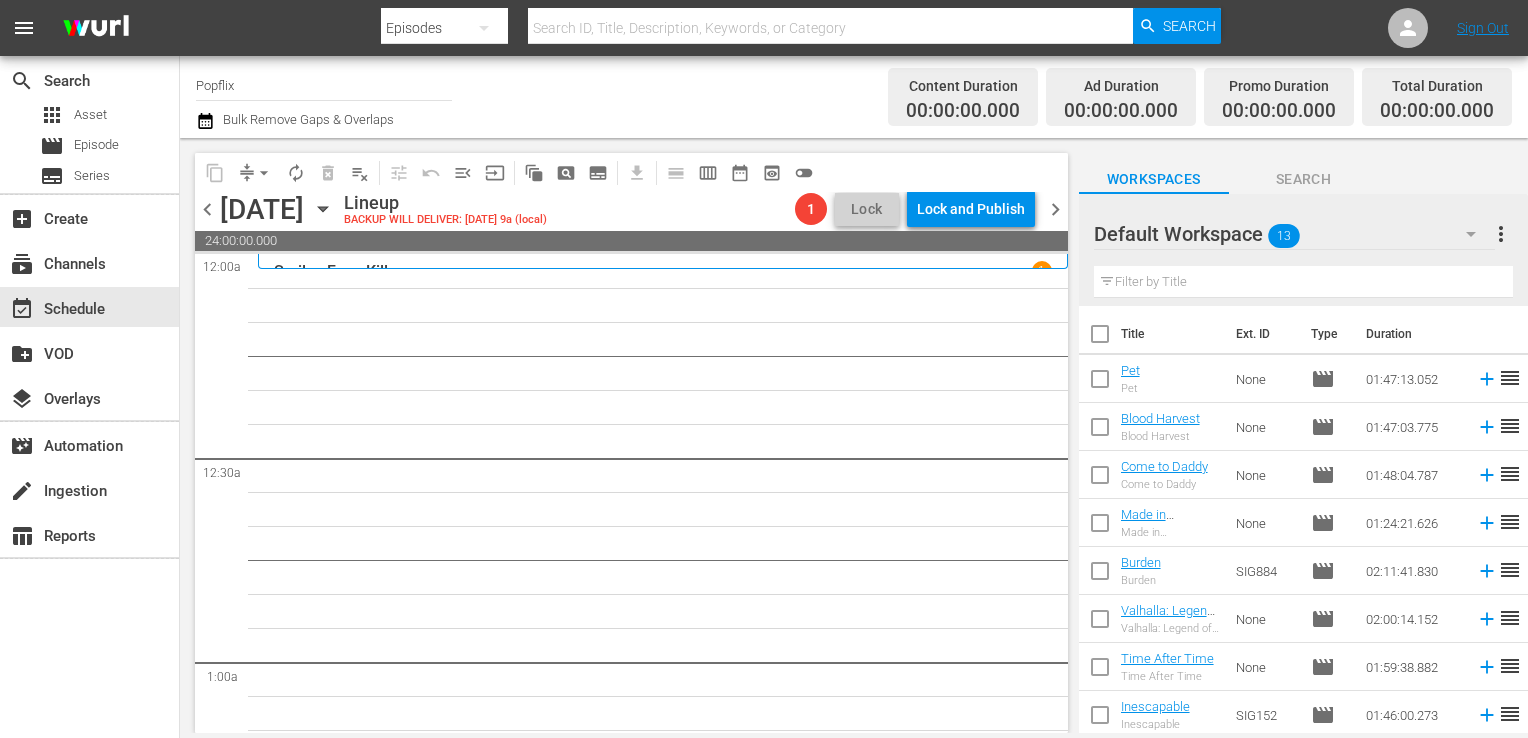 click at bounding box center [1100, 338] 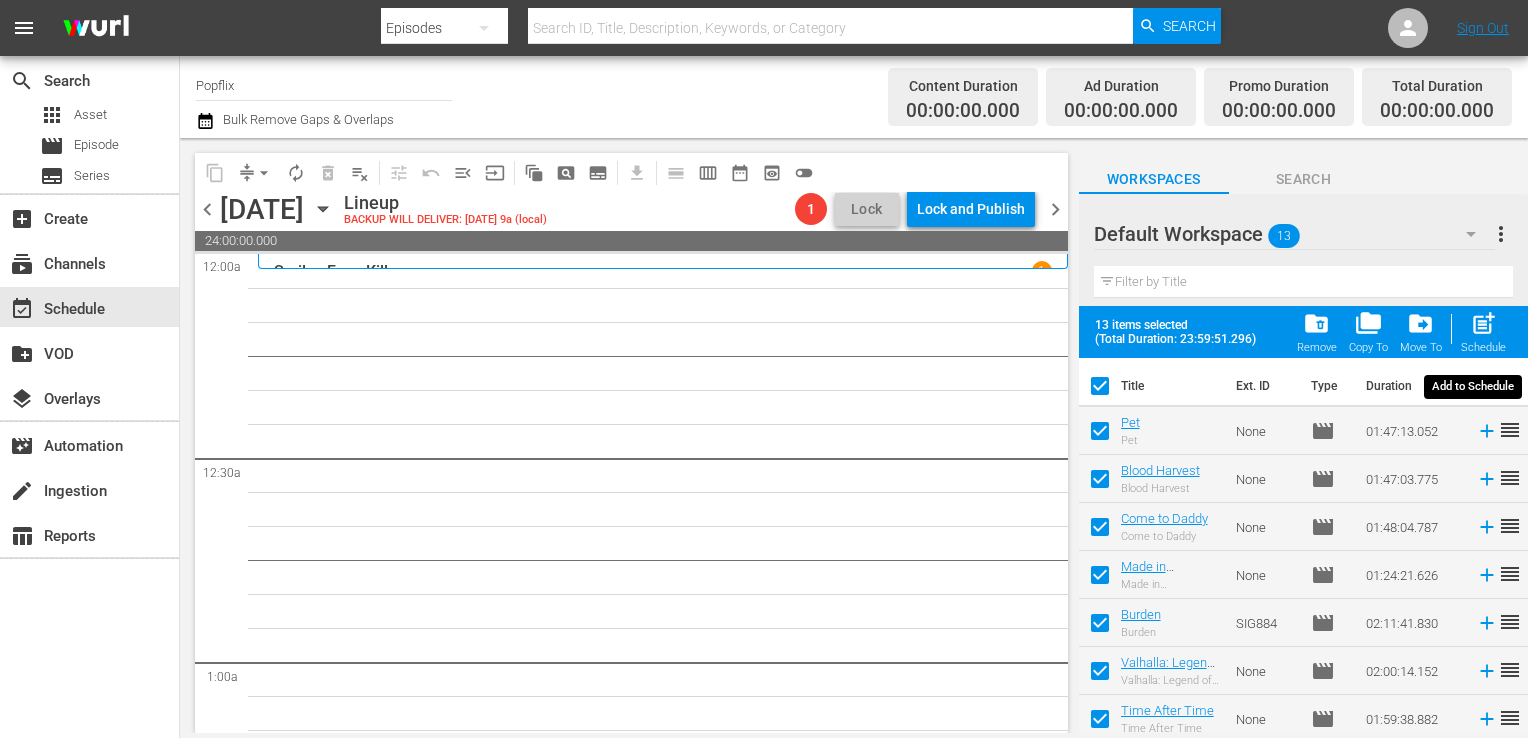 click on "post_add Schedule" at bounding box center (1483, 332) 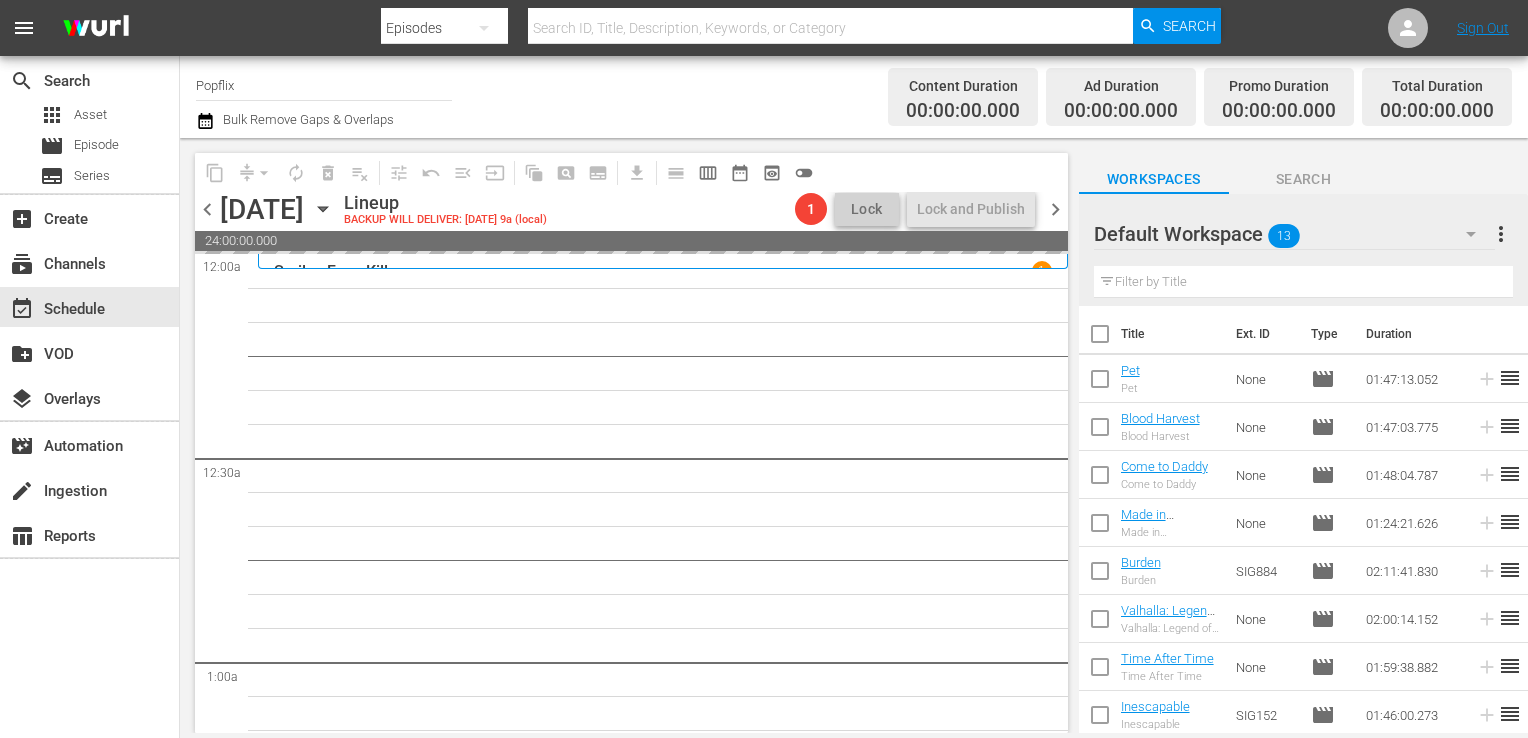 click on "chevron_right" at bounding box center (1055, 209) 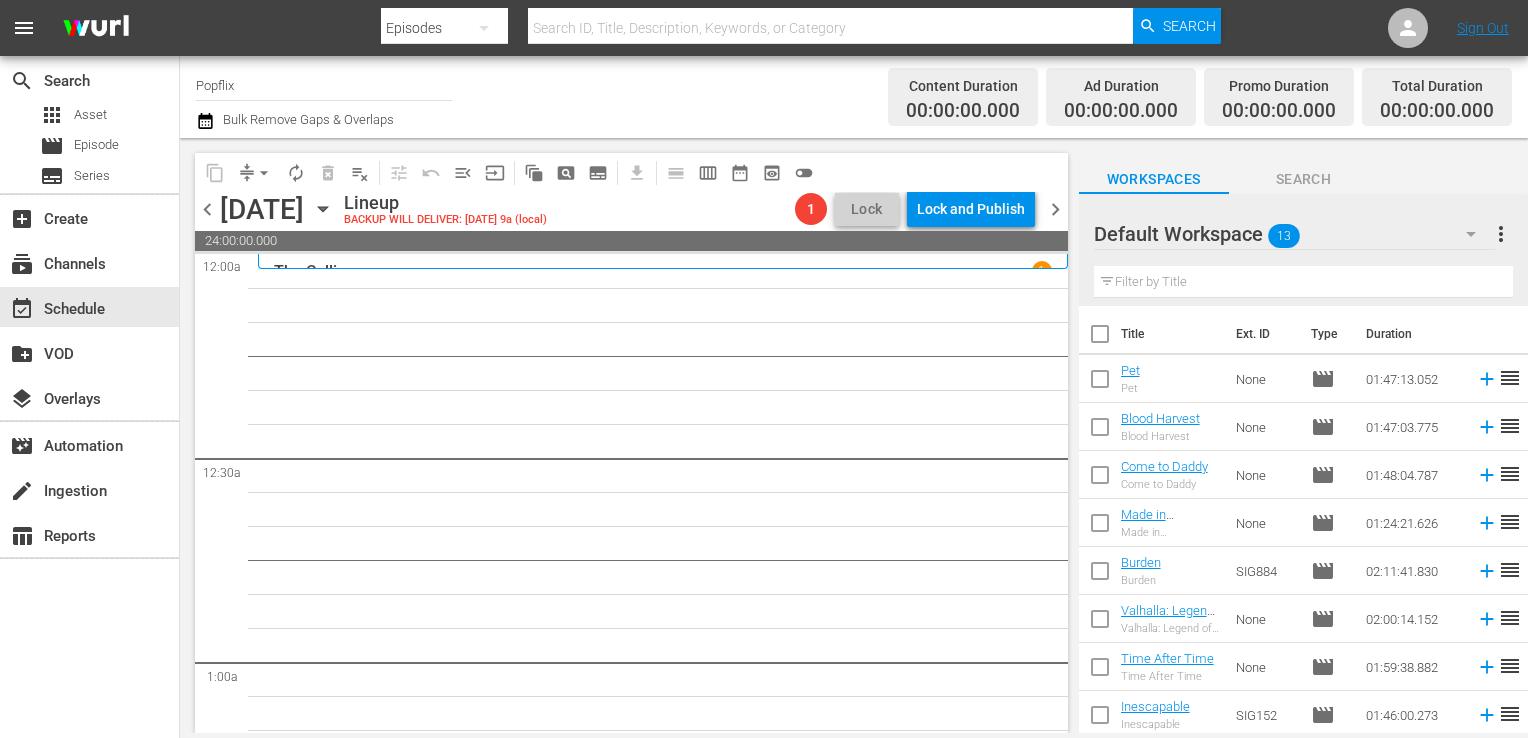 click on "chevron_left" at bounding box center [207, 209] 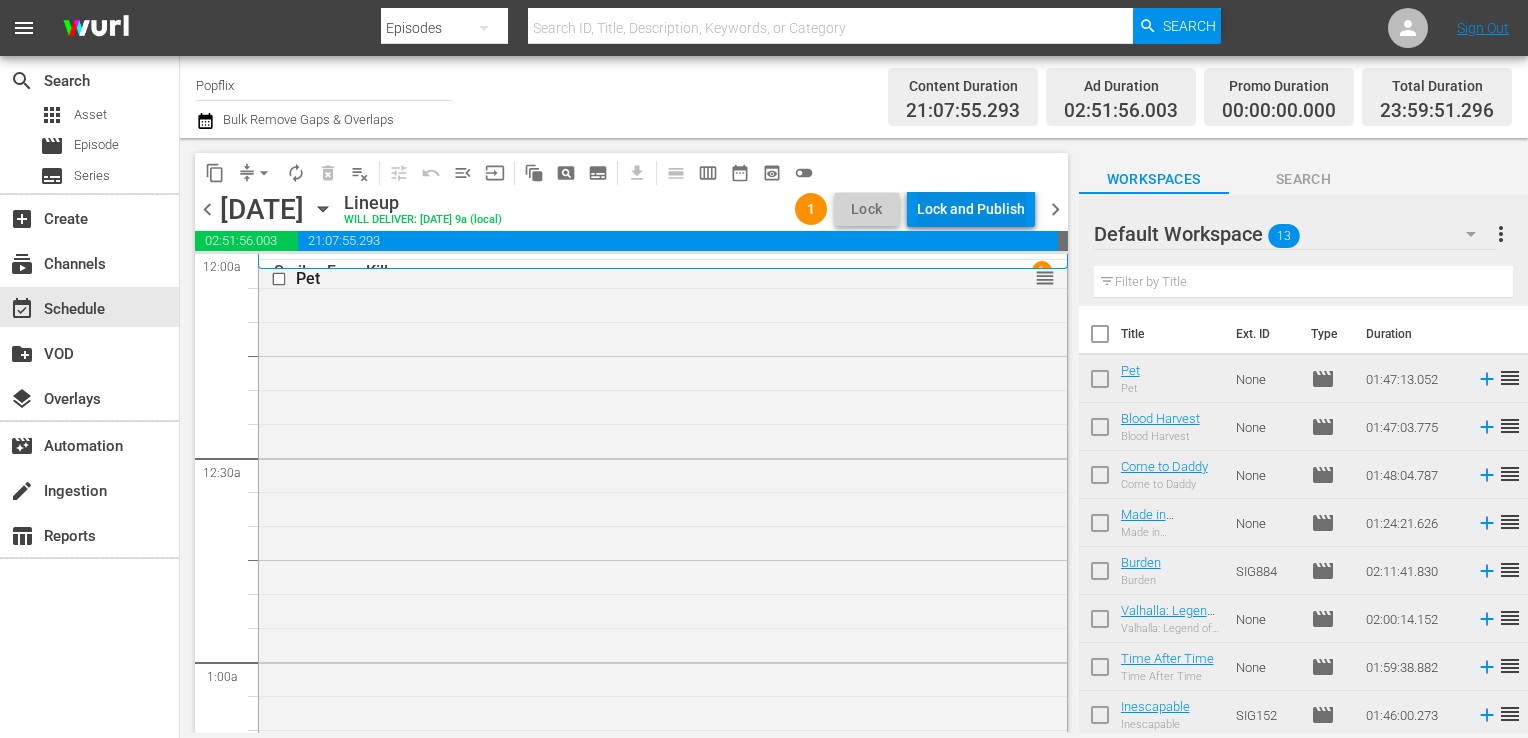 click on "chevron_right" at bounding box center (1055, 209) 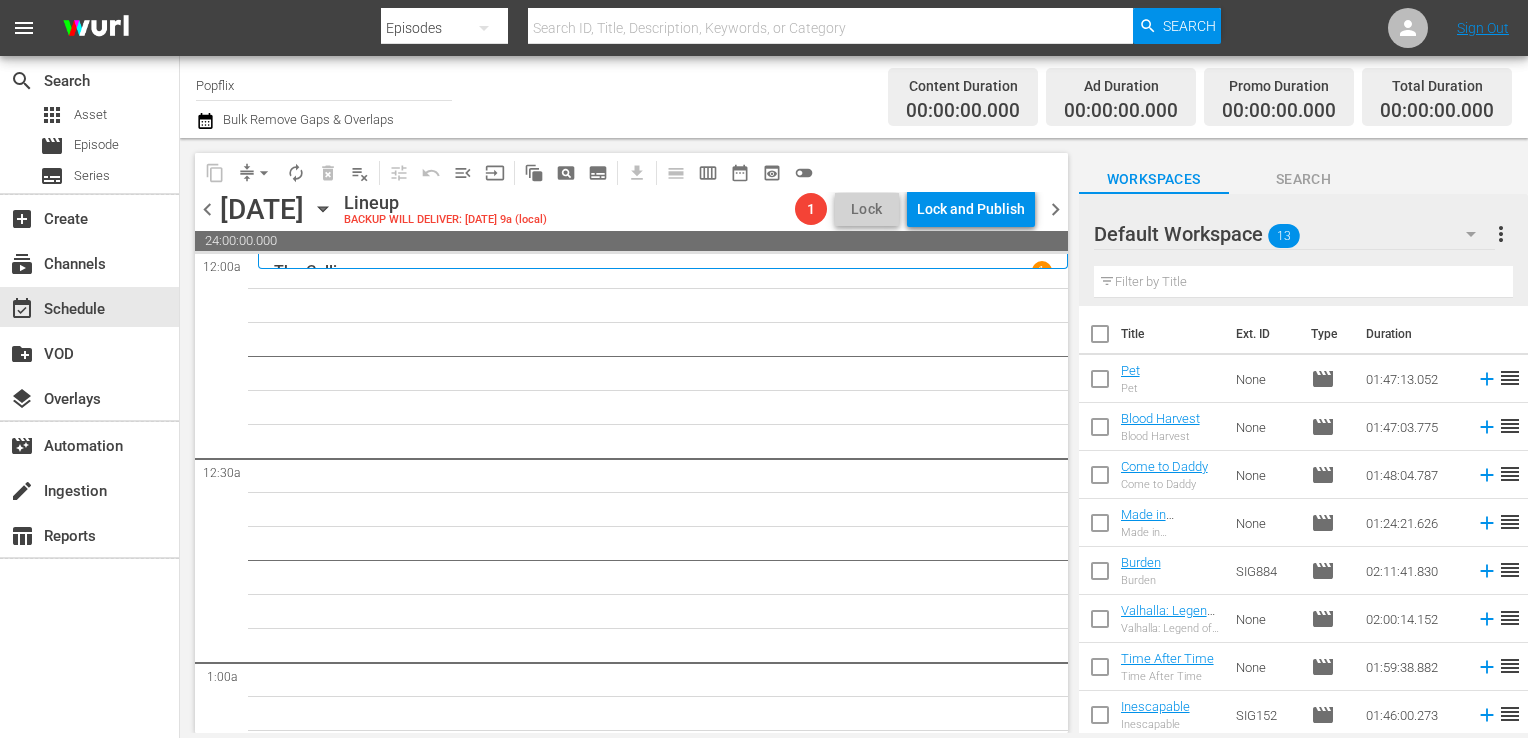 click on "more_vert" at bounding box center (1501, 234) 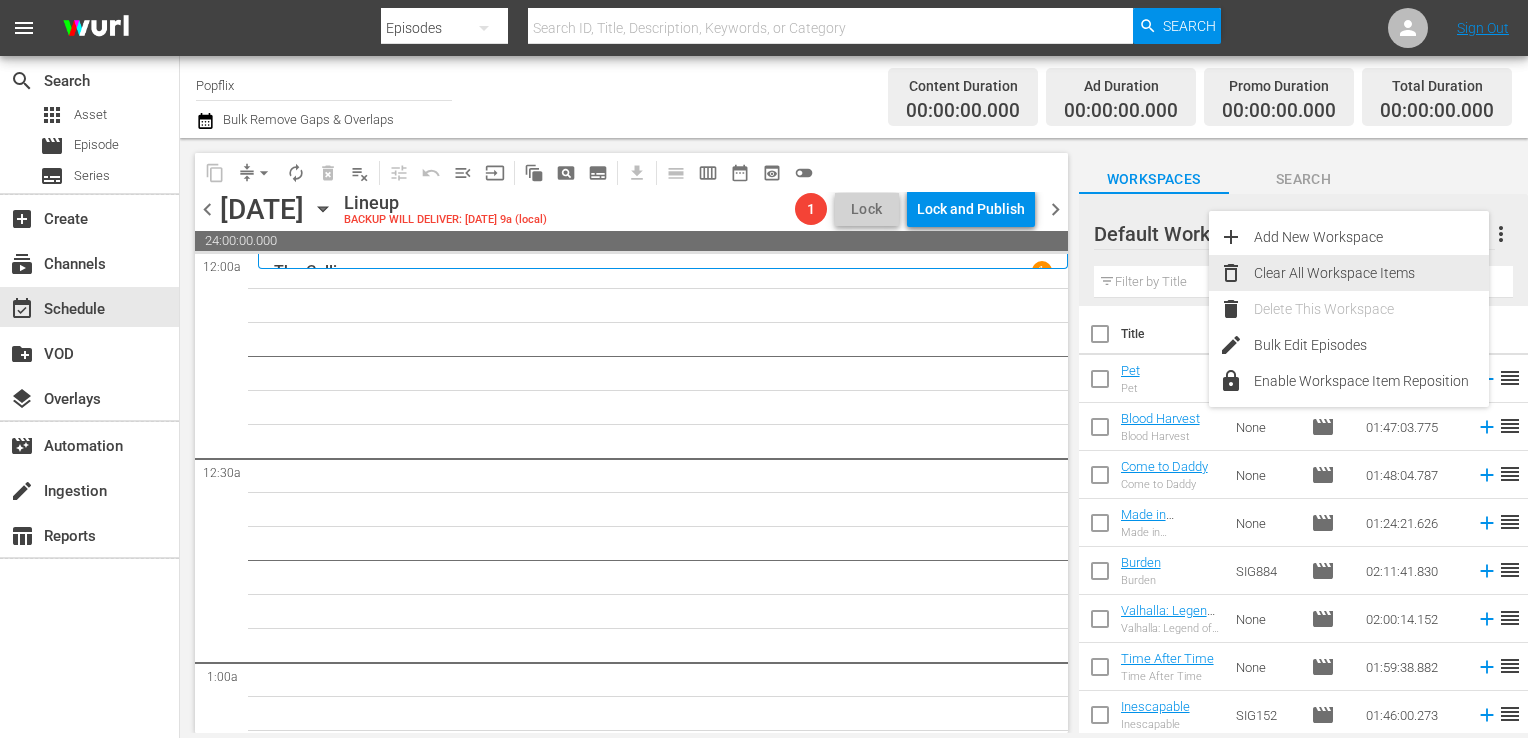click on "Clear All Workspace Items" at bounding box center [1371, 273] 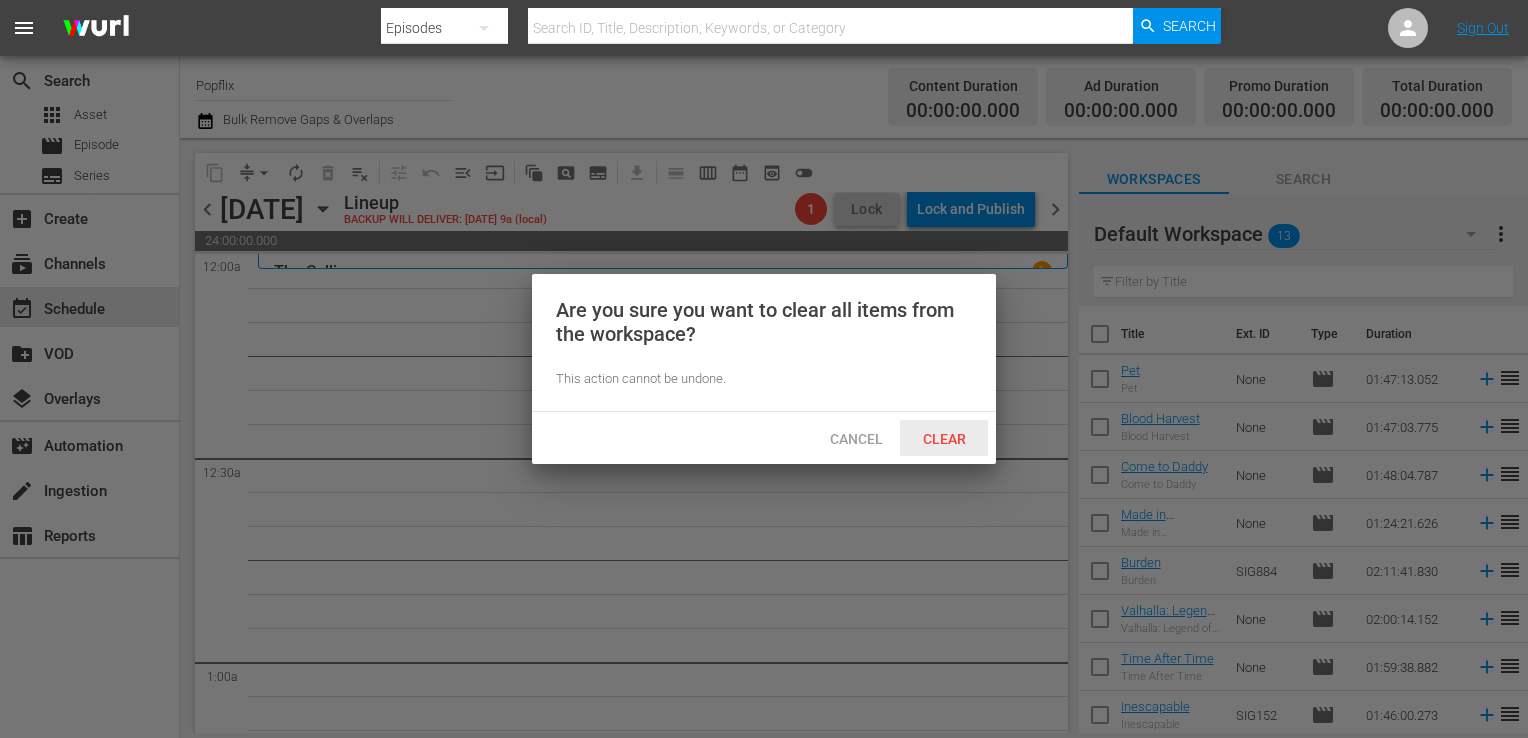 click on "Clear" at bounding box center [944, 438] 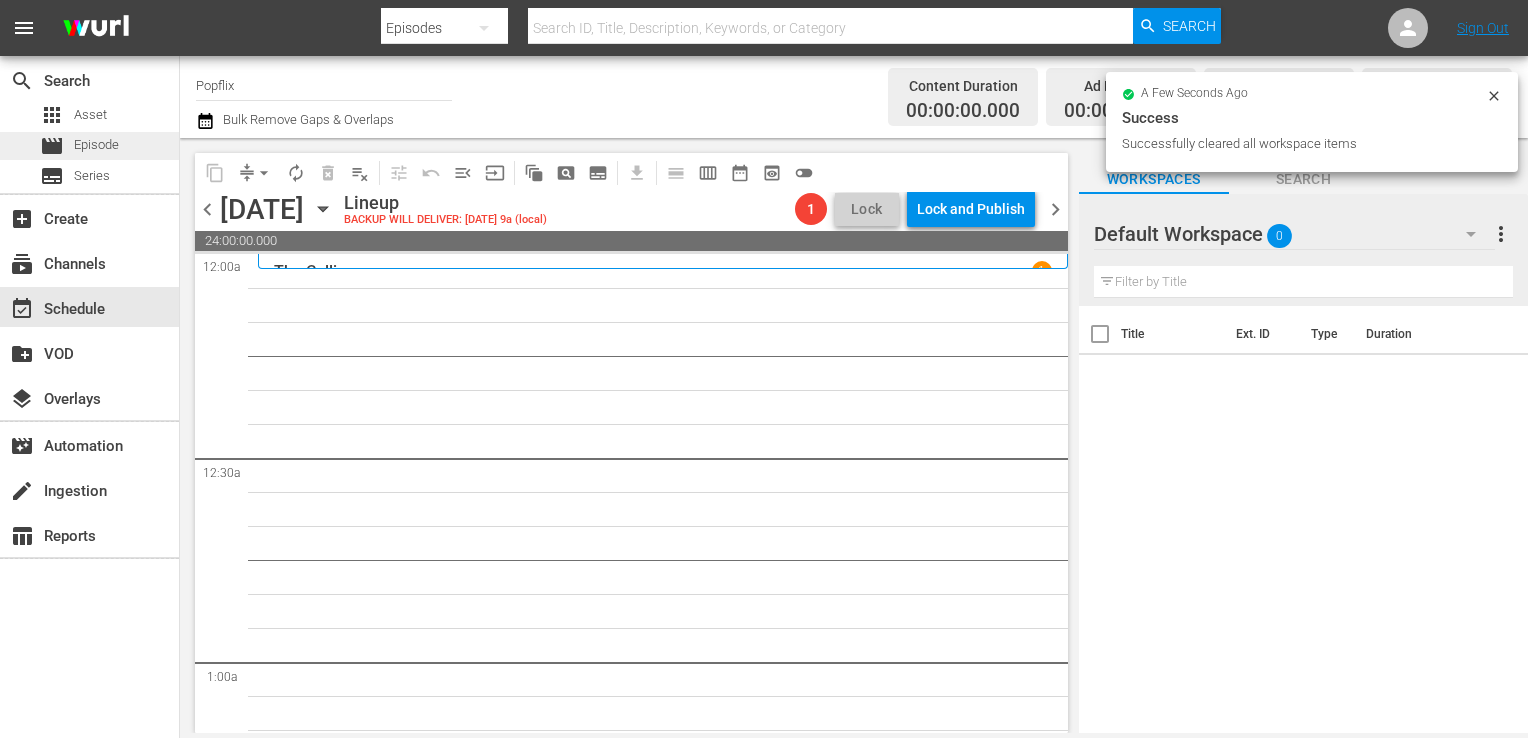click on "movie Episode" at bounding box center (89, 146) 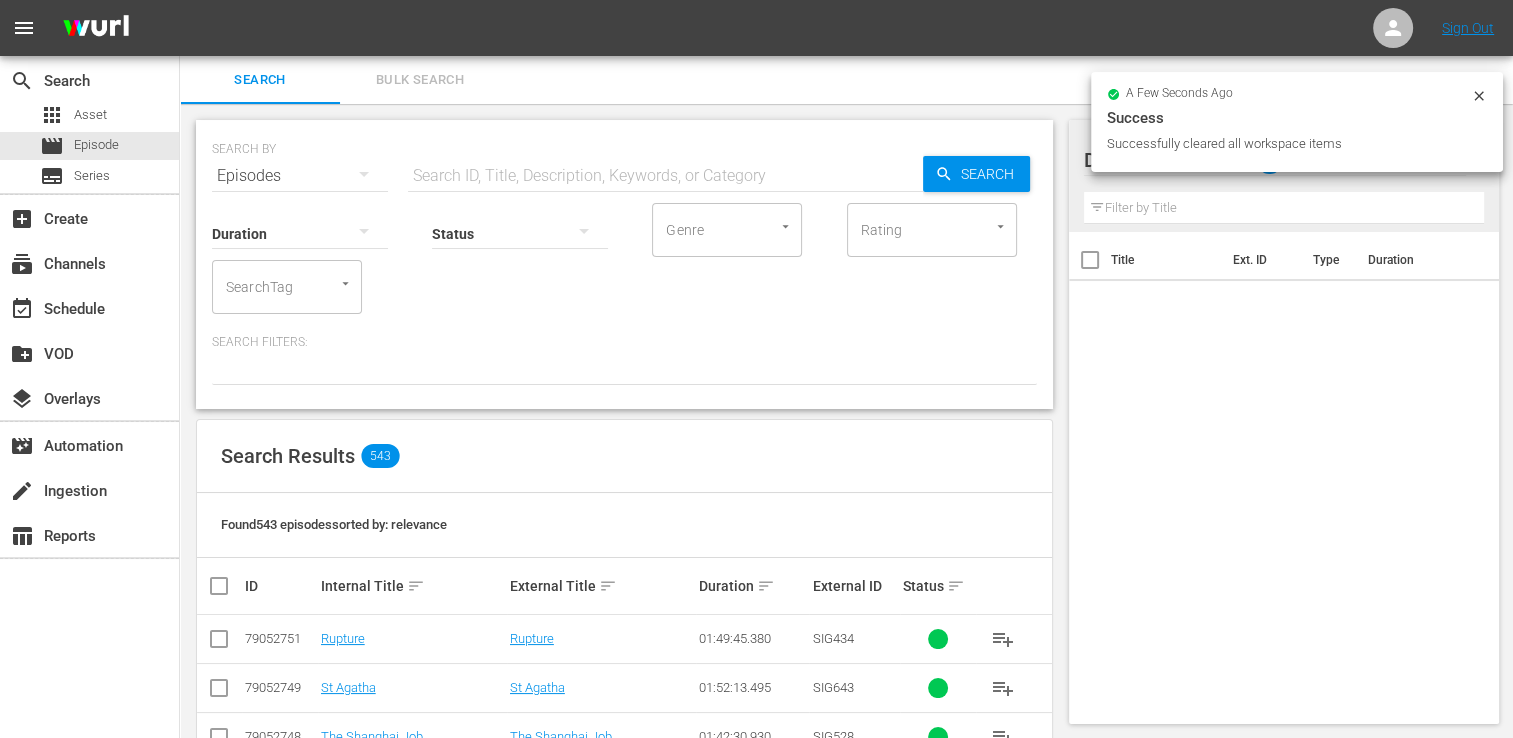 click on "Bulk Search" at bounding box center [420, 80] 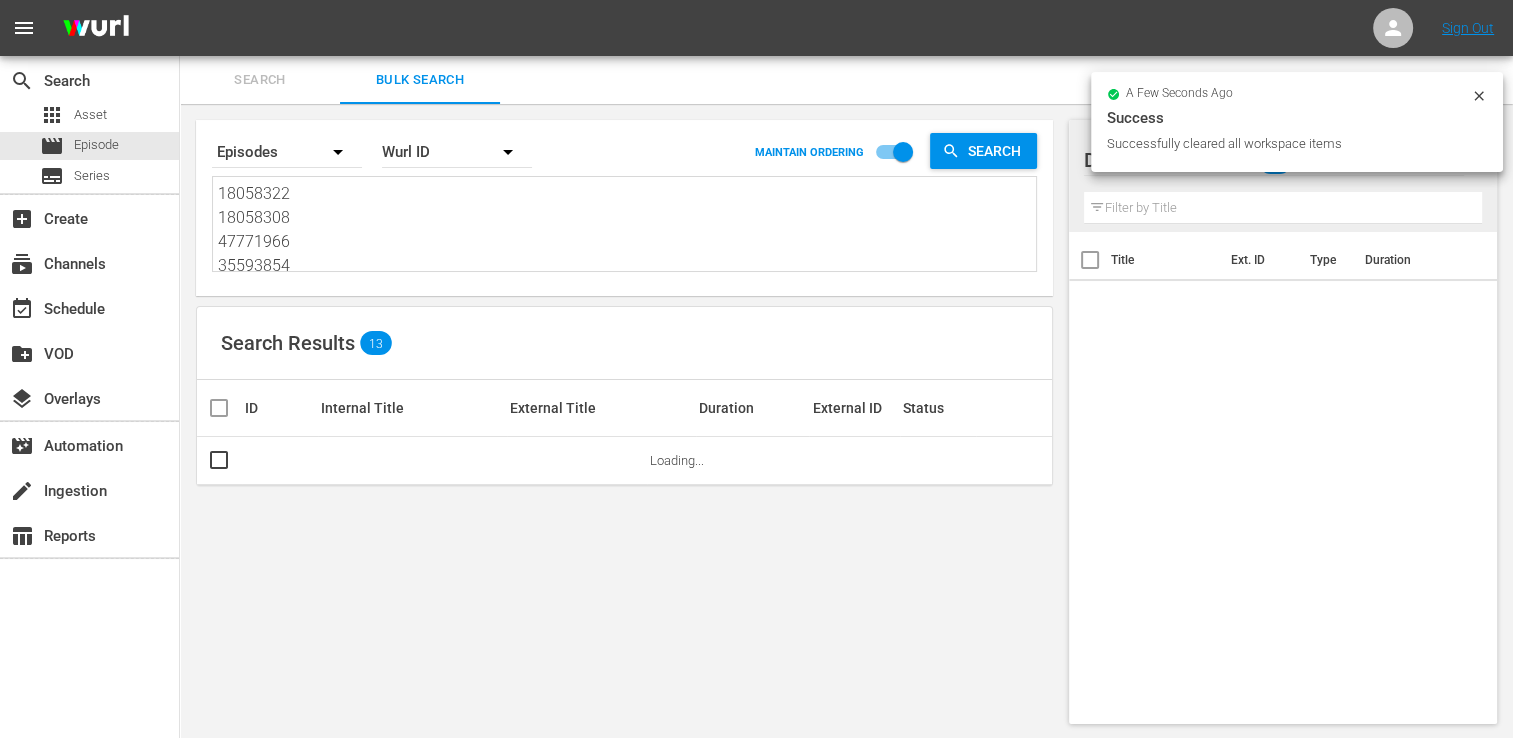 click on "18058322
18058308
47771966
35593854
70175554
30136457
45933566
53982946
21420899
21421401
40156264
46920305
44034206" at bounding box center (627, 227) 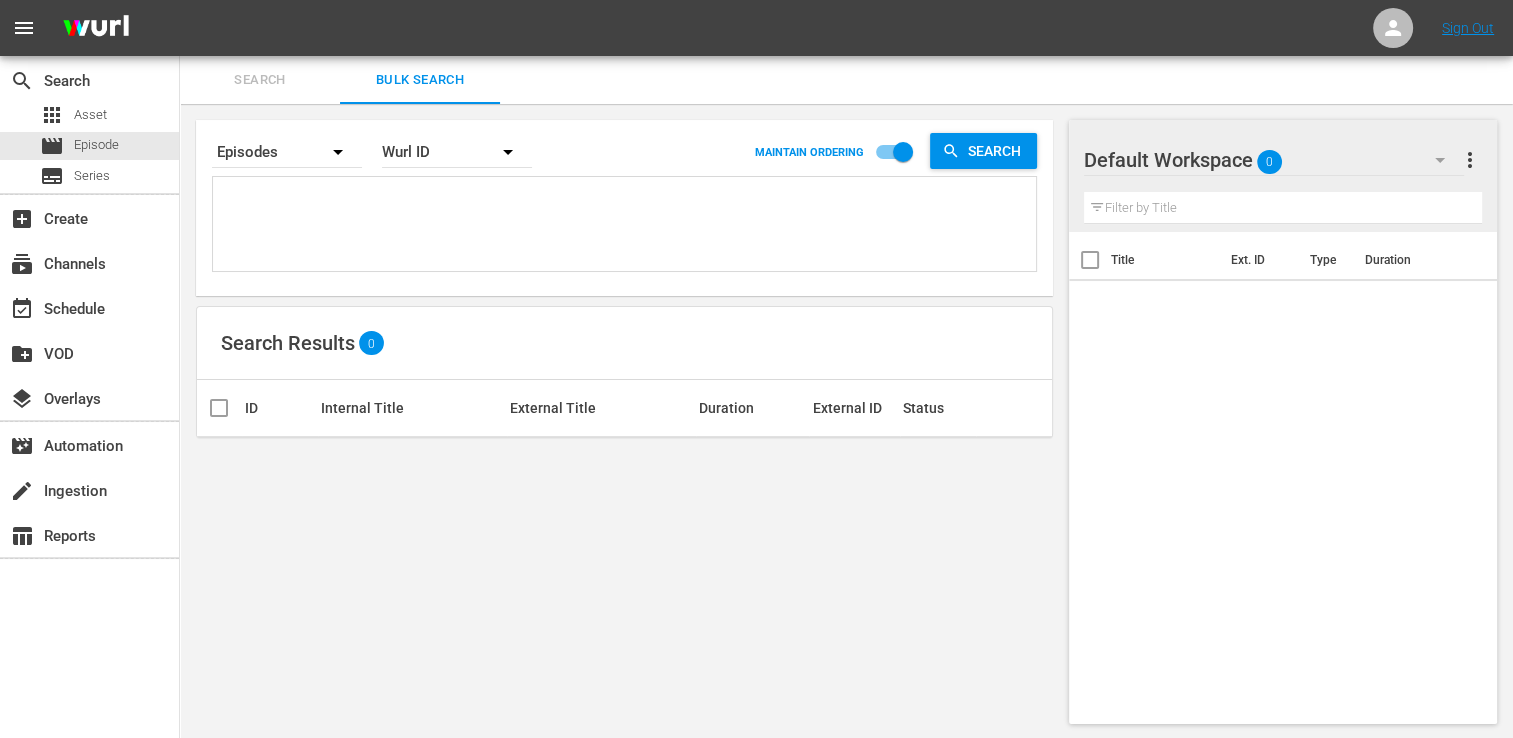 click at bounding box center [627, 227] 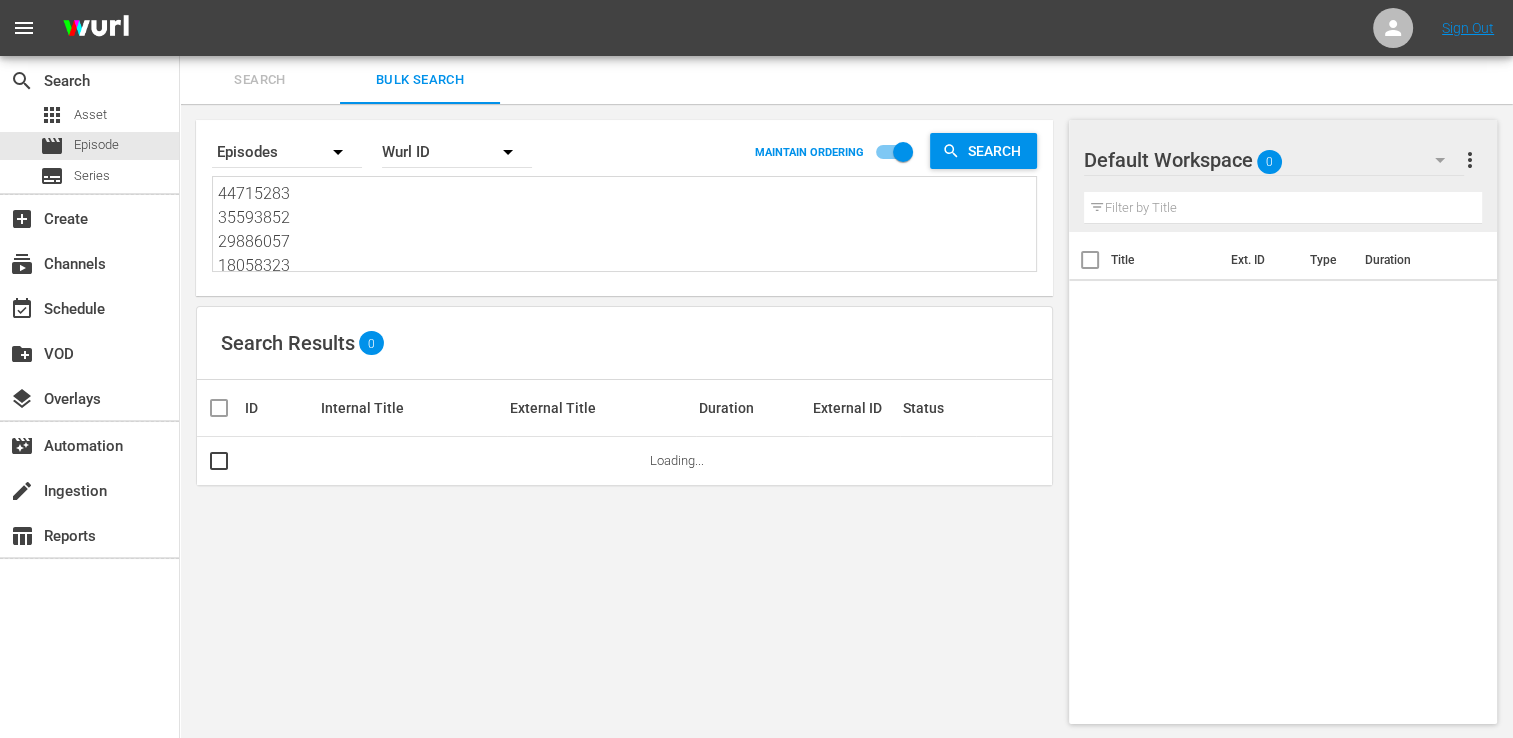 click at bounding box center [227, 408] 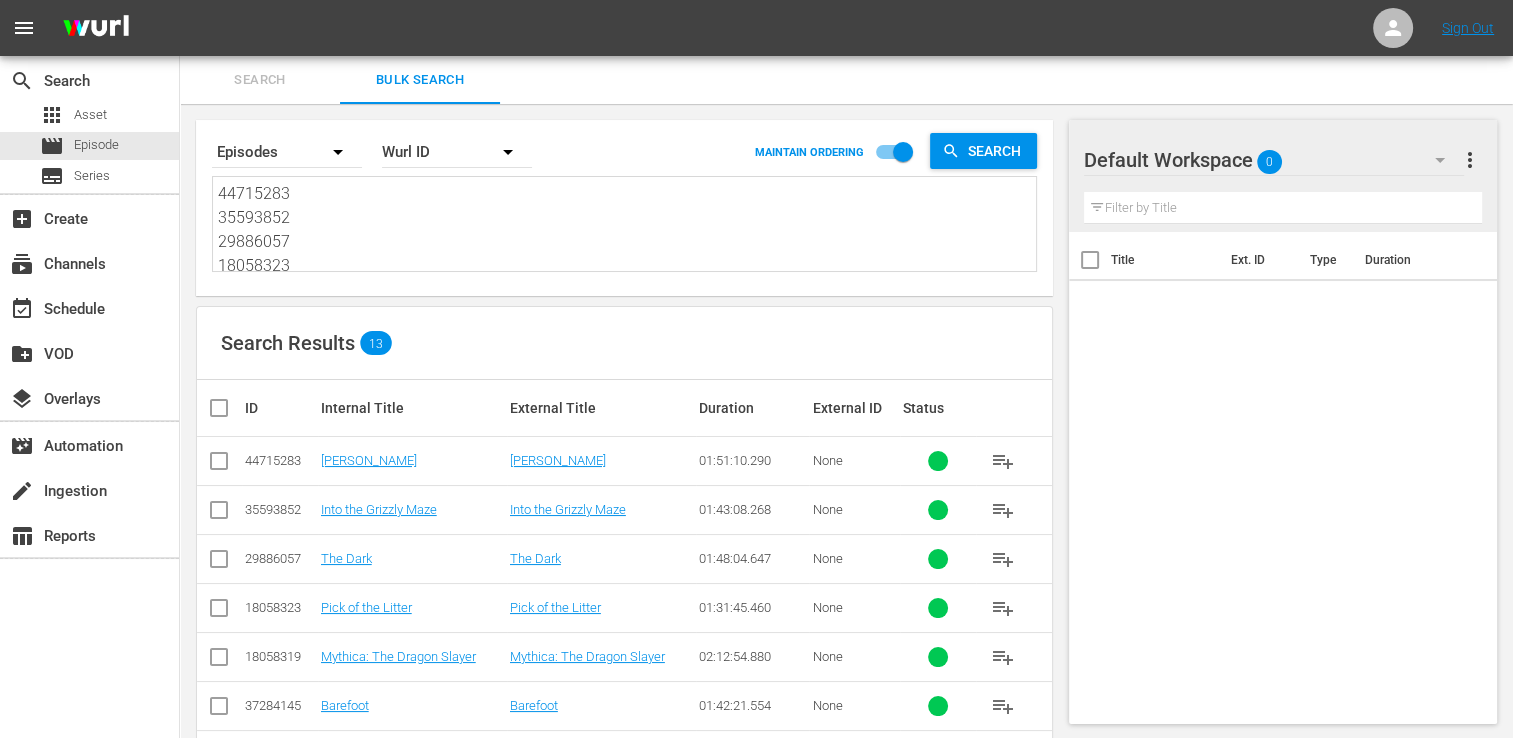 click on "Search By Episodes Order By [PERSON_NAME] ID MAINTAIN ORDERING Search 44715283
35593852
29886057
18058323
18058319
37284145
45014268
18058318
29886071
70993827
42476050
61493394
53982949
44715283
35593852
29886057
18058323
18058319
37284145
45014268
18058318
29886071
70993827
42476050
61493394
53982949
Search Results 13 ID Internal Title External Title Duration External ID Status 44715283 [PERSON_NAME] [PERSON_NAME] 01:51:10.290 None playlist_add 35593852 Into the Grizzly Maze Into the Grizzly Maze 01:43:08.268 None playlist_add 29886057 The Dark The Dark 01:48:04.647 None playlist_add 18058323 Pick of the Litter Pick of the Litter 01:31:45.460 None playlist_add 18058319 Mythica: The Dragon Slayer Mythica: The Dragon Slayer 02:12:54.880 None playlist_add 37284145 Barefoot Barefoot 01:42:21.554 None playlist_add 45014268 Extra Time Extra Time 01:56:30.364 None playlist_add 18058318 Mythica: The Dark Spore Mythica: The Dark Spore 02:03:48.255 None playlist_add 29886071 Redline Redline 01:46:16.247 None playlist_add 70993827" at bounding box center [624, 607] 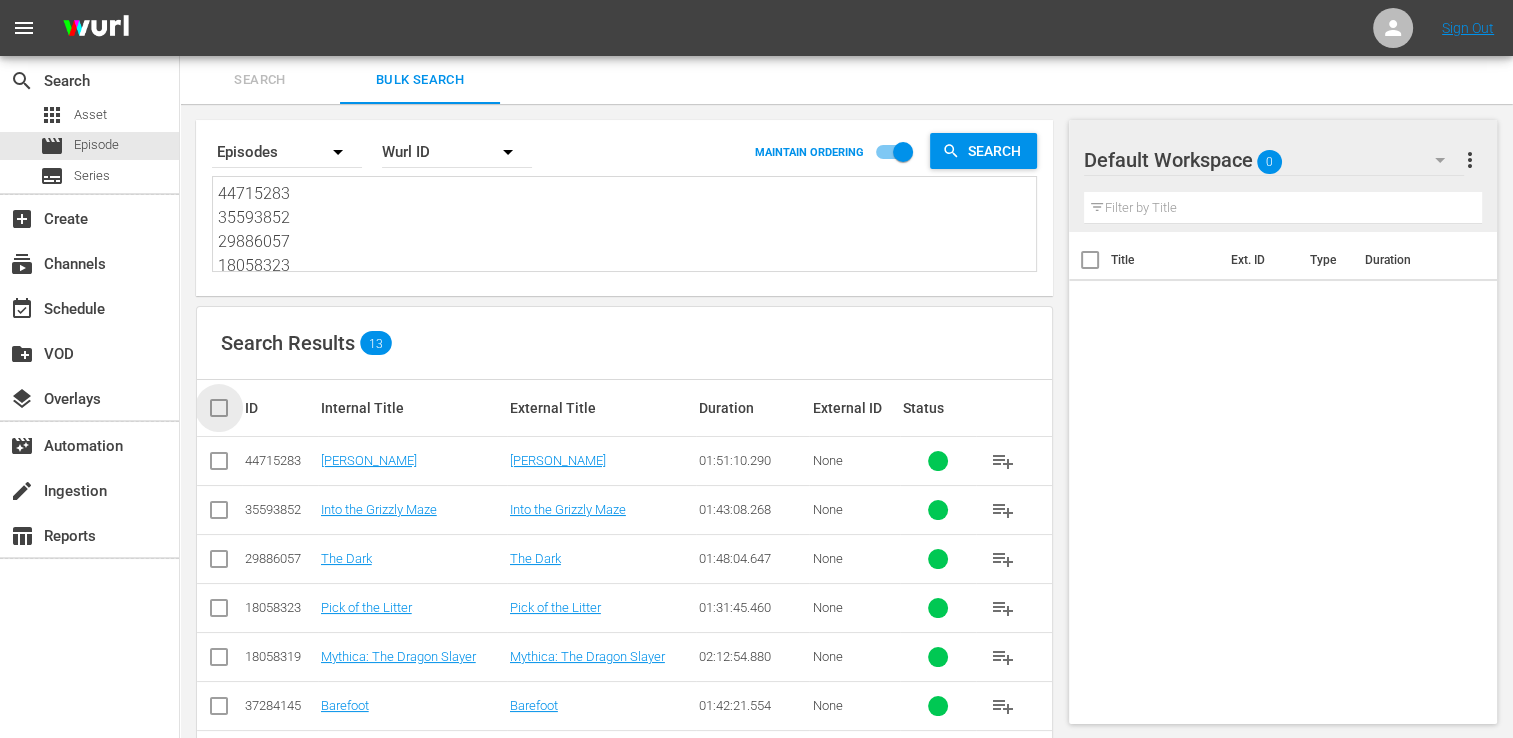 click at bounding box center [227, 408] 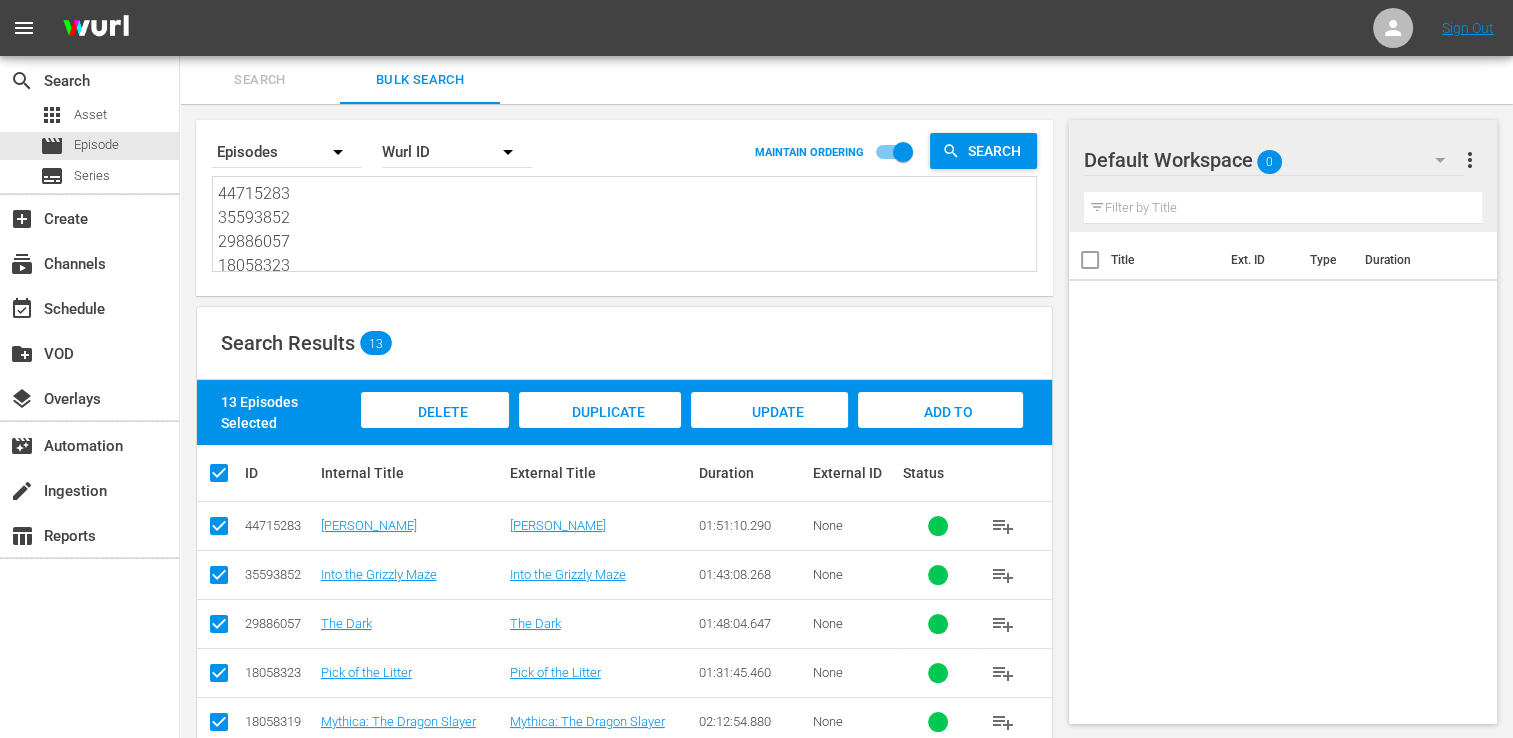 click on "Add to Workspace" at bounding box center (940, 429) 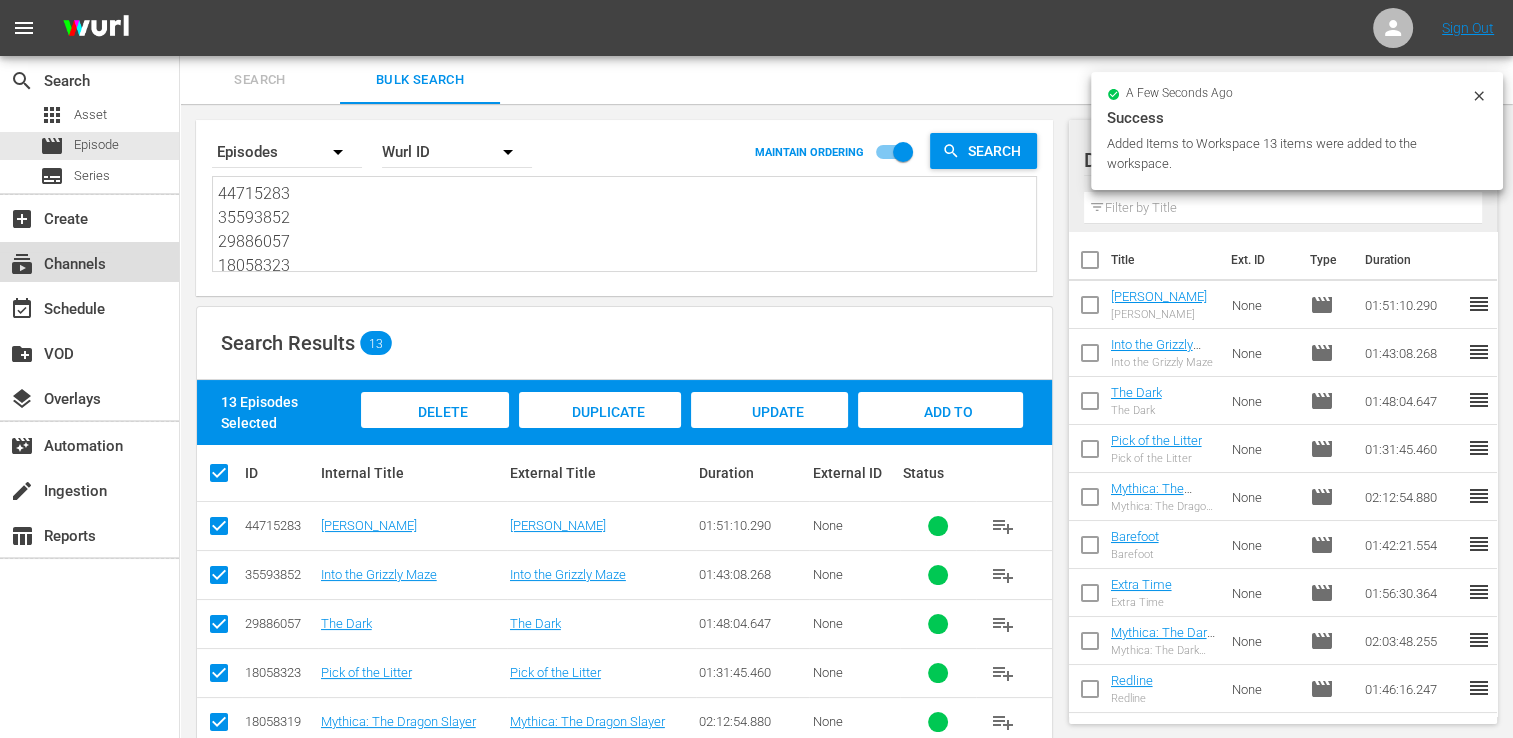 click on "subscriptions   Channels" at bounding box center (56, 261) 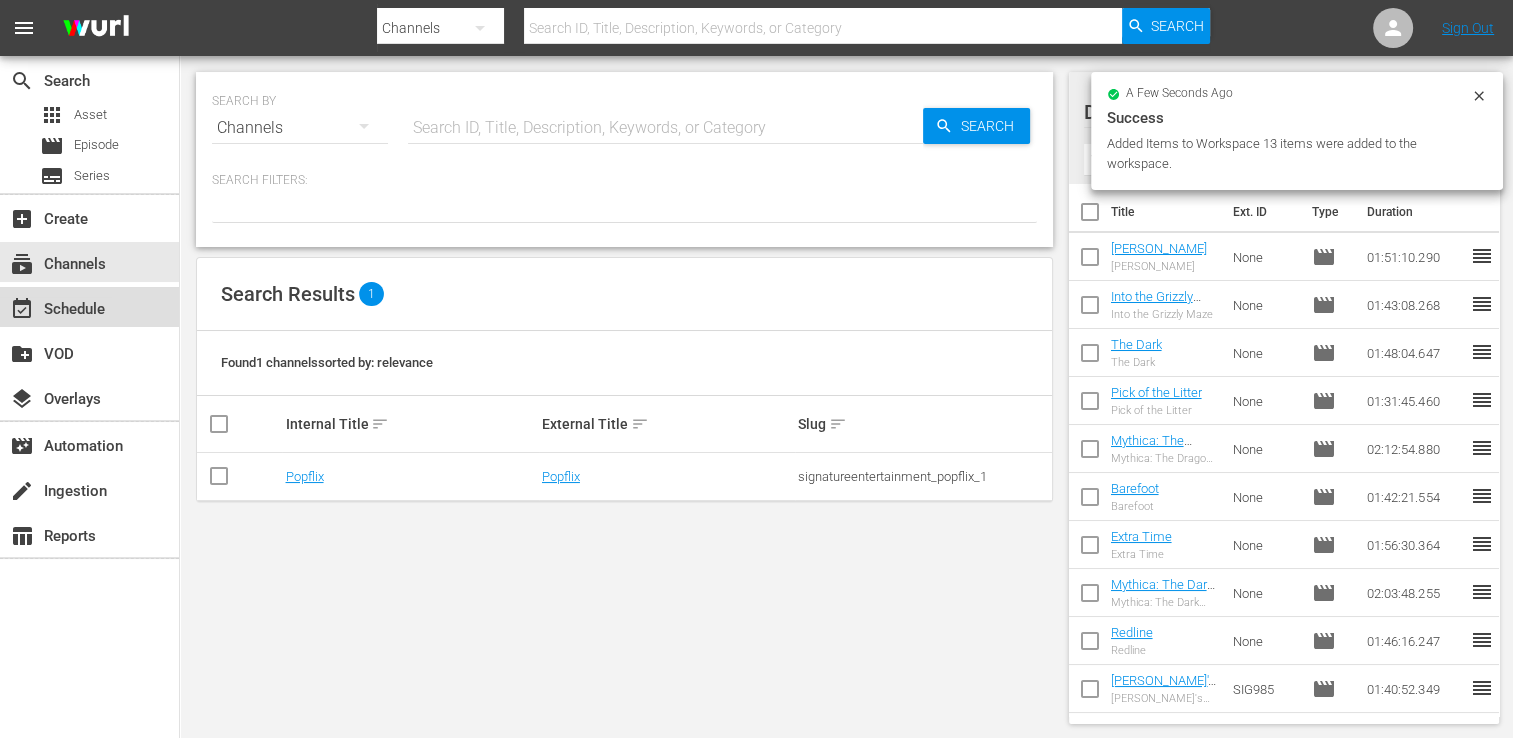 click on "event_available   Schedule" at bounding box center (56, 306) 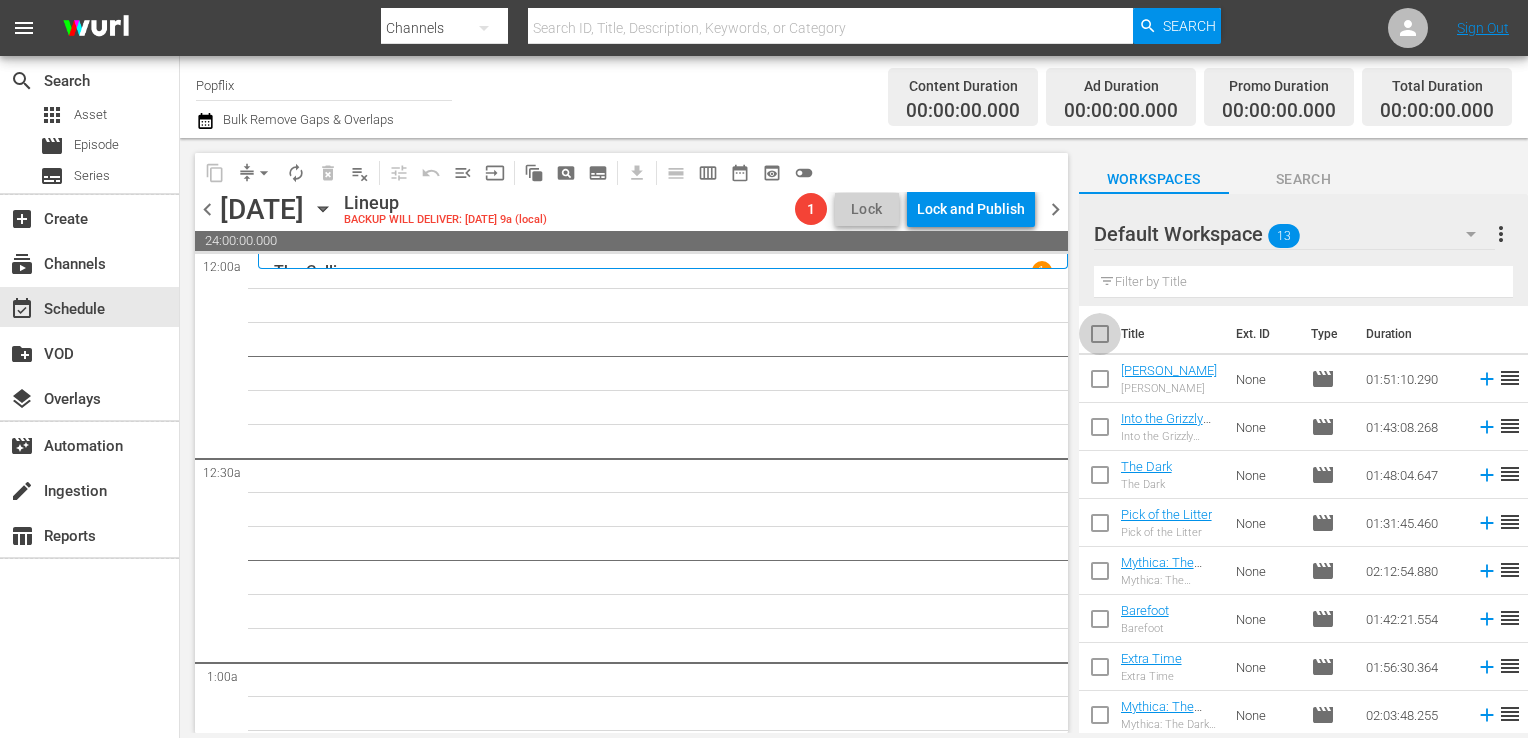 click at bounding box center (1100, 338) 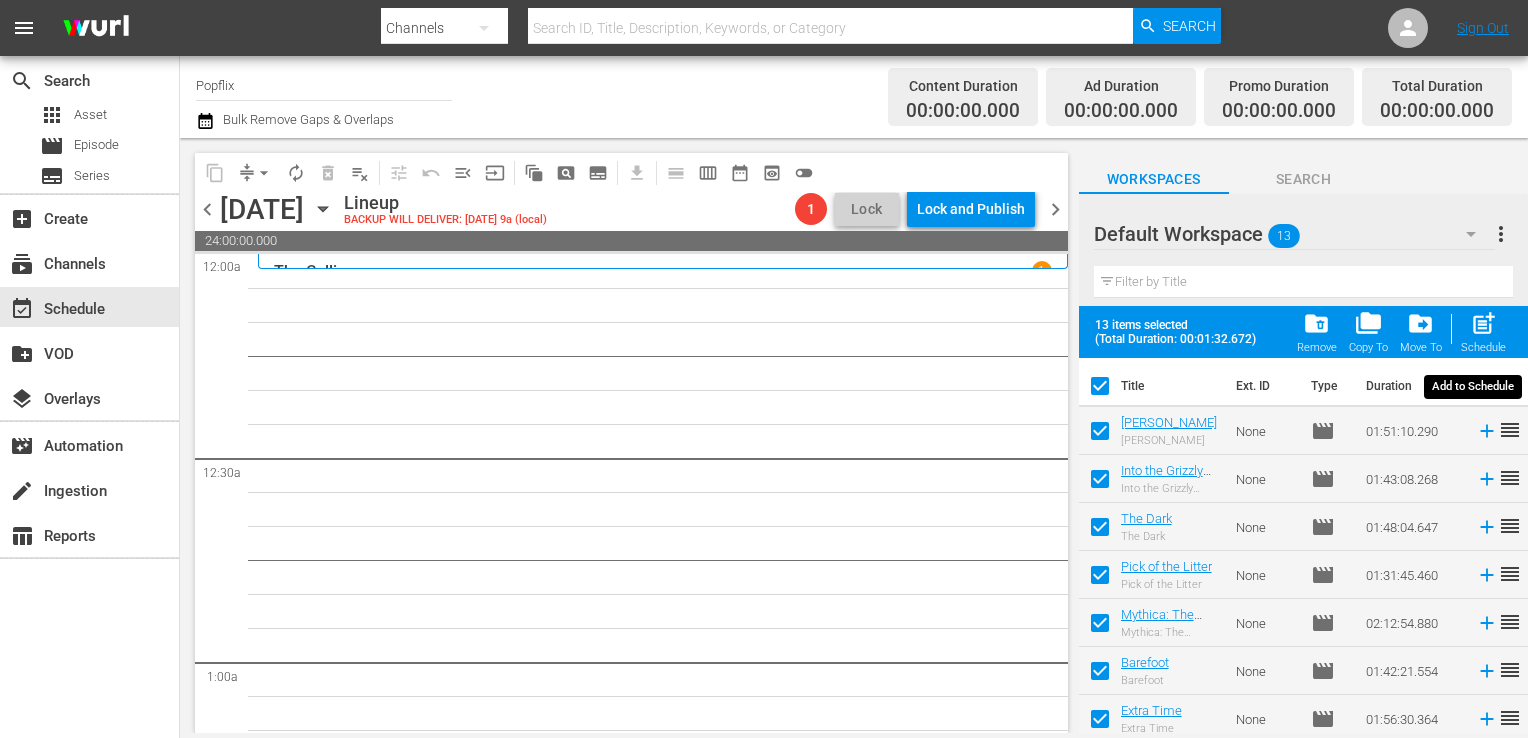 click on "post_add" at bounding box center [1483, 323] 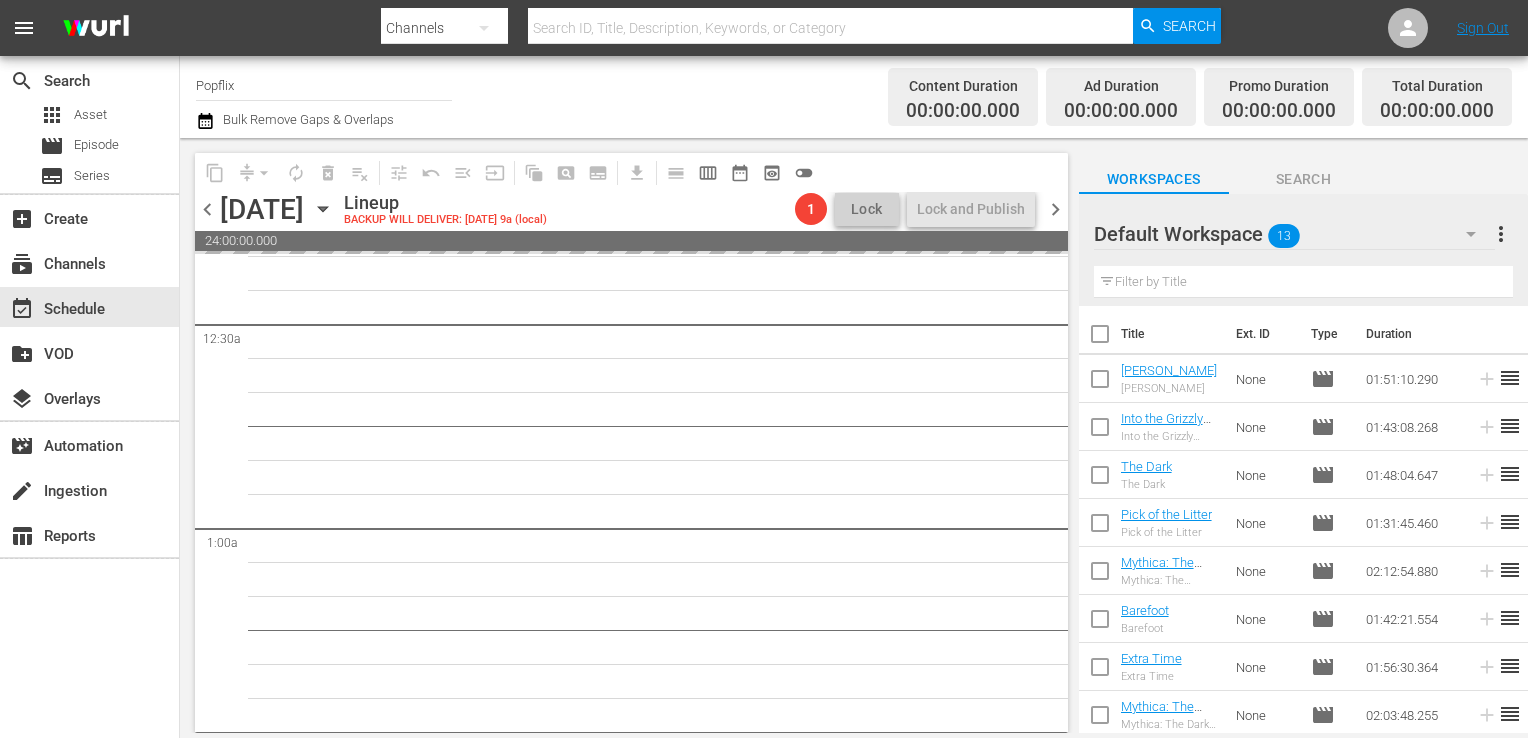 scroll, scrollTop: 0, scrollLeft: 0, axis: both 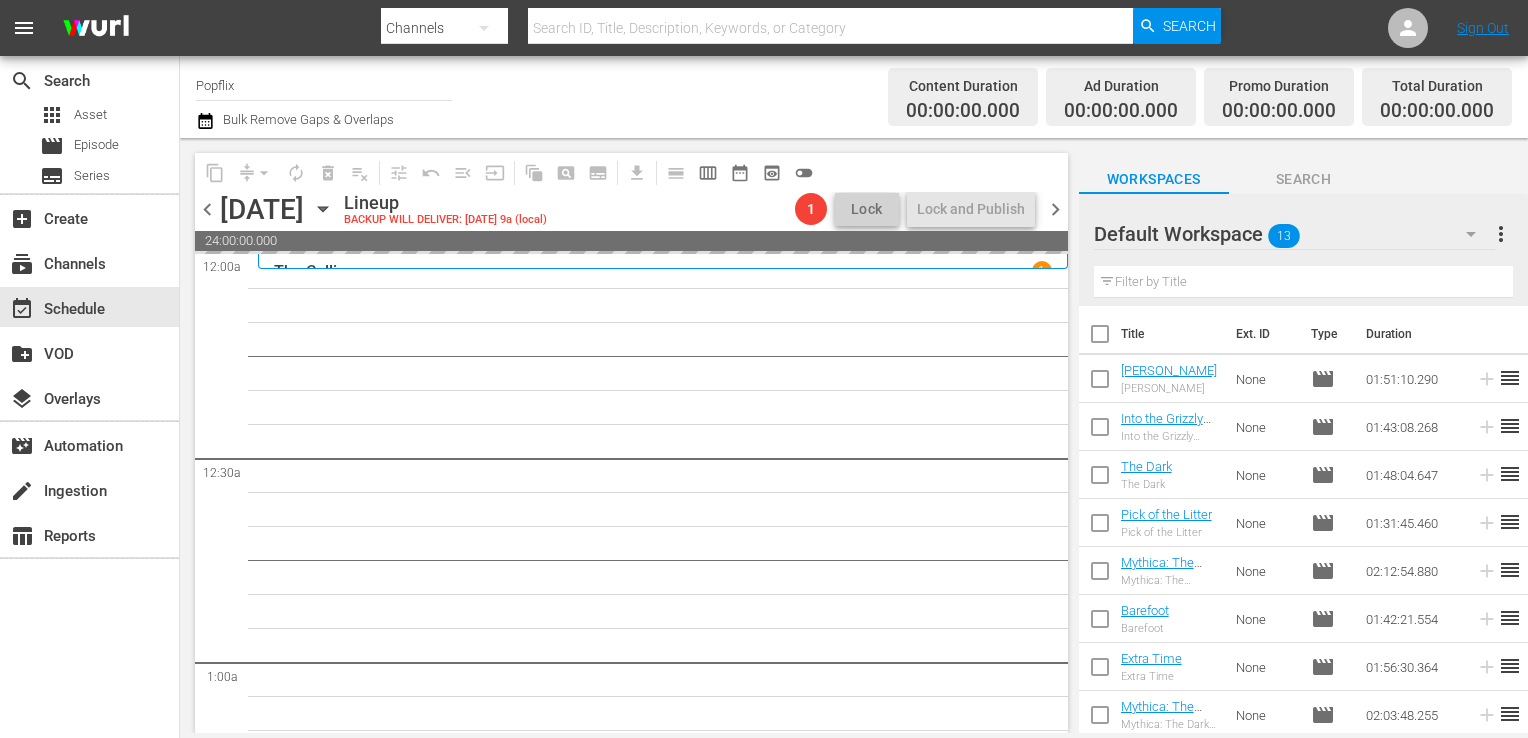 click on "chevron_right" at bounding box center (1055, 209) 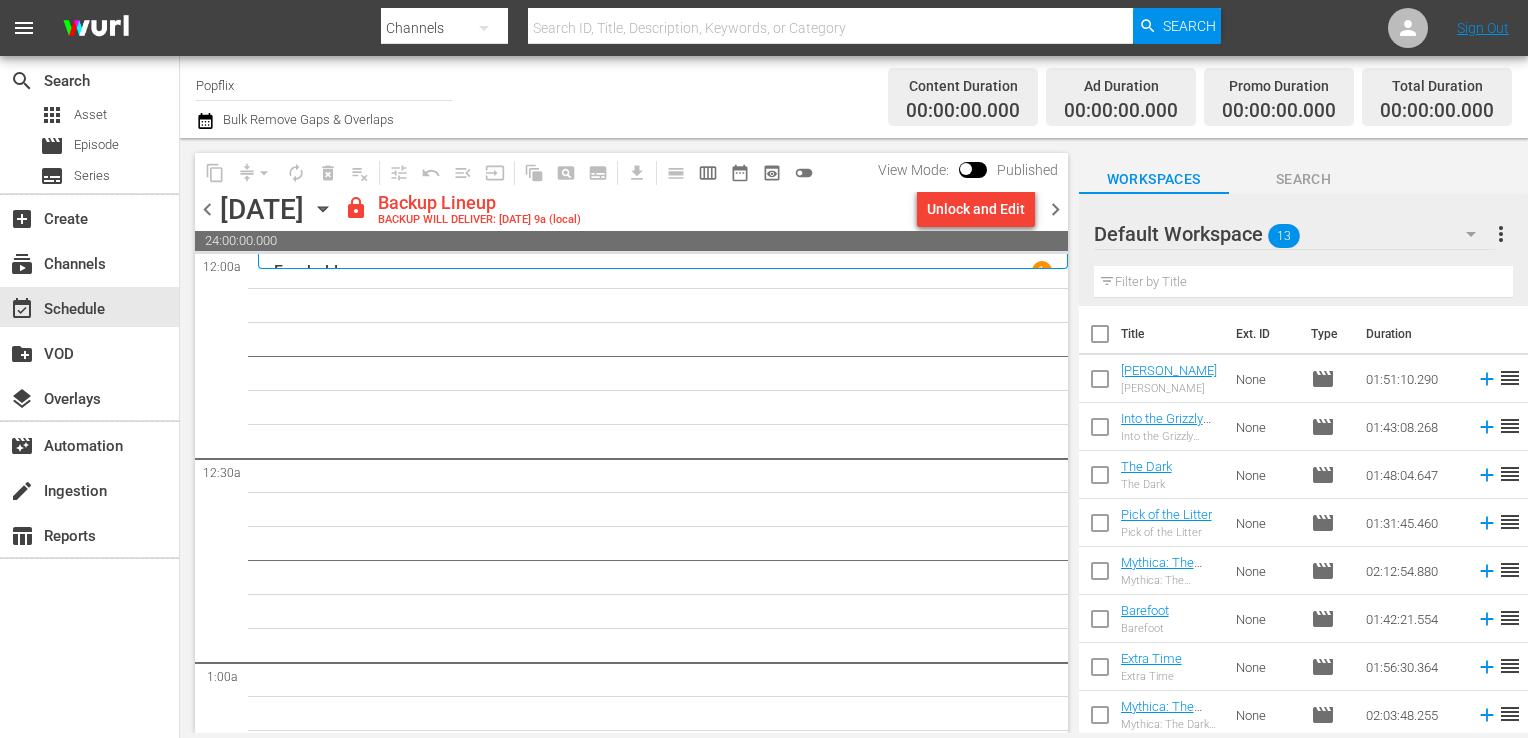 click on "more_vert" at bounding box center (1501, 234) 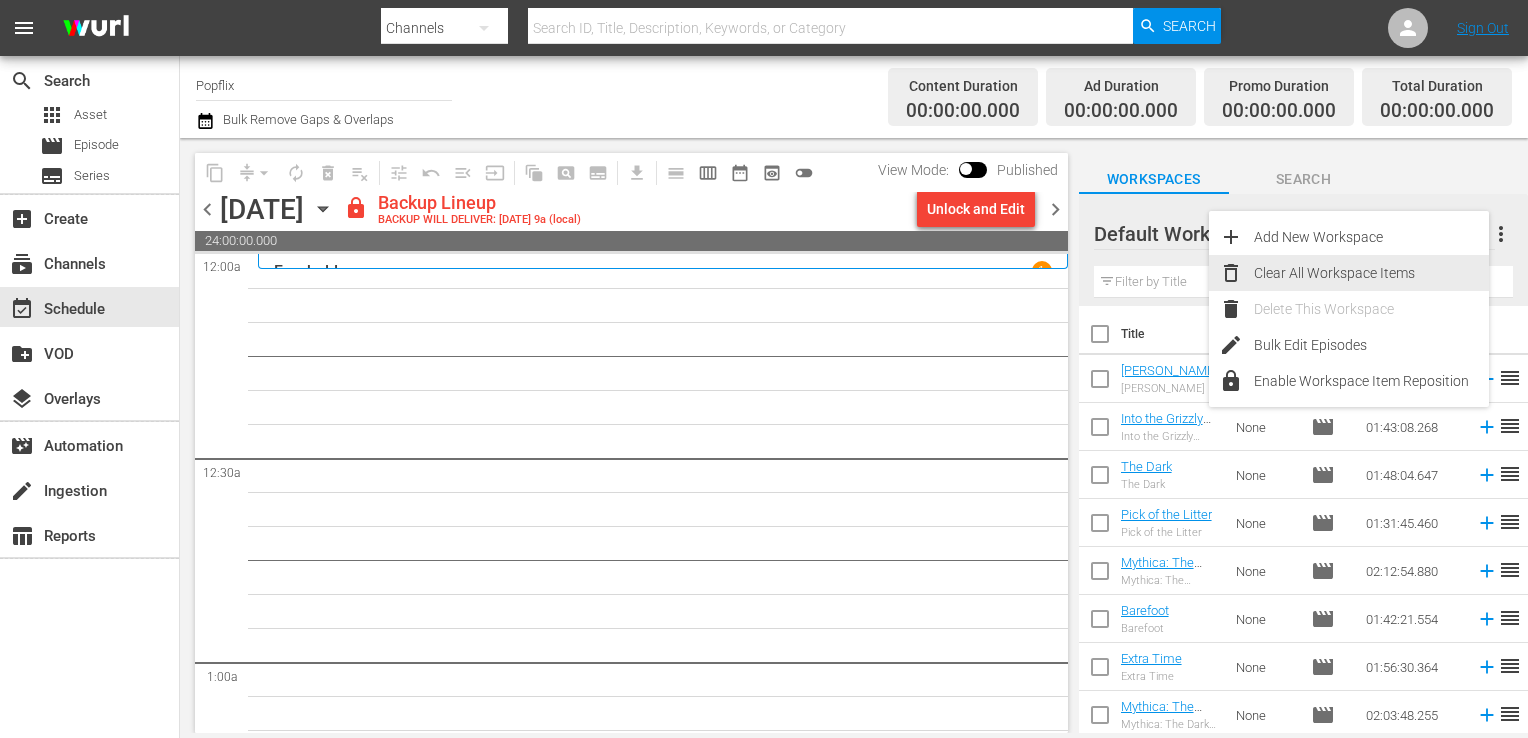 click on "Clear All Workspace Items" at bounding box center [1371, 273] 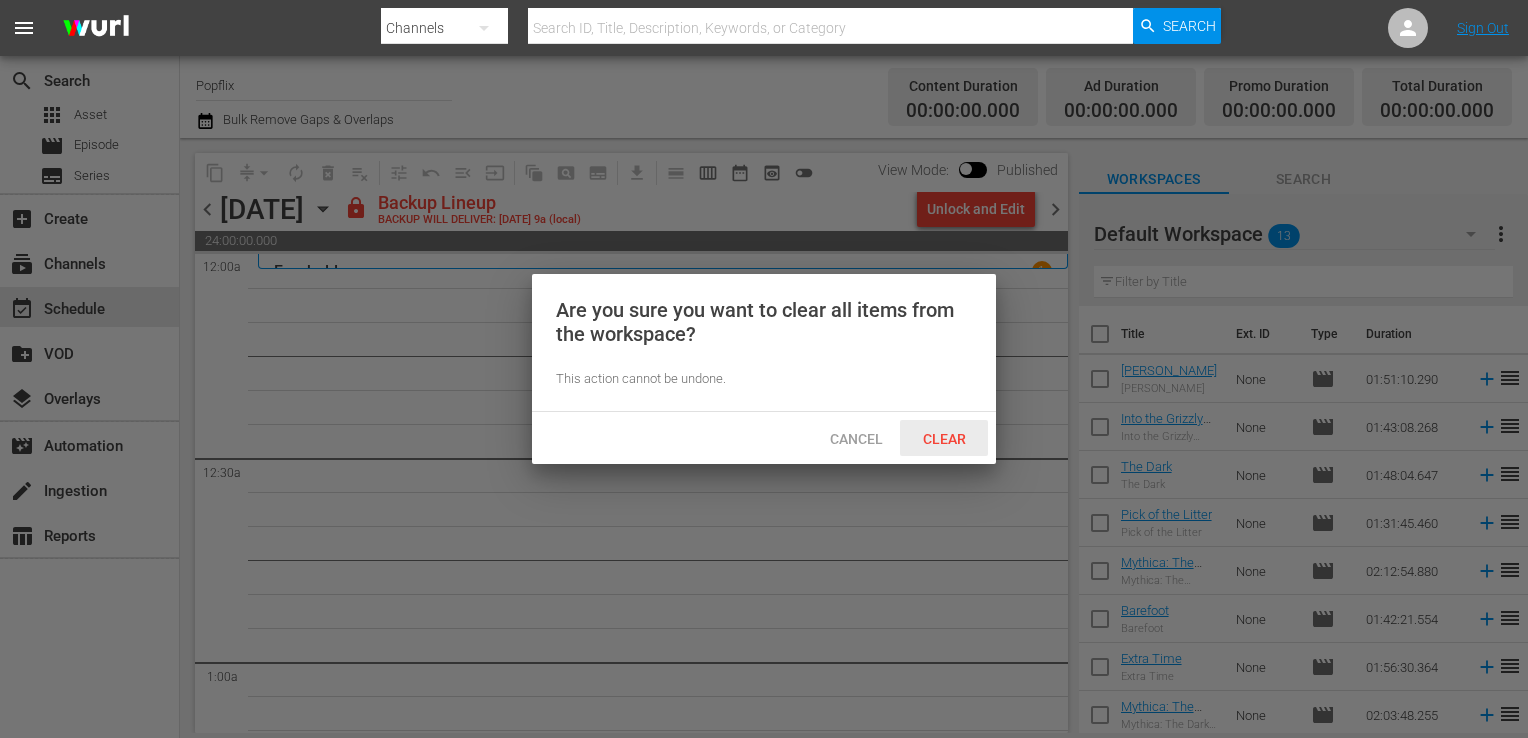 click on "Clear" at bounding box center [944, 438] 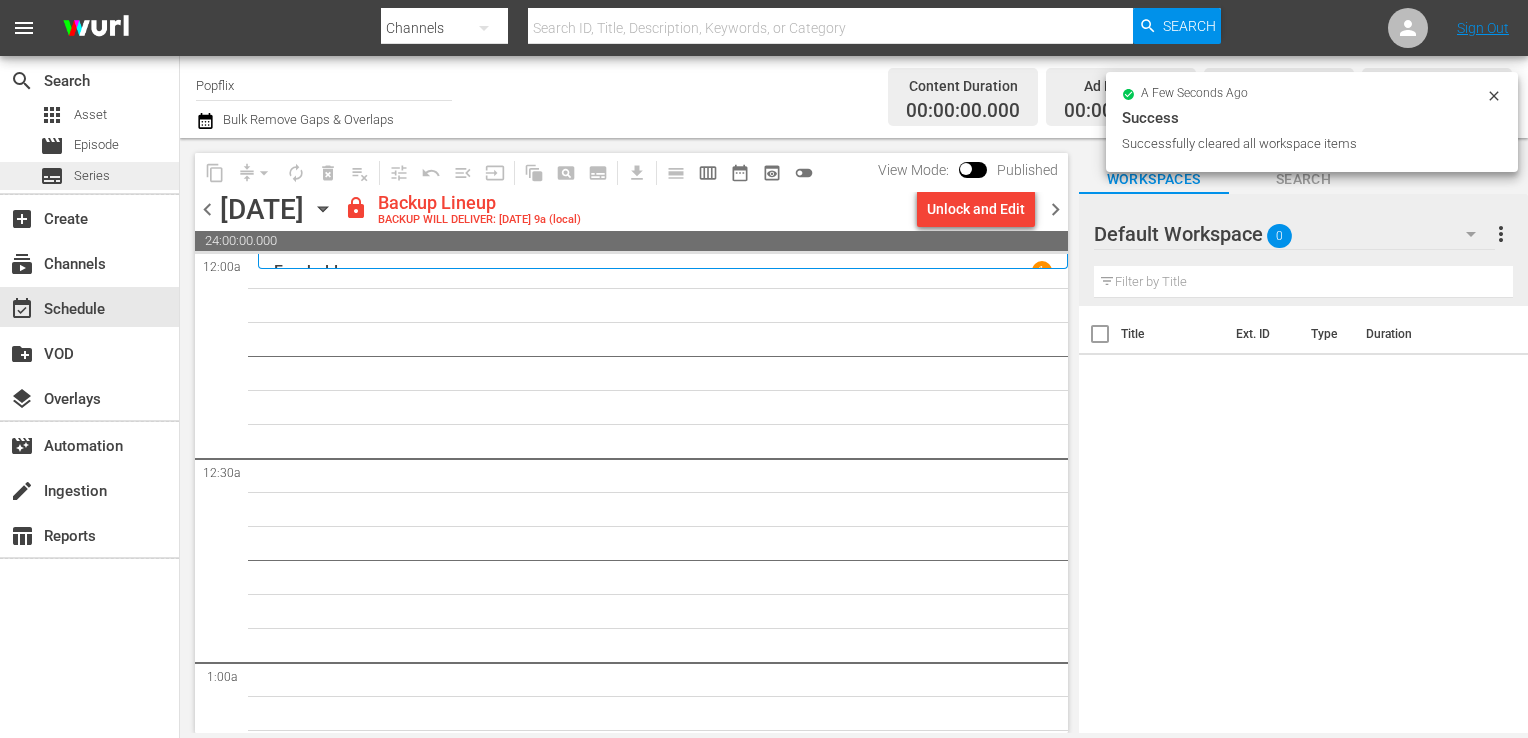 scroll, scrollTop: 0, scrollLeft: 0, axis: both 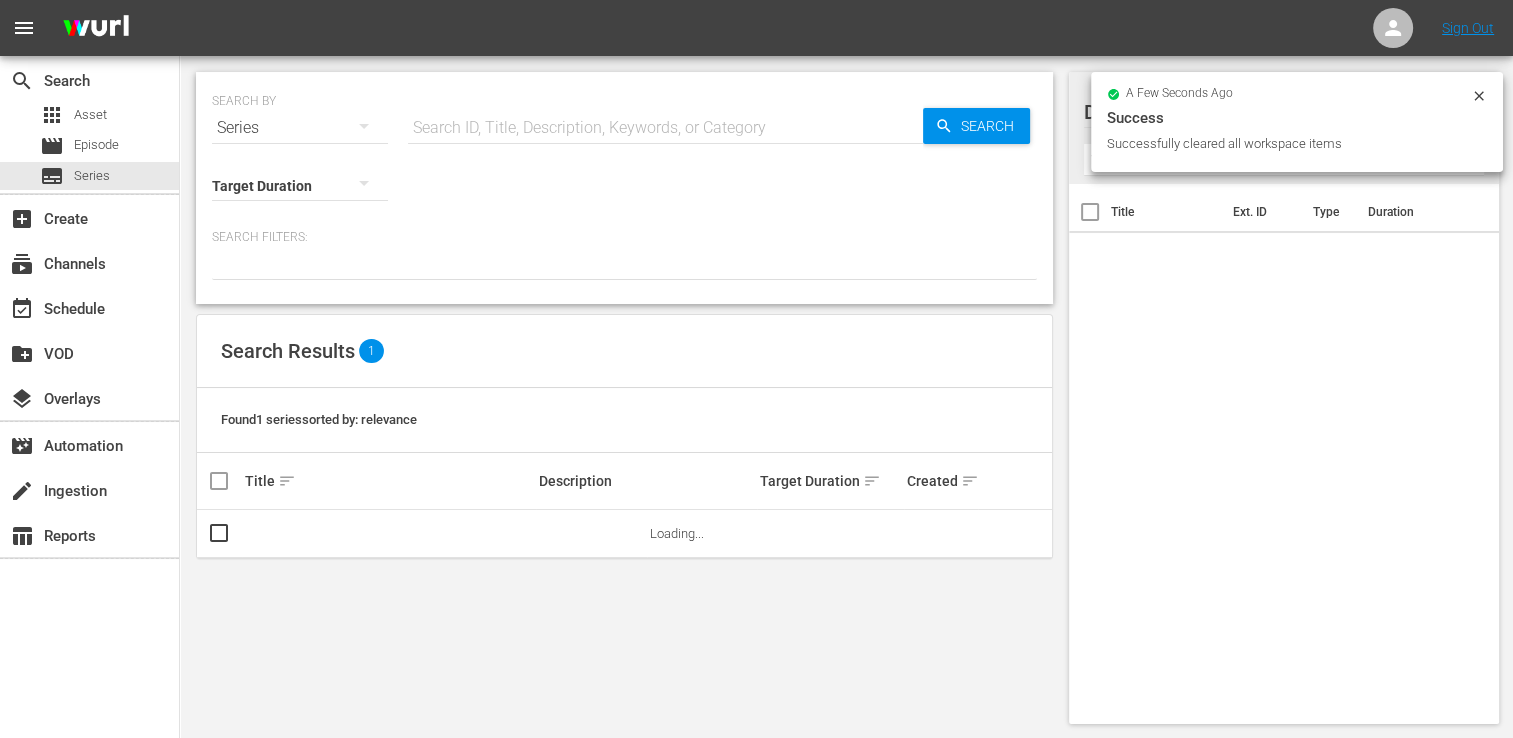 click on "apps Asset movie Episode subtitles Series" at bounding box center (89, 145) 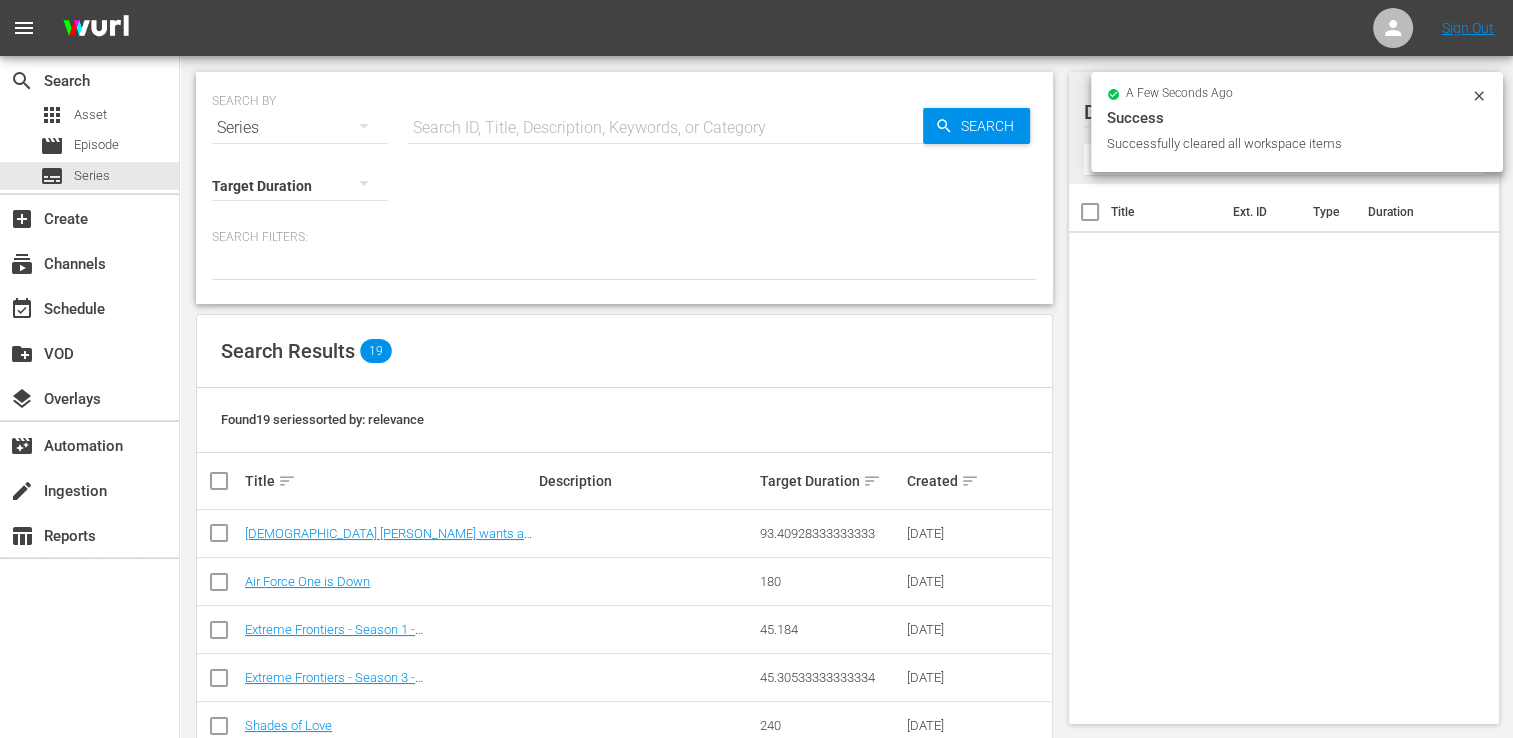 click on "apps Asset movie Episode subtitles Series" at bounding box center [89, 145] 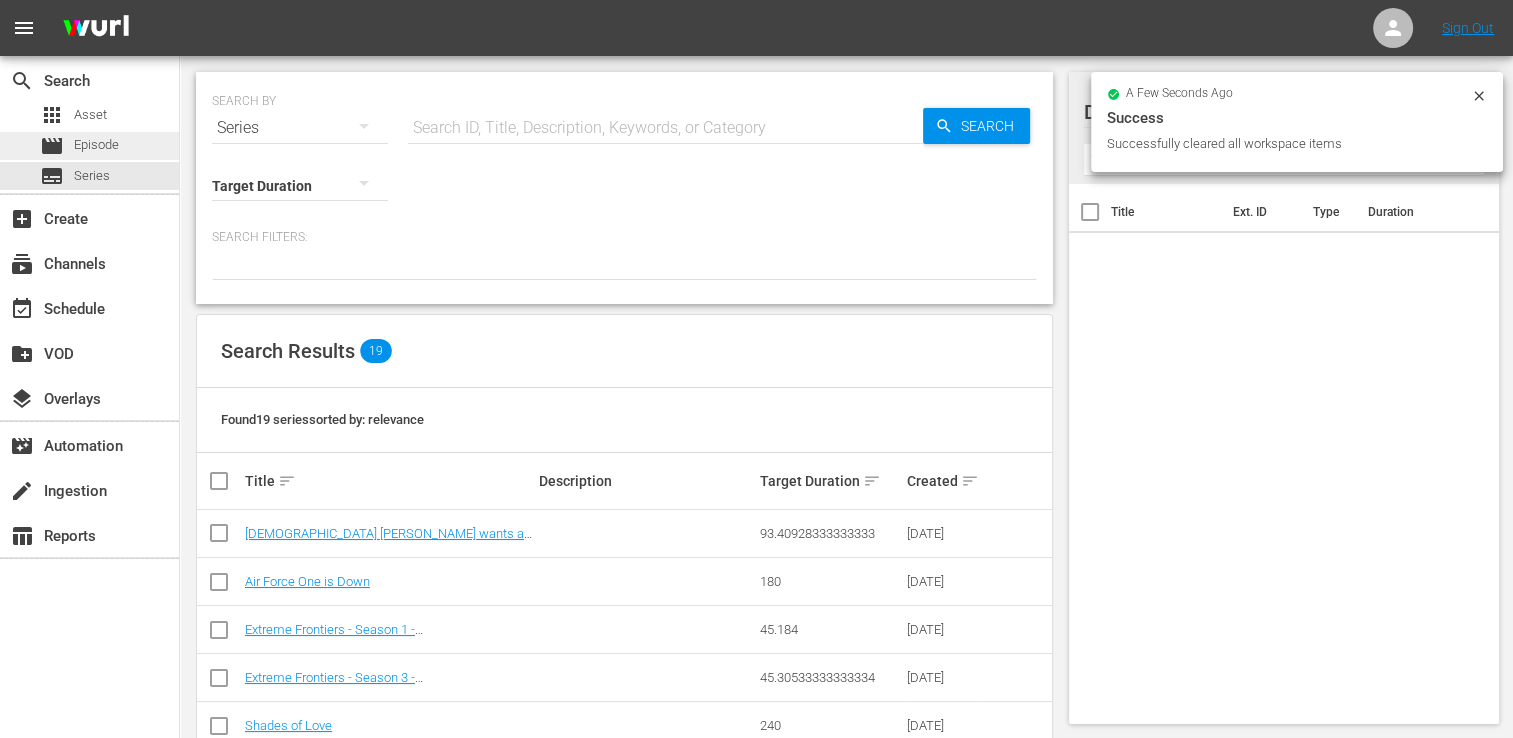 click on "Episode" at bounding box center [96, 145] 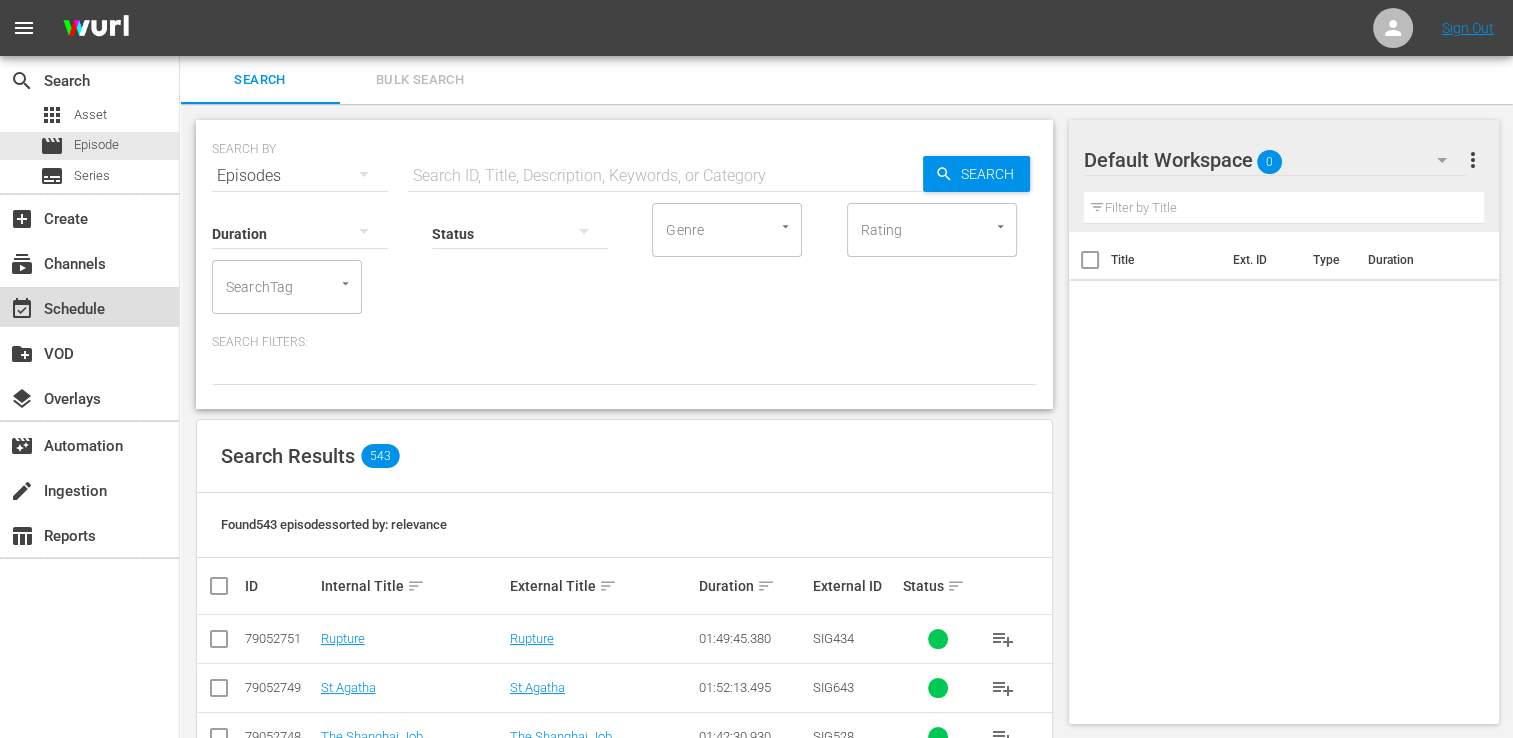 click on "event_available   Schedule" at bounding box center (56, 306) 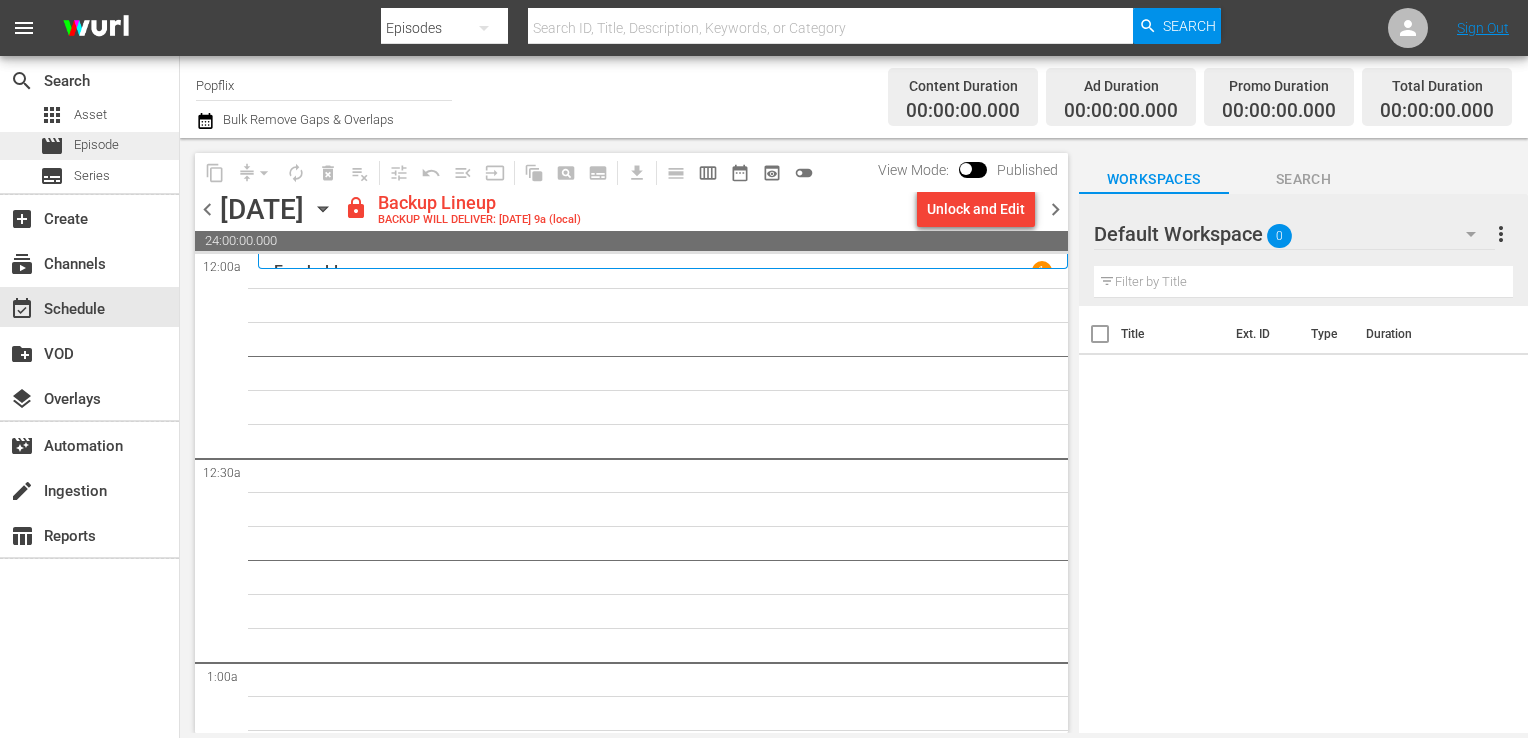 click on "Episode" at bounding box center (96, 145) 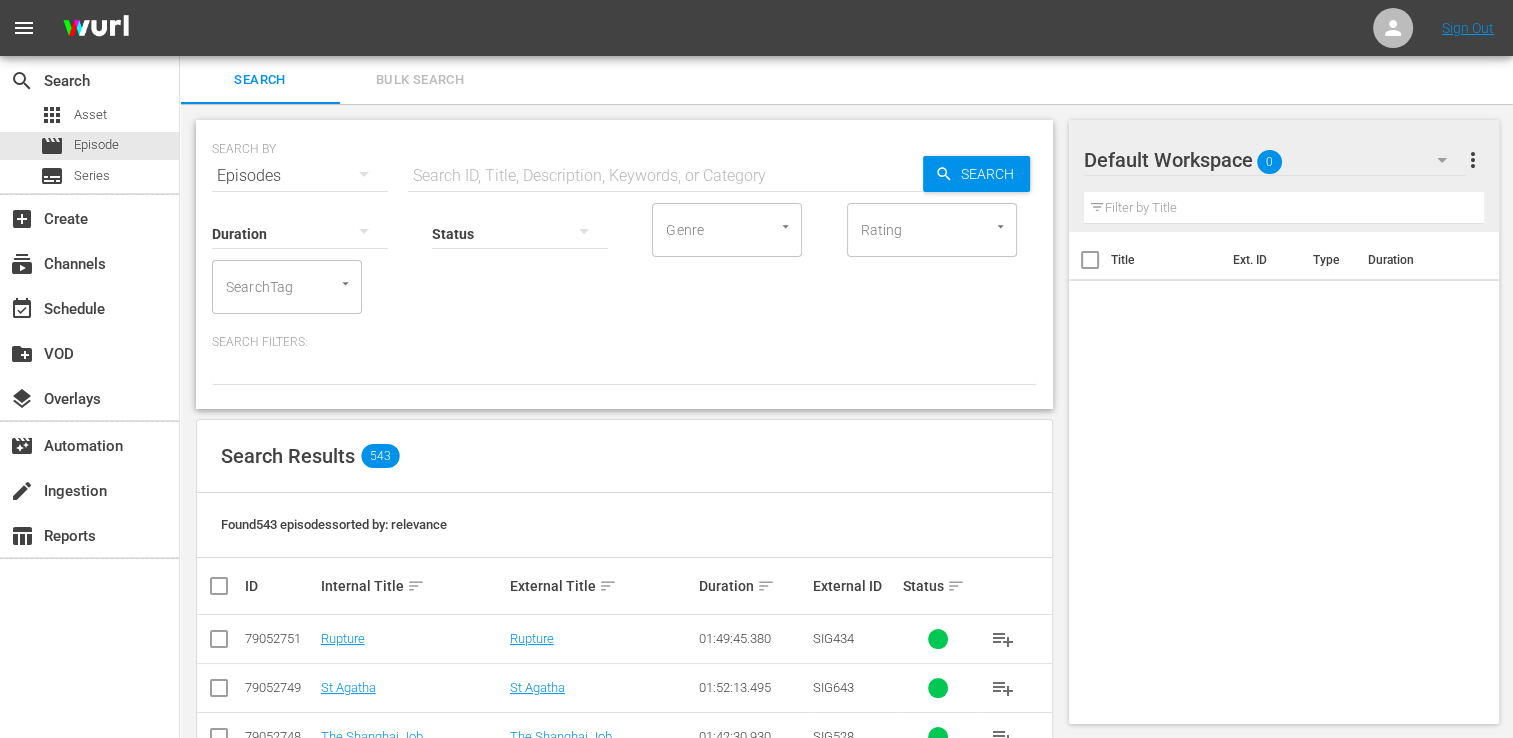 click on "Bulk Search" at bounding box center [420, 80] 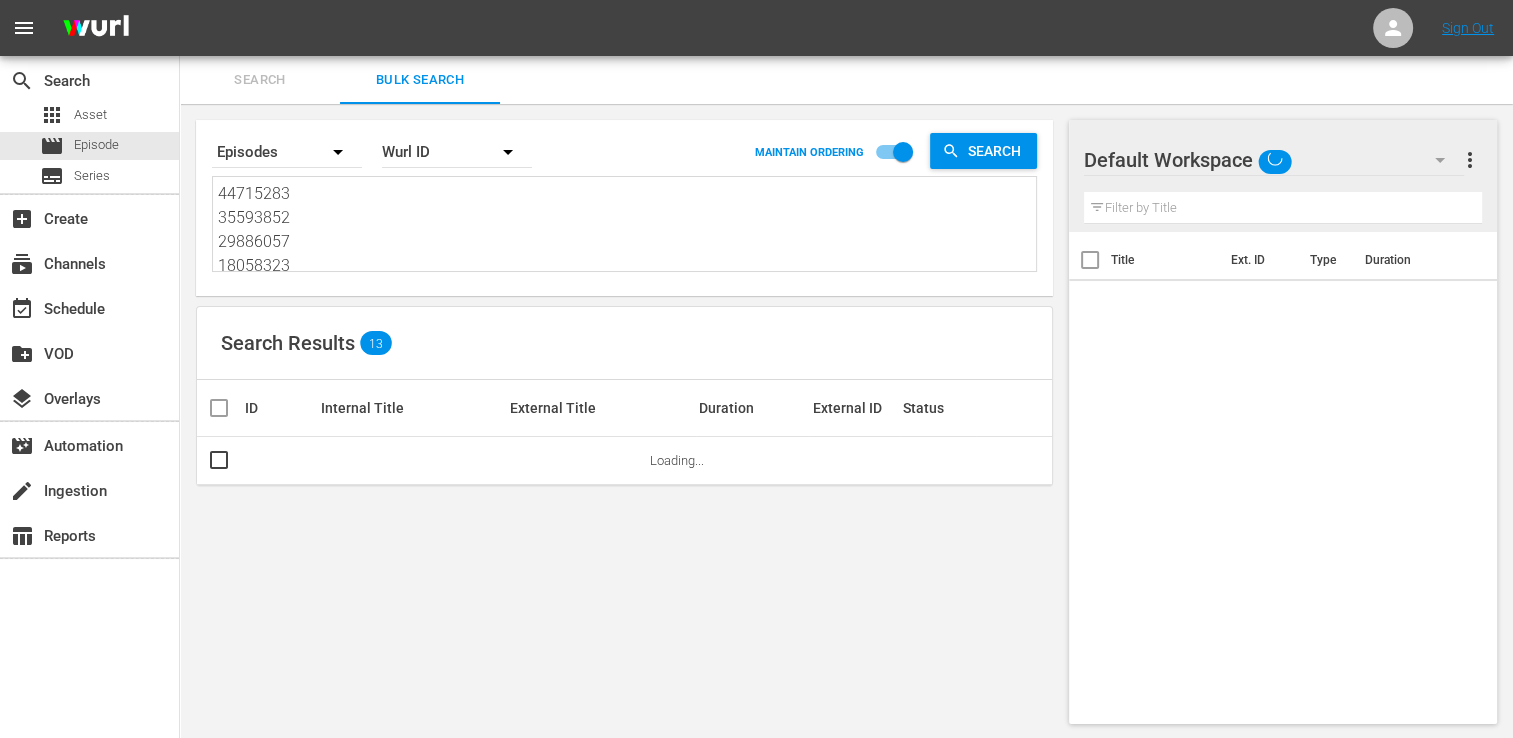 click on "44715283
35593852
29886057
18058323
18058319
37284145
45014268
18058318
29886071
70993827
42476050
61493394
53982949" at bounding box center [627, 227] 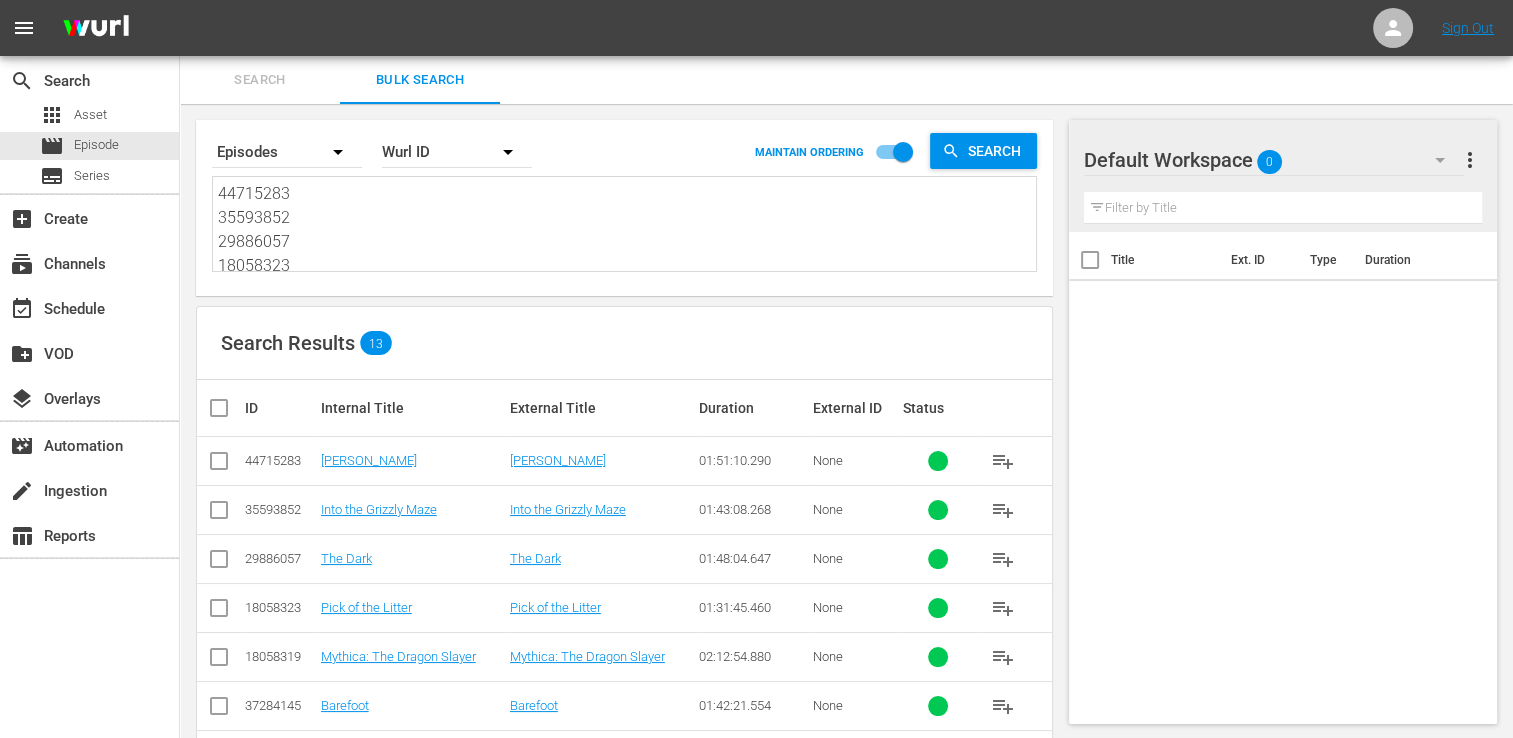 type 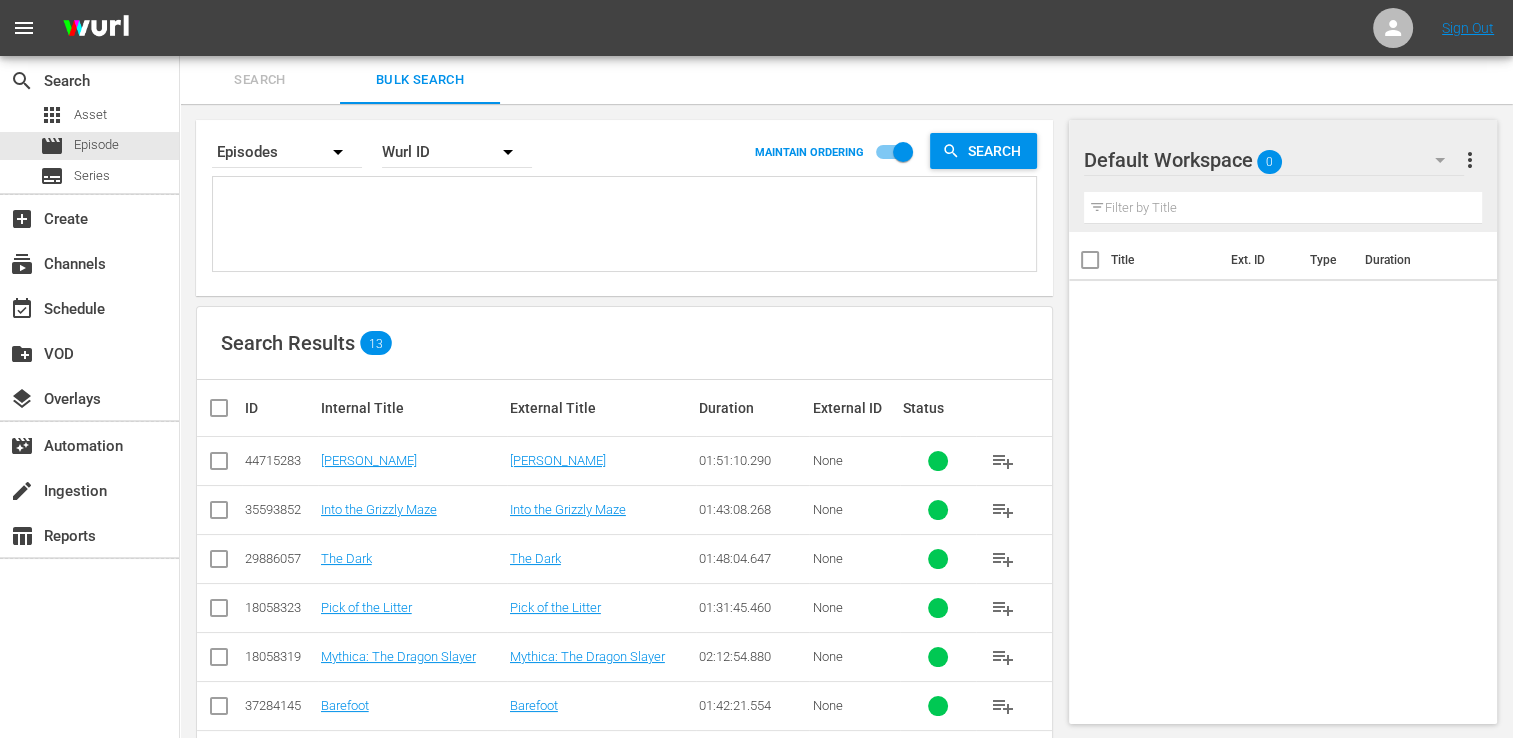 paste on "18058348
23776506
38446469
44715284
30136463
50824470
29886064
30136458
53982941
40156263
42476048
38446467
25971022" 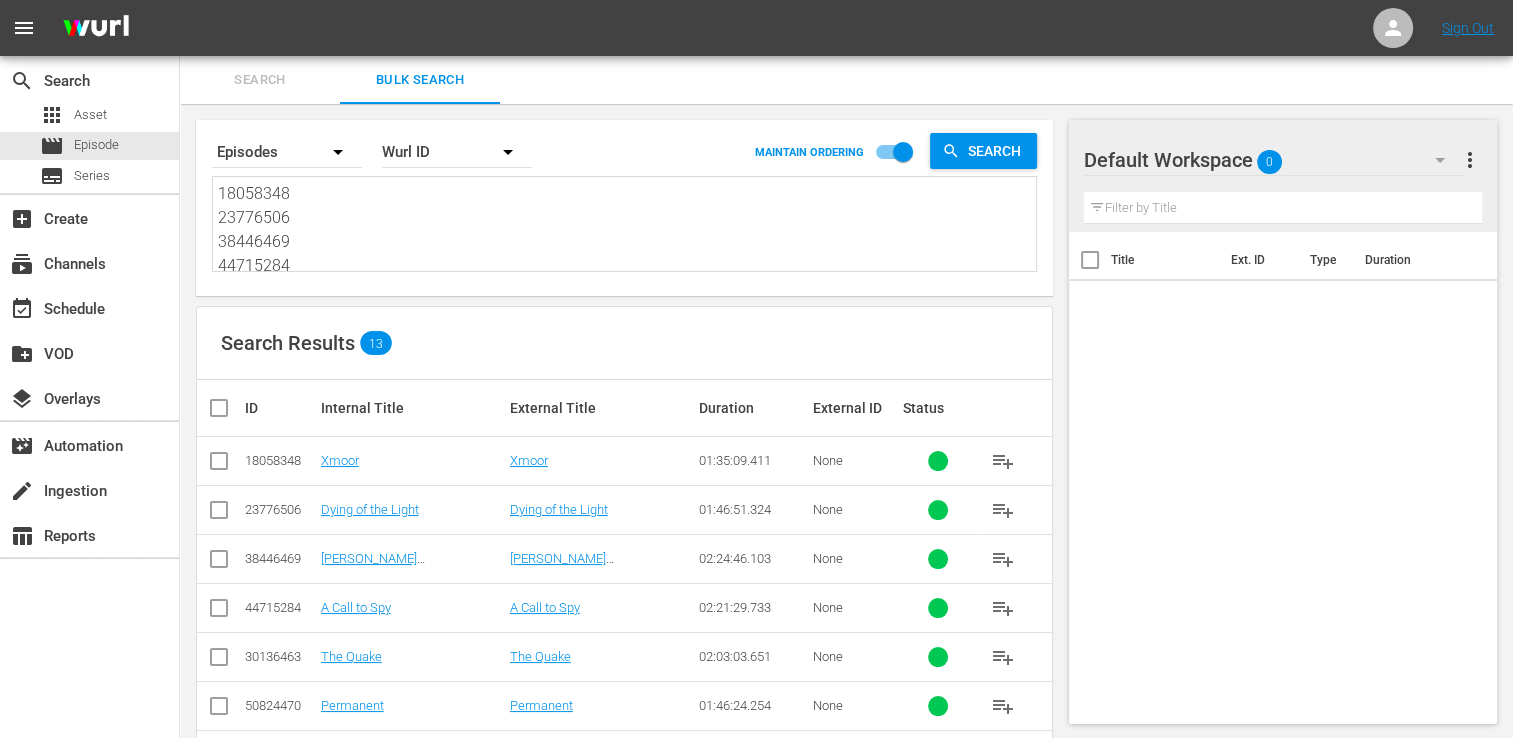 type on "18058348
23776506
38446469
44715284
30136463
50824470
29886064
30136458
53982941
40156263
42476048
38446467
25971022" 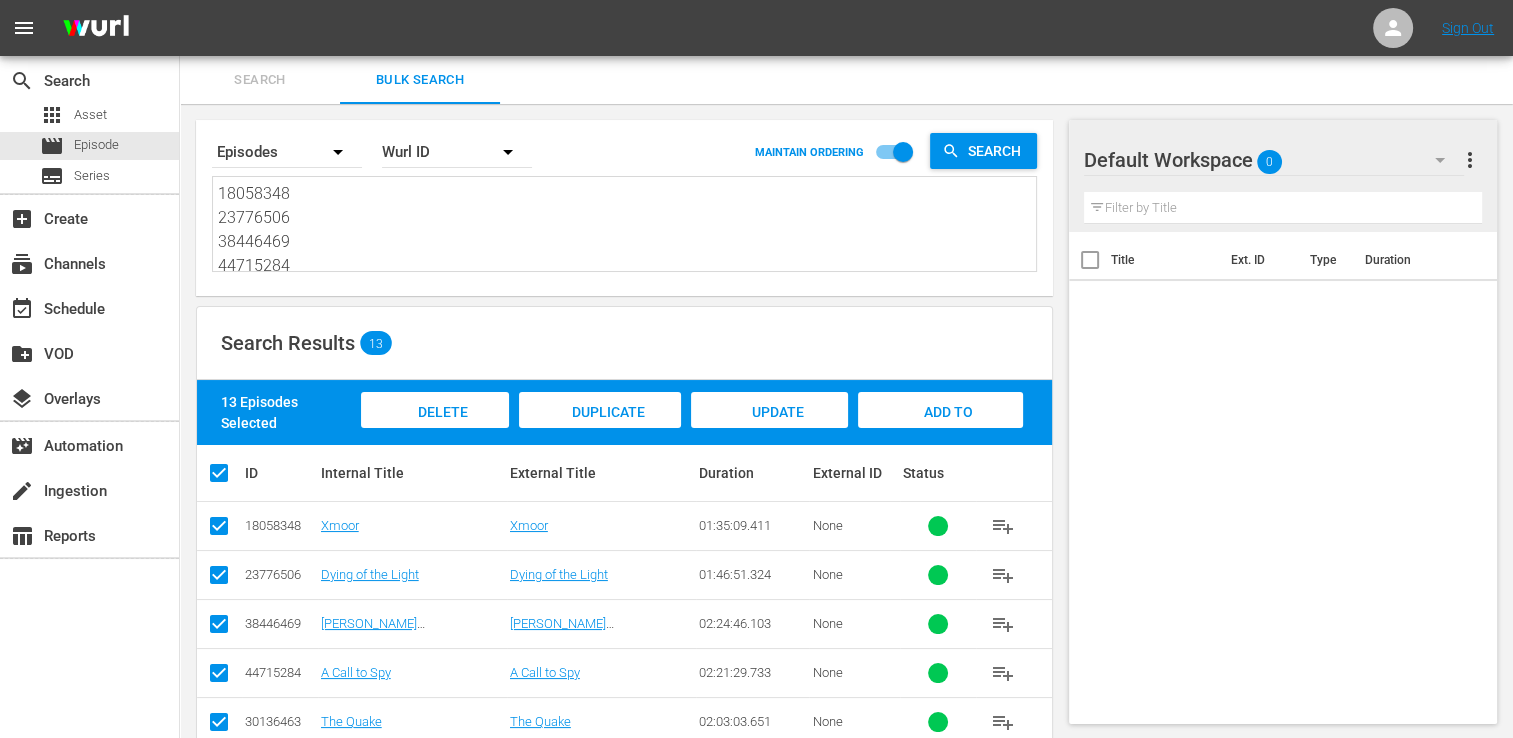 click on "Add to Workspace" at bounding box center (940, 431) 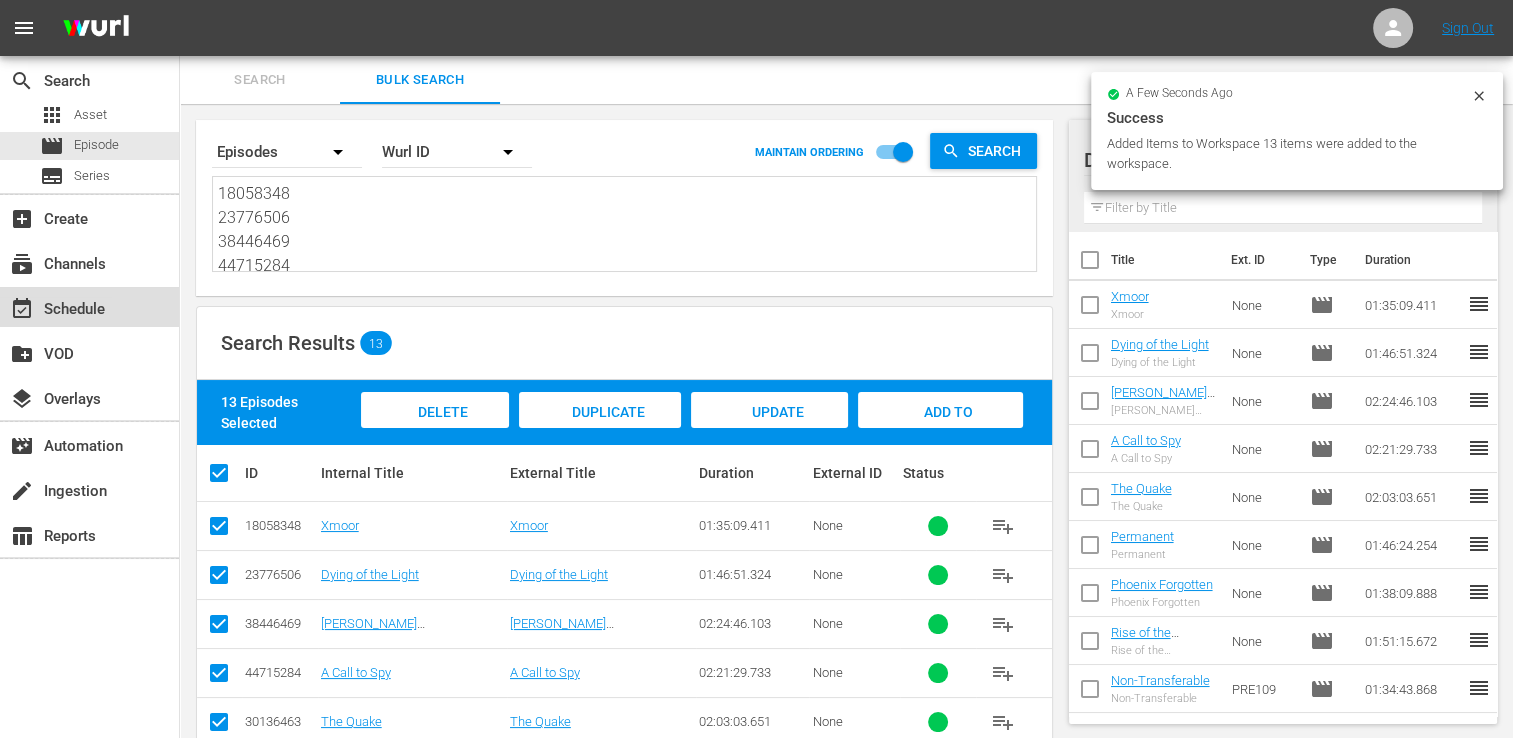click on "event_available   Schedule" at bounding box center [56, 306] 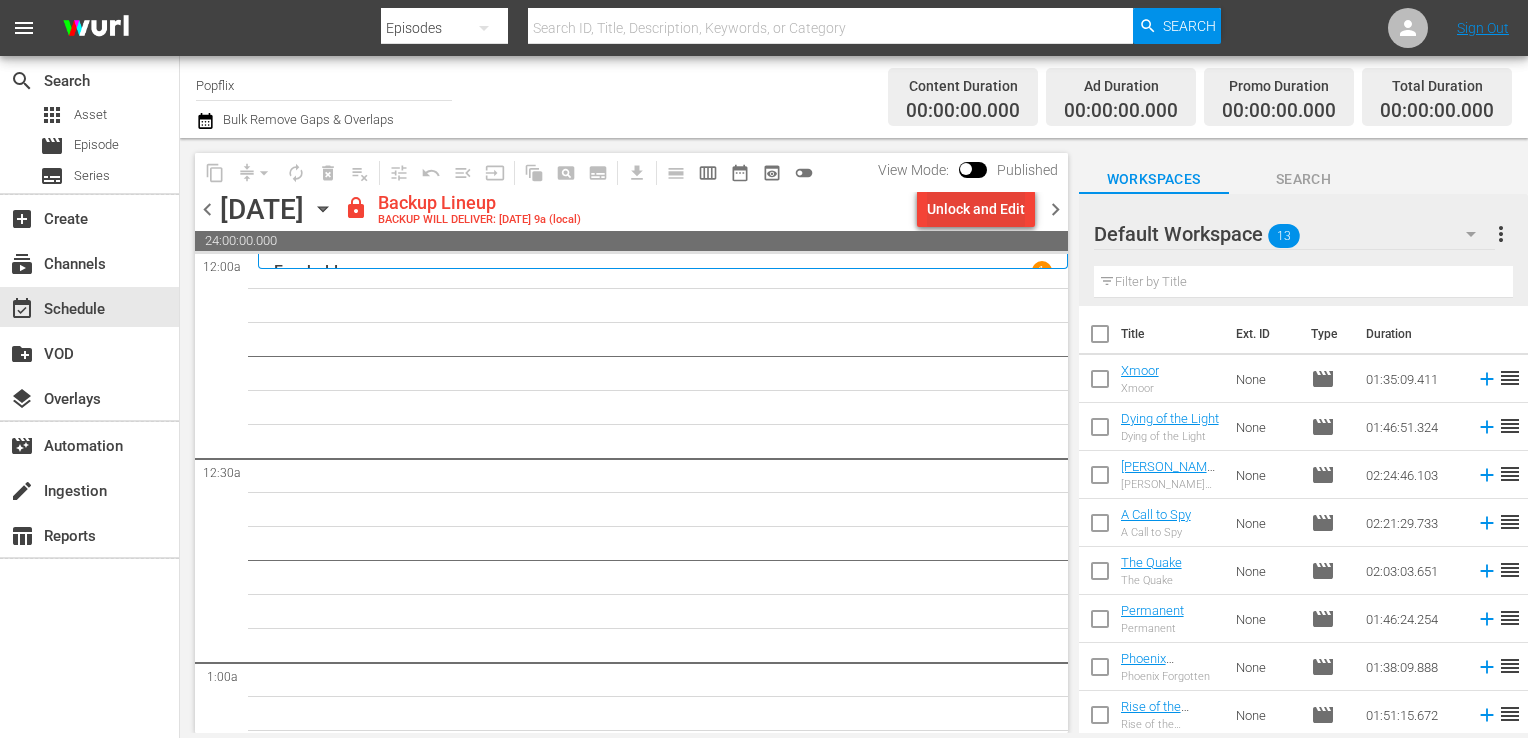 click on "Unlock and Edit" at bounding box center [976, 209] 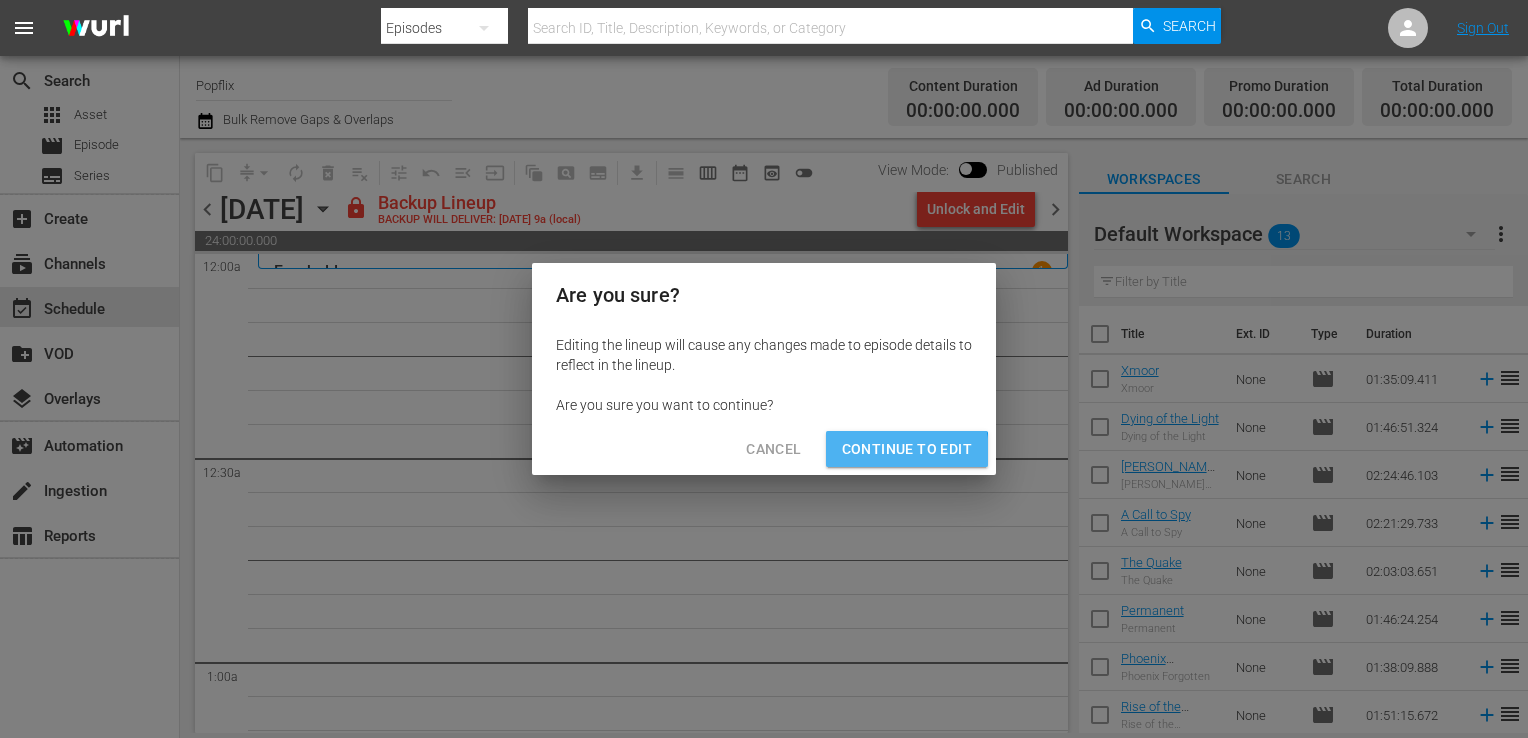 click on "Continue to Edit" at bounding box center [907, 449] 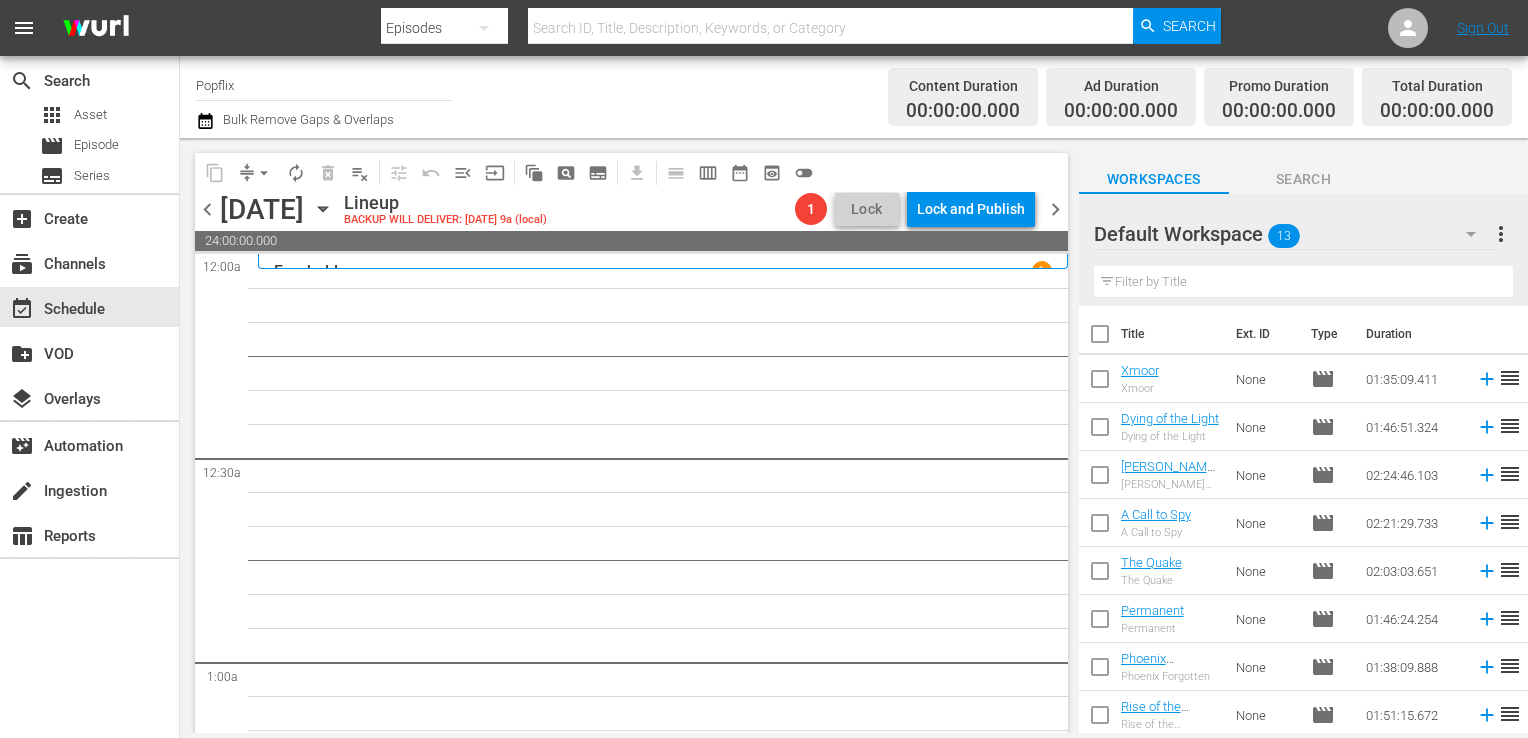 click at bounding box center (1100, 338) 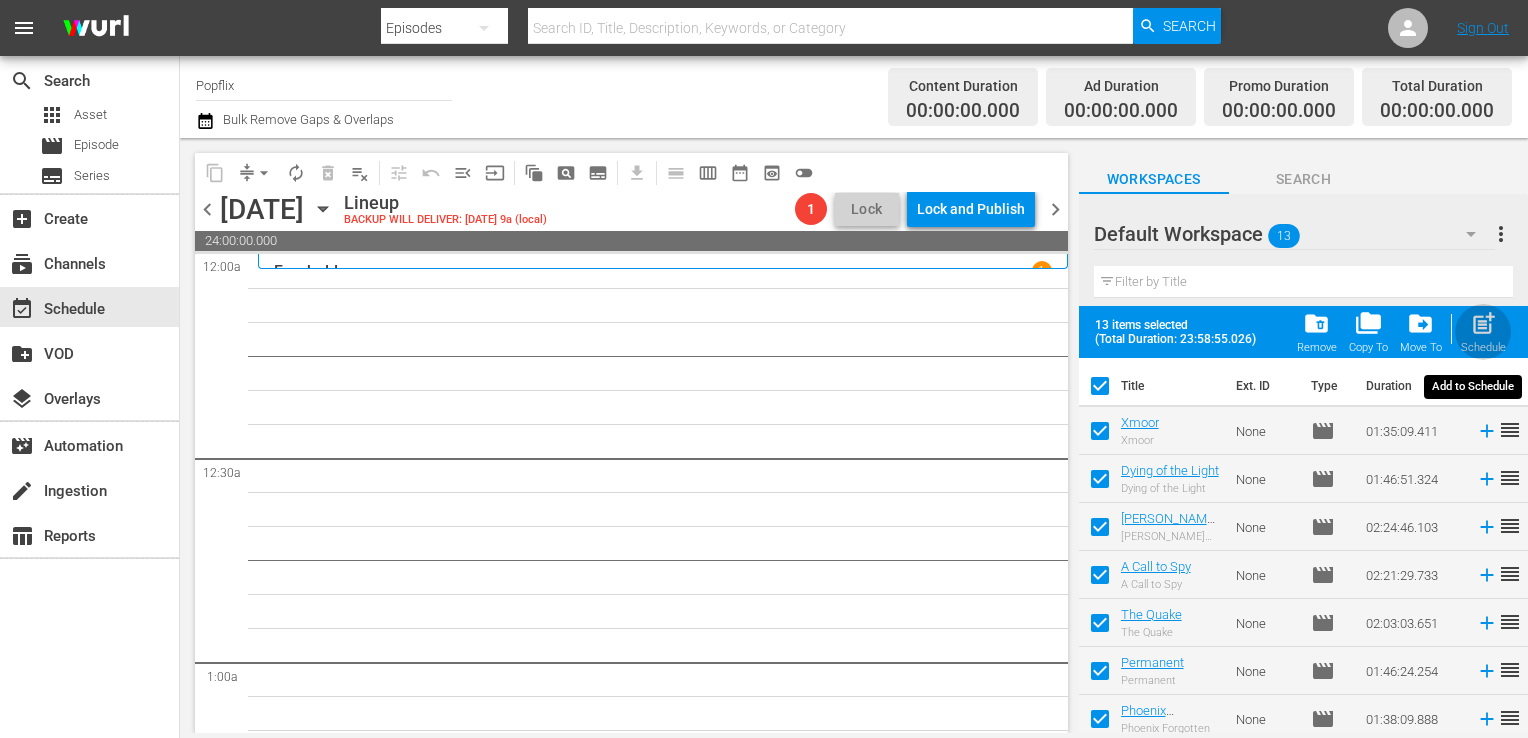 click on "post_add Schedule" at bounding box center (1483, 332) 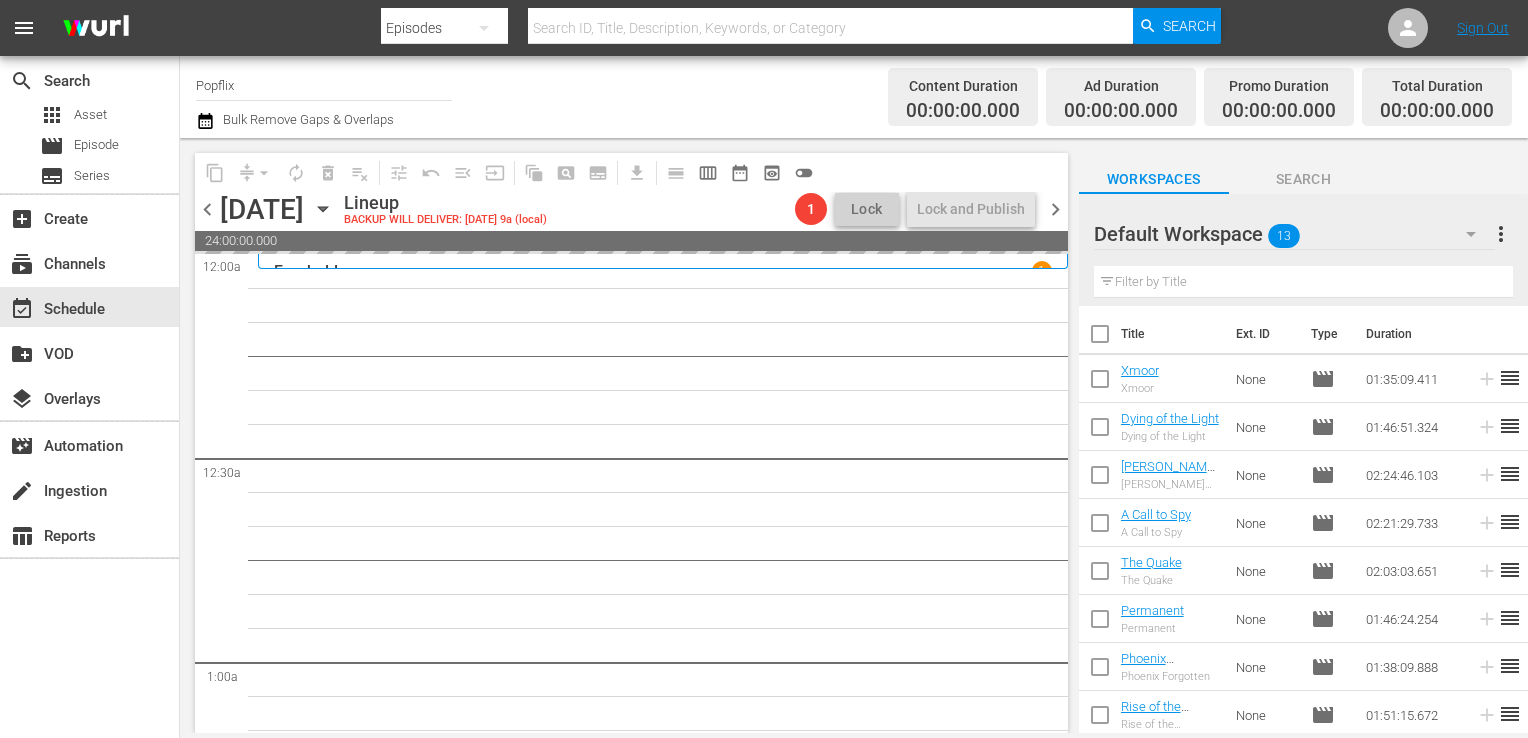 click on "chevron_right" at bounding box center [1055, 209] 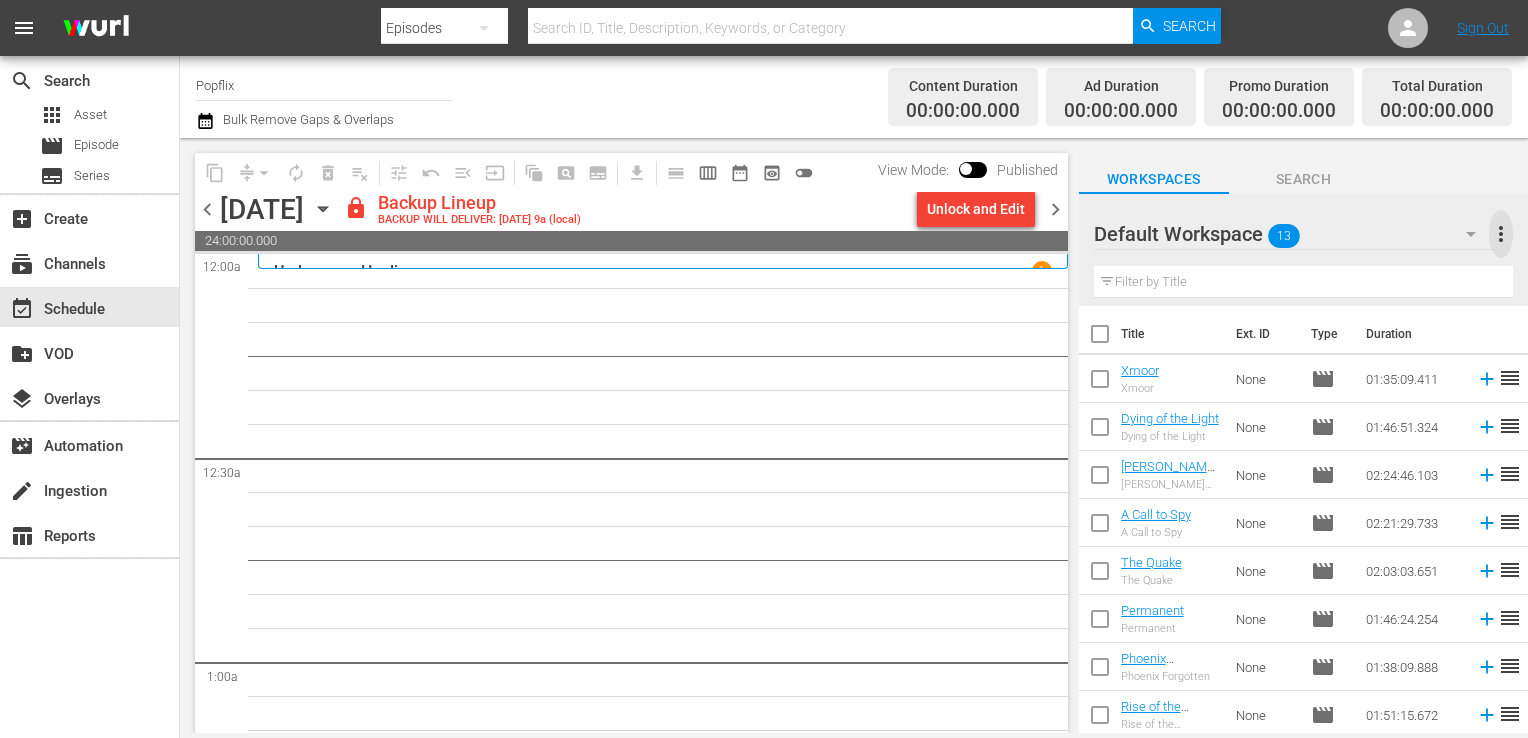 click on "more_vert" at bounding box center (1501, 234) 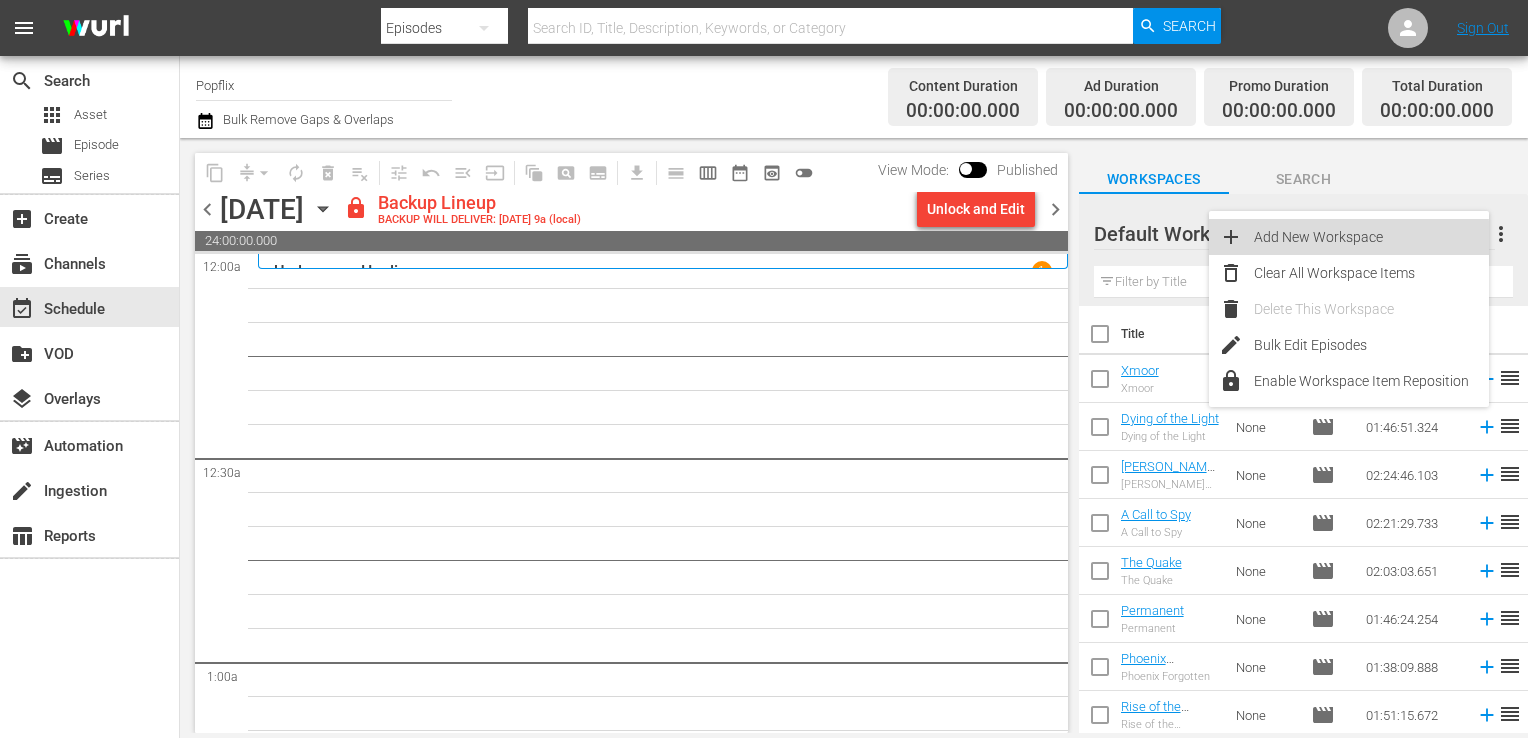 click on "add Add New Workspace" at bounding box center (1349, 237) 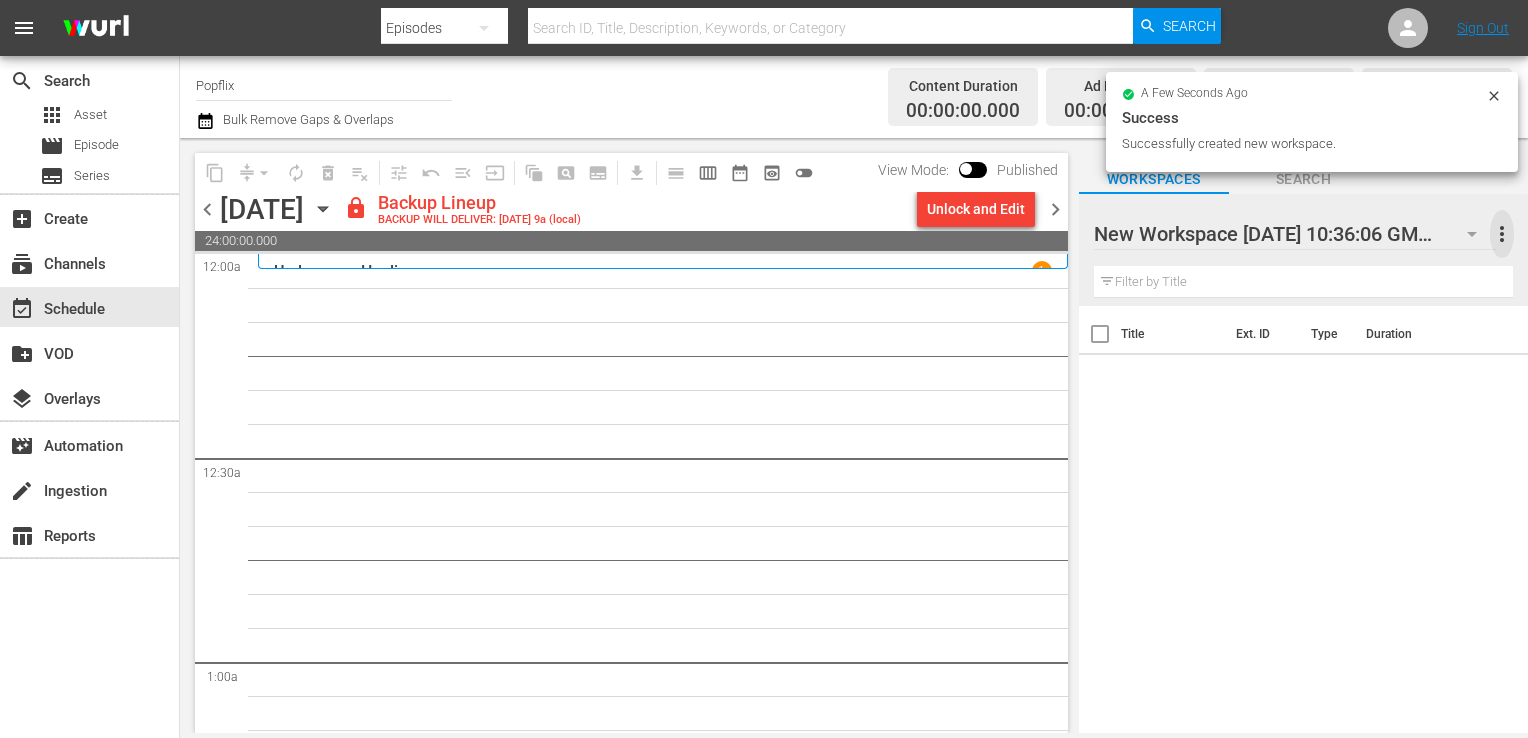 click on "more_vert" at bounding box center [1502, 234] 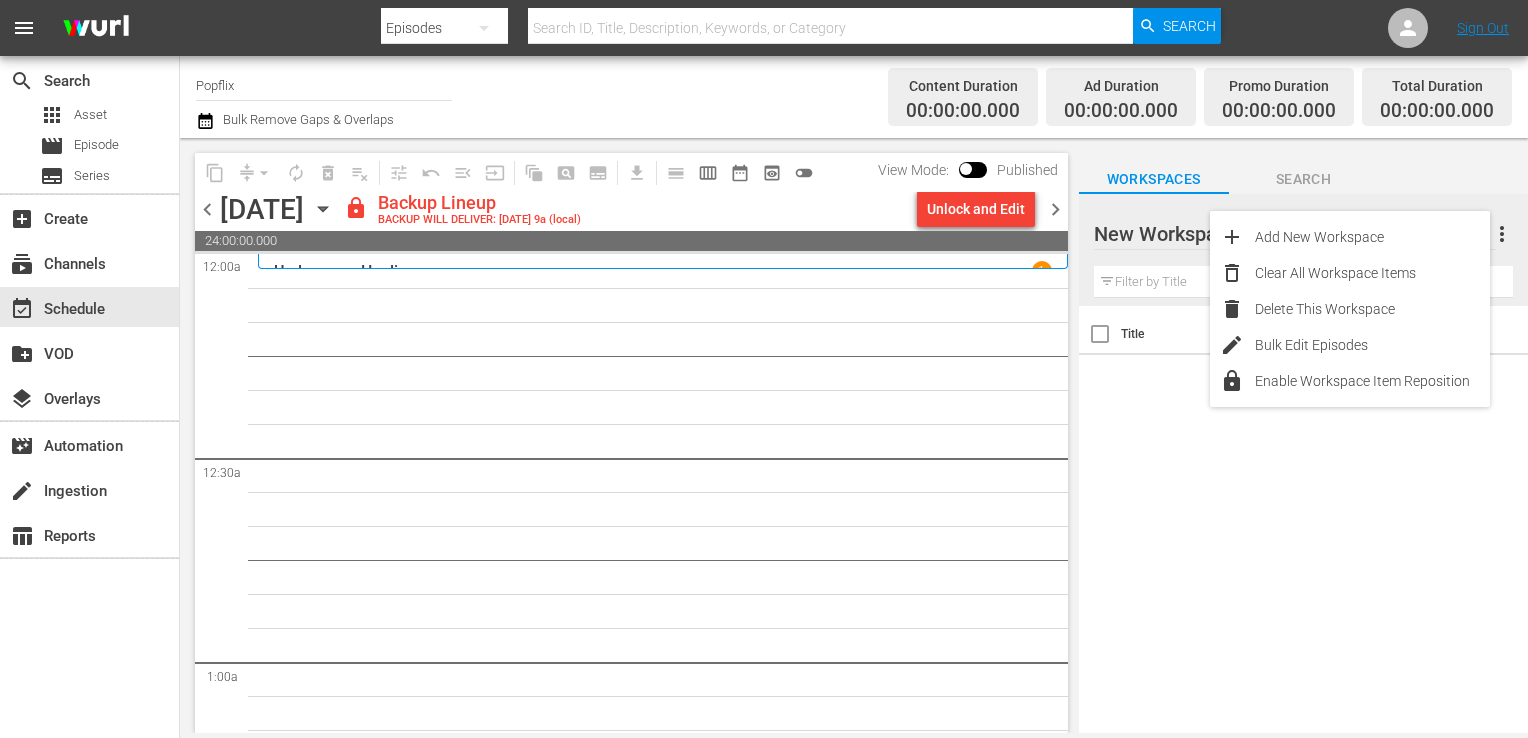 click at bounding box center (1264, 235) 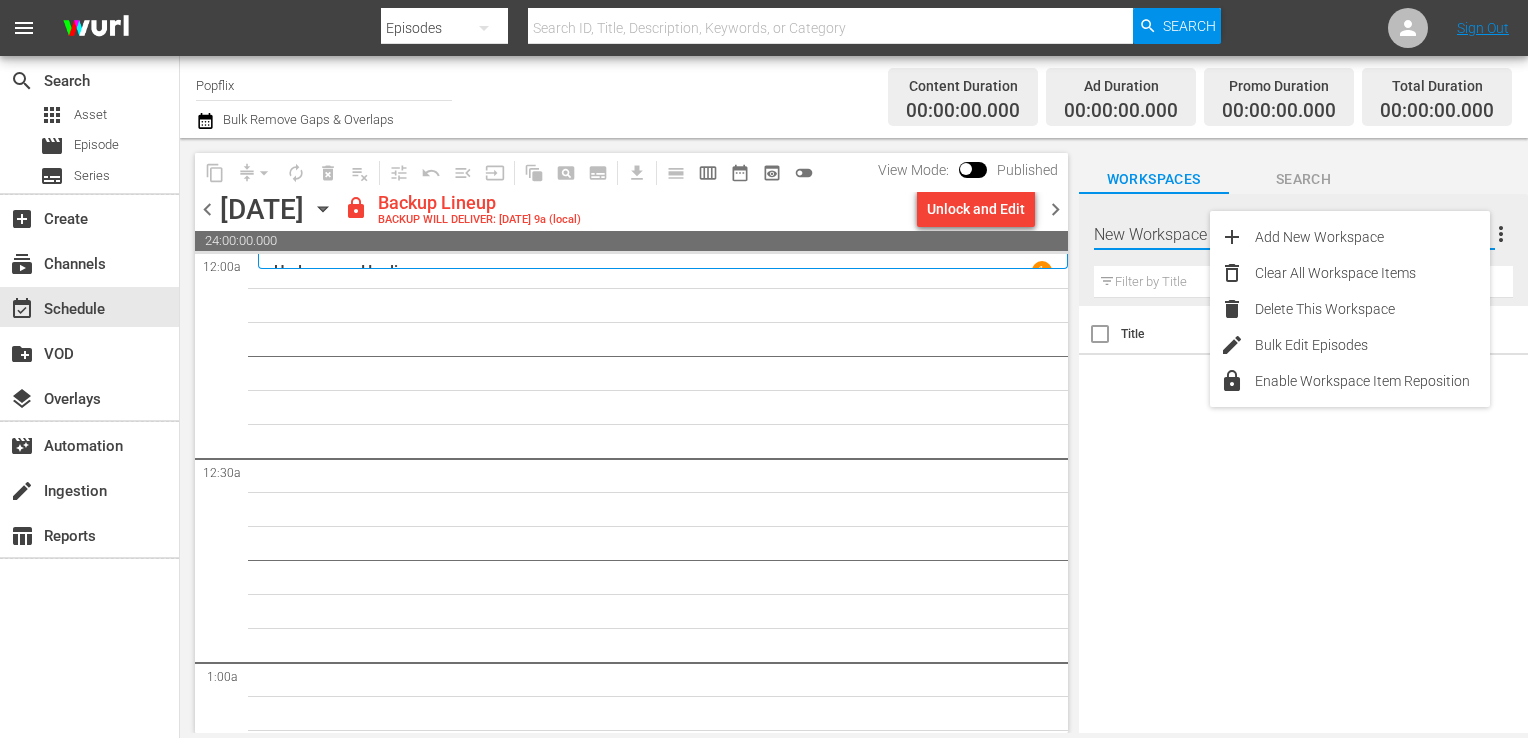 click on "New Workspace Fri Jul 18 2025 10:36:06 GMT+0000" at bounding box center (1294, 234) 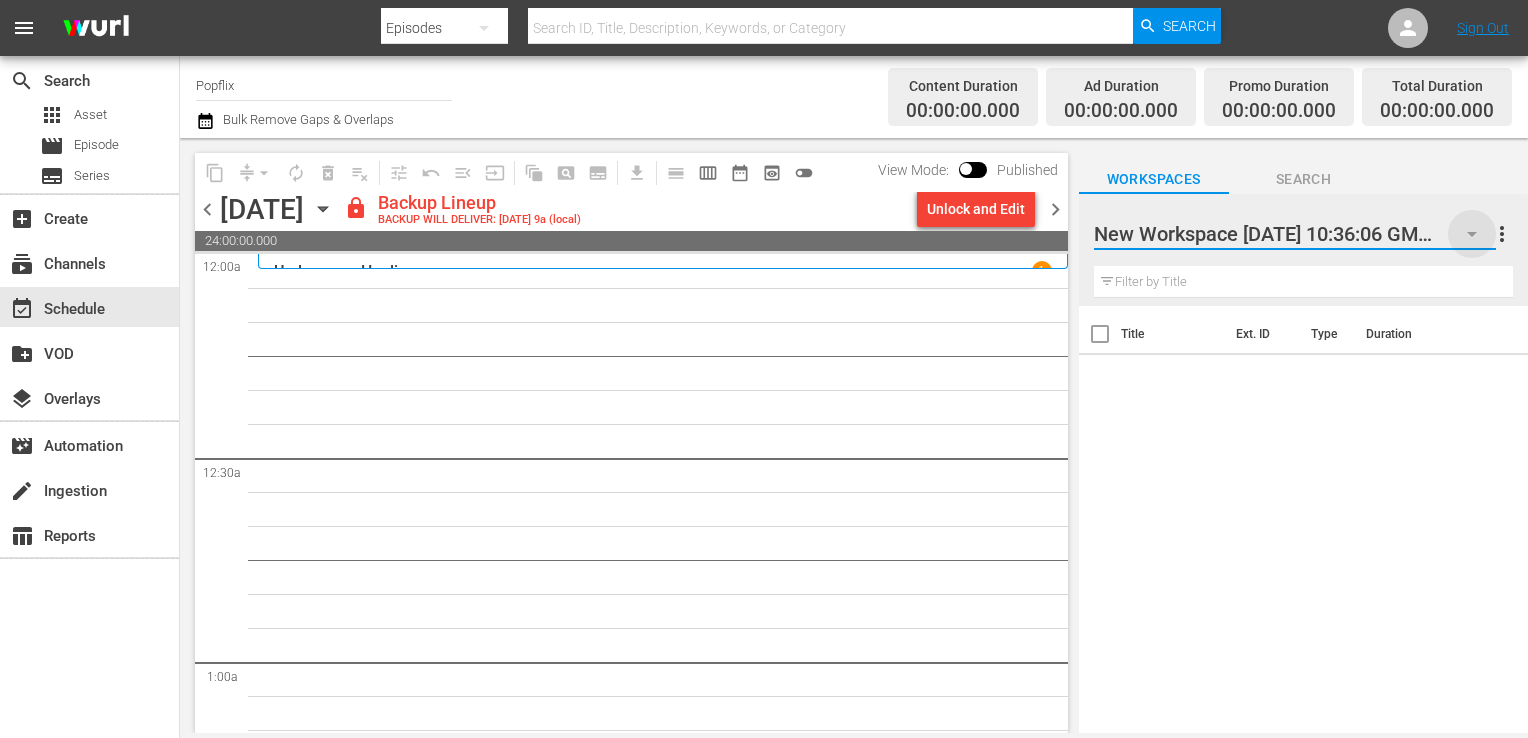 click 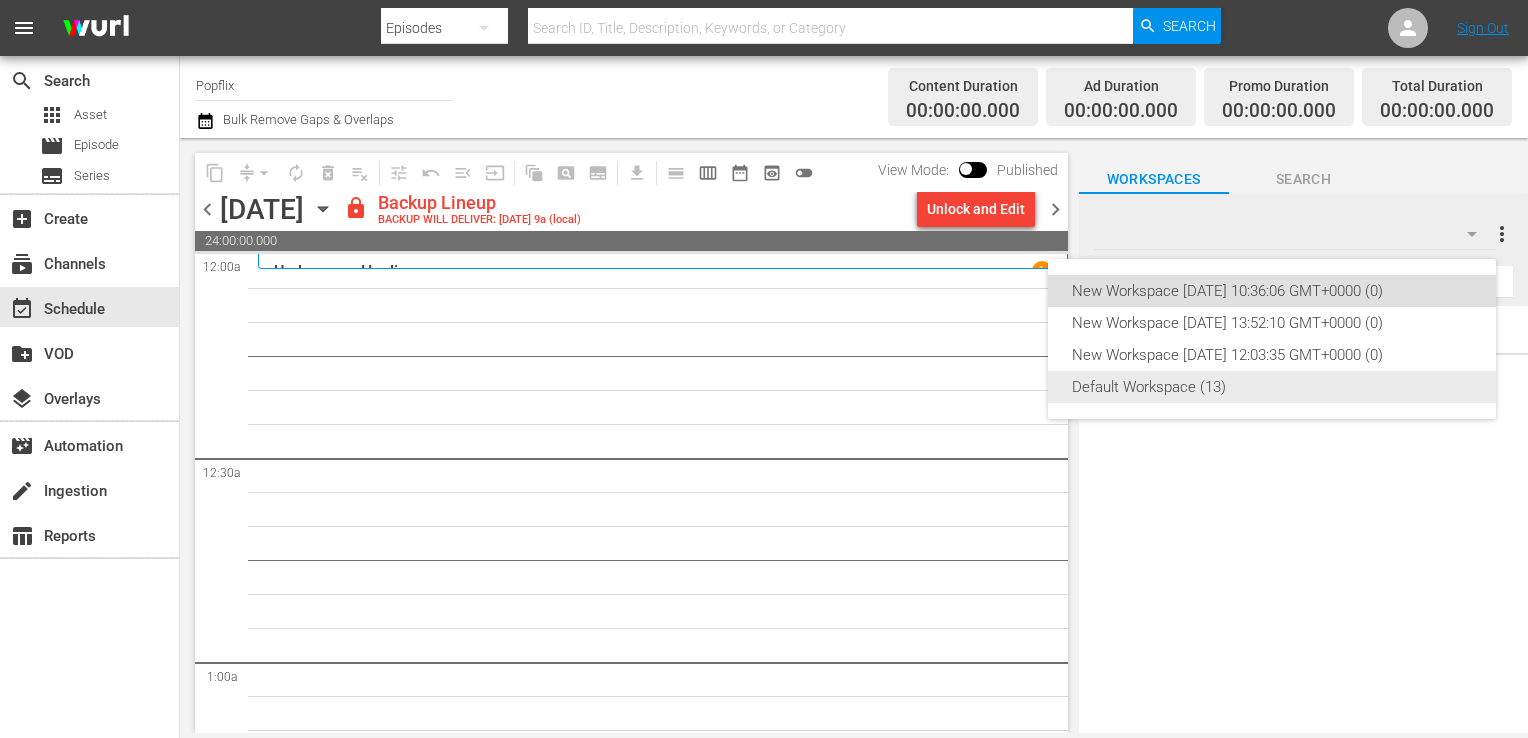 click on "Default Workspace (13)" at bounding box center [1272, 387] 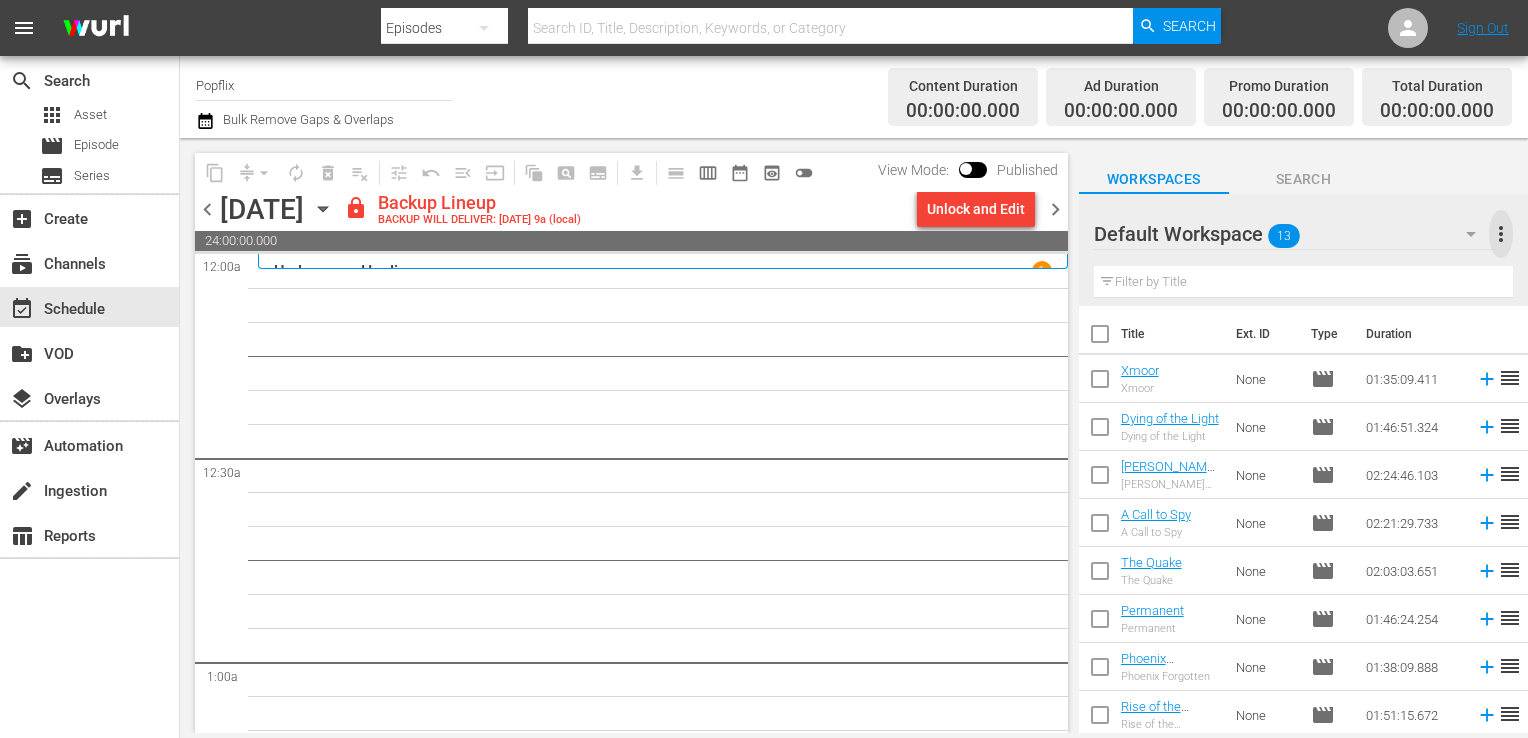 click on "more_vert" at bounding box center [1501, 234] 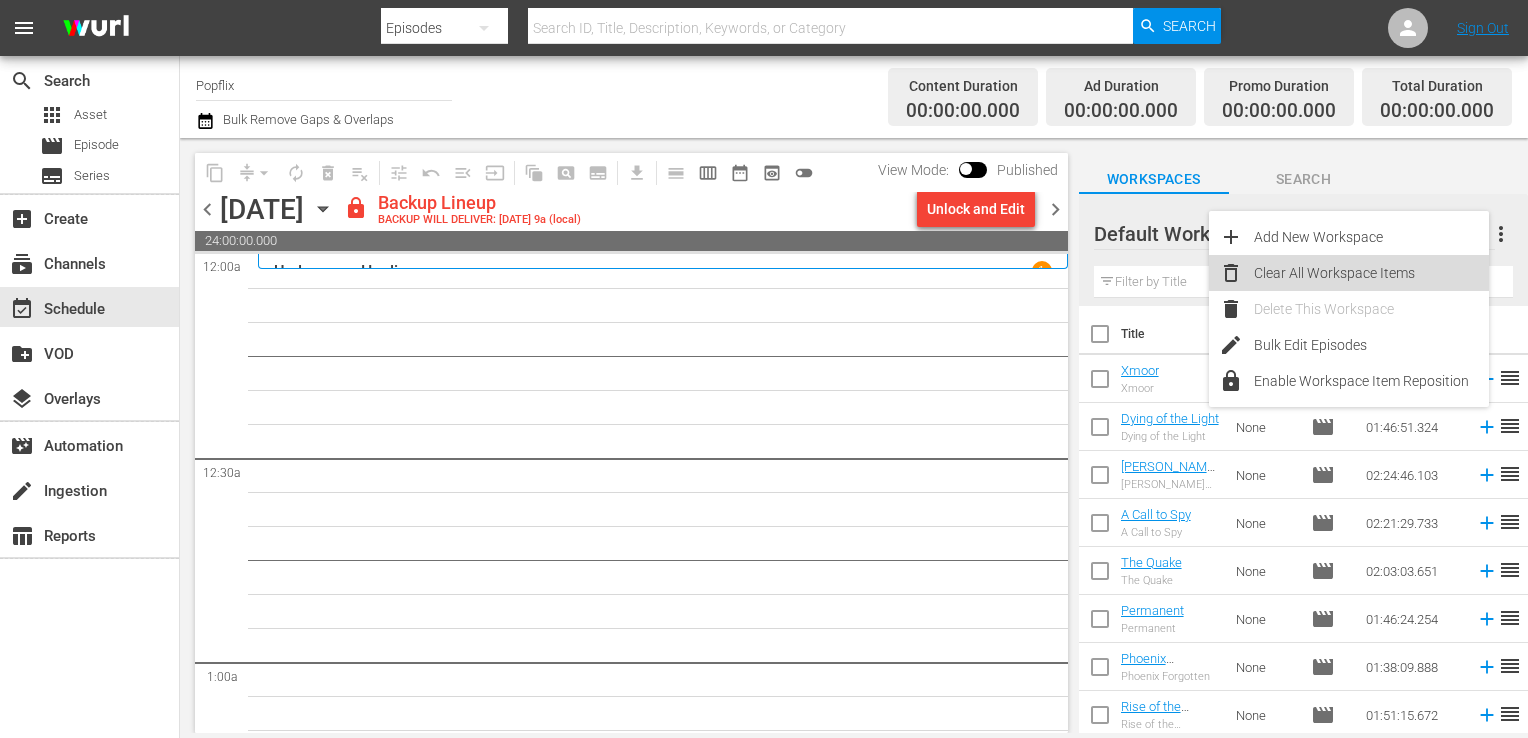 click on "Clear All Workspace Items" at bounding box center (1371, 273) 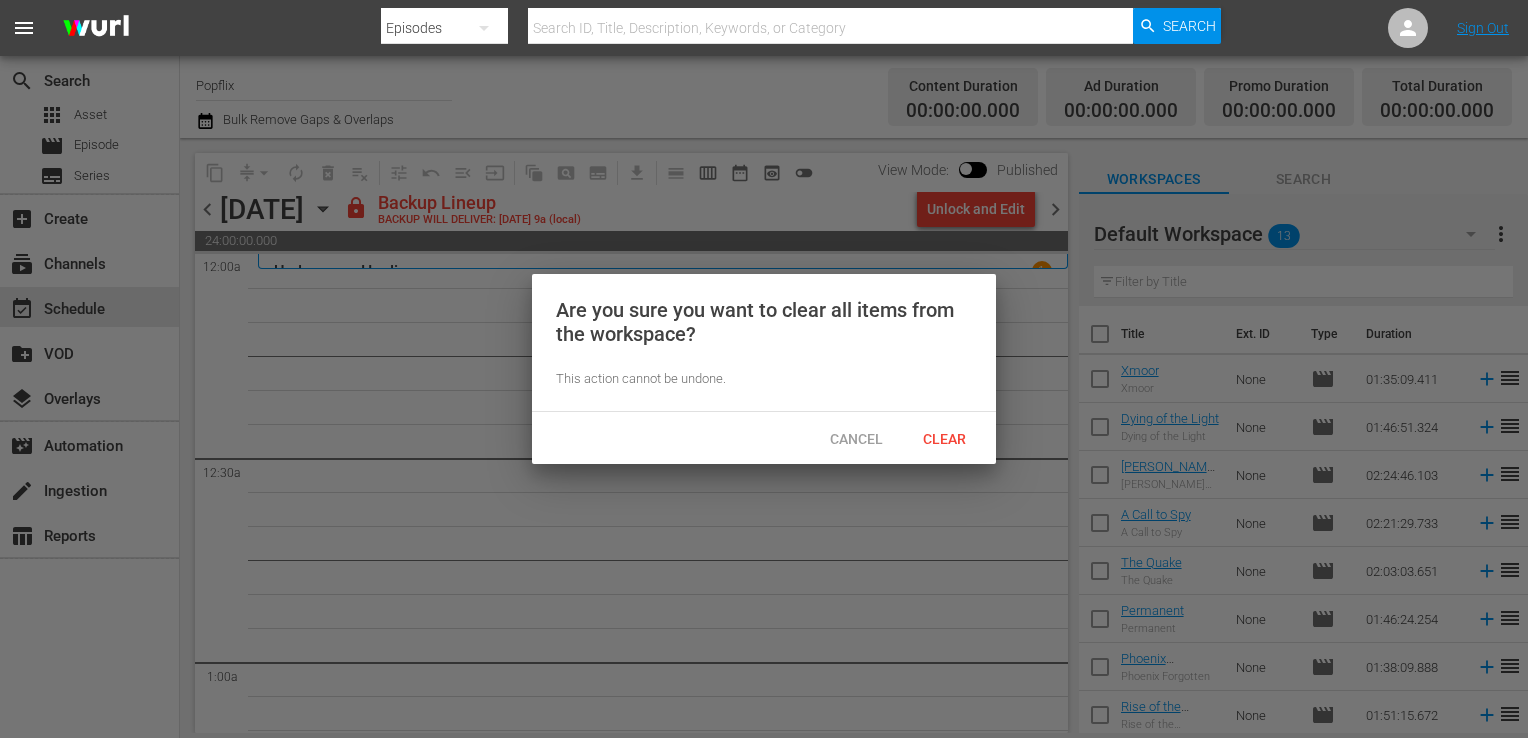 click on "Clear" at bounding box center [944, 439] 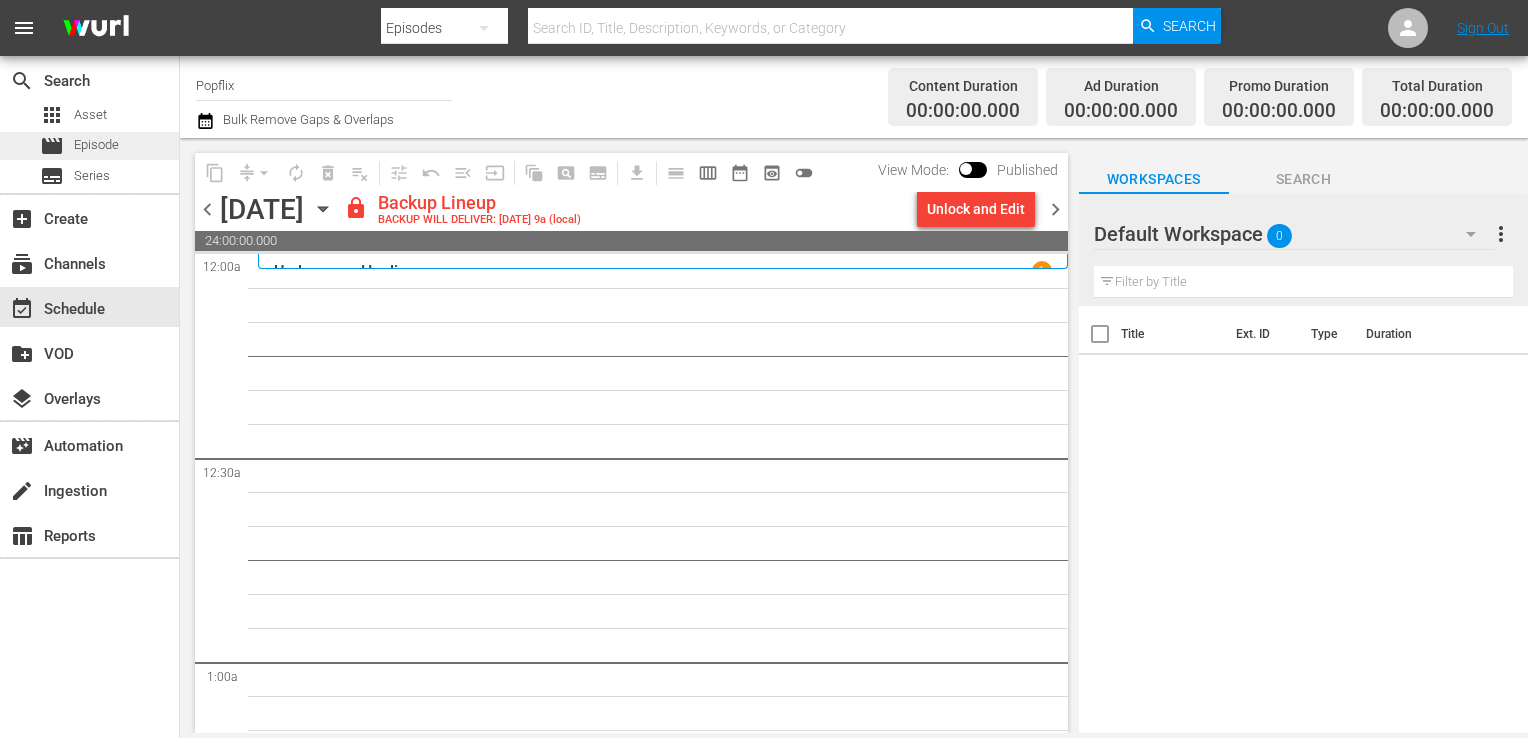 click on "Episode" at bounding box center (96, 145) 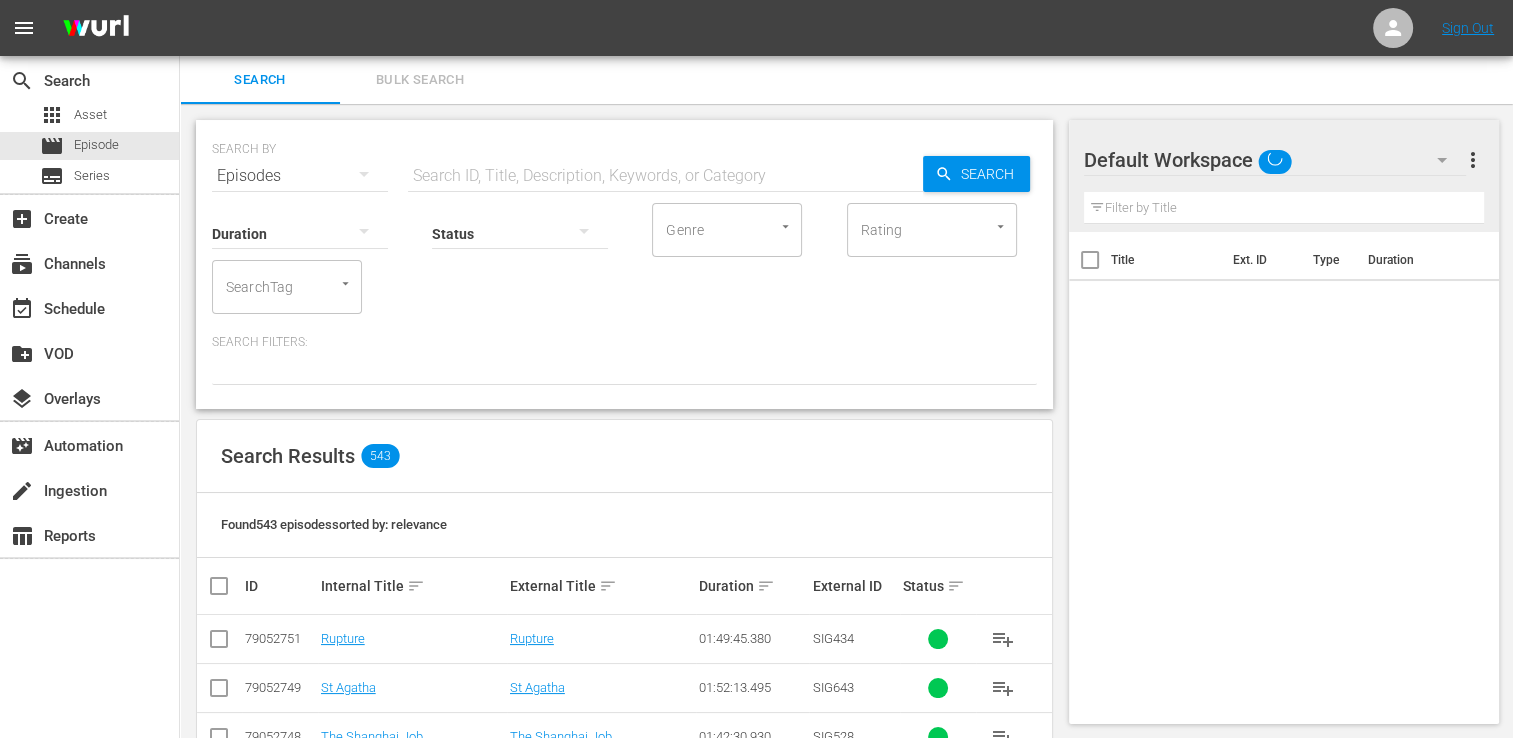 click on "Bulk Search" at bounding box center [420, 80] 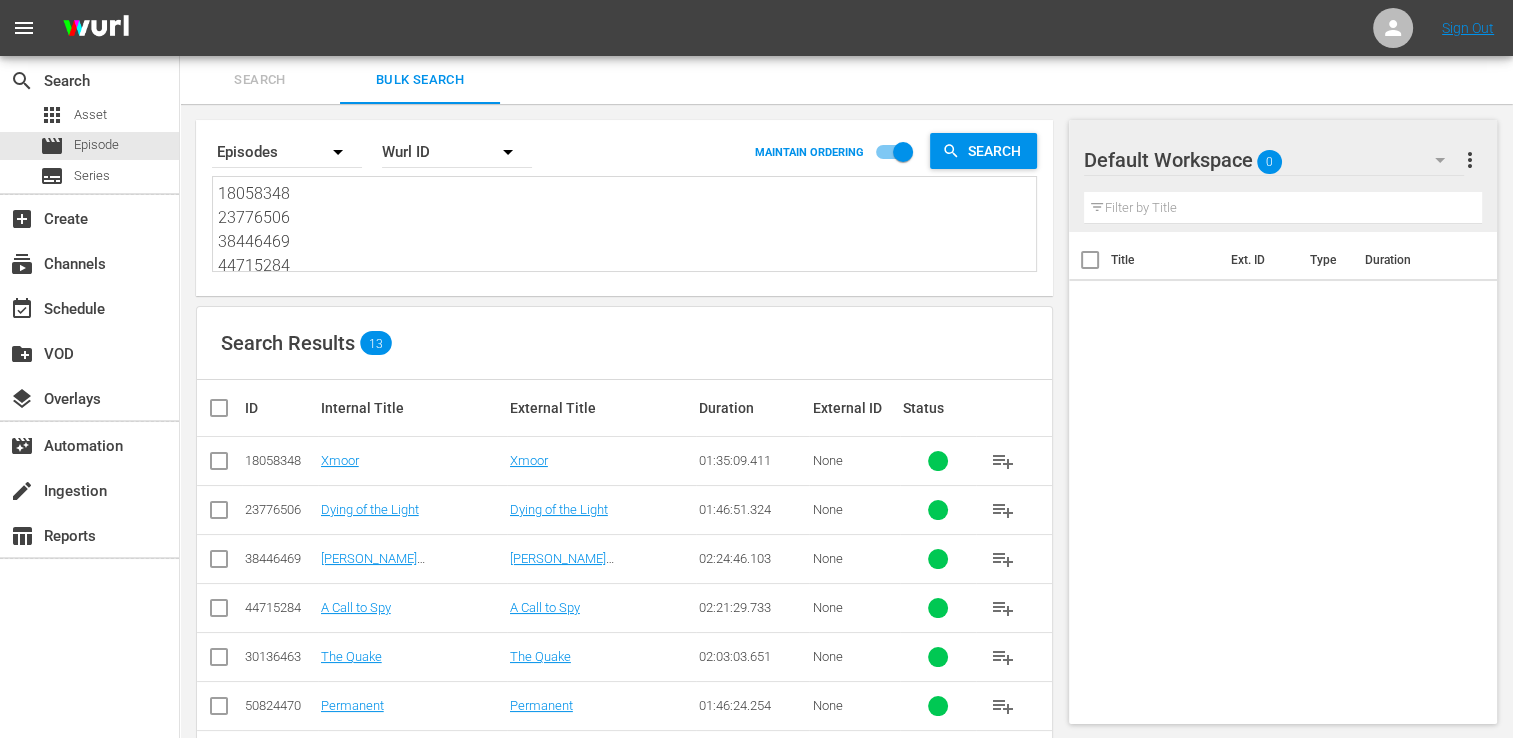 click on "18058348
23776506
38446469
44715284
30136463
50824470
29886064
30136458
53982941
40156263
42476048
38446467
25971022" at bounding box center (627, 227) 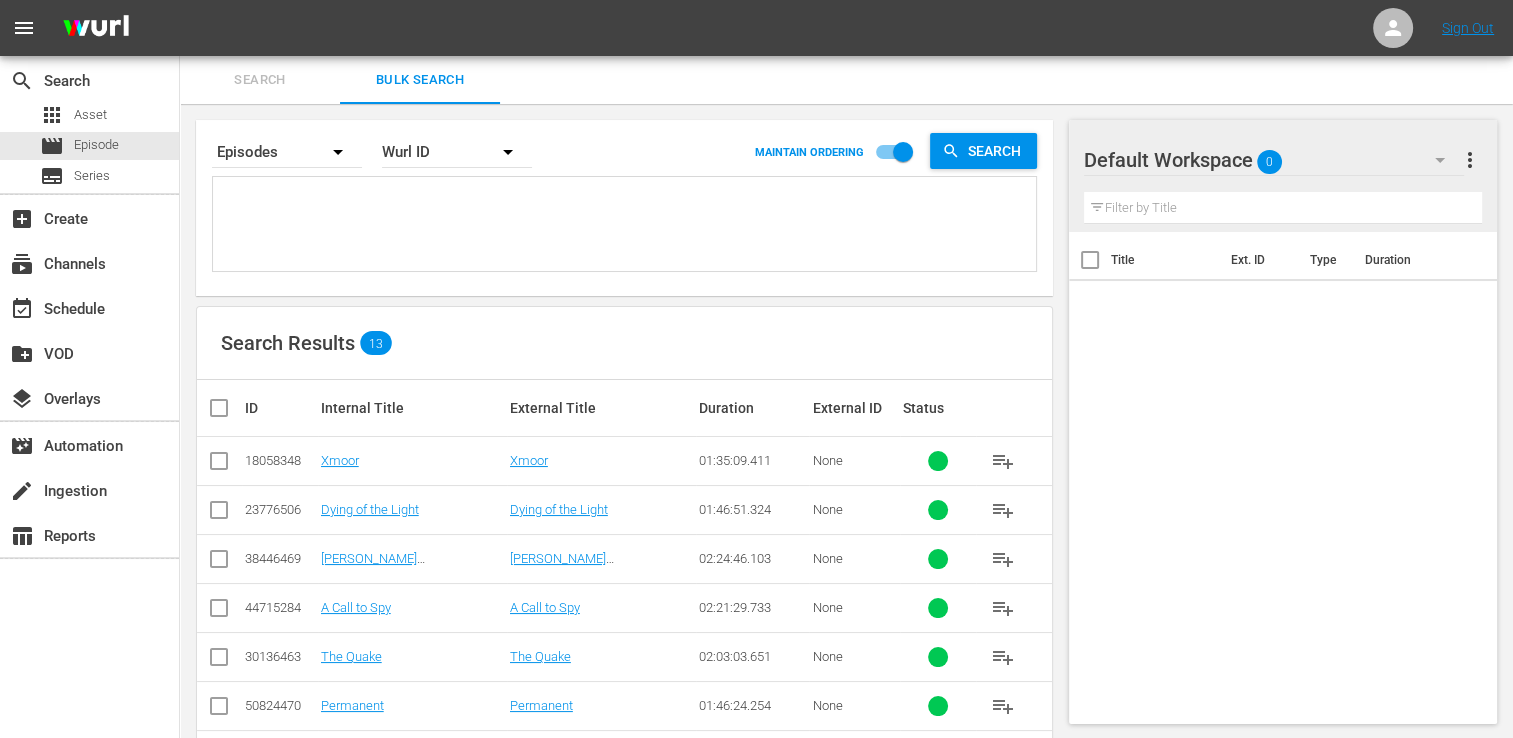 paste on "39714503
25971023
69689862
47771965
55756123
70175558
79052747
37586562
50399259
48785191
51308573
22191392
70175559" 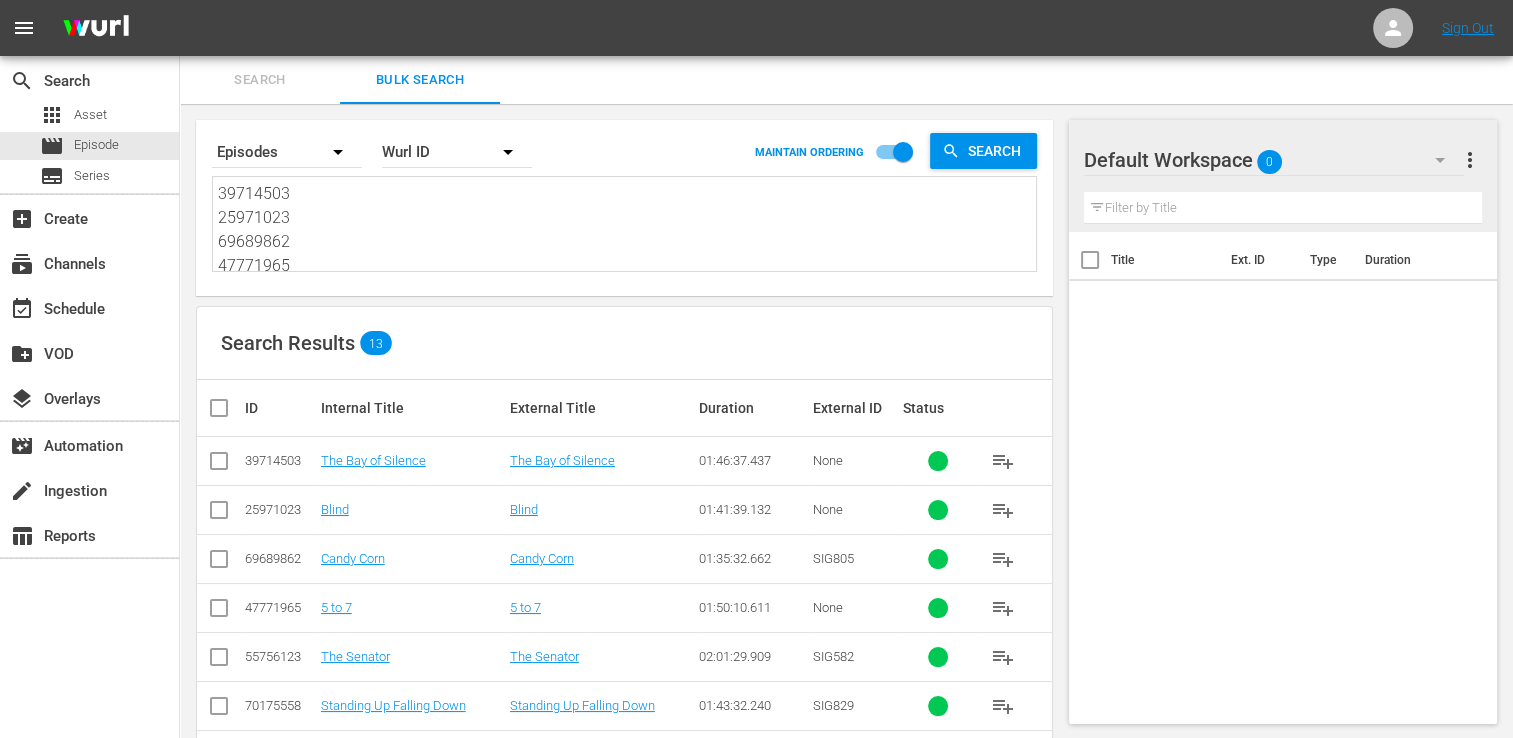 type on "39714503
25971023
69689862
47771965
55756123
70175558
79052747
37586562
50399259
48785191
51308573
22191392
70175559" 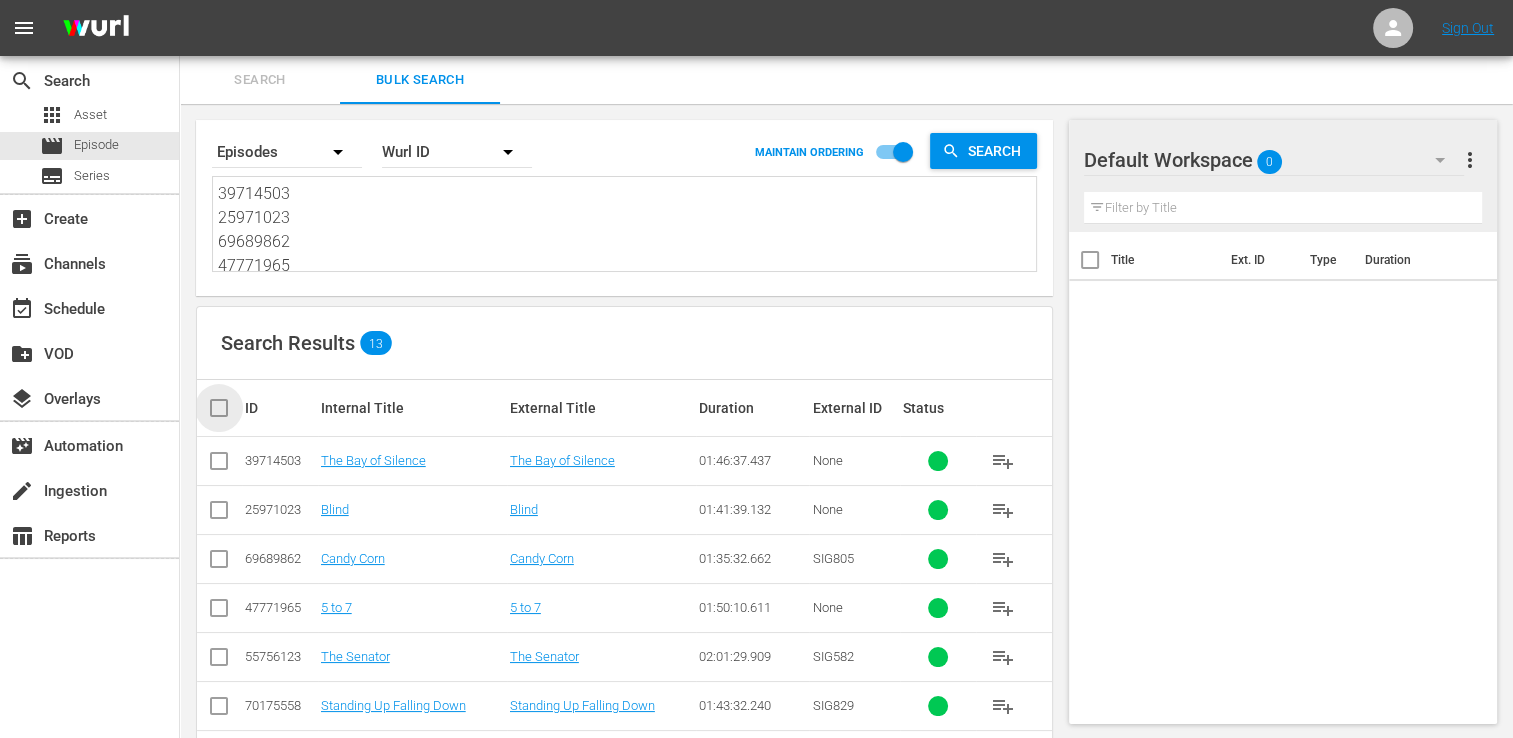click at bounding box center (227, 408) 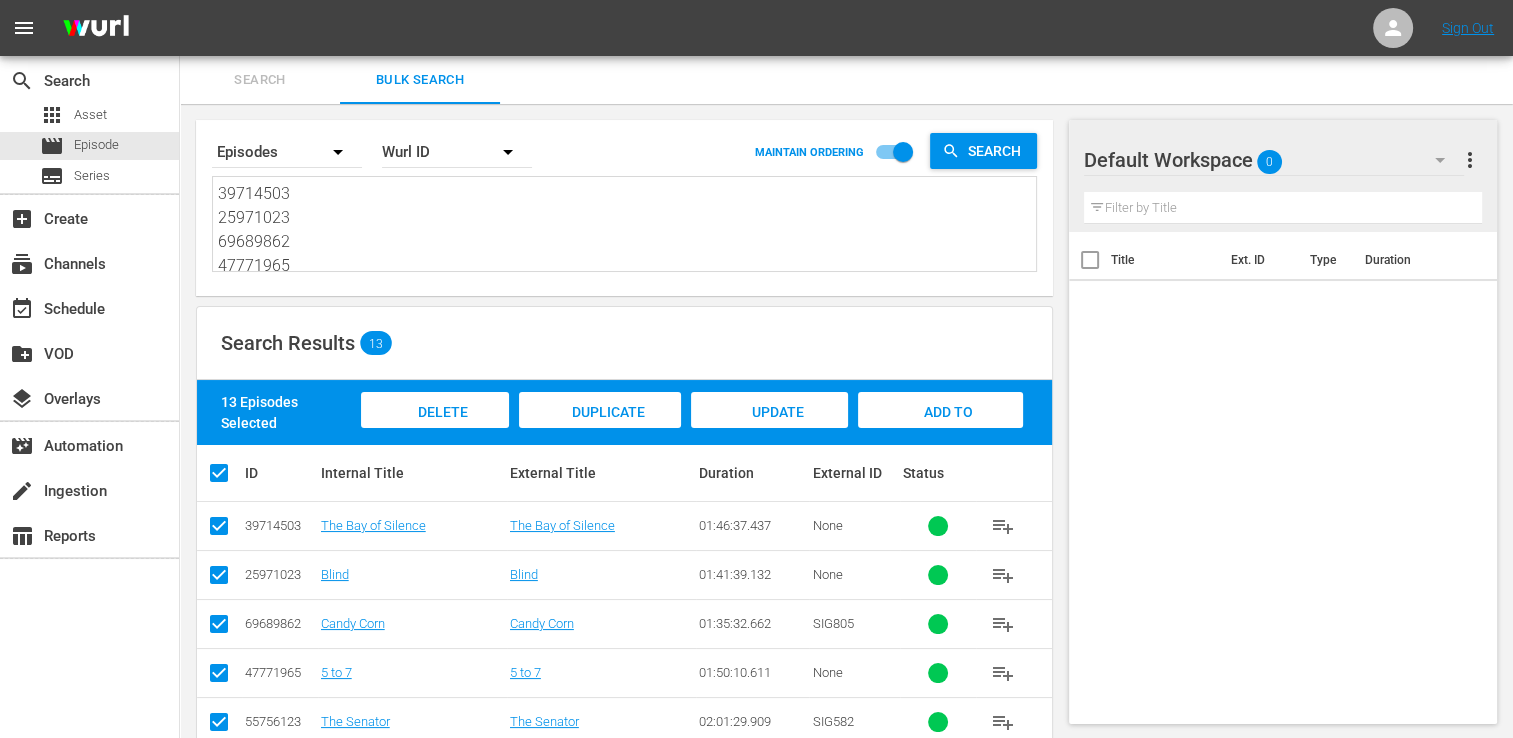 click on "Add to Workspace" at bounding box center [940, 429] 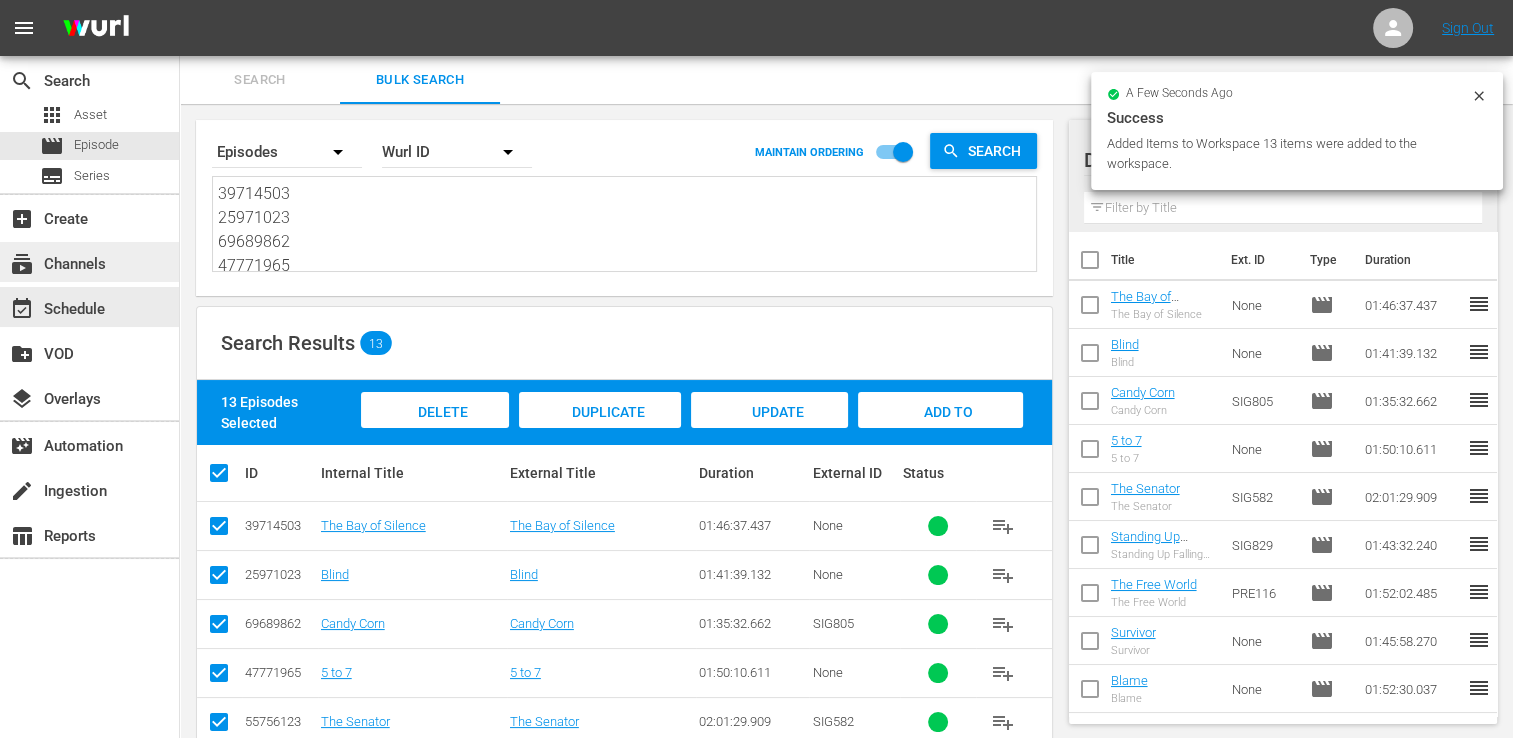 click on "subscriptions   Channels" at bounding box center [89, 262] 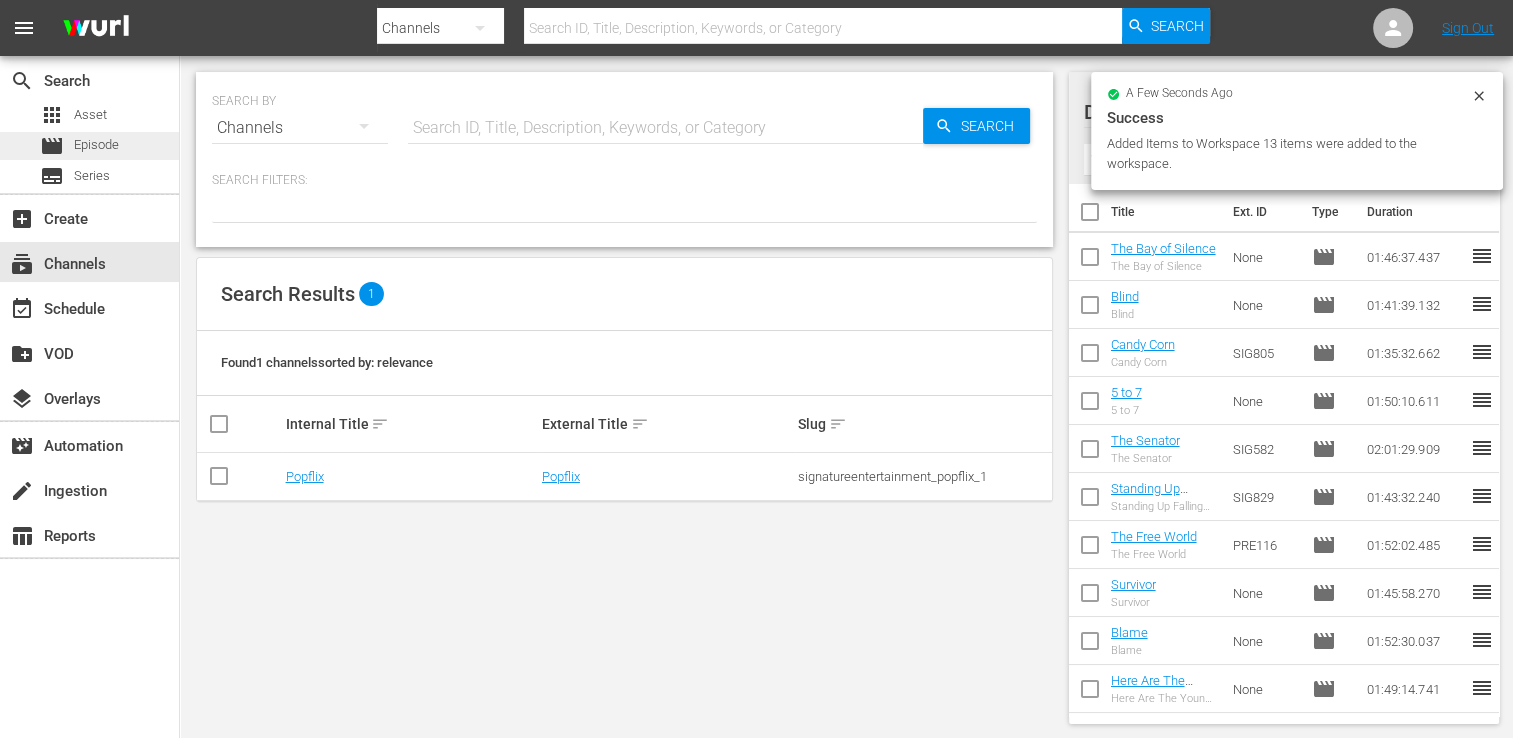 click on "Episode" at bounding box center (96, 145) 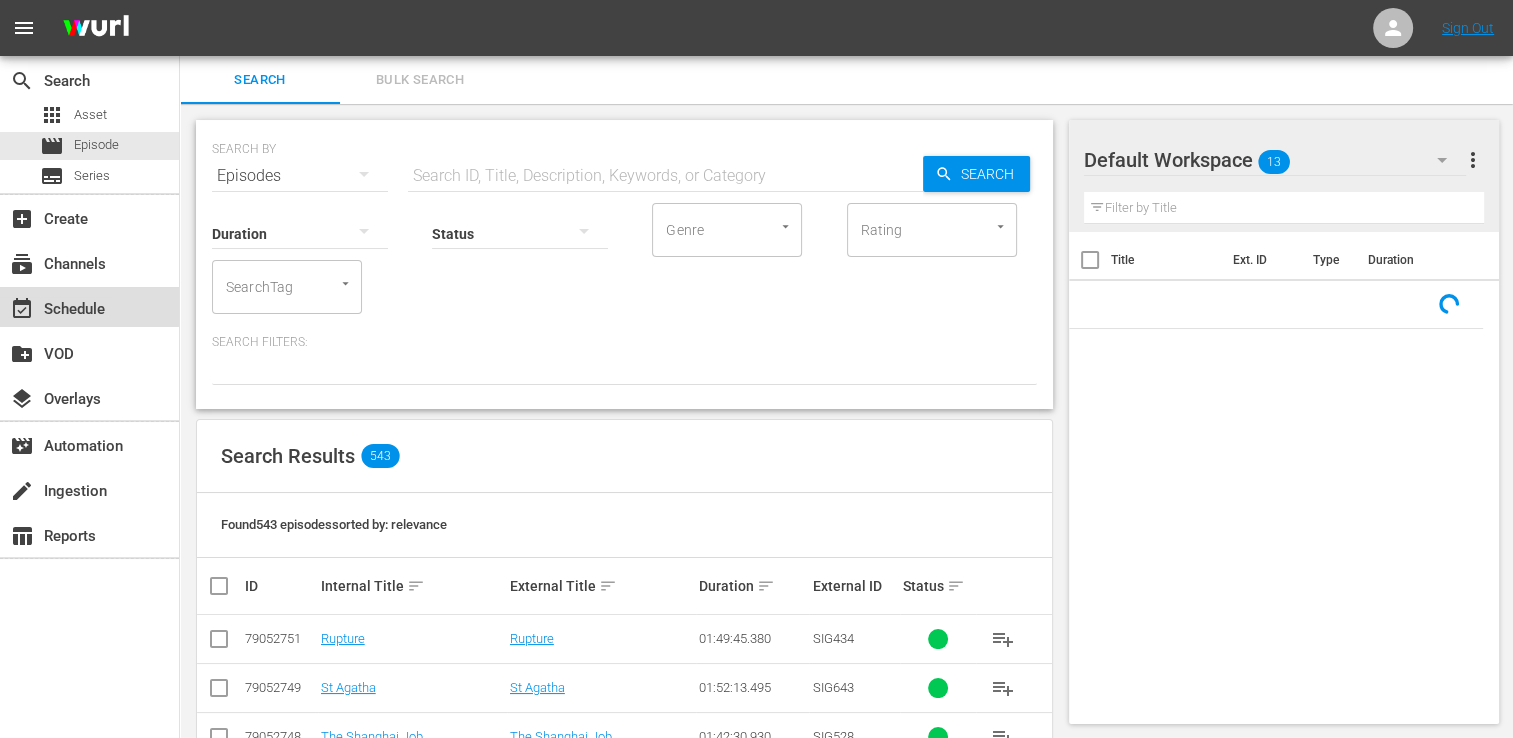 click on "event_available   Schedule" at bounding box center (56, 306) 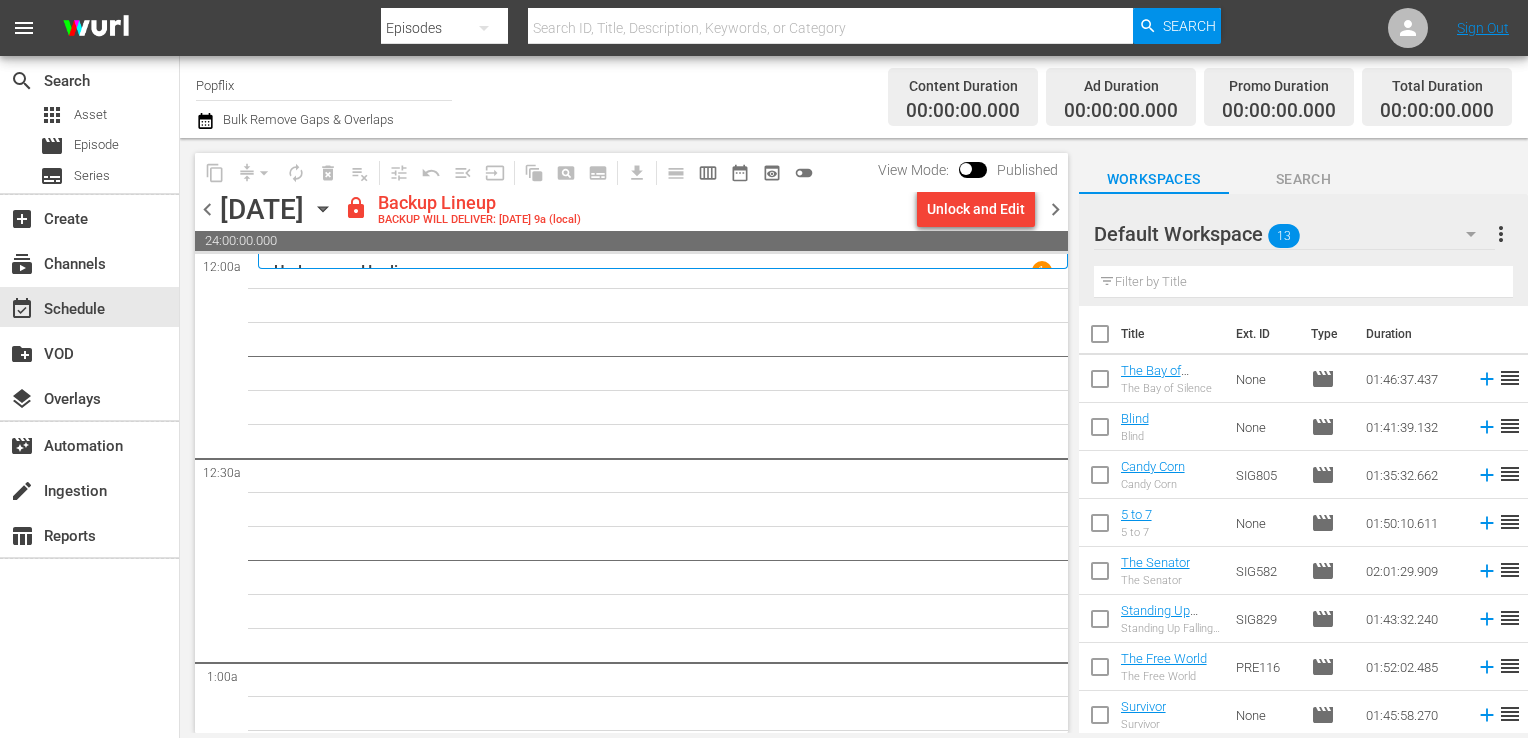 click at bounding box center (1100, 338) 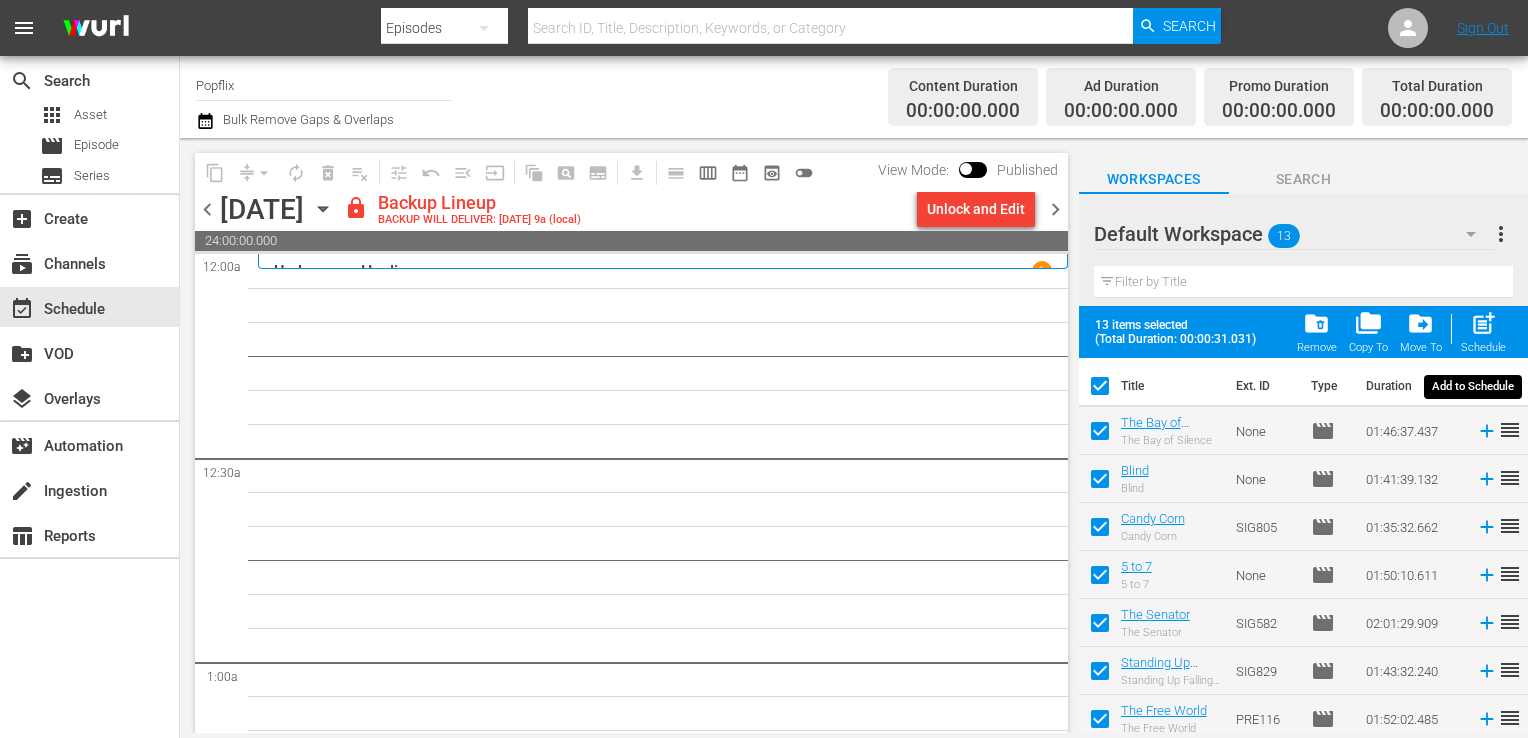 click on "post_add" at bounding box center (1483, 323) 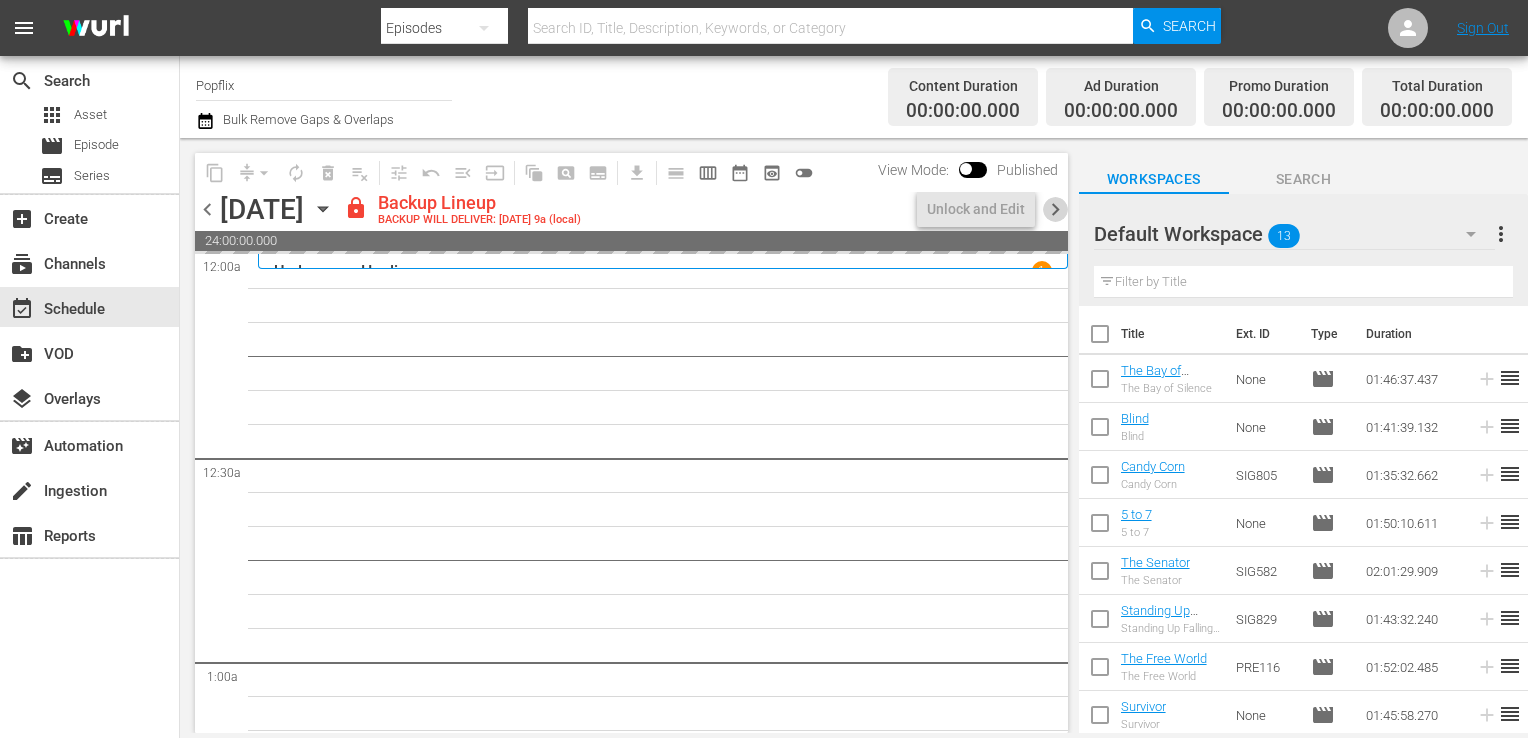 click on "chevron_right" at bounding box center (1055, 209) 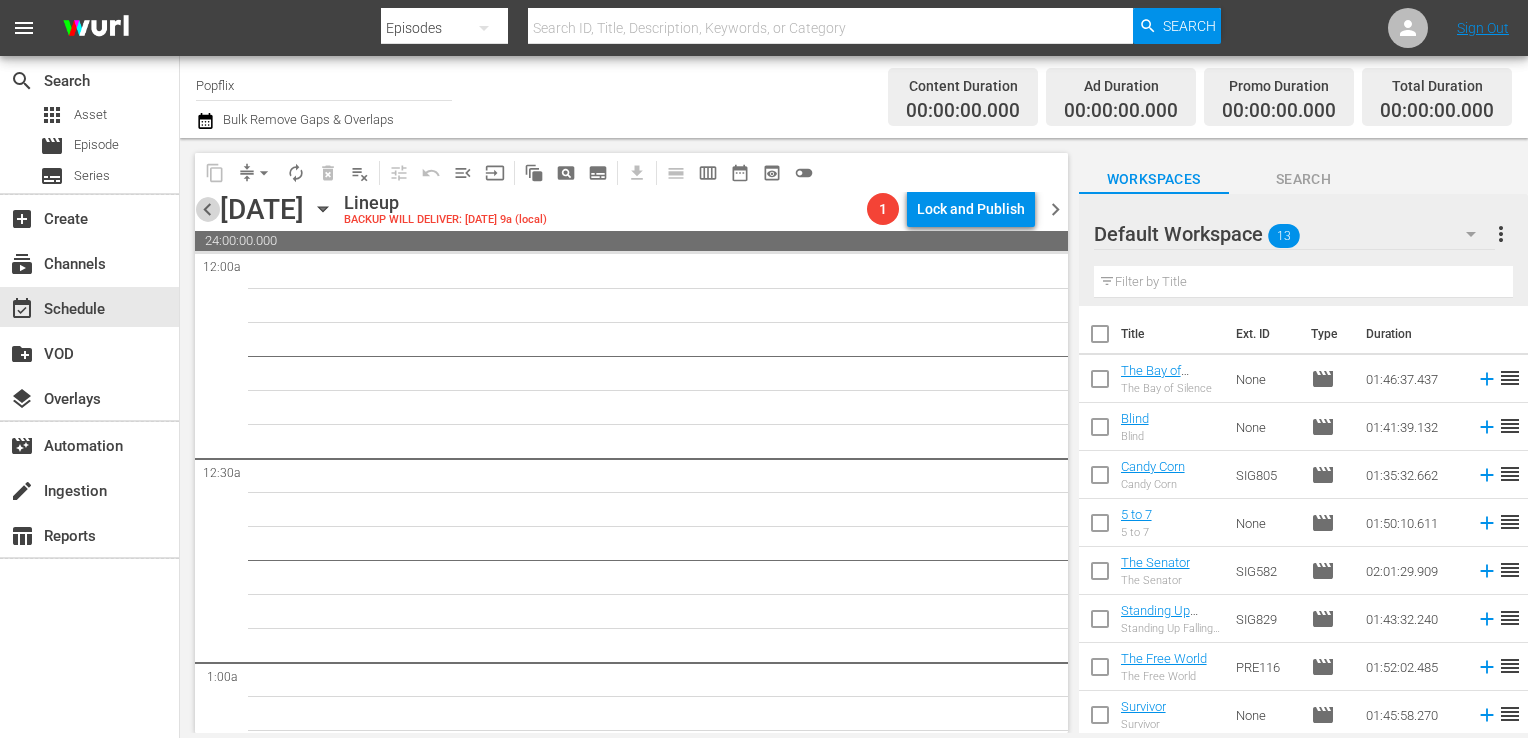 click on "chevron_left" at bounding box center [207, 209] 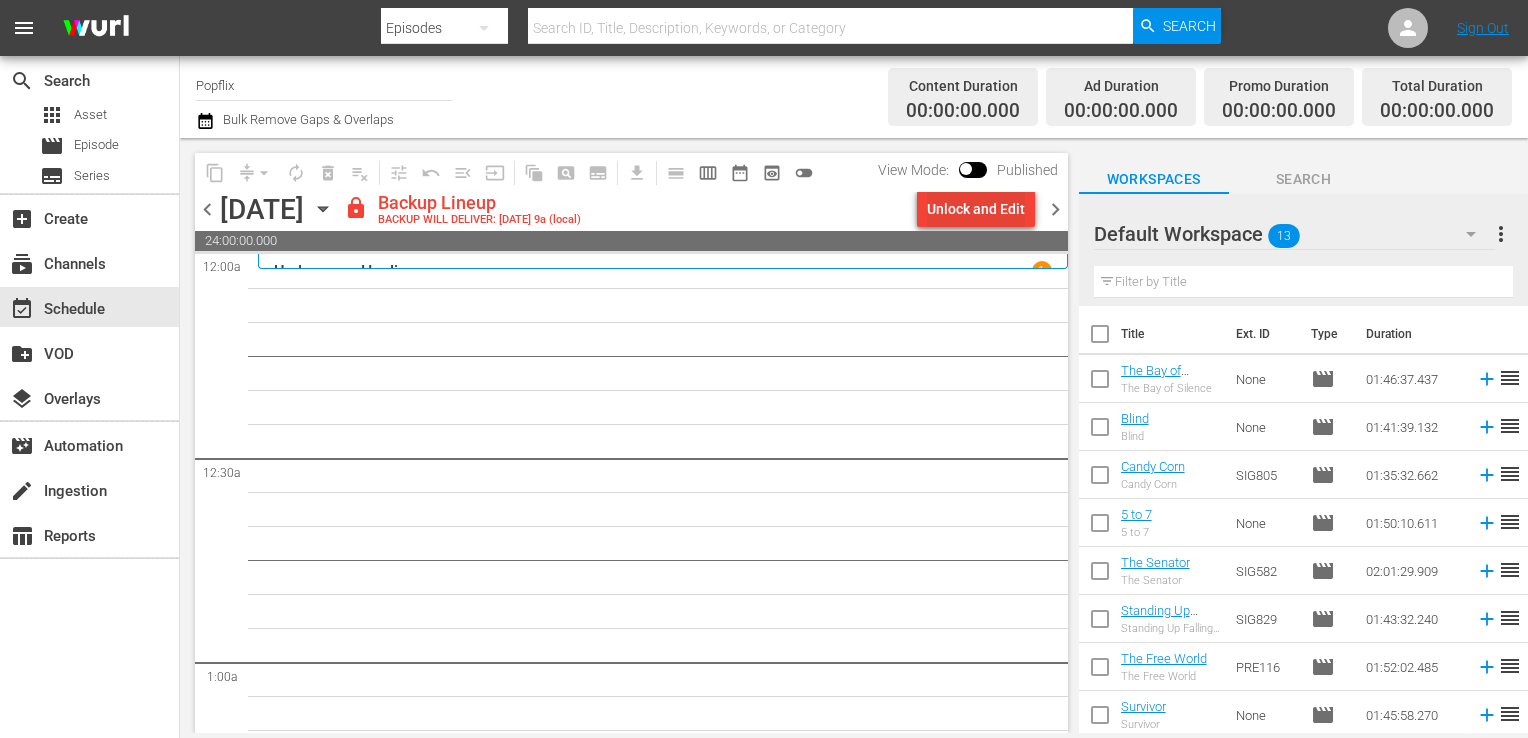 click on "Unlock and Edit" at bounding box center (976, 209) 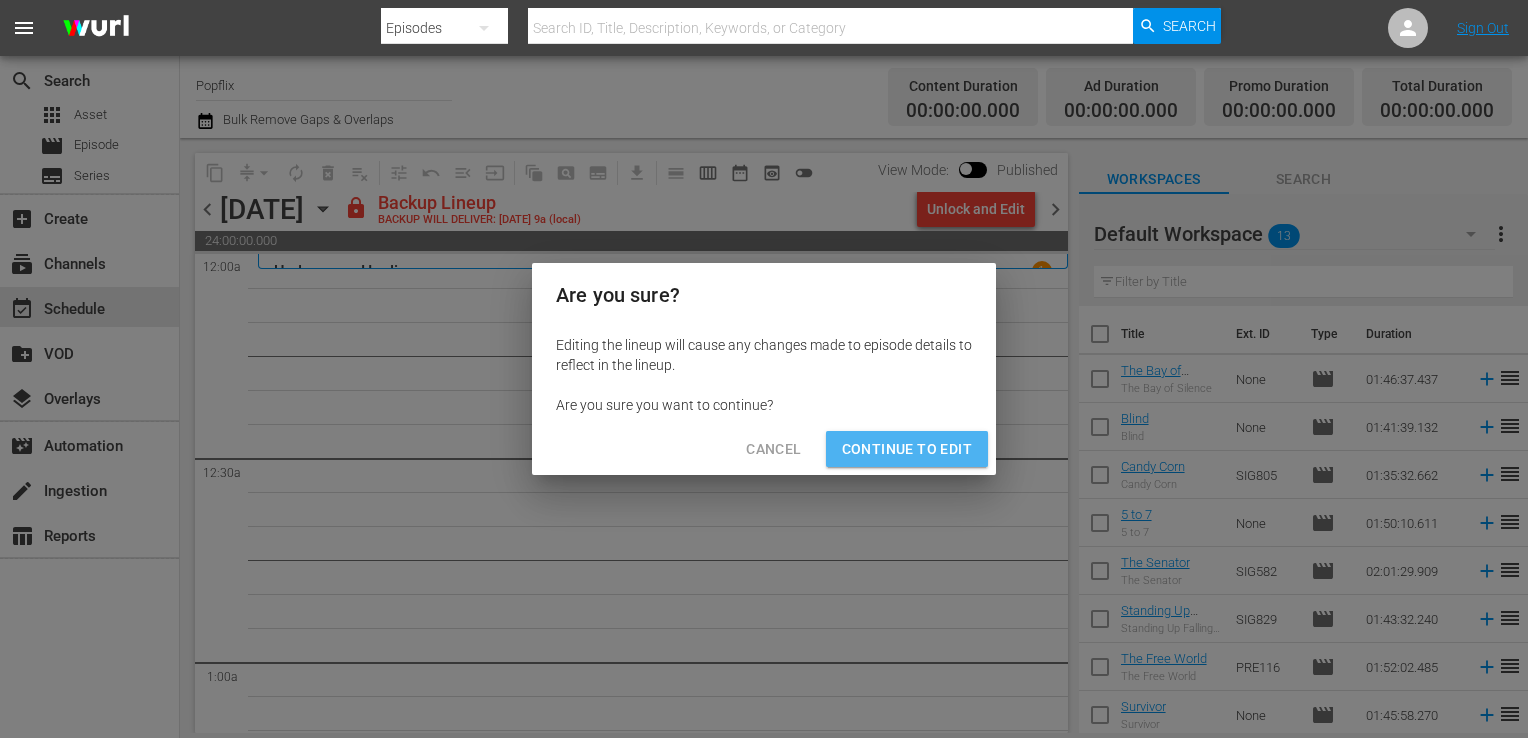 click on "Continue to Edit" at bounding box center (907, 449) 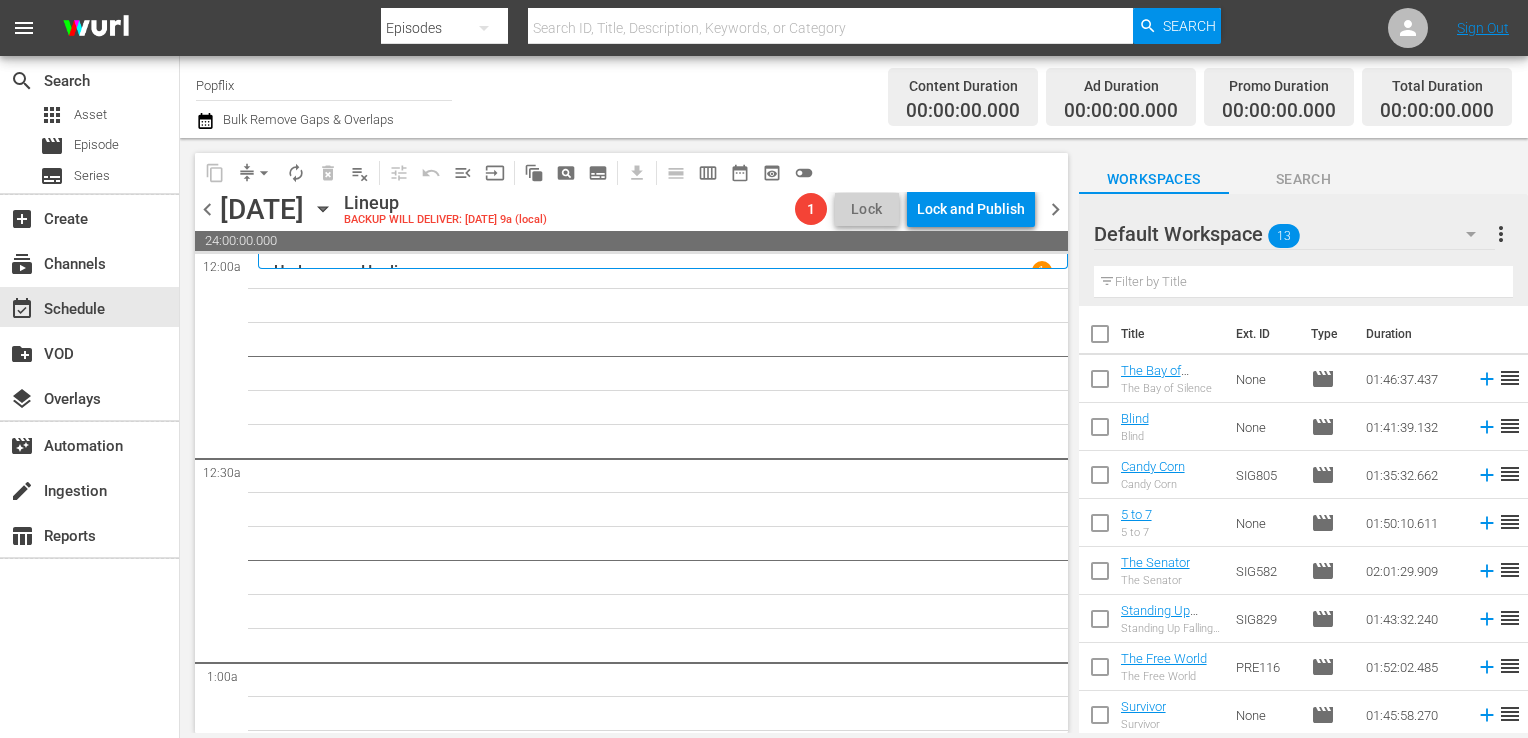 click at bounding box center (1100, 338) 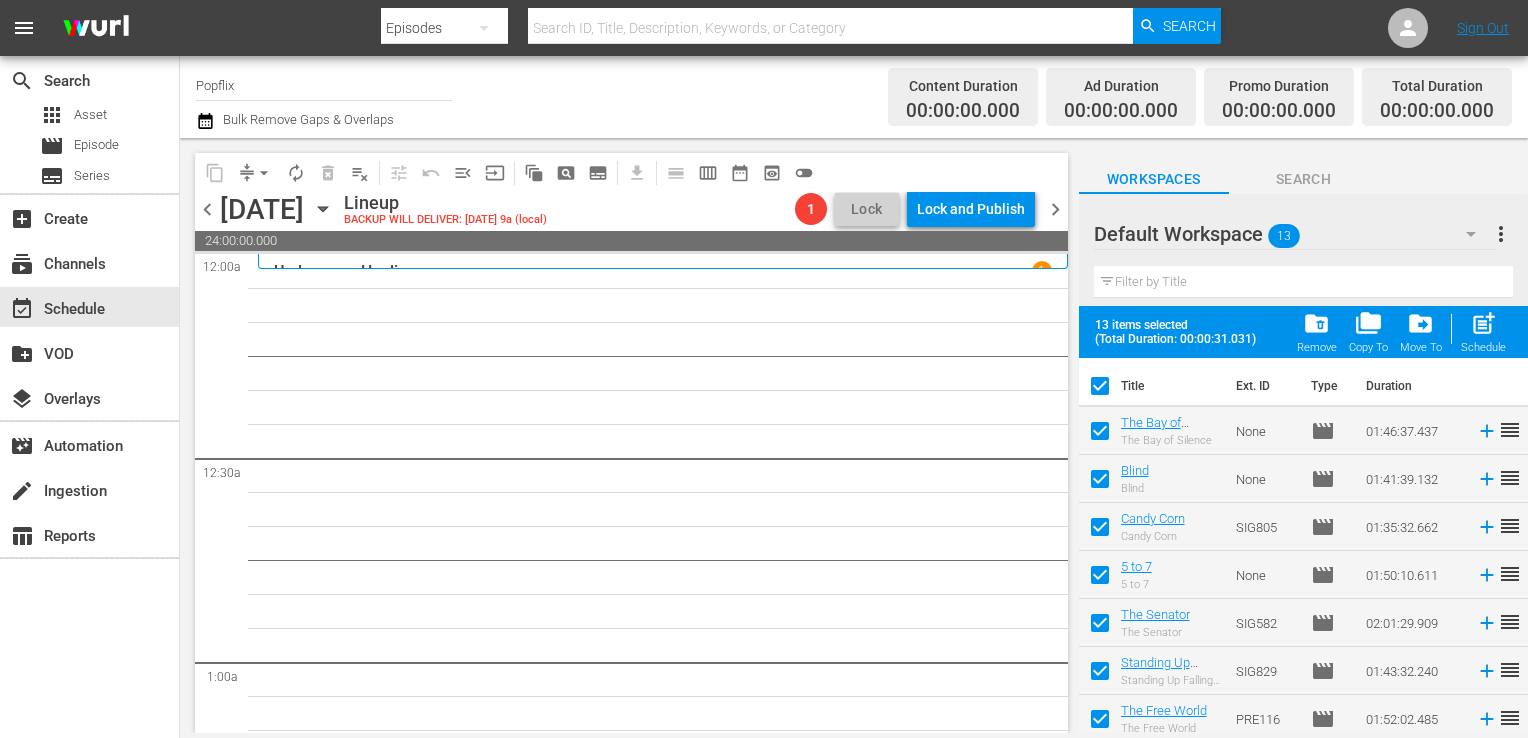 click on "post_add" at bounding box center (1483, 323) 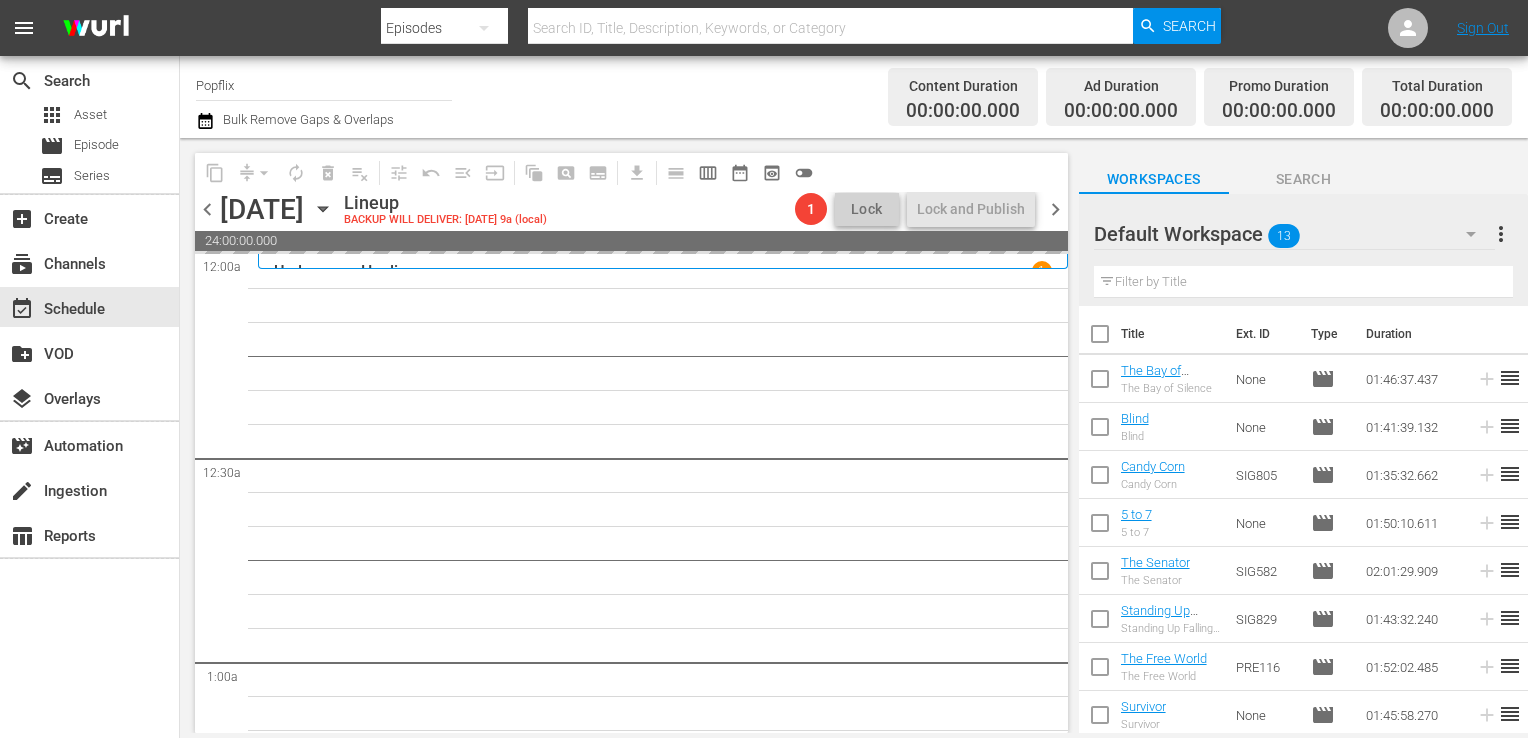 click on "chevron_right" at bounding box center [1055, 209] 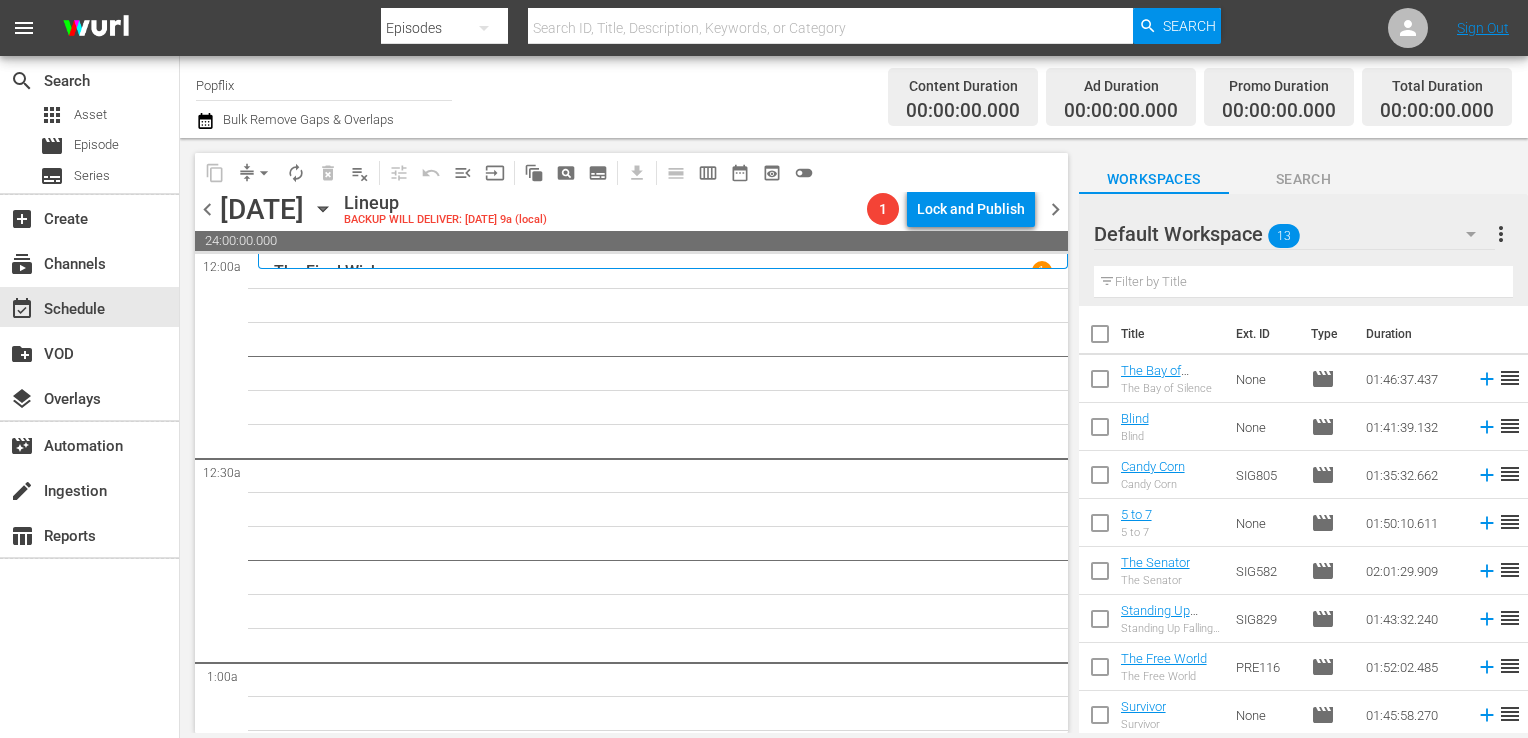 click on "more_vert" at bounding box center [1501, 234] 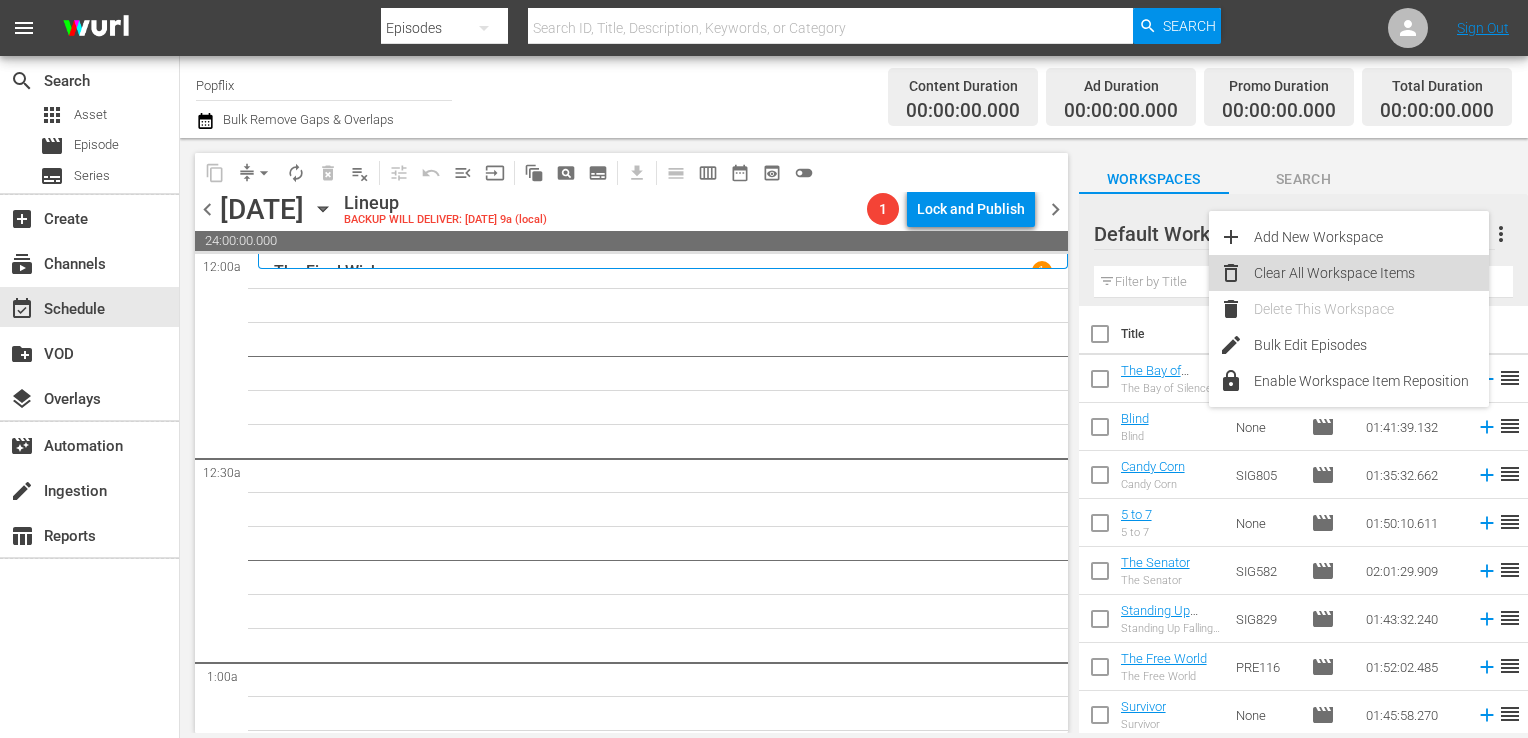 click on "Clear All Workspace Items" at bounding box center [1371, 273] 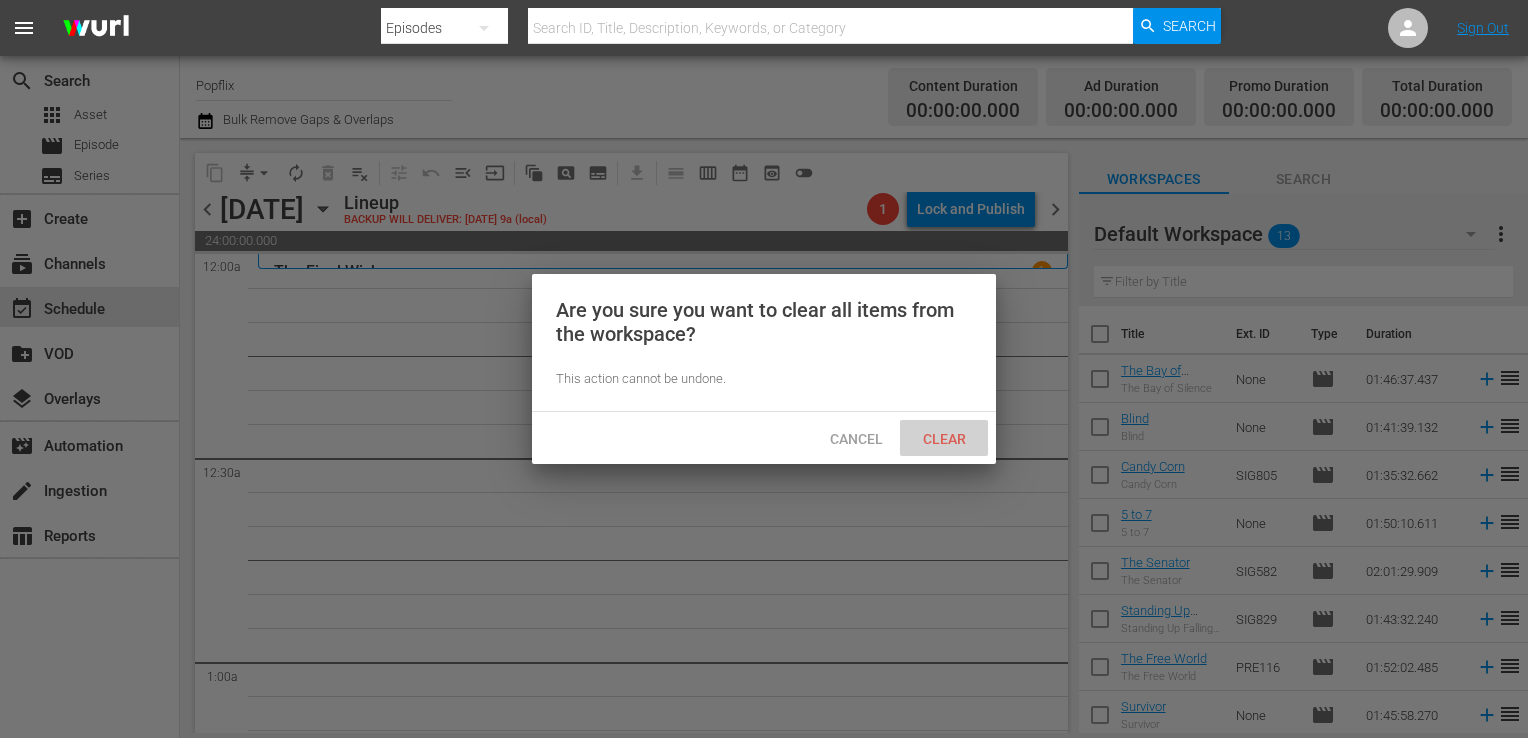 click on "Clear" at bounding box center (944, 439) 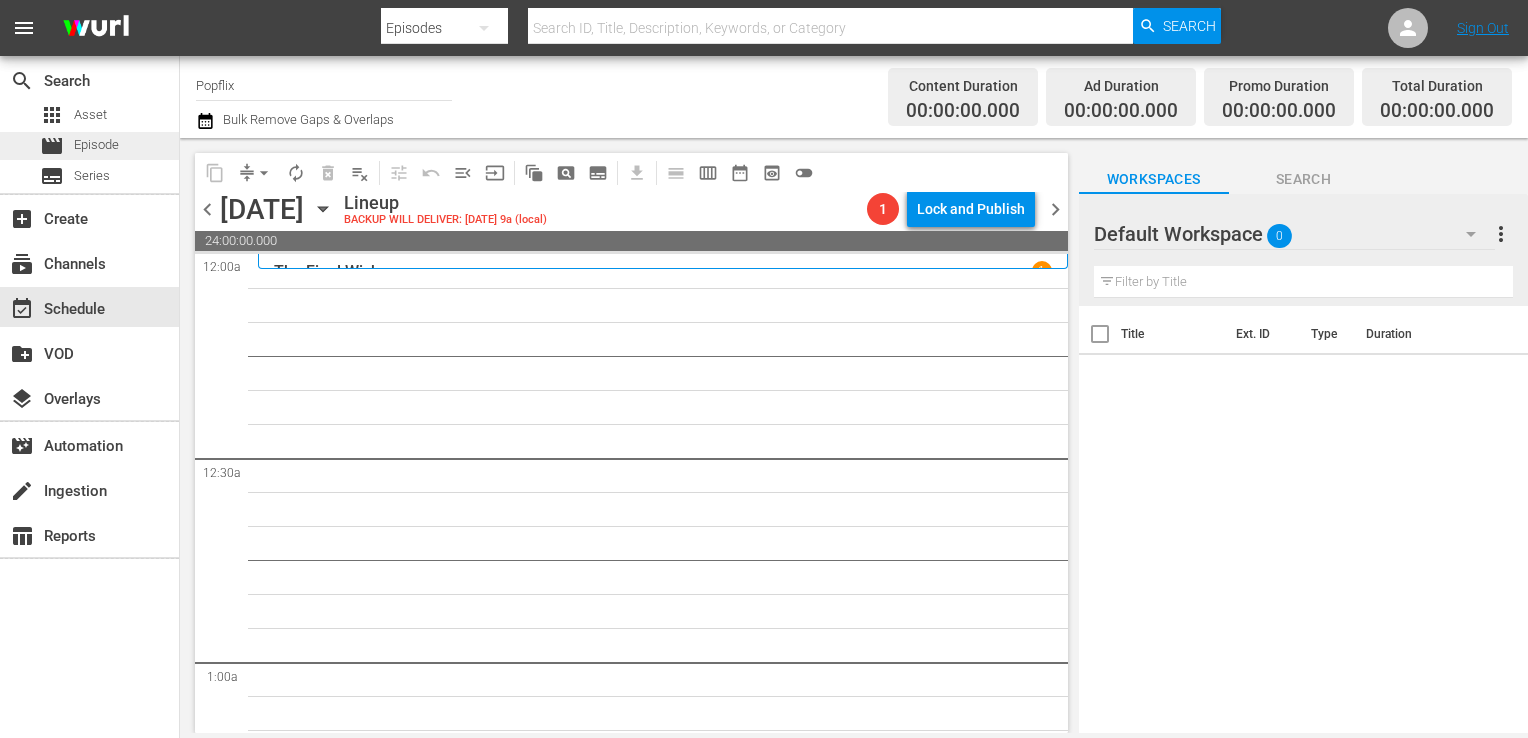 click on "Episode" at bounding box center (96, 145) 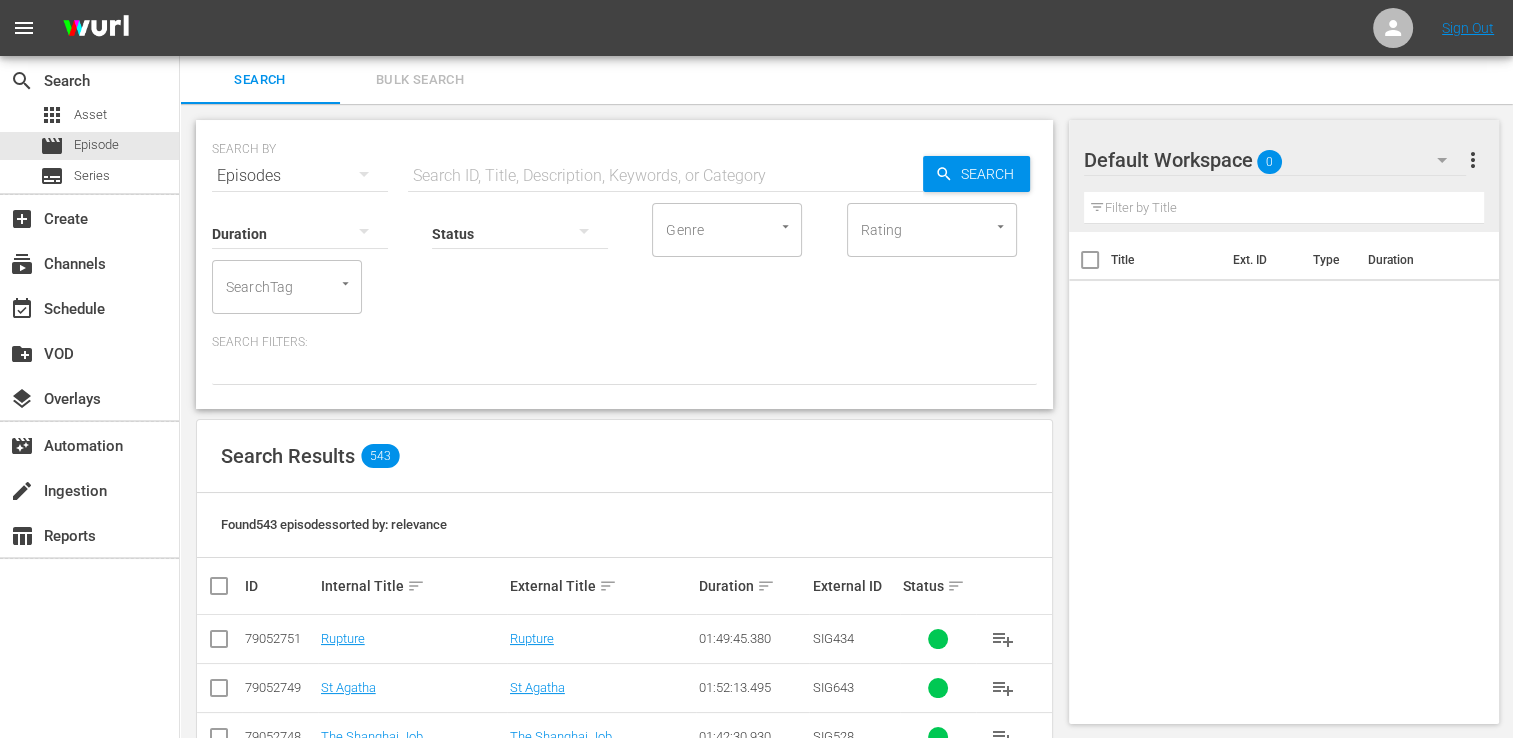 click on "Bulk Search" at bounding box center (420, 80) 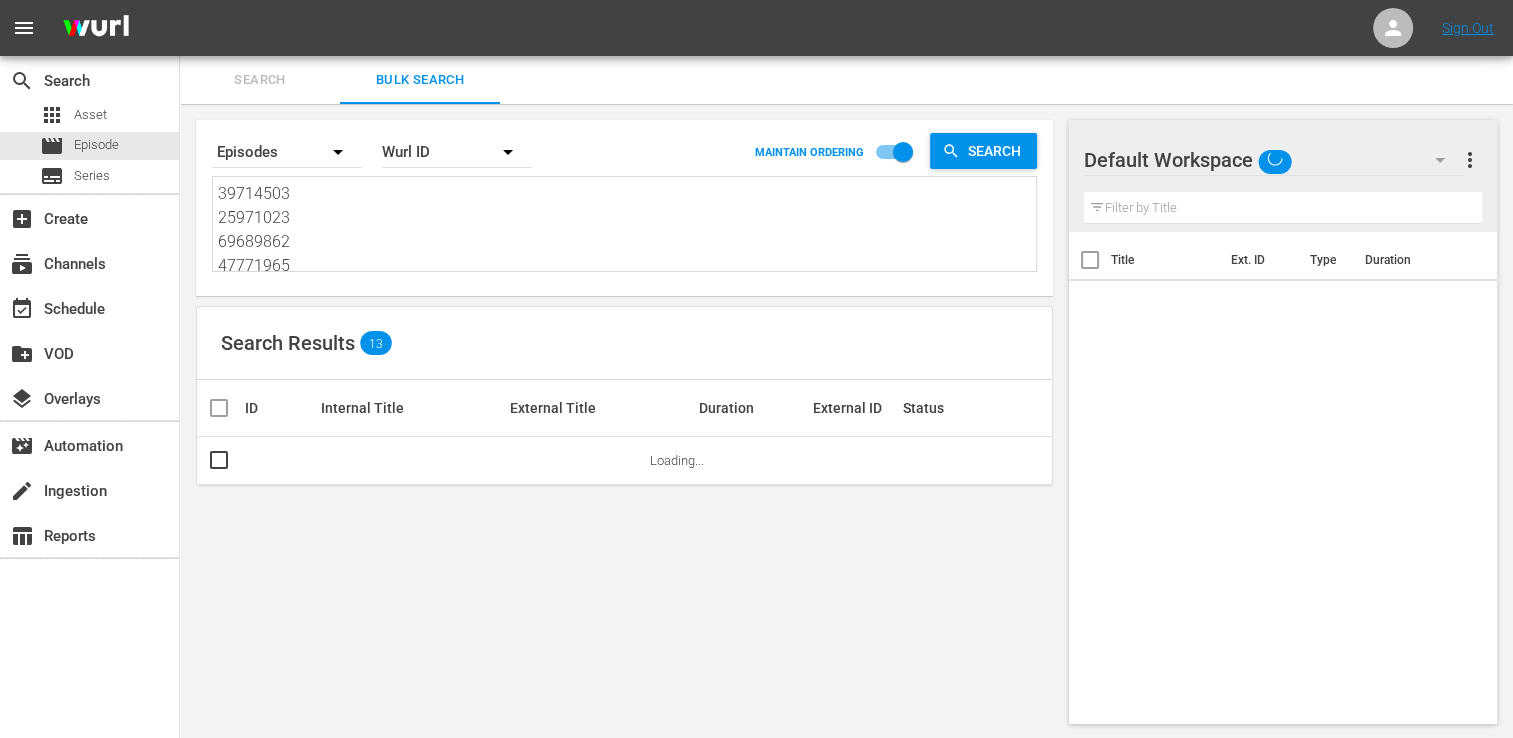 click on "39714503
25971023
69689862
47771965
55756123
70175558
79052747
37586562
50399259
48785191
51308573
22191392
70175559" at bounding box center [627, 227] 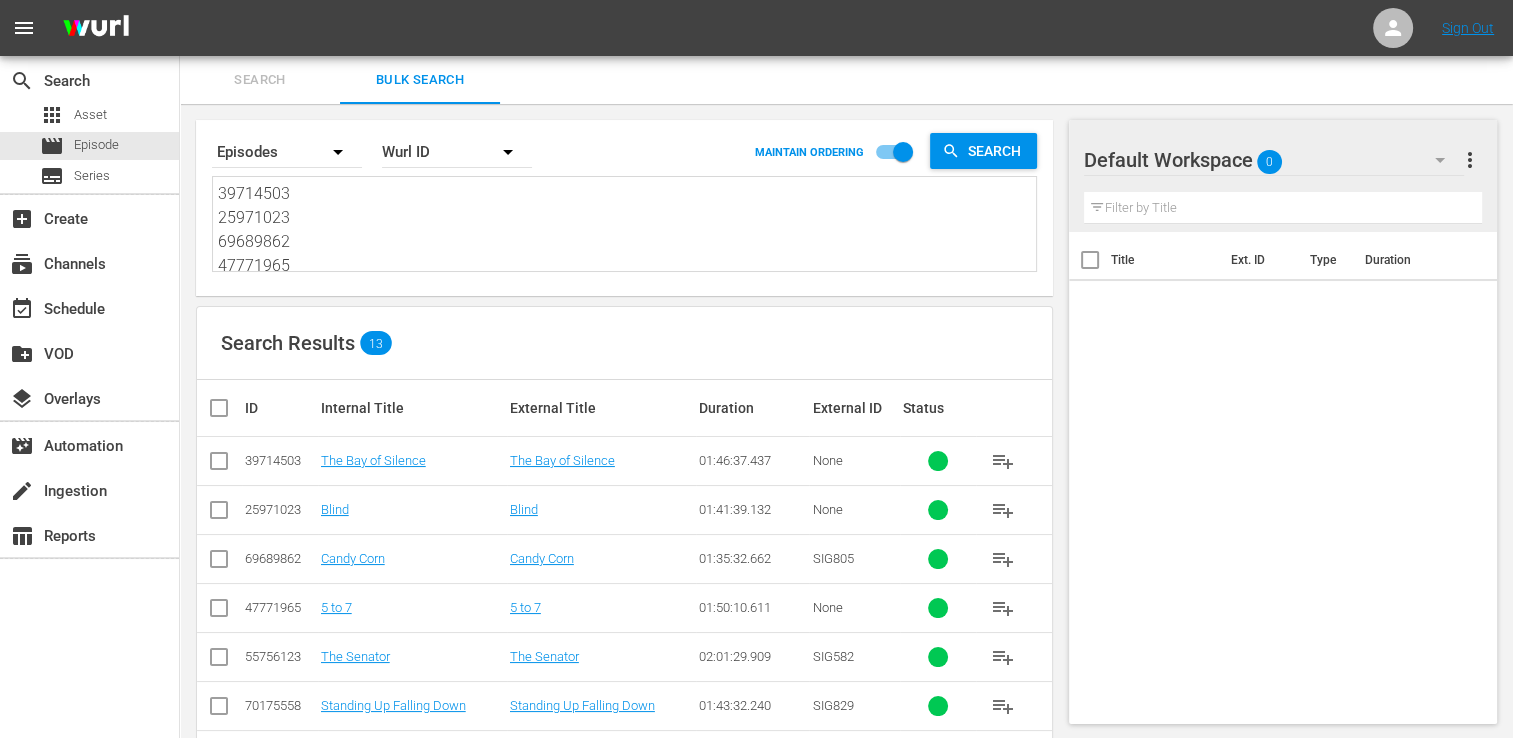 type 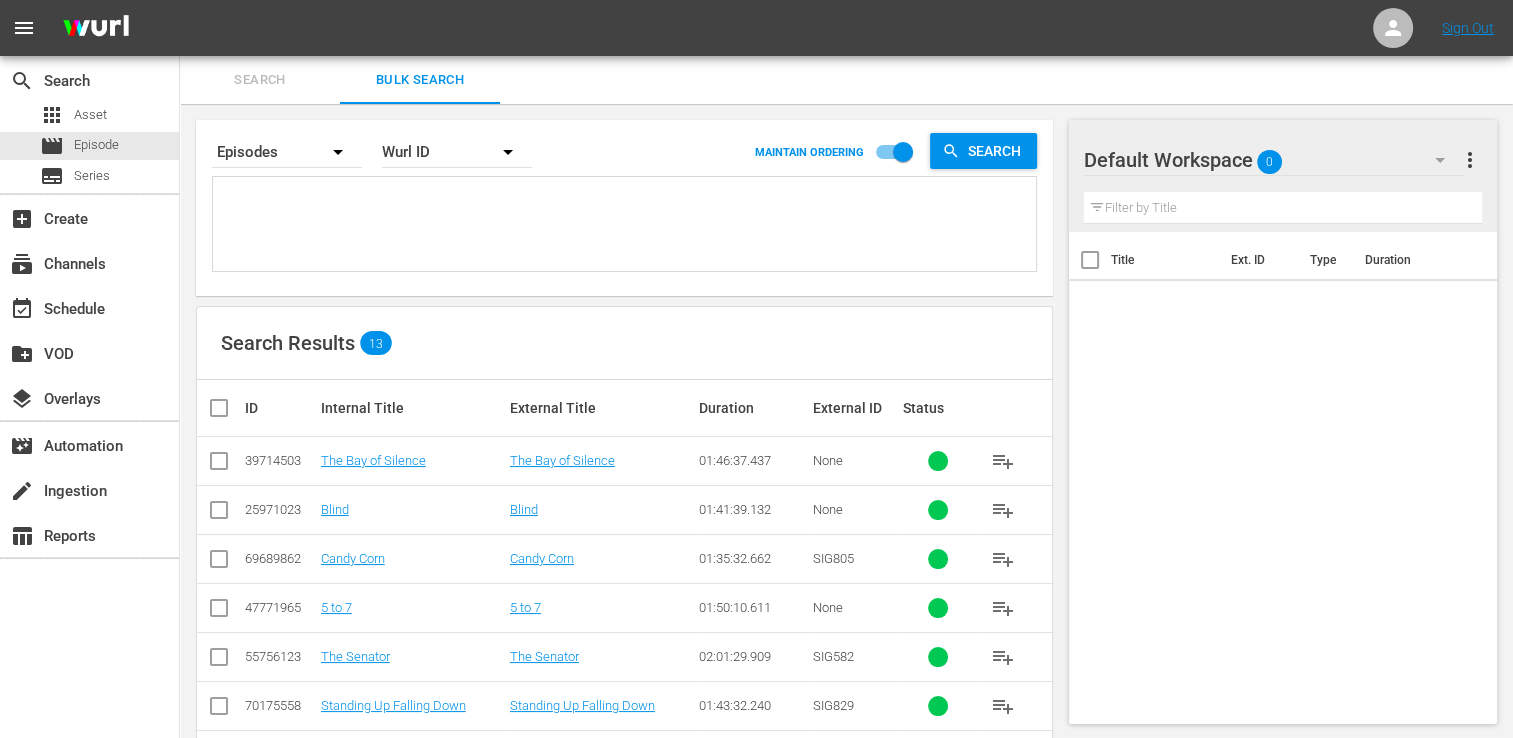 paste on "18058331
35177049
30136444
79052746
18058340
55144056
50399257
30136465
38446466
48513110
79052751
21420373
69689864" 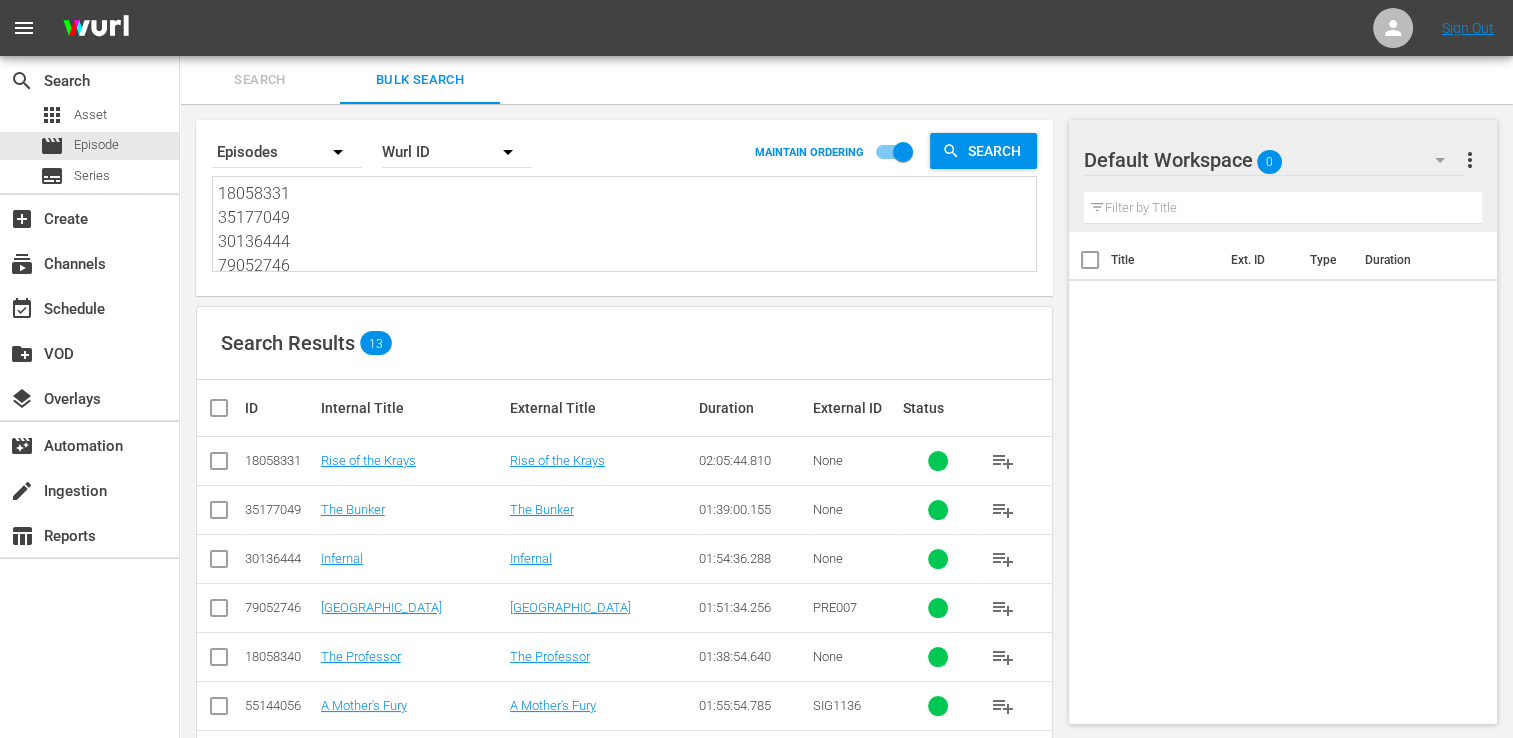 type on "18058331
35177049
30136444
79052746
18058340
55144056
50399257
30136465
38446466
48513110
79052751
21420373
69689864" 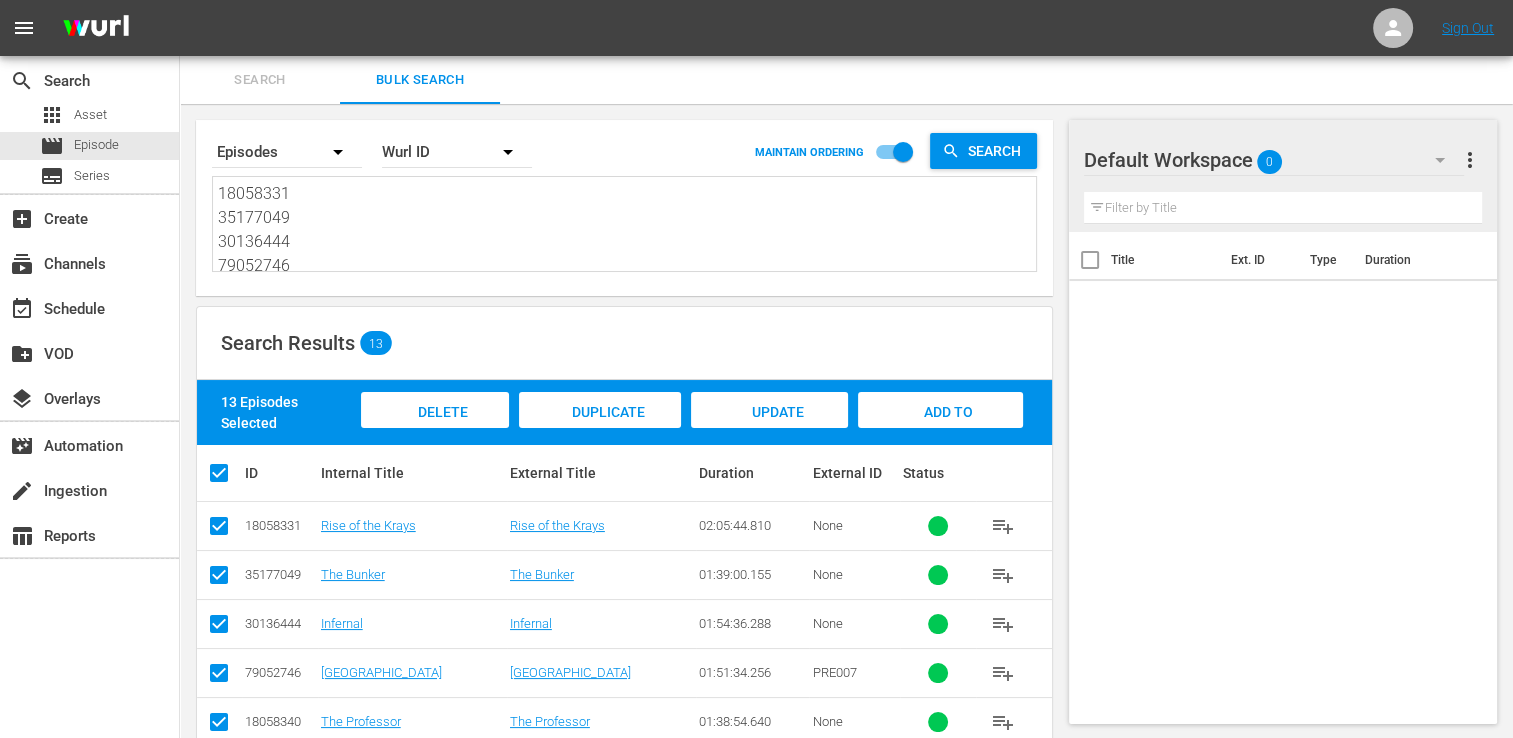 click on "Add to Workspace" at bounding box center [940, 431] 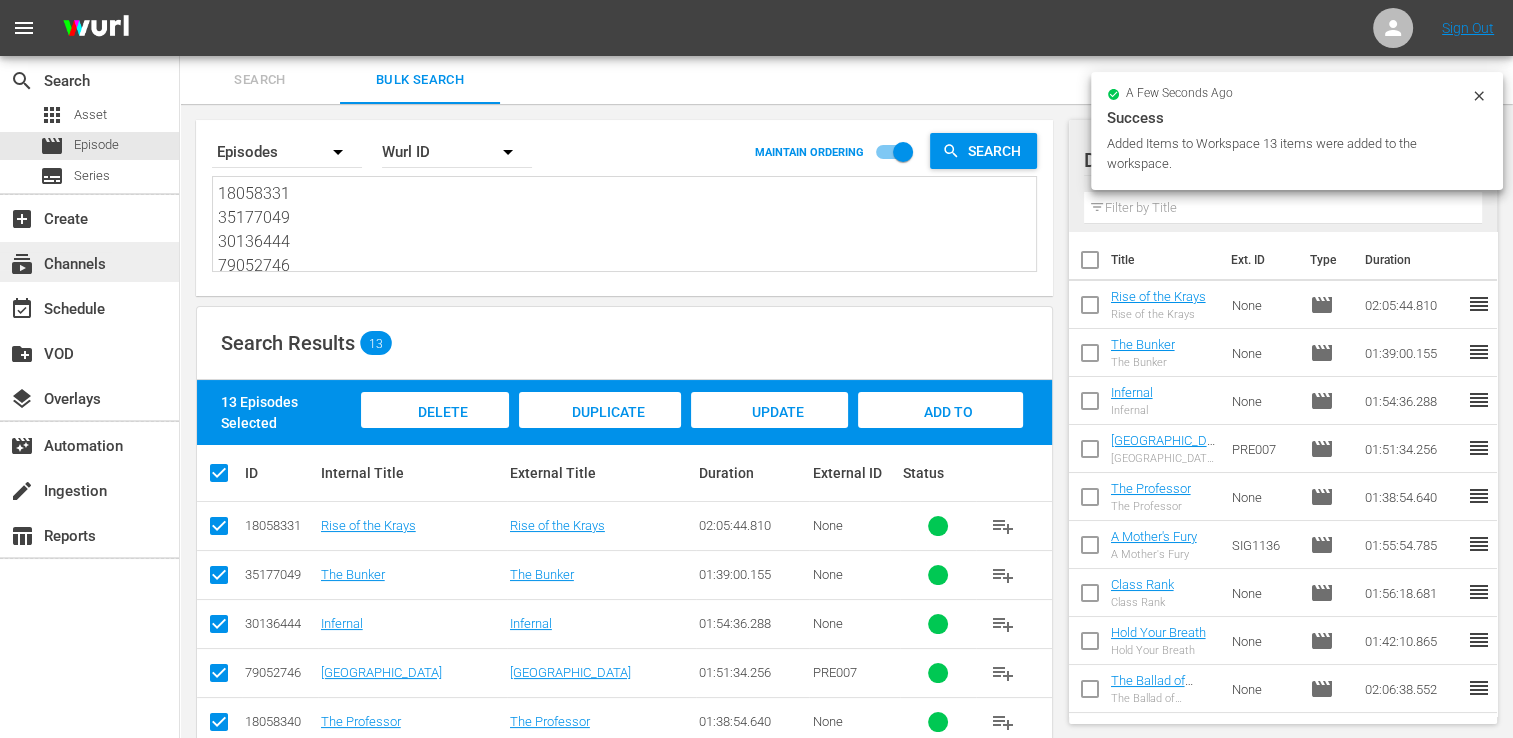 click on "subscriptions   Channels" at bounding box center (56, 261) 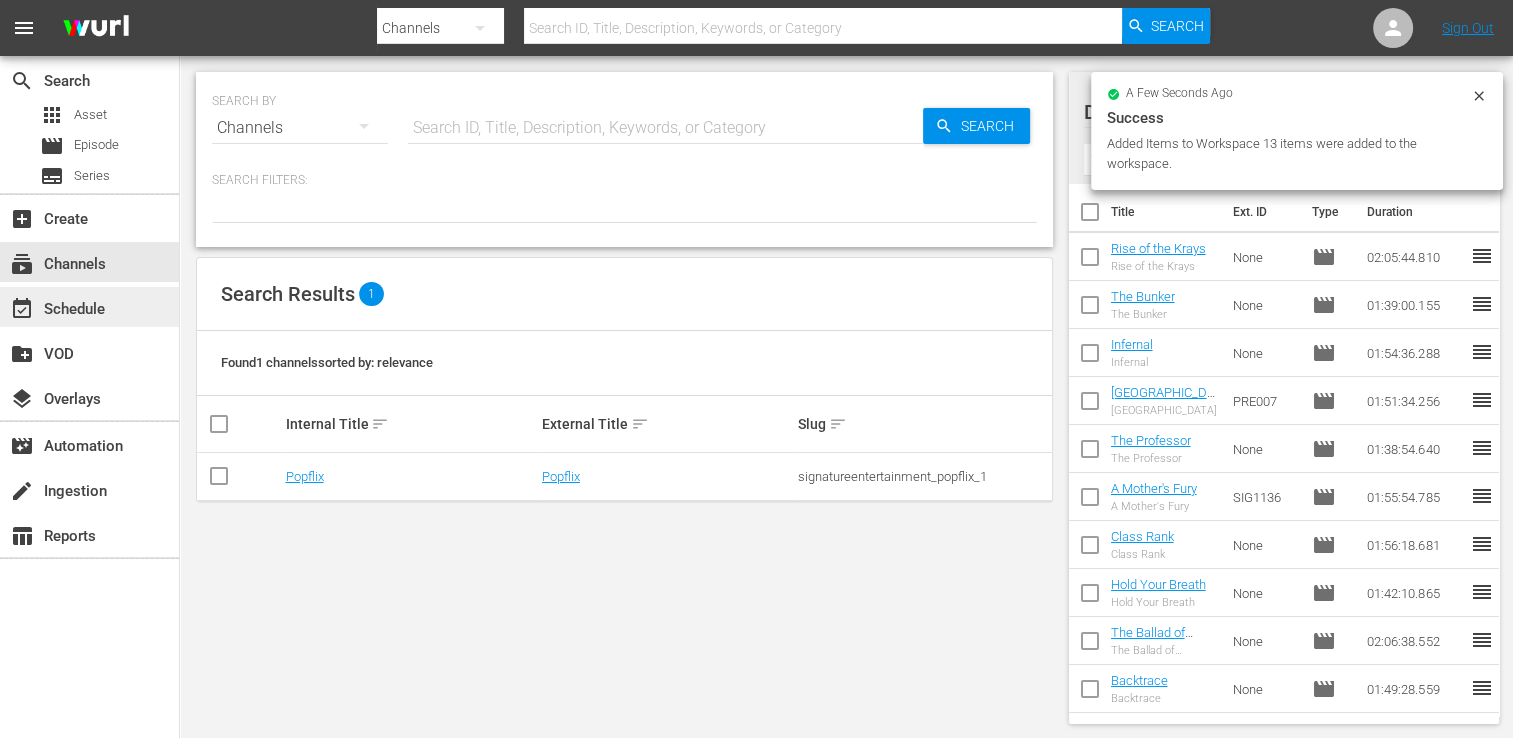 click on "event_available   Schedule" at bounding box center [56, 306] 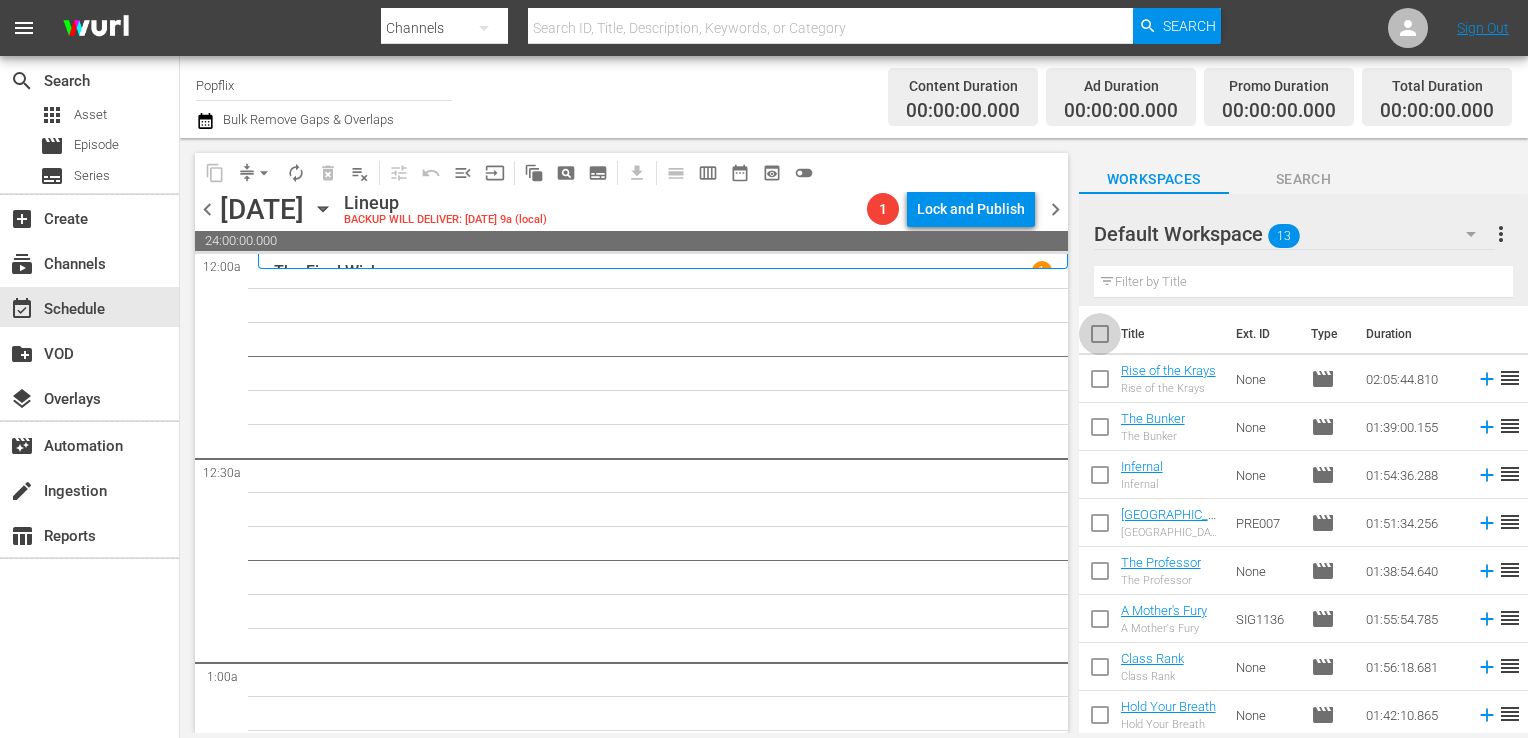 click at bounding box center [1100, 338] 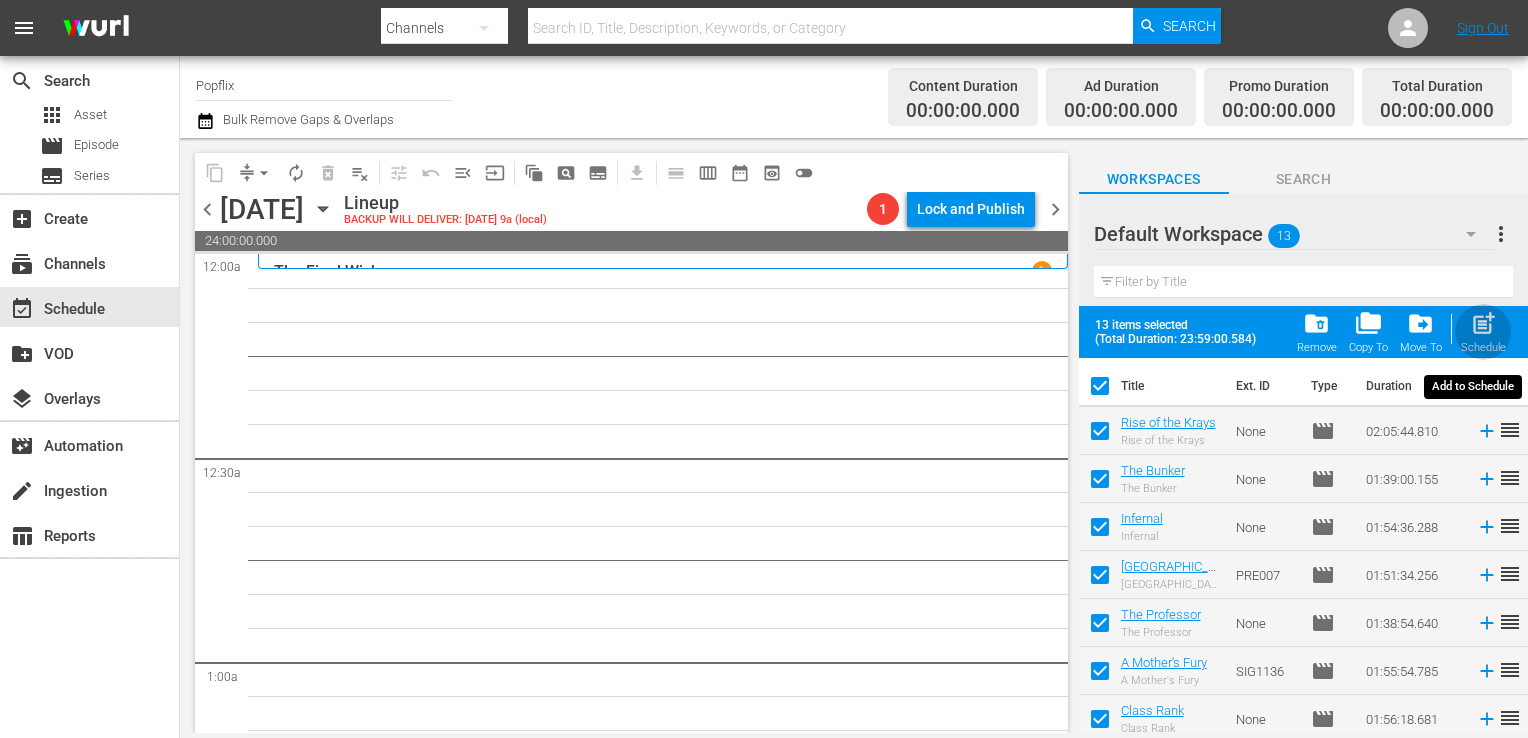 click on "Schedule" at bounding box center [1483, 347] 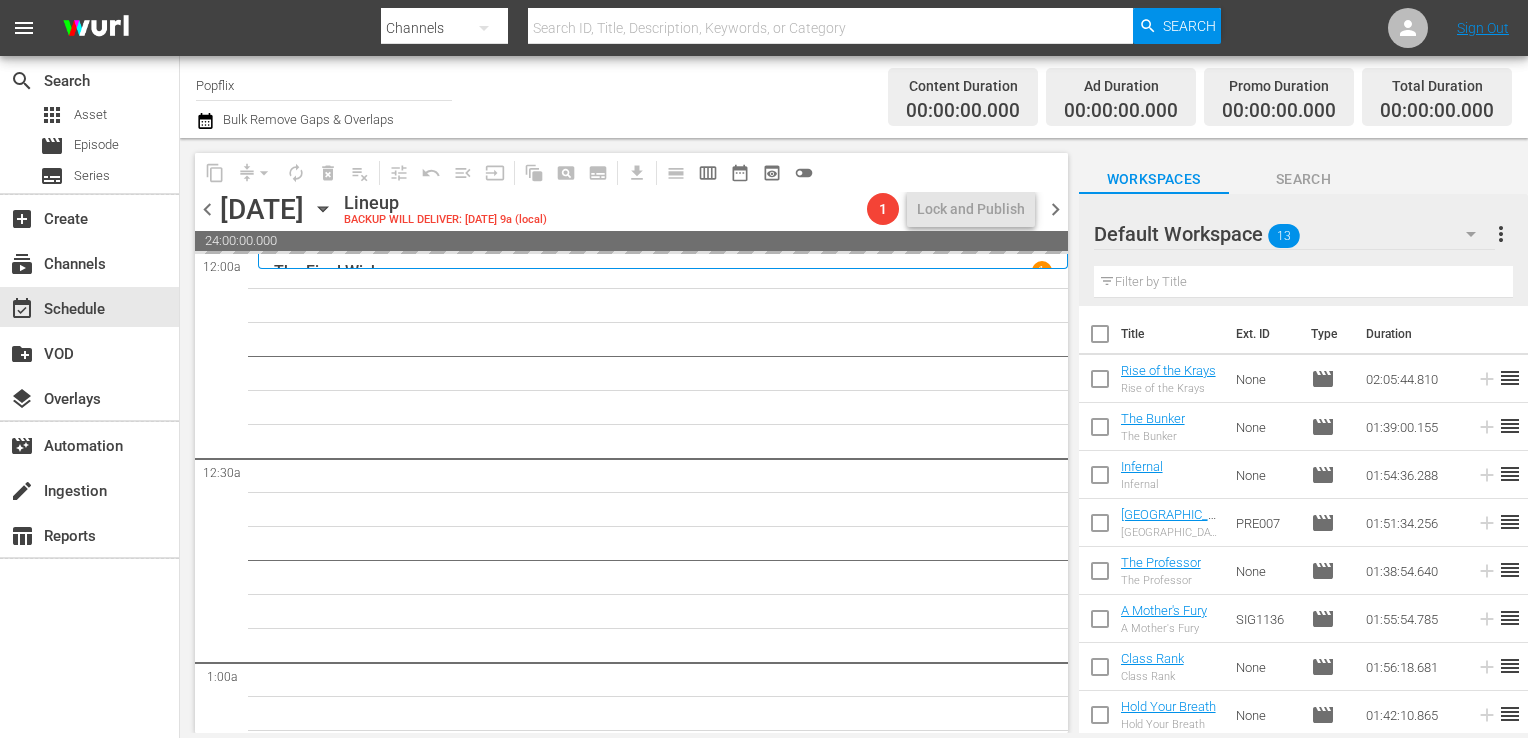 click on "chevron_right" at bounding box center [1055, 209] 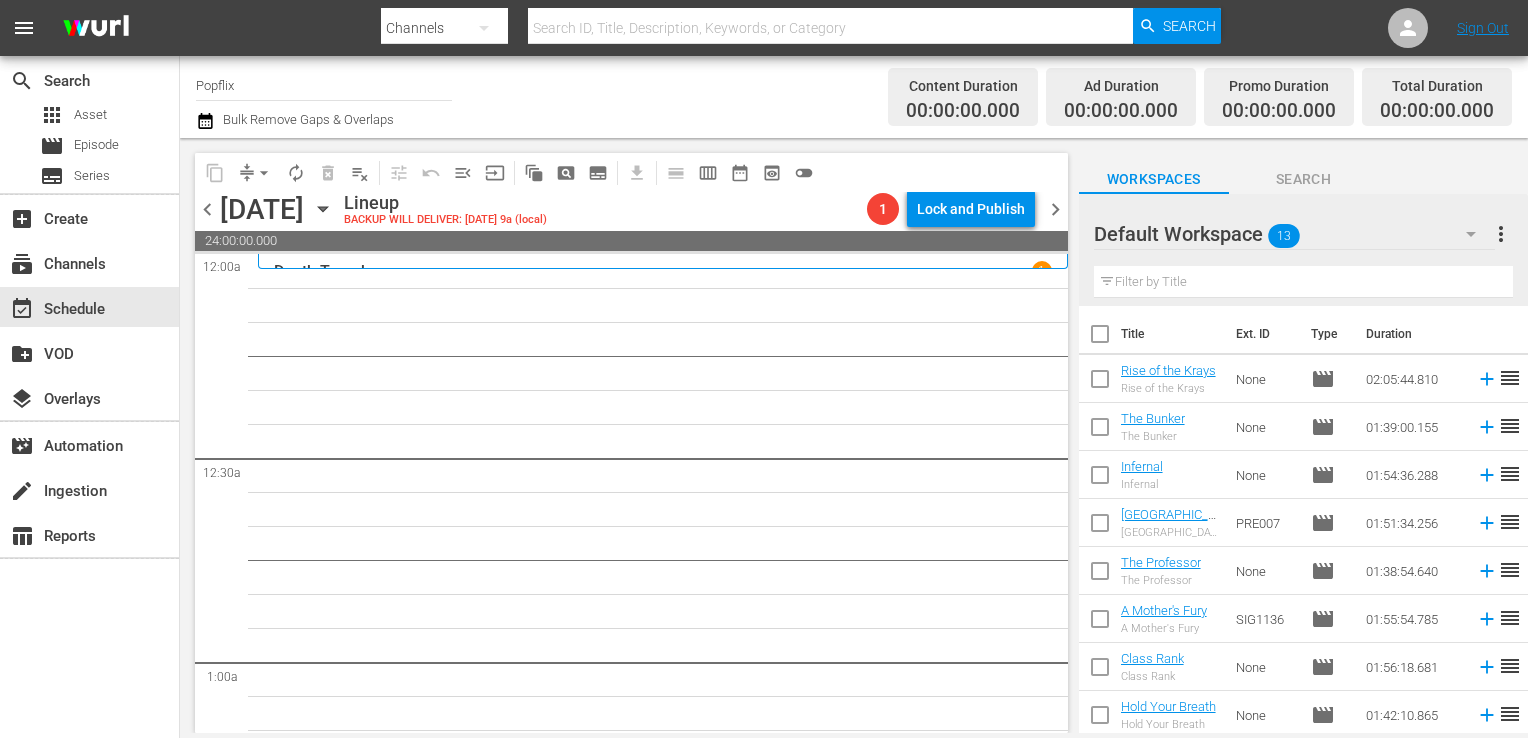 click on "more_vert" at bounding box center (1501, 234) 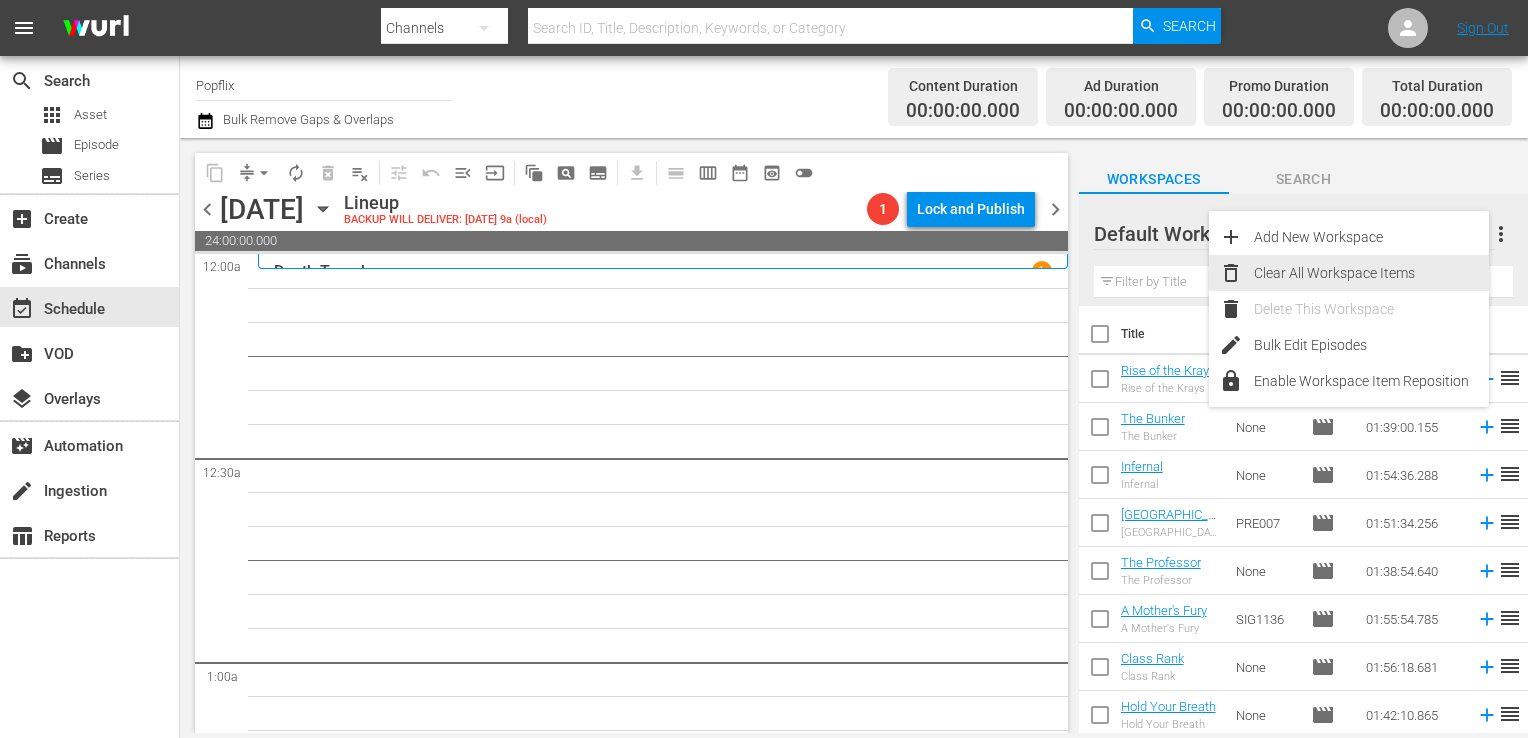 click on "Clear All Workspace Items" at bounding box center [1371, 273] 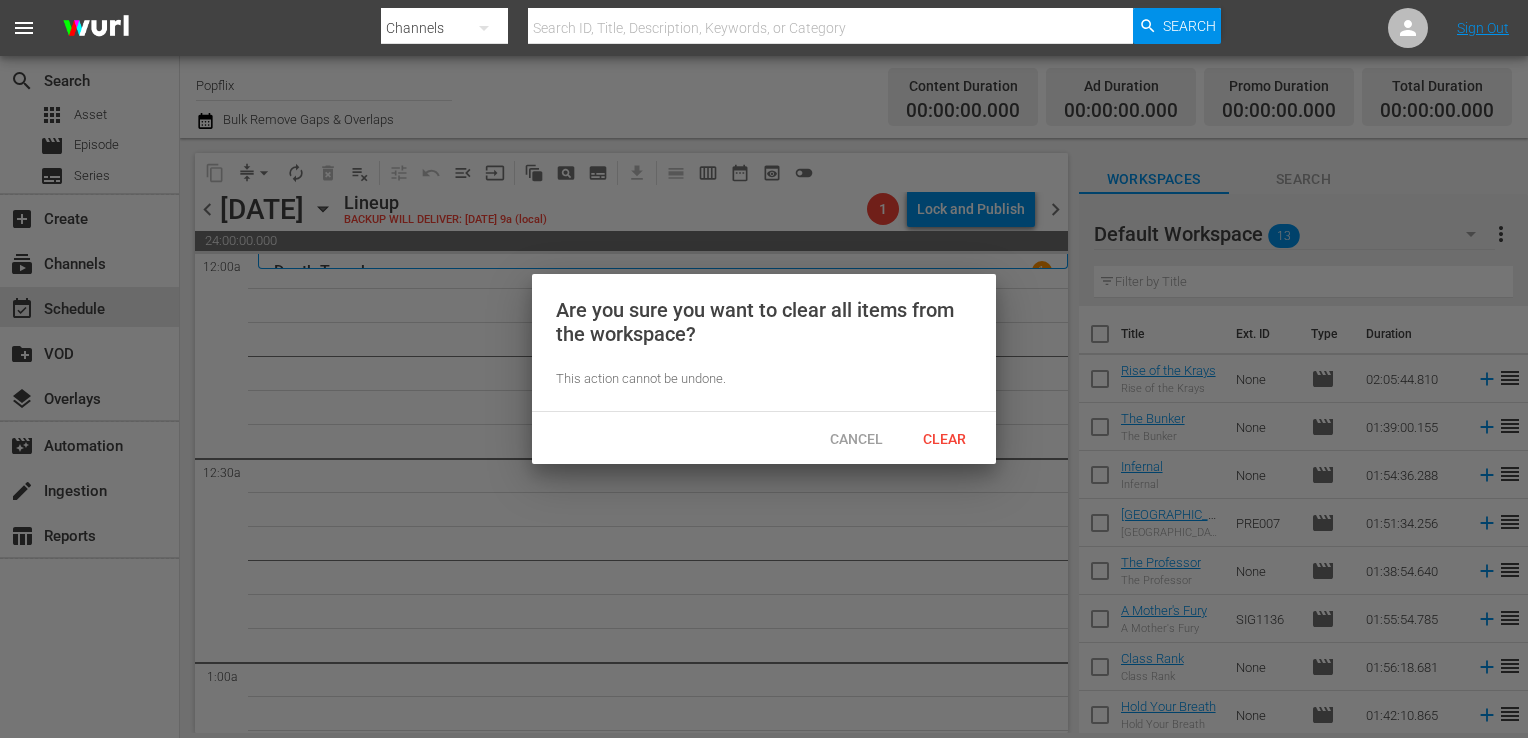 click on "Clear" at bounding box center [944, 439] 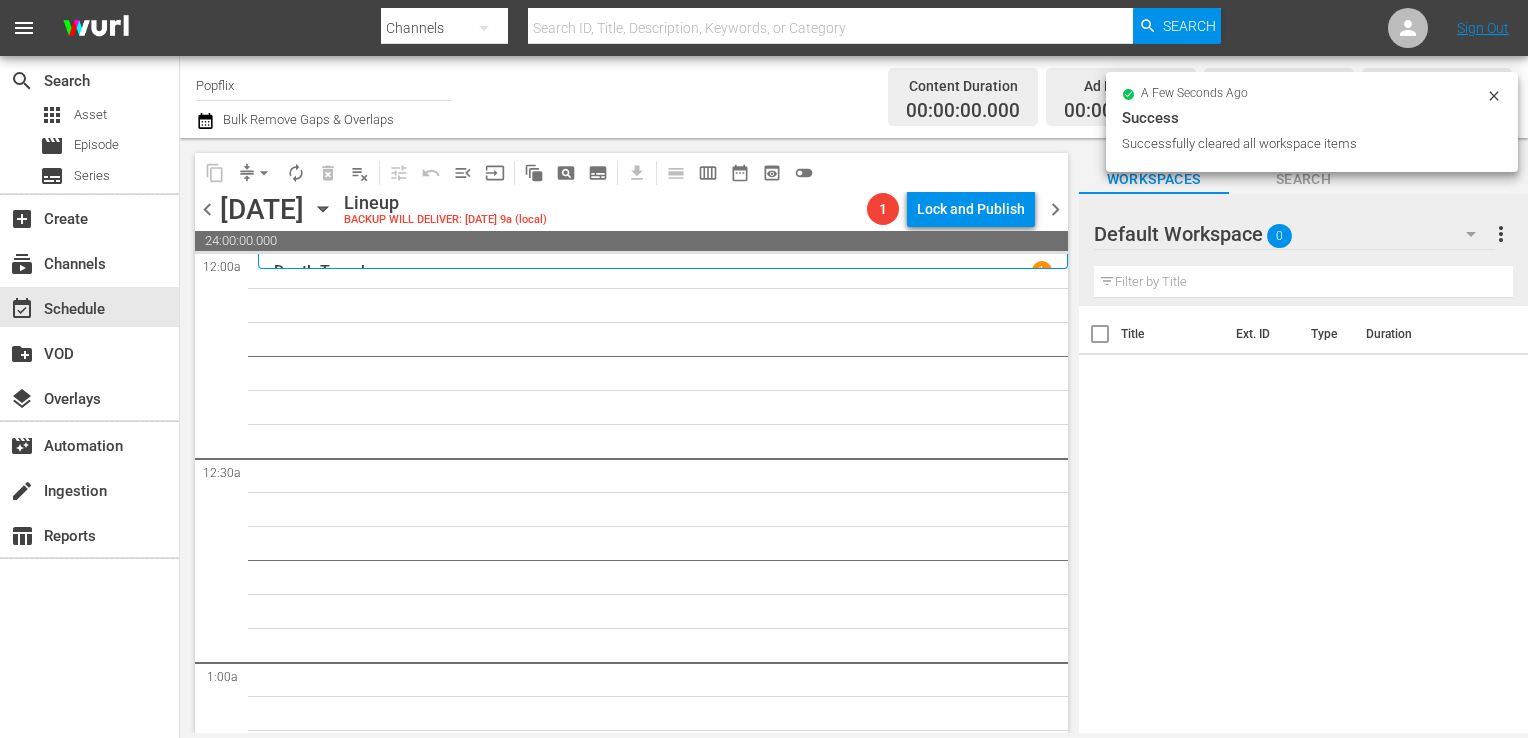 click on "chevron_left" at bounding box center (207, 209) 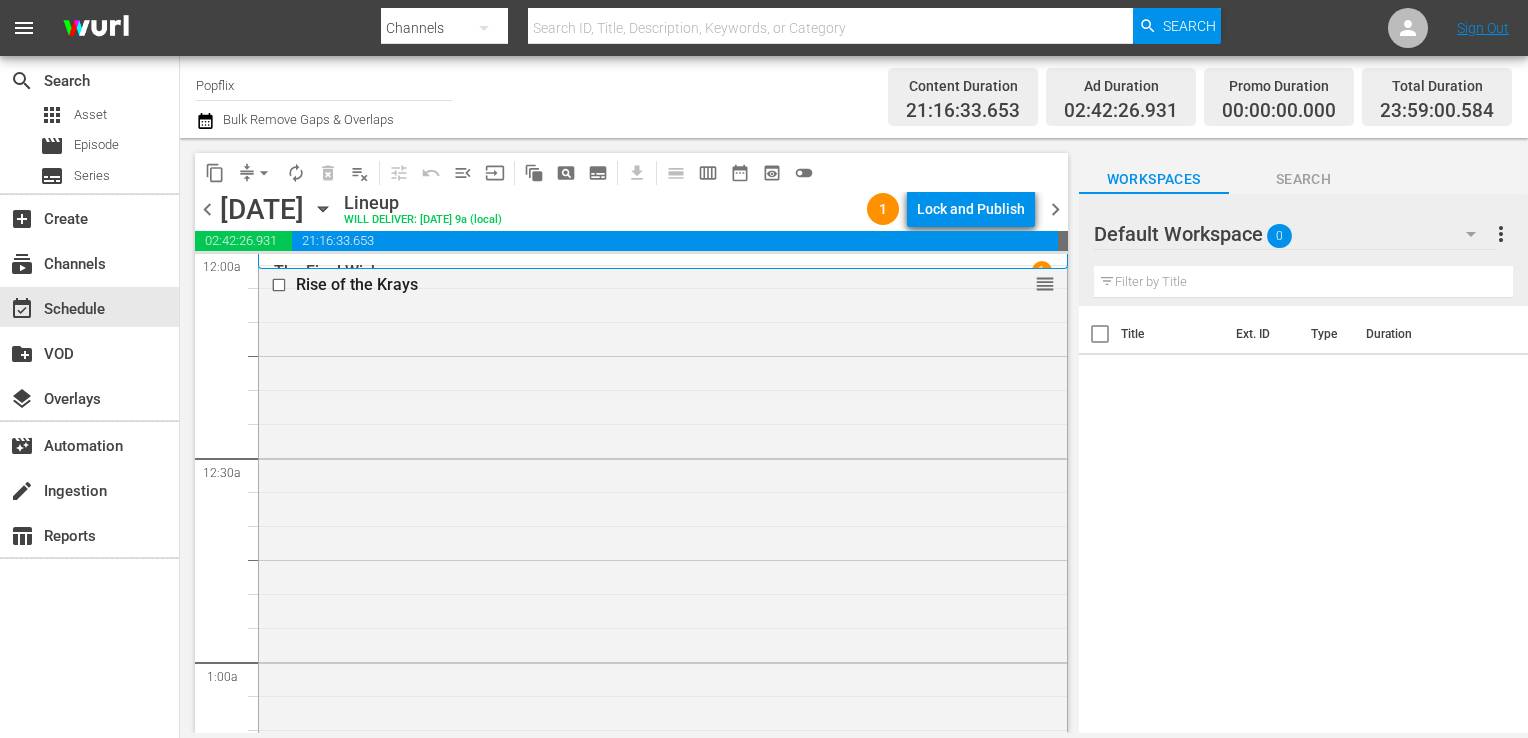 click on "Lock and Publish" at bounding box center (971, 209) 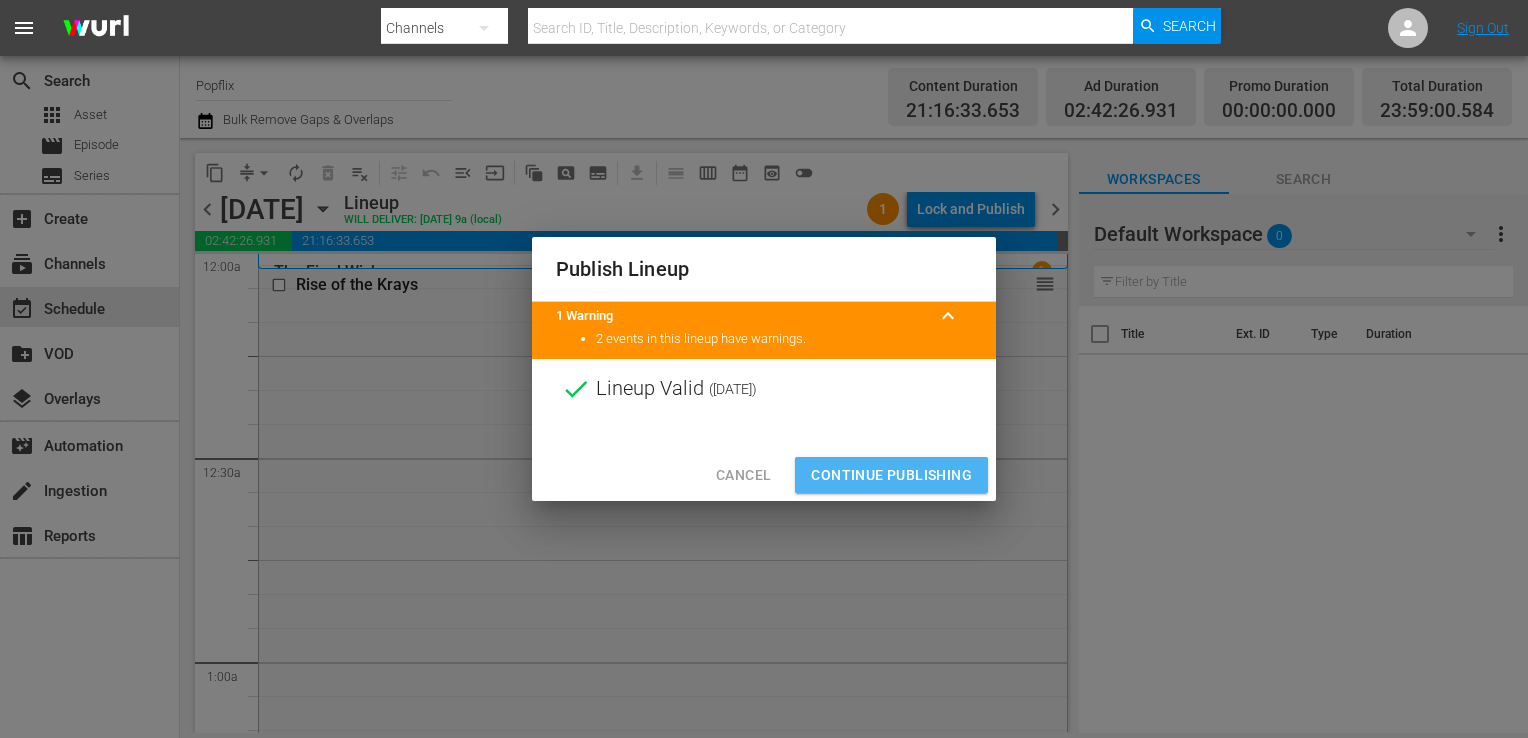 click on "Continue Publishing" at bounding box center (891, 475) 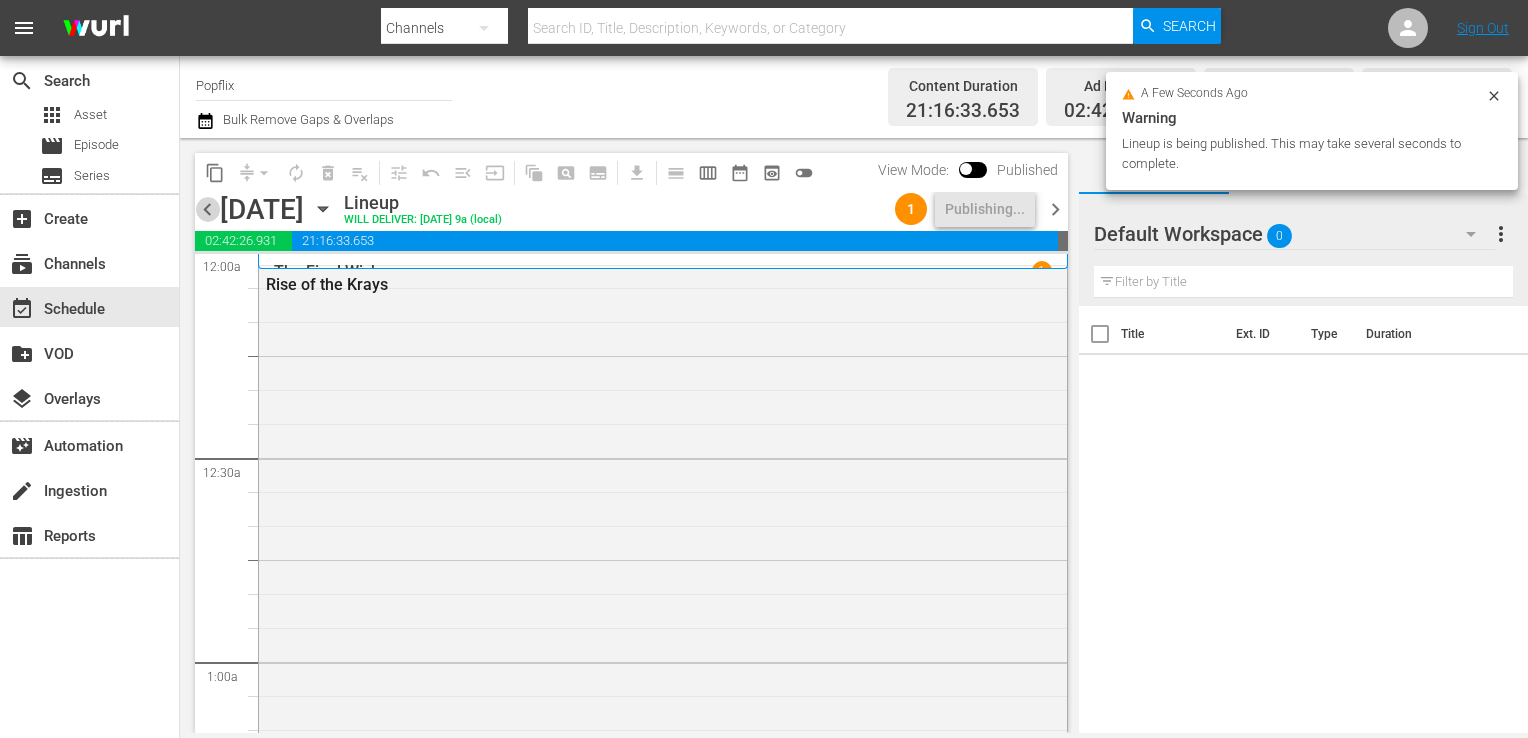click on "chevron_left" at bounding box center (207, 209) 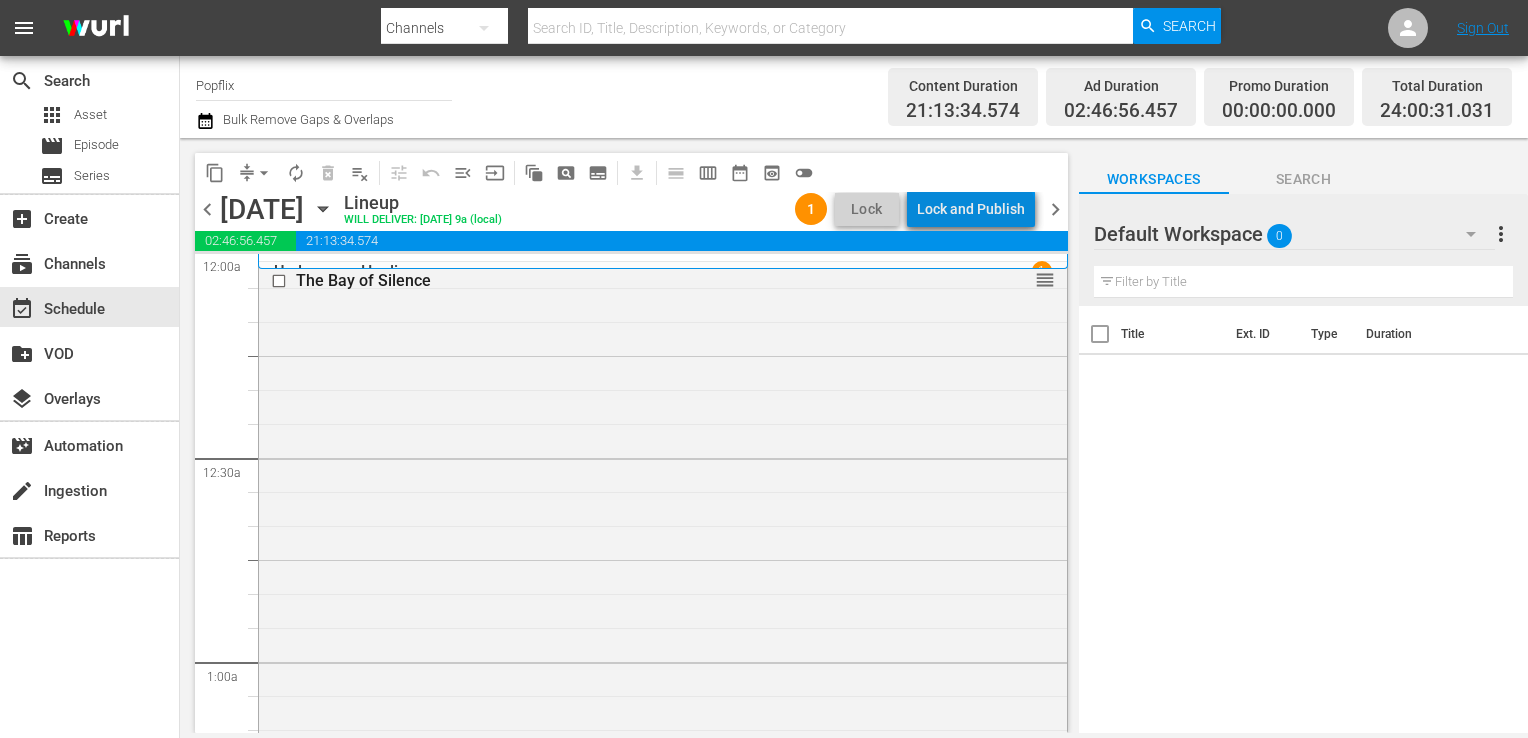 click on "Lock and Publish" at bounding box center (971, 209) 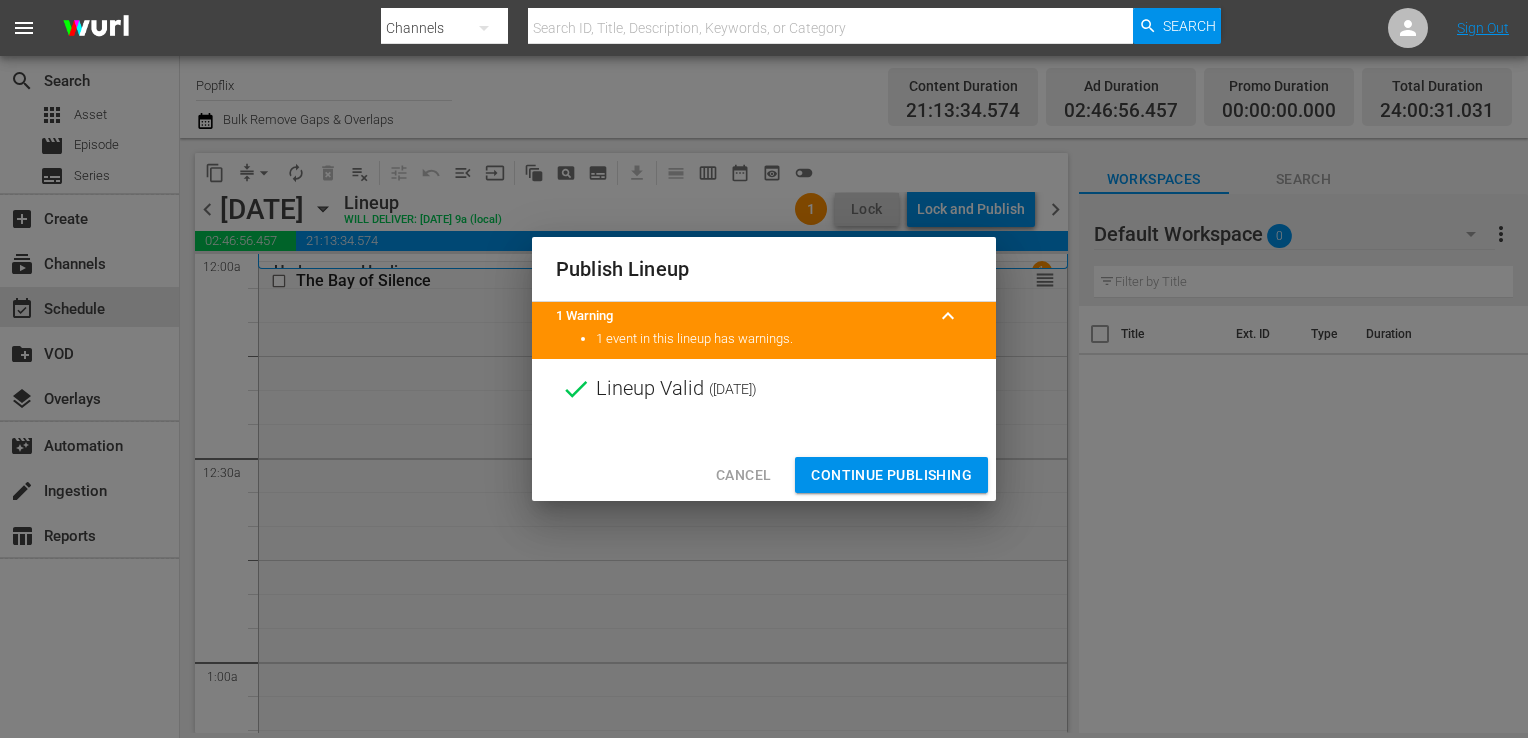 click on "Continue Publishing" at bounding box center (891, 475) 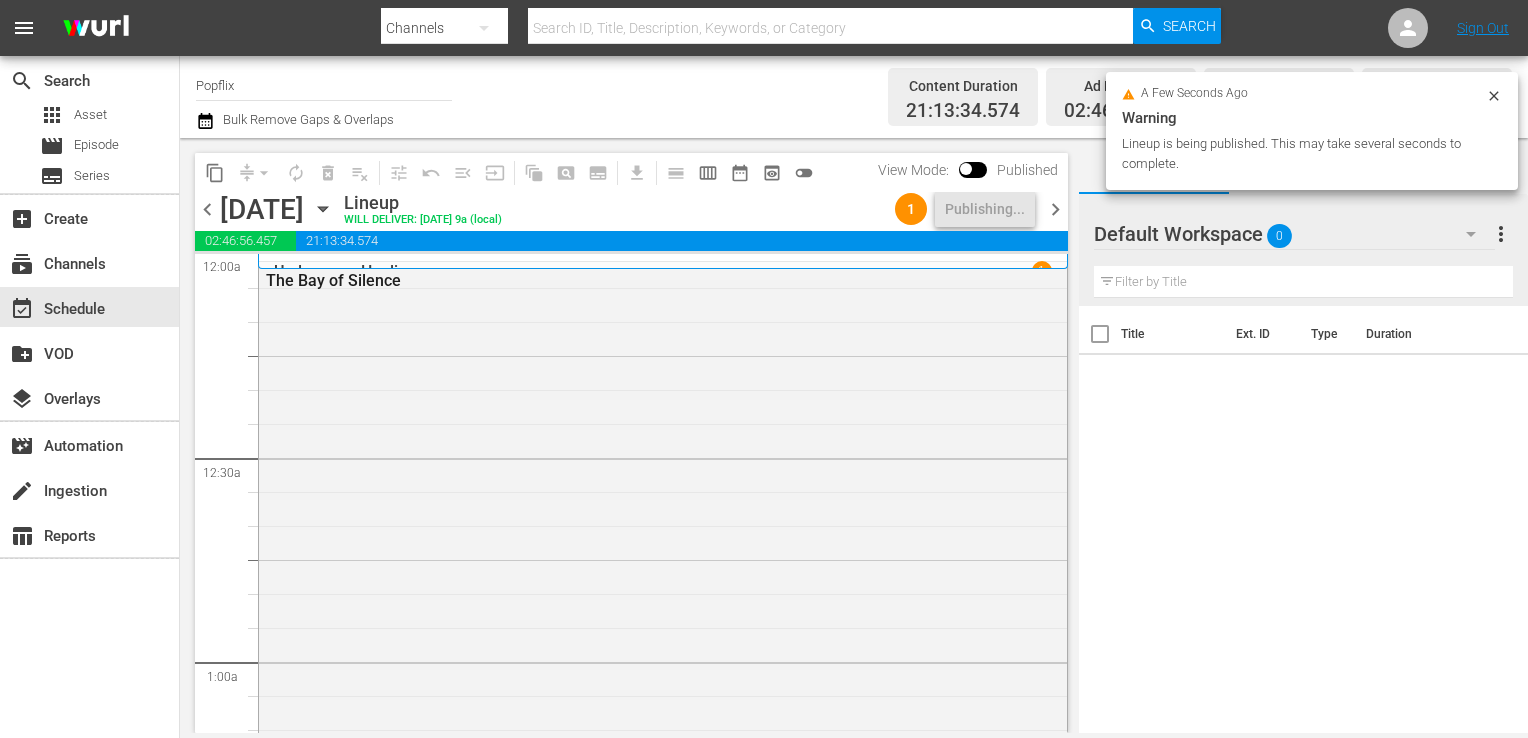 click on "chevron_left" at bounding box center [207, 209] 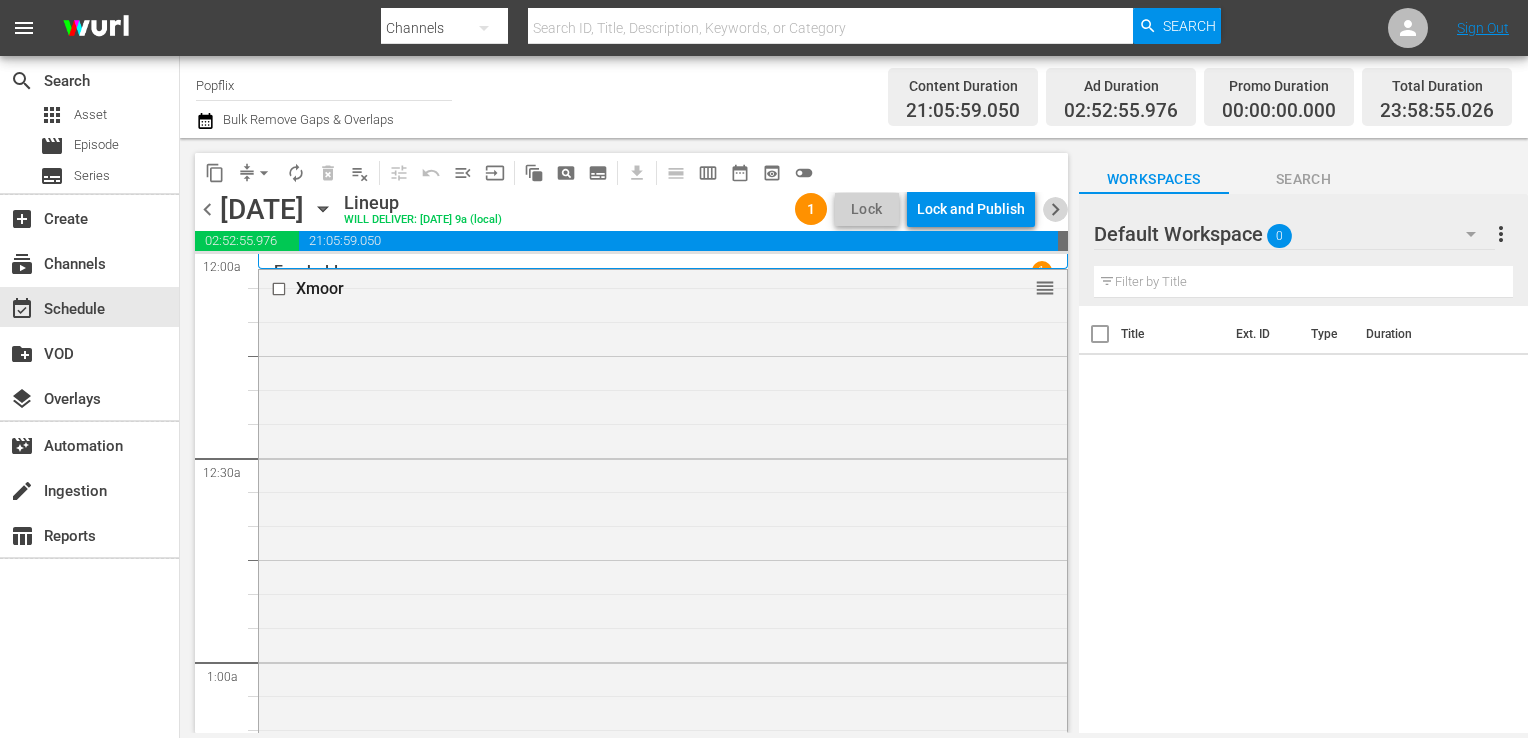 click on "chevron_right" at bounding box center (1055, 209) 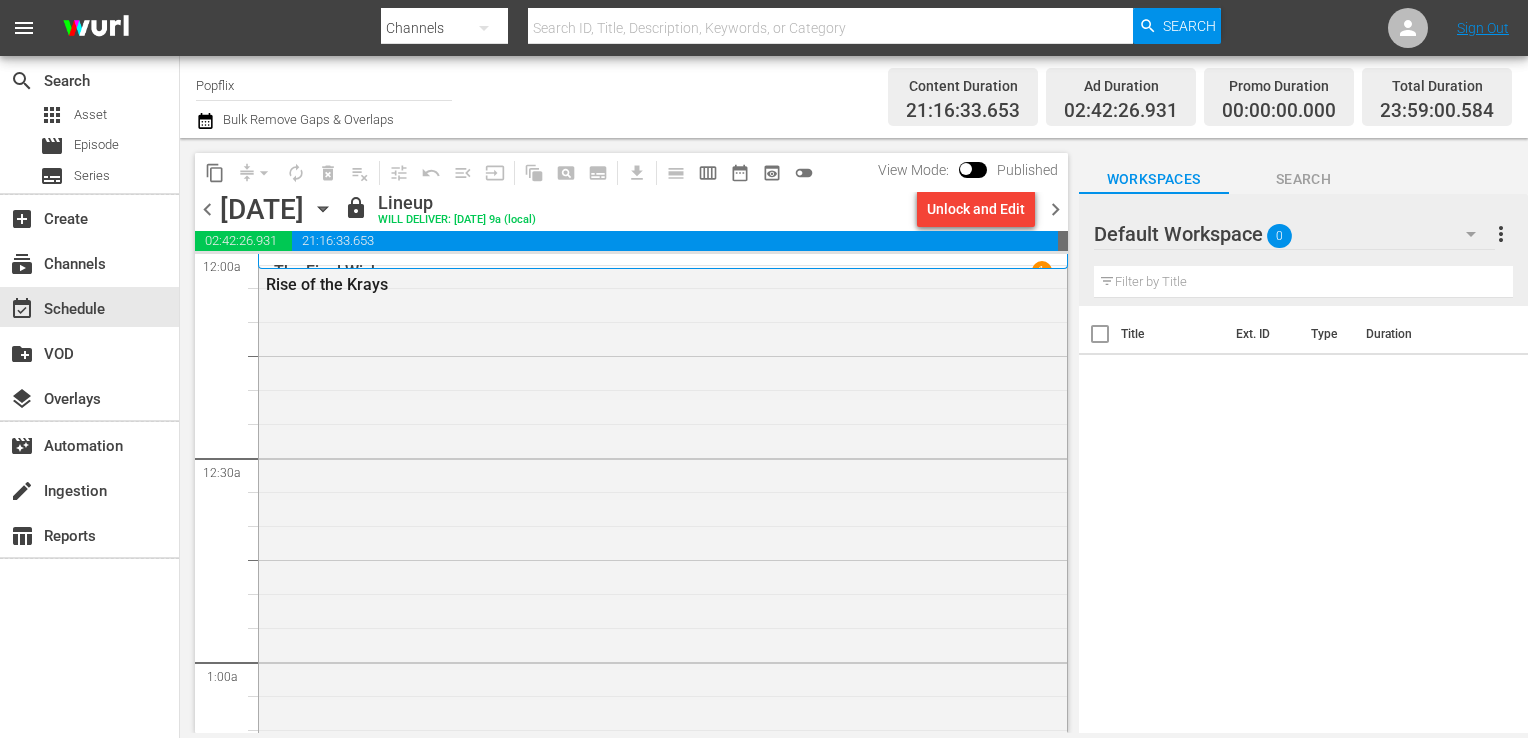 click on "chevron_right" at bounding box center [1055, 209] 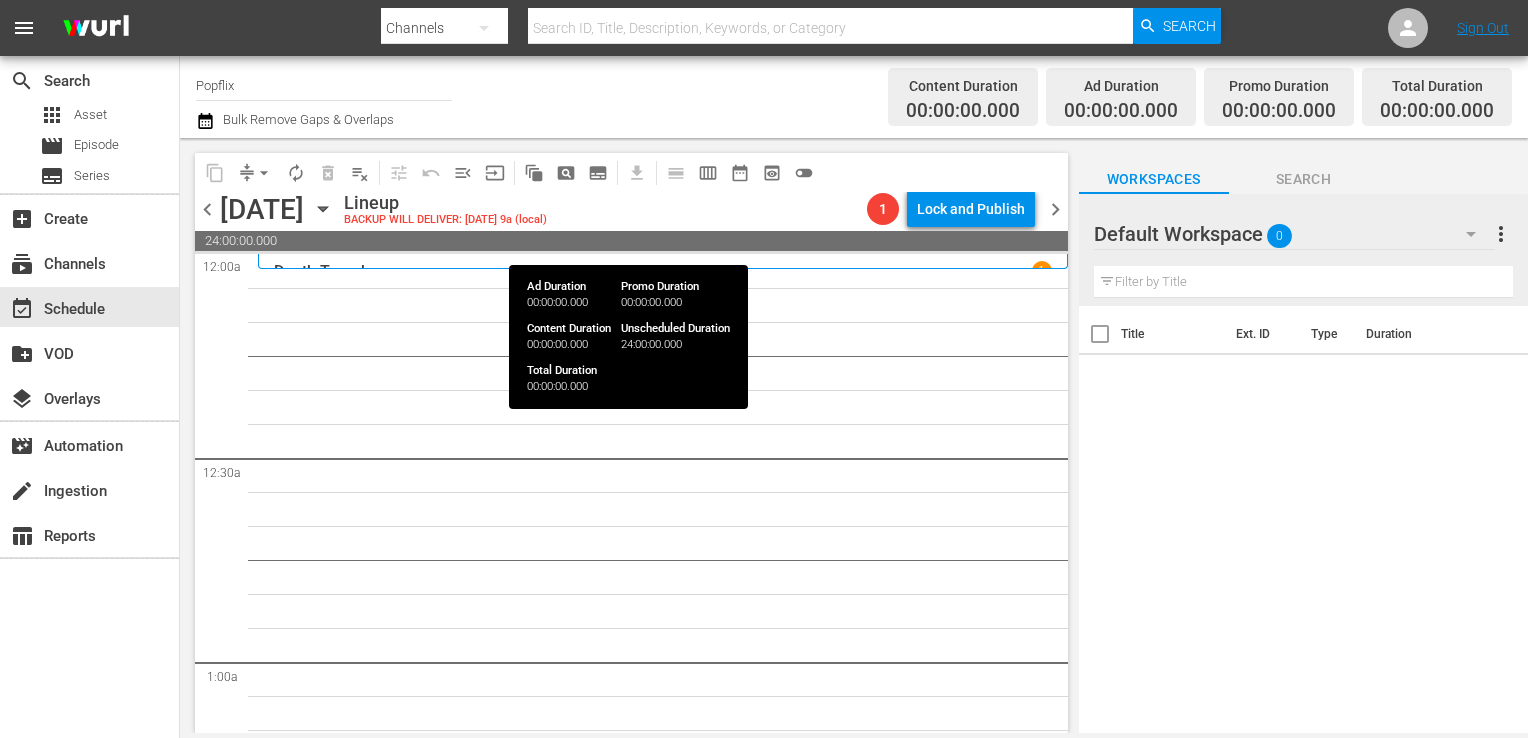 click on "Death Trench 1" at bounding box center (663, 261) 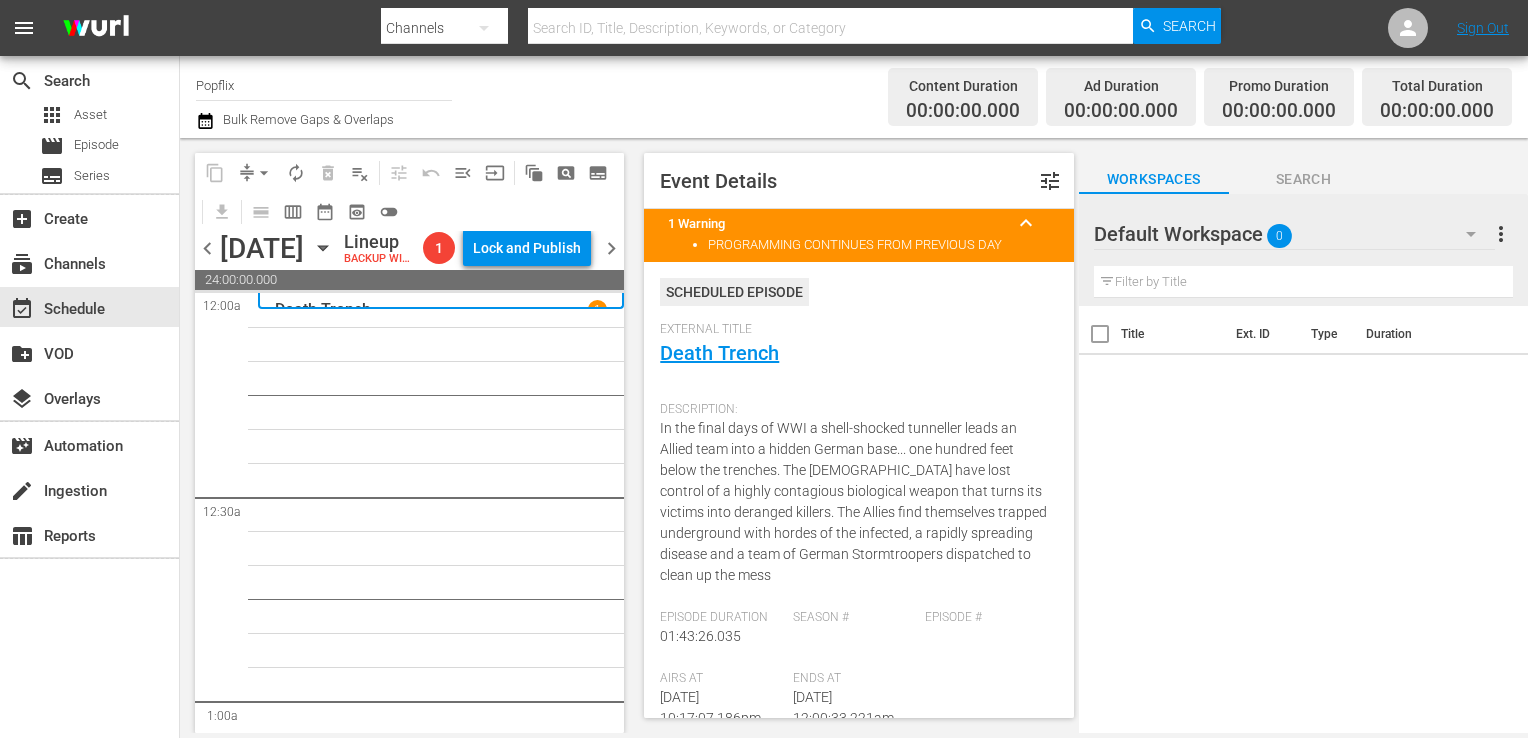 scroll, scrollTop: 84, scrollLeft: 0, axis: vertical 